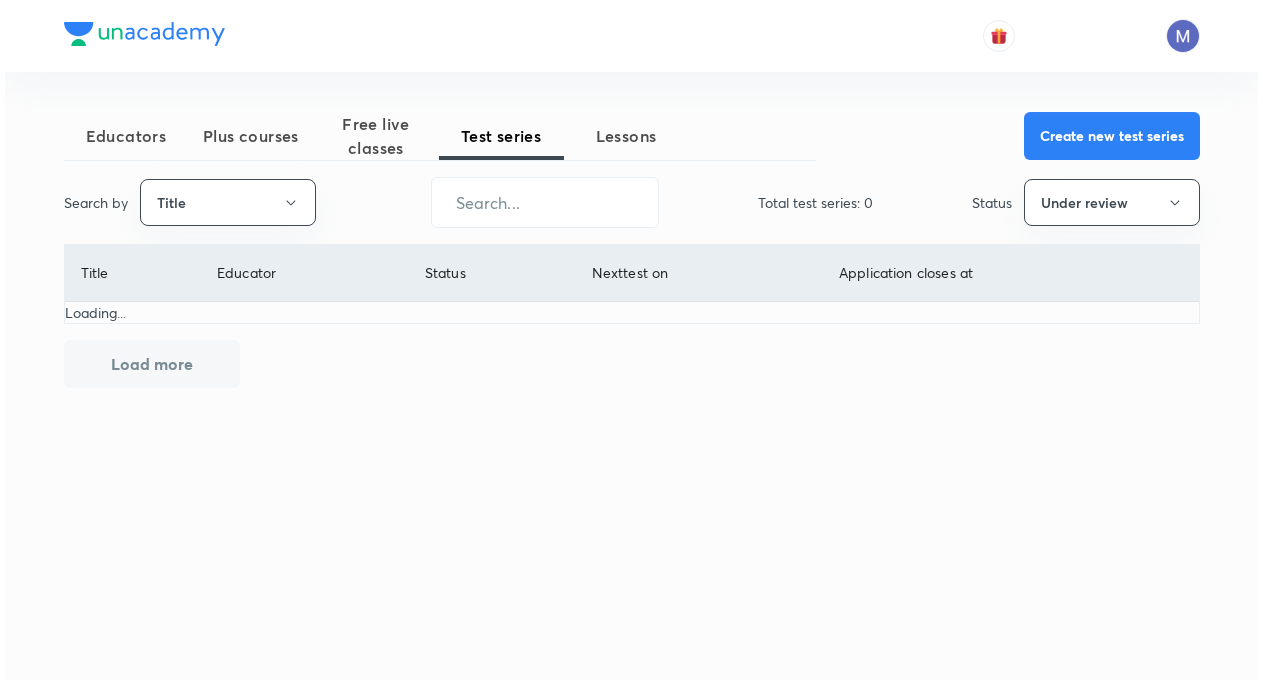 scroll, scrollTop: 0, scrollLeft: 0, axis: both 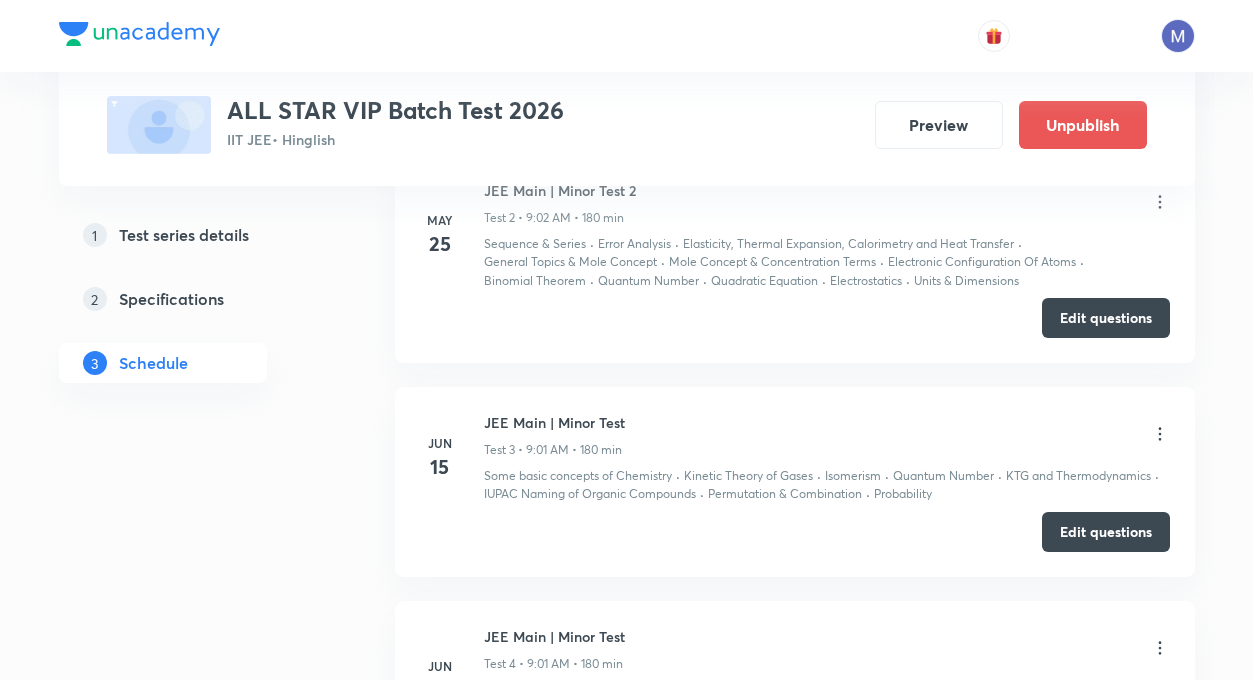 click on "1 Test series details 2 Specifications 3 Schedule" at bounding box center (195, 2204) 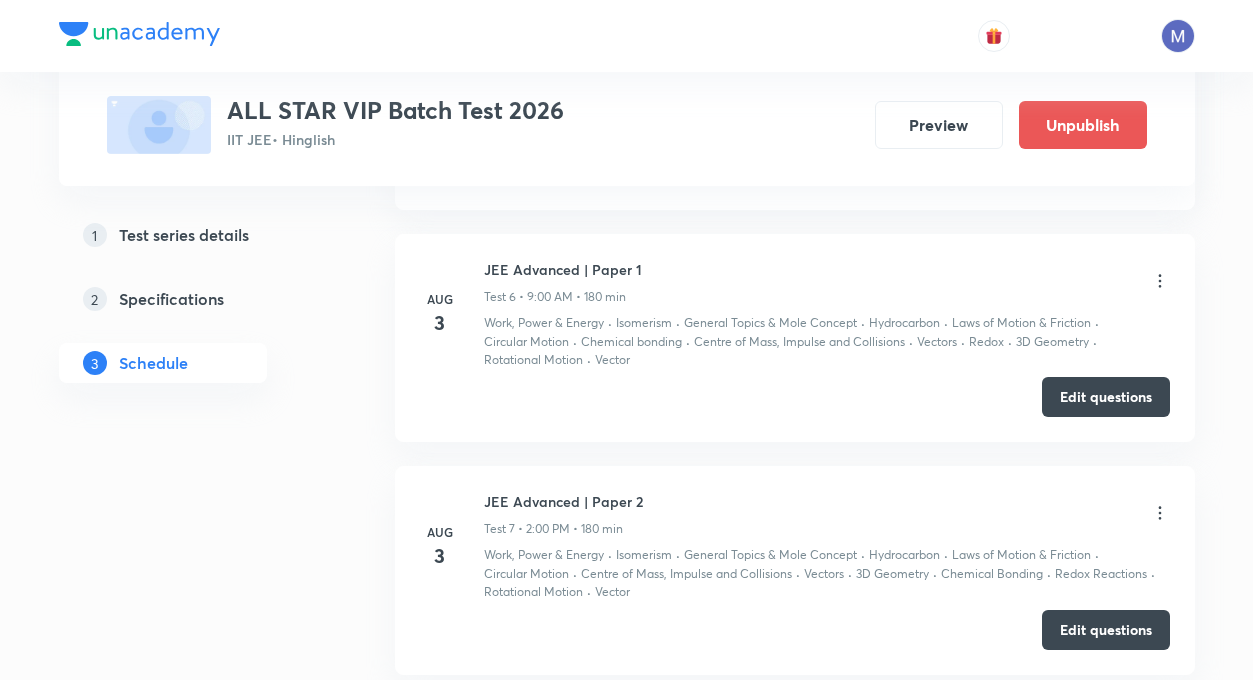scroll, scrollTop: 2120, scrollLeft: 0, axis: vertical 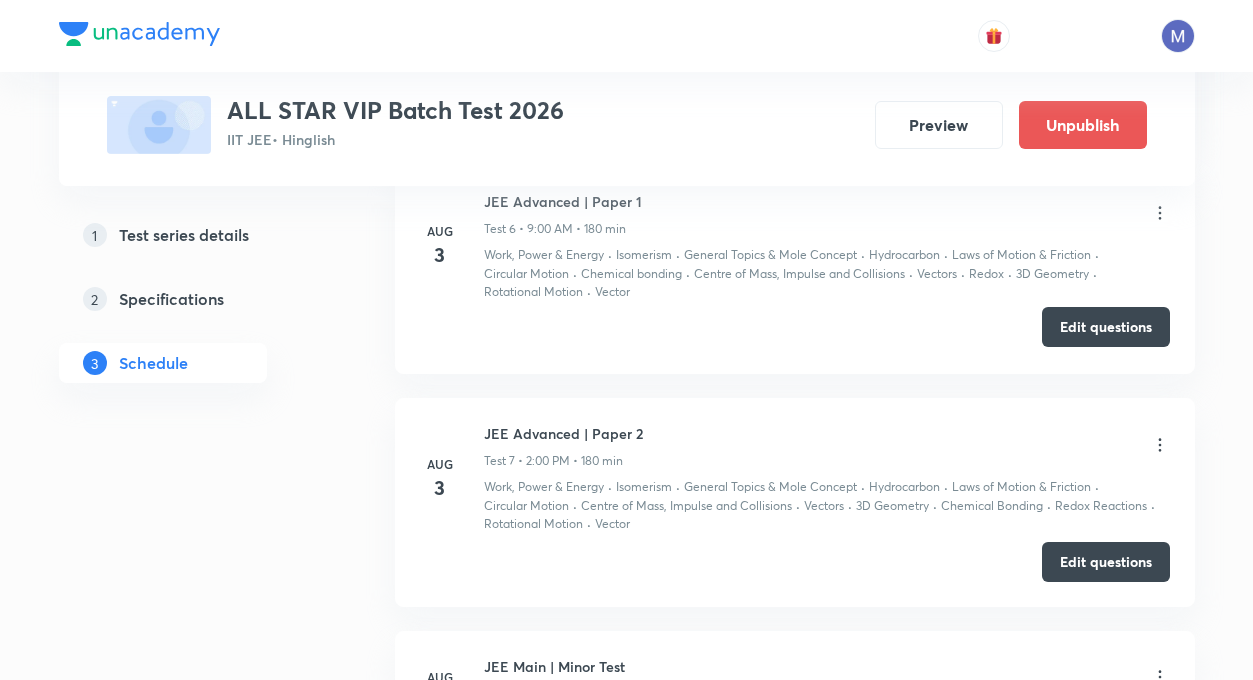 click on "Edit questions" at bounding box center [1106, 327] 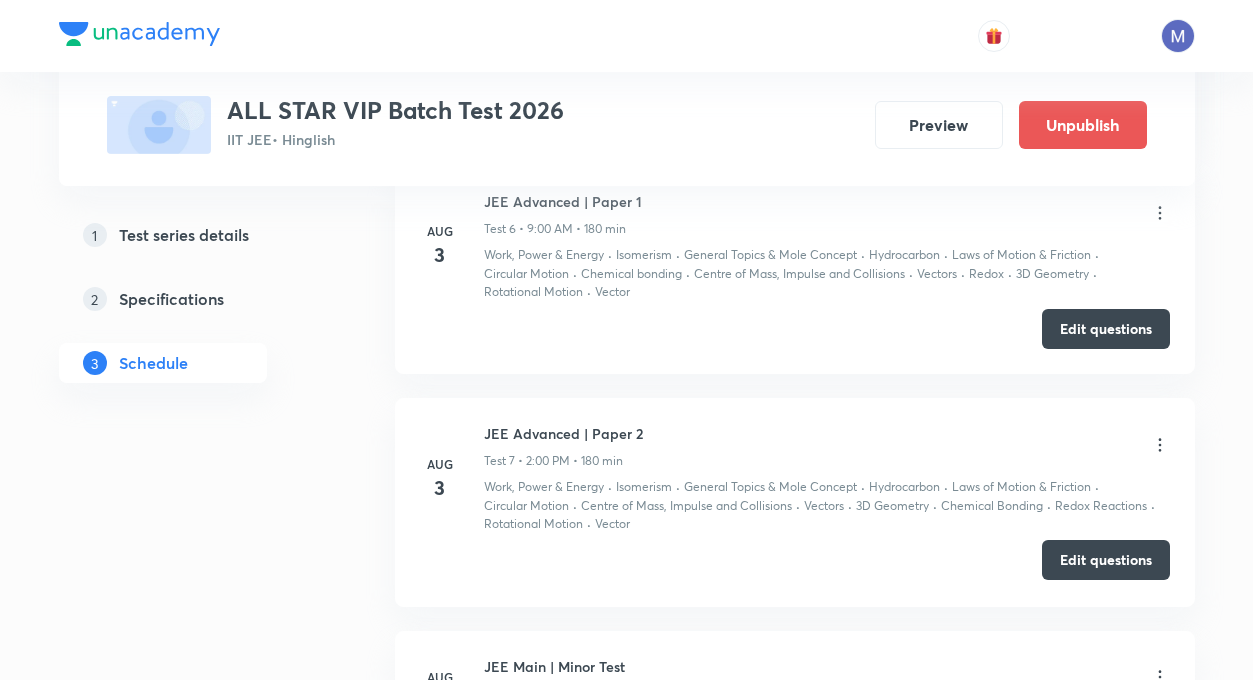 click on "Edit questions" at bounding box center (1106, 560) 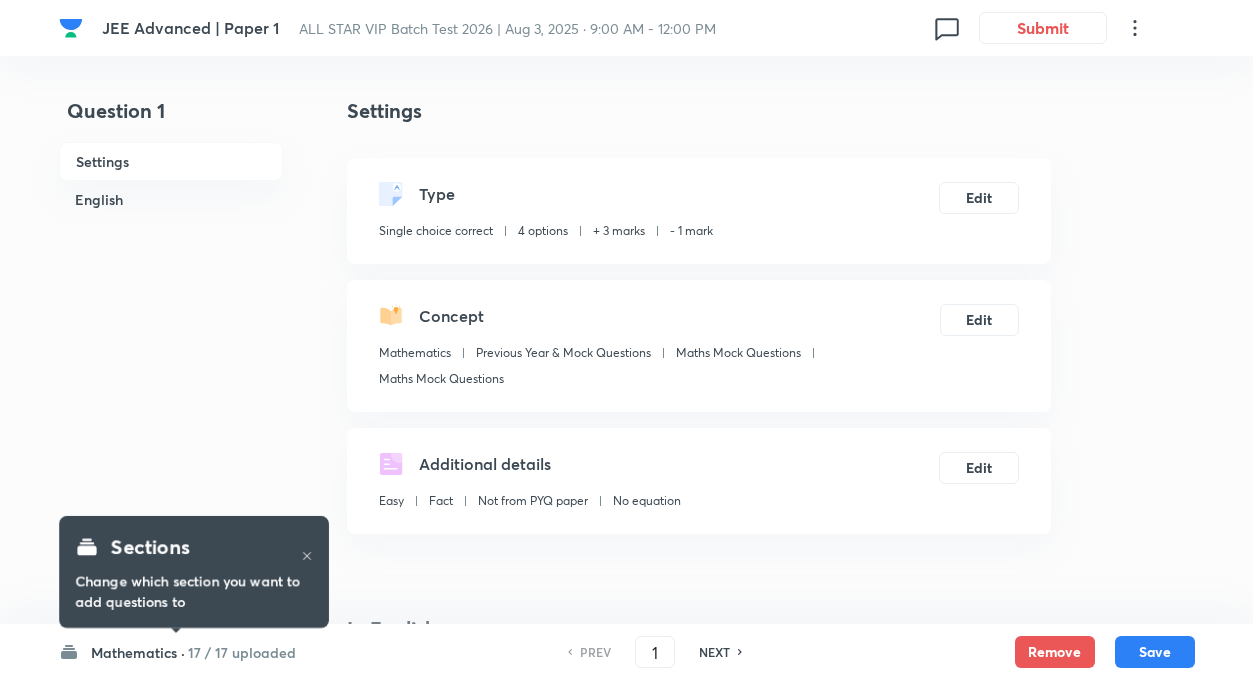 scroll, scrollTop: 0, scrollLeft: 0, axis: both 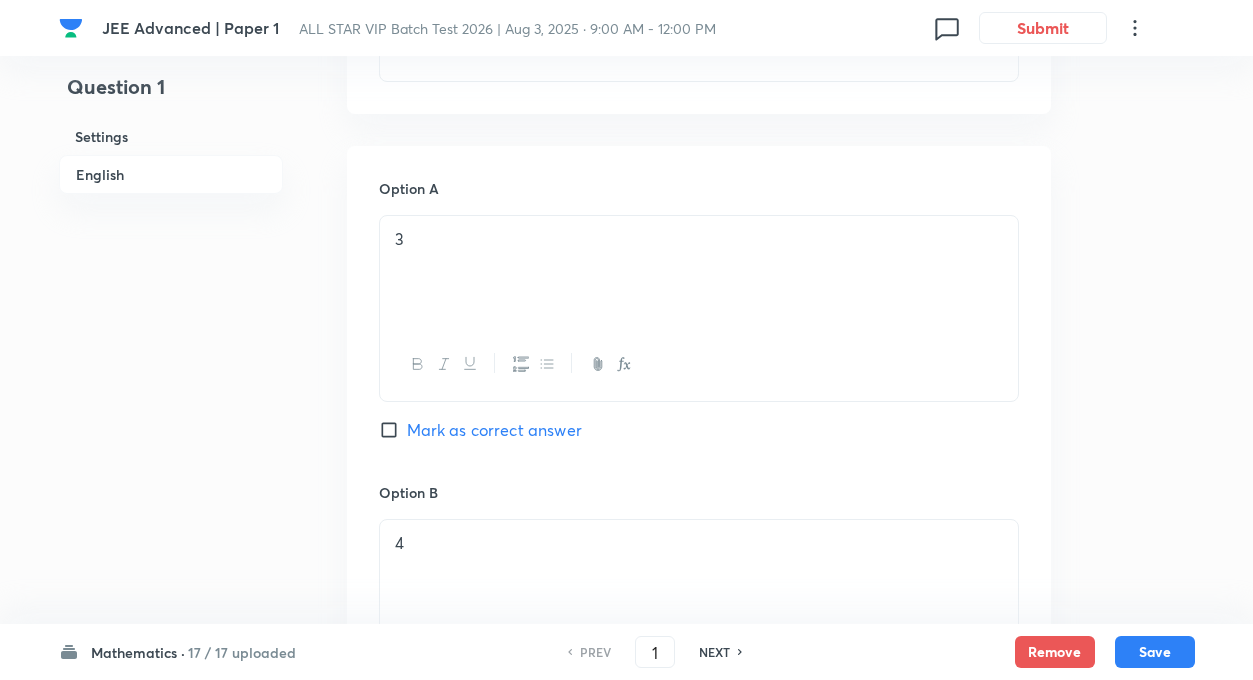click on "17 / 17 uploaded" at bounding box center [242, 652] 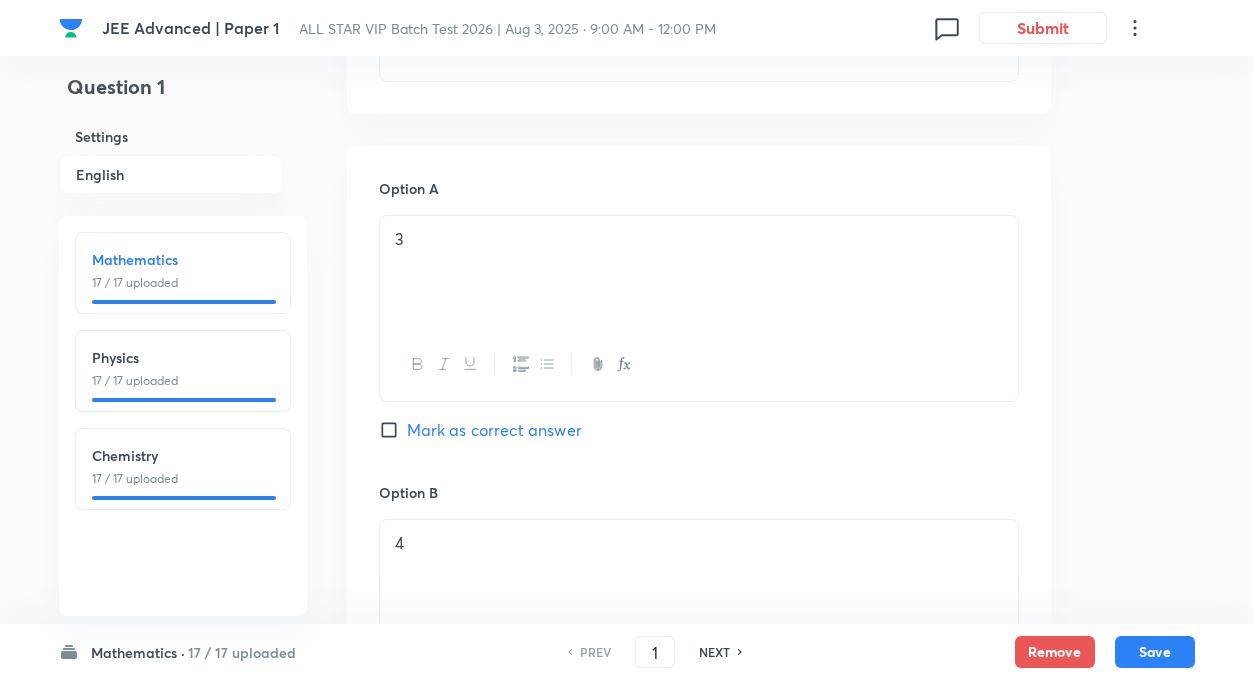 click on "Chemistry 17 / 17 uploaded" at bounding box center [183, 466] 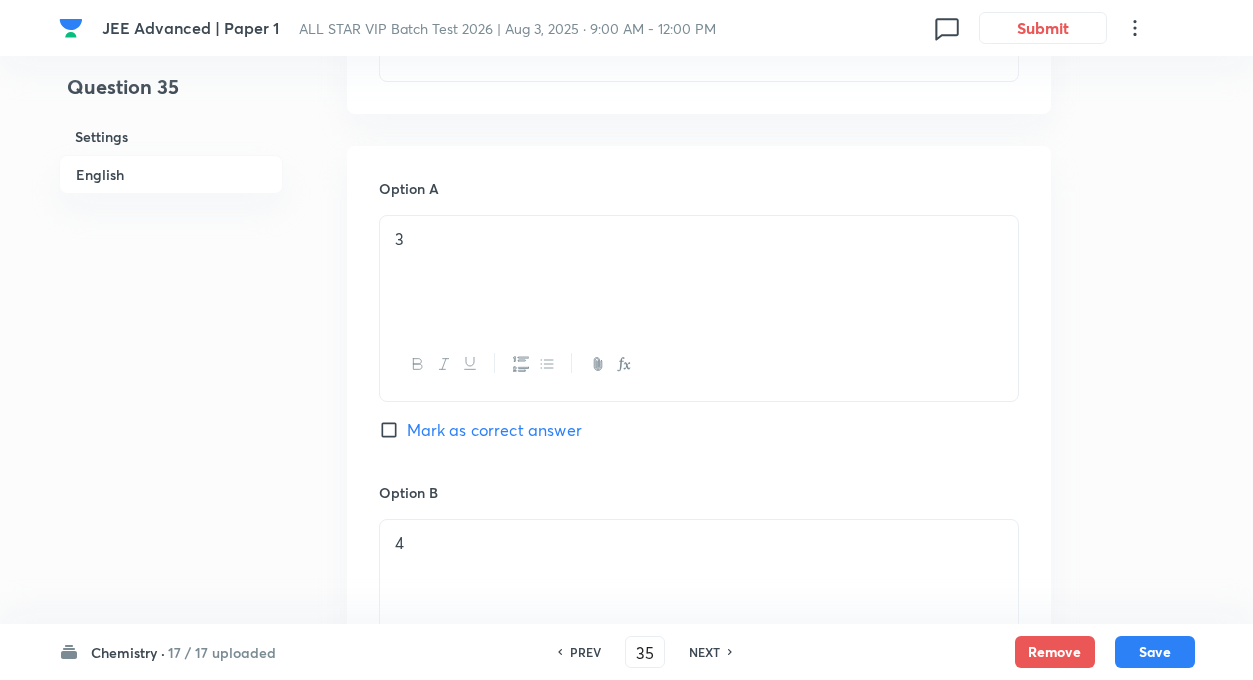 type on "35" 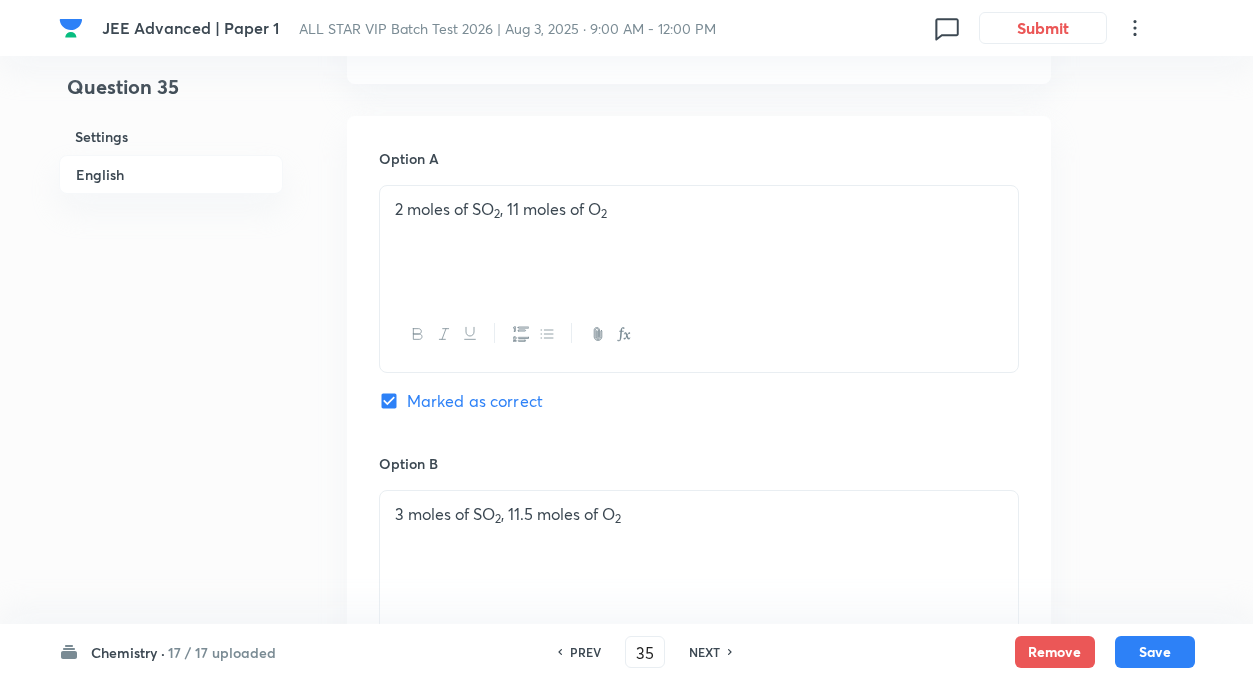 checkbox on "true" 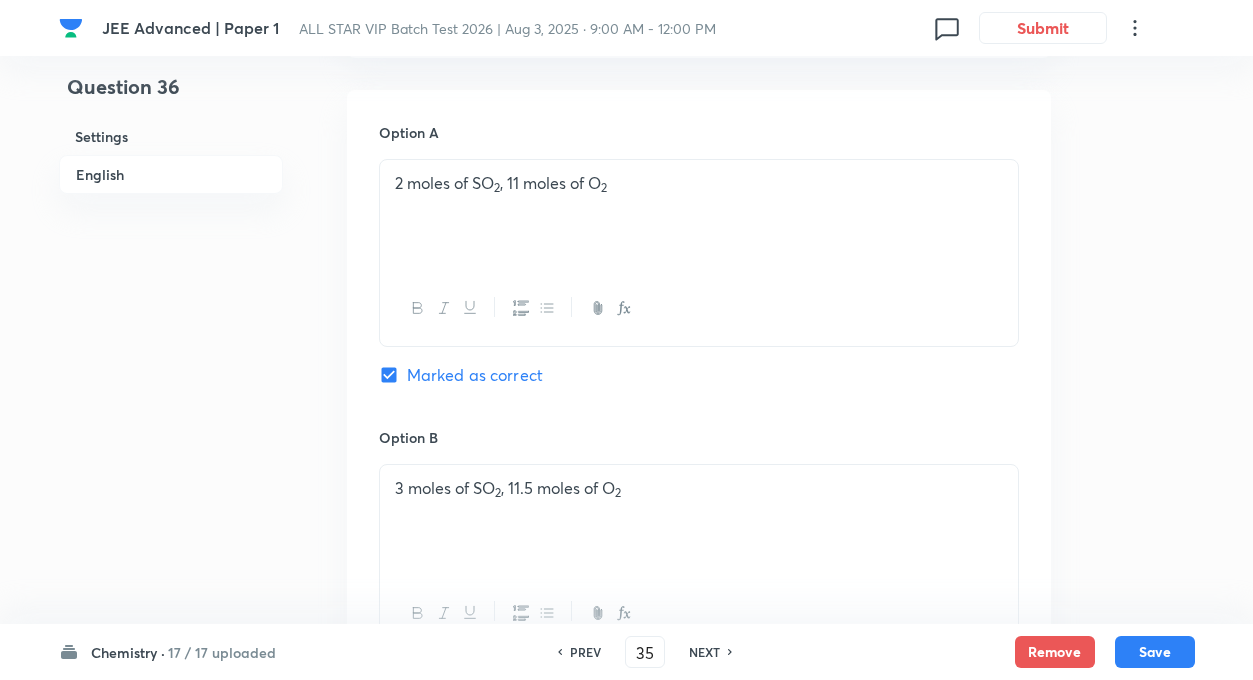 type on "36" 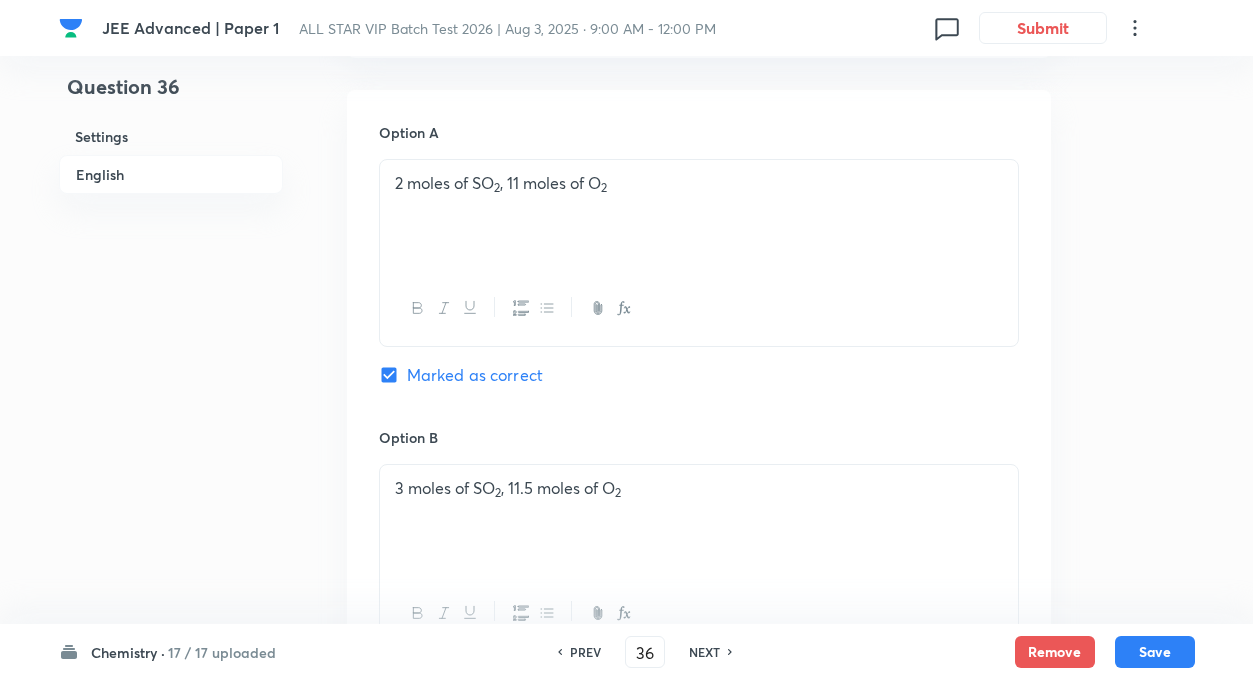 click on "NEXT" at bounding box center [704, 652] 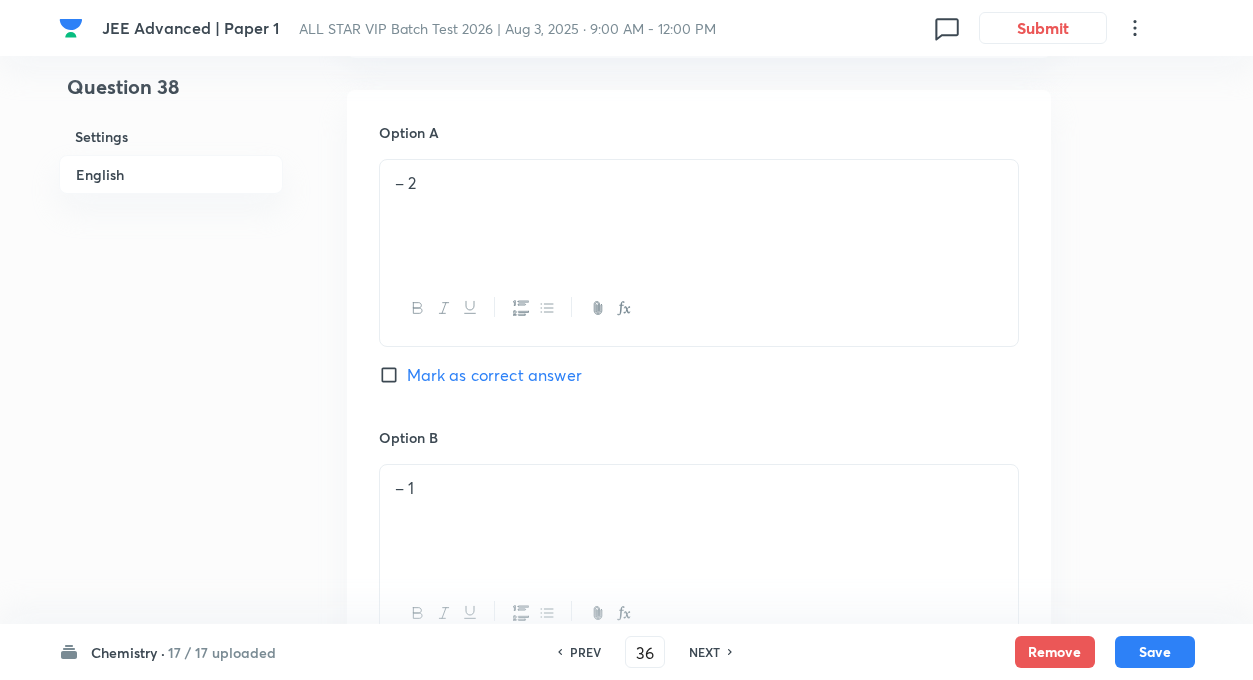 checkbox on "true" 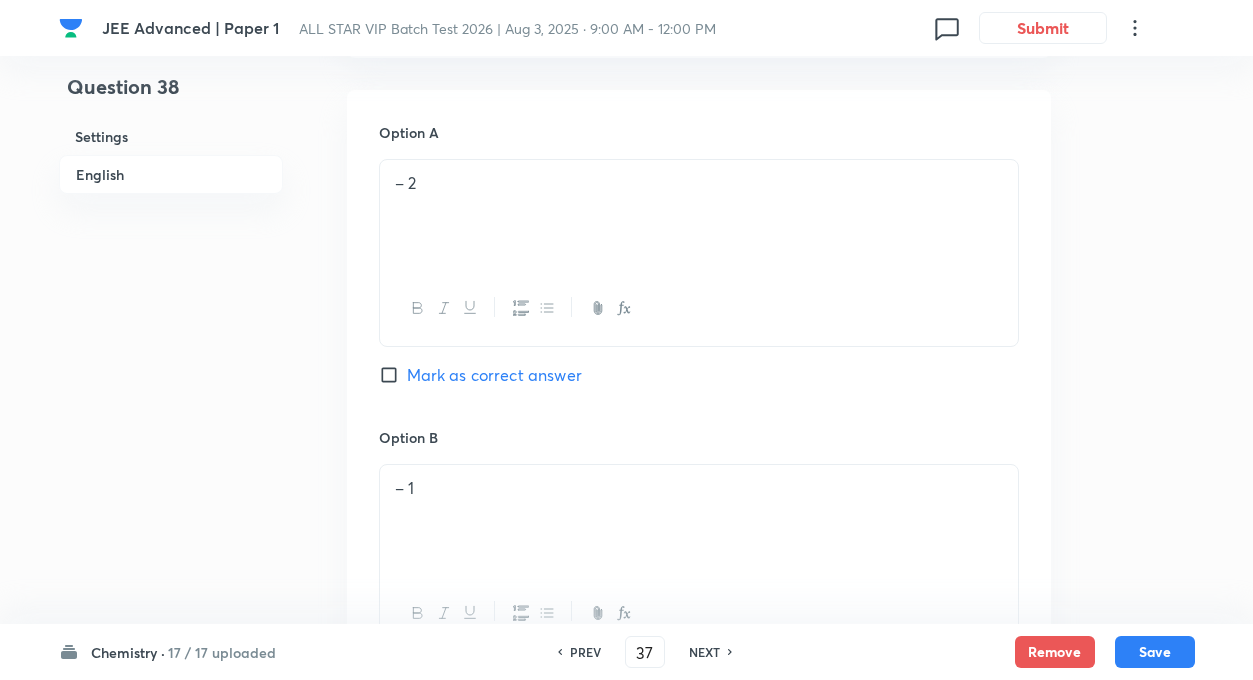 checkbox on "false" 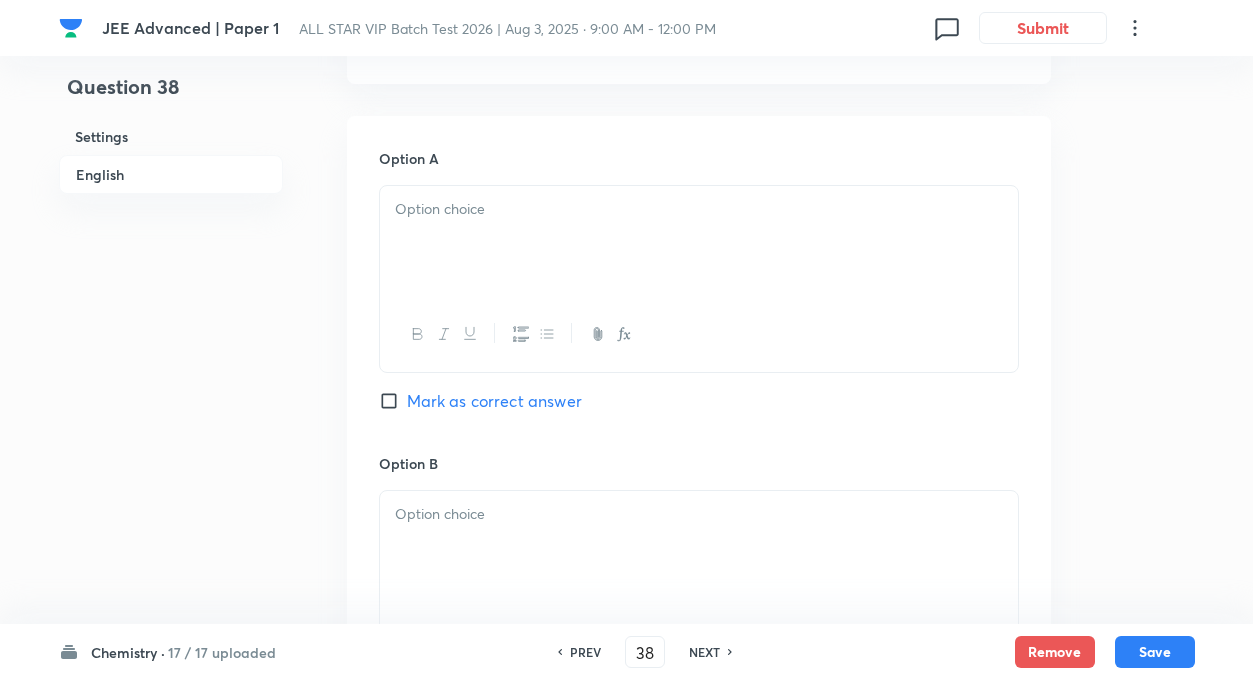 click on "NEXT" at bounding box center (704, 652) 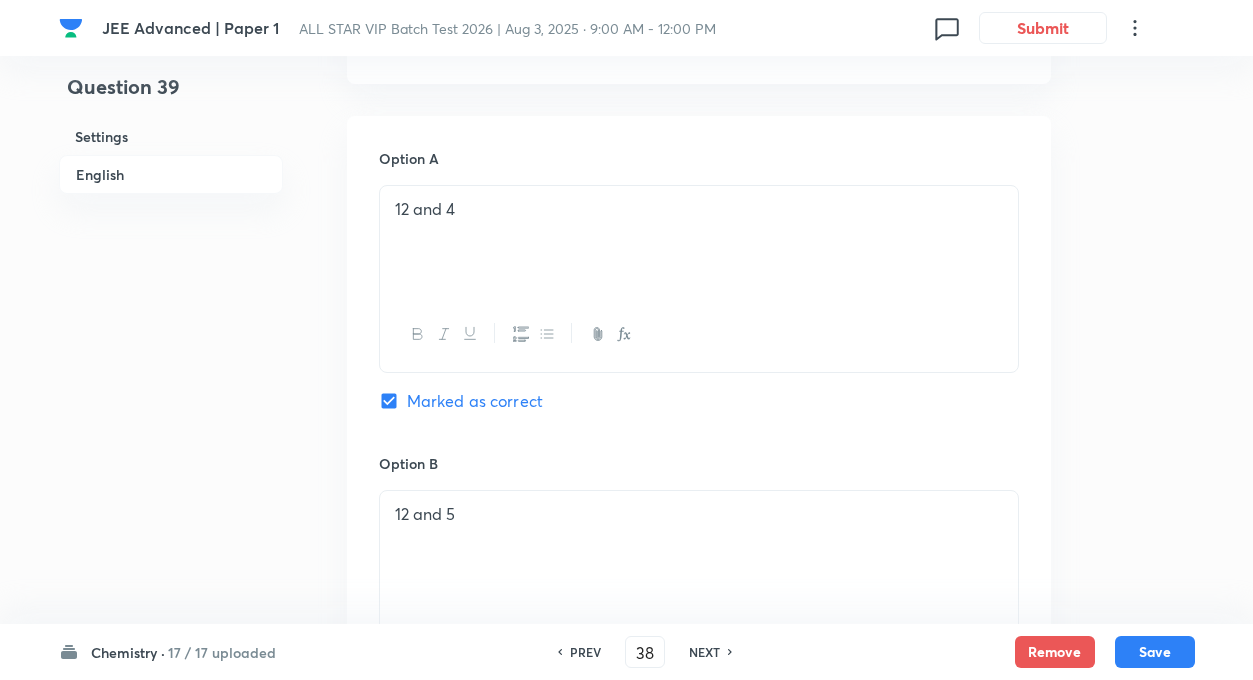 click on "NEXT" at bounding box center (704, 652) 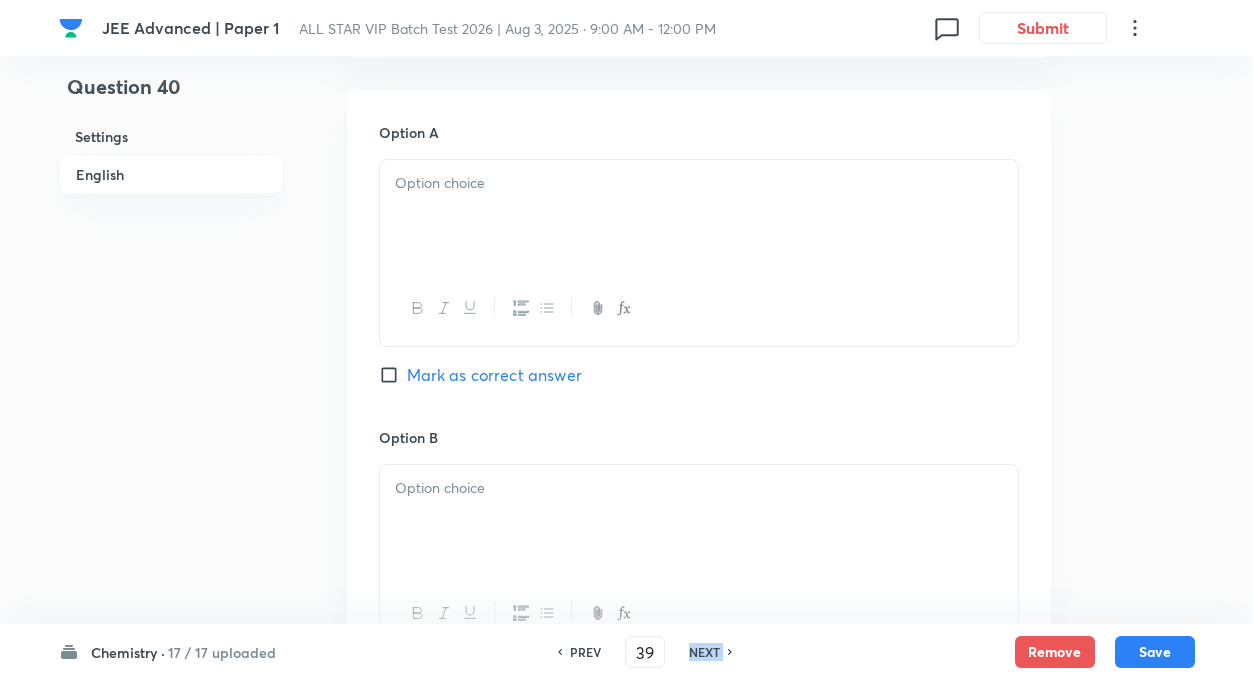 checkbox on "false" 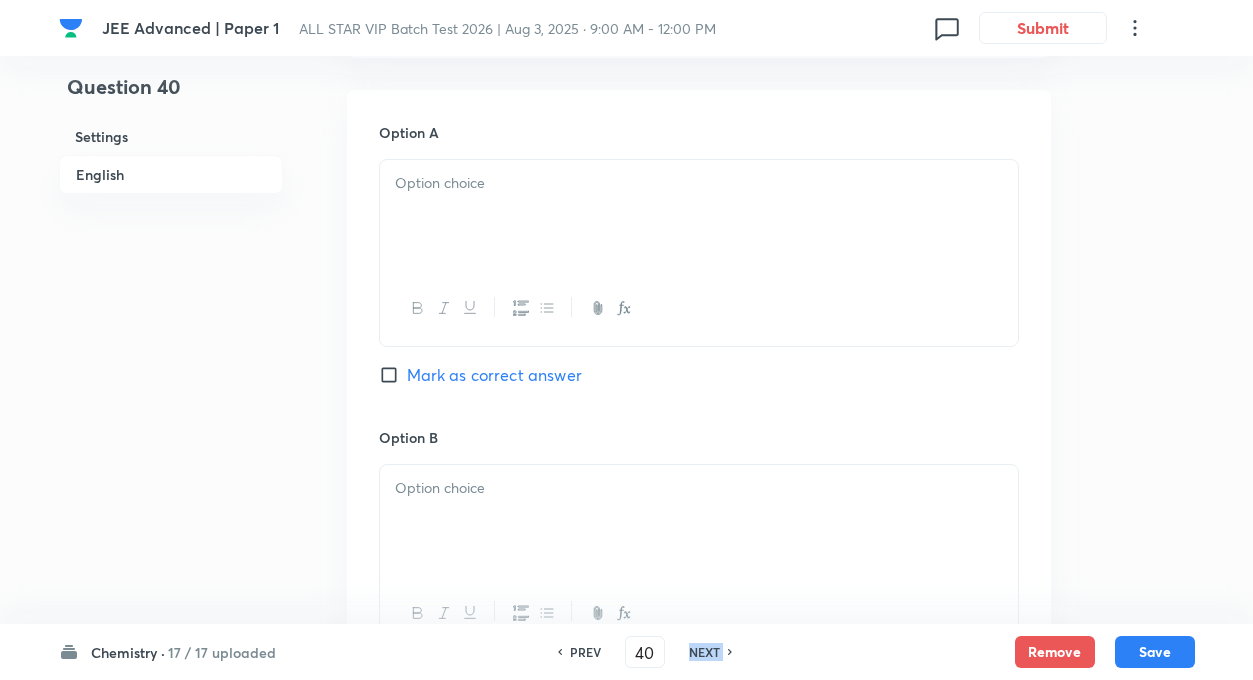 click on "NEXT" at bounding box center [704, 652] 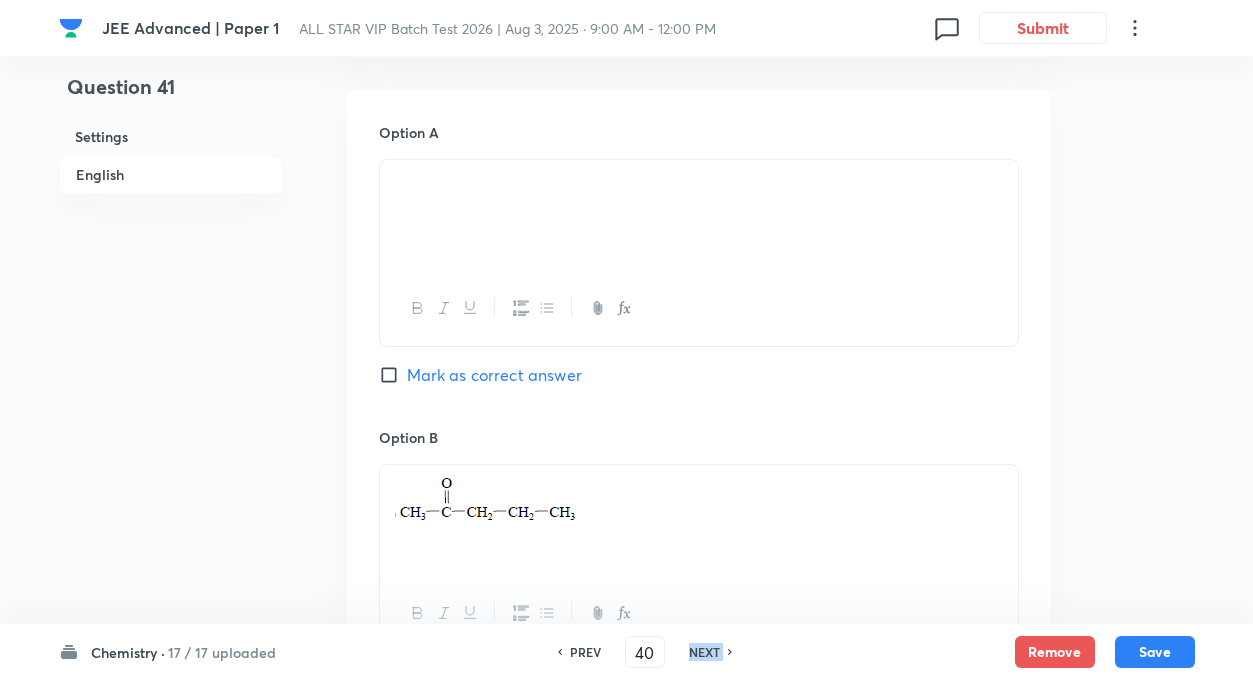 checkbox on "true" 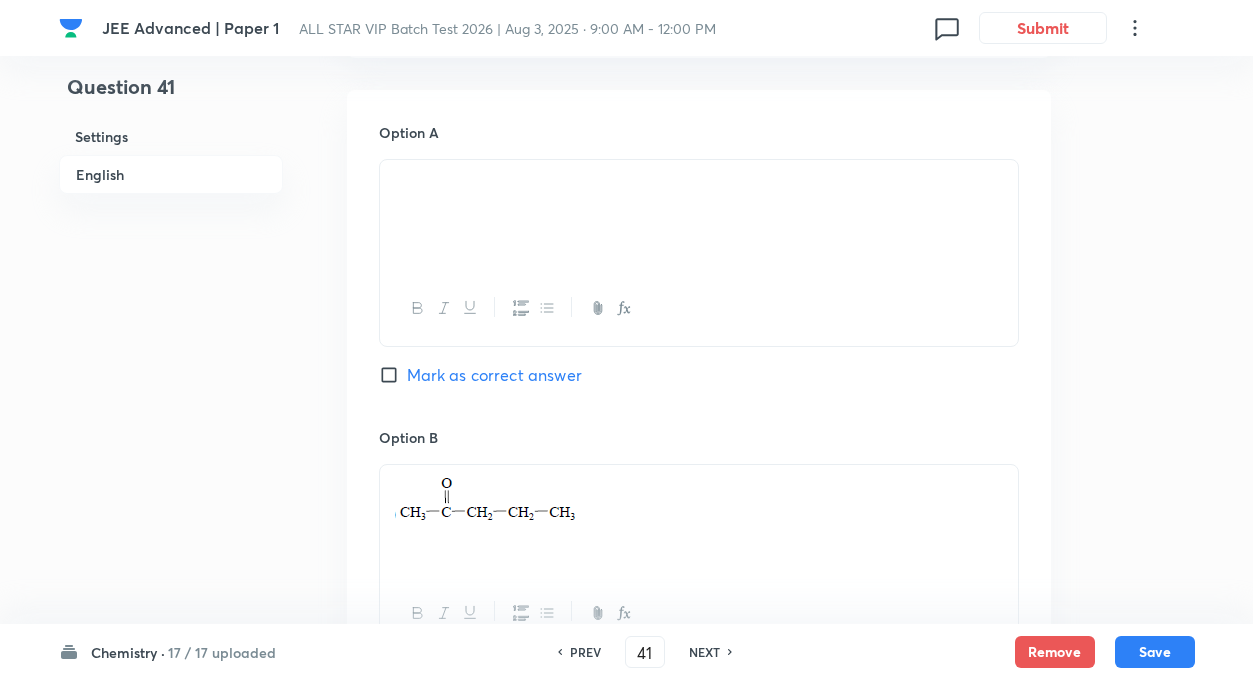 checkbox on "false" 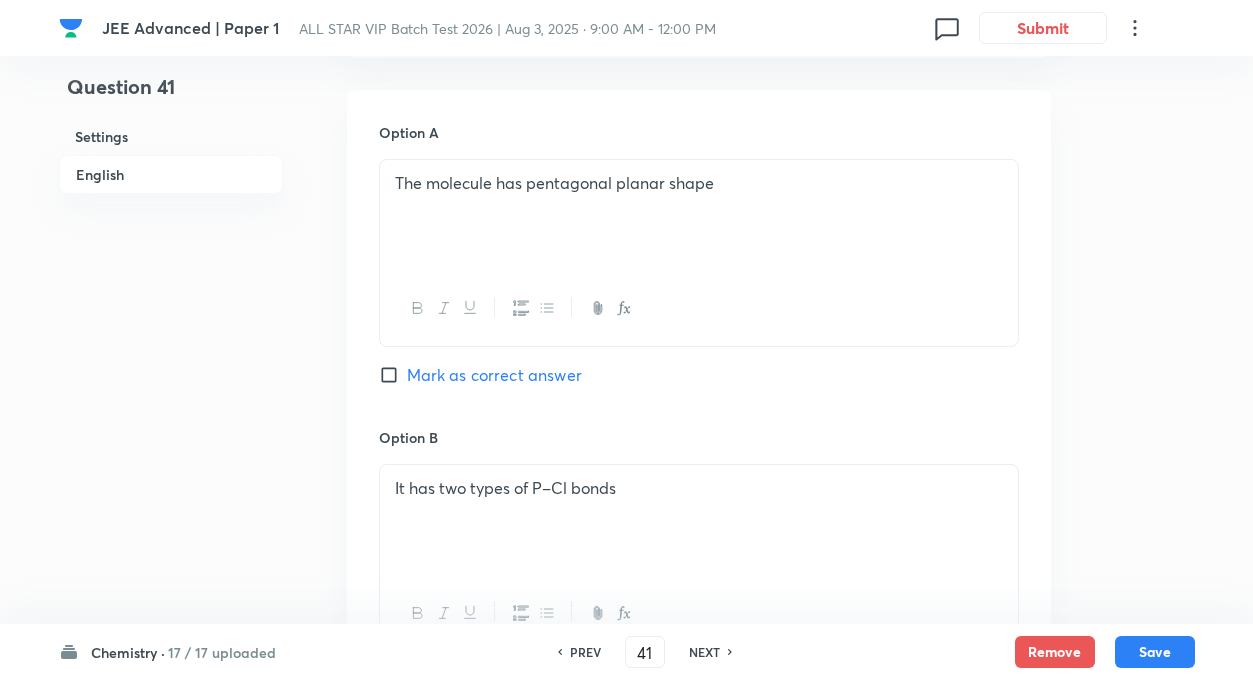 checkbox on "true" 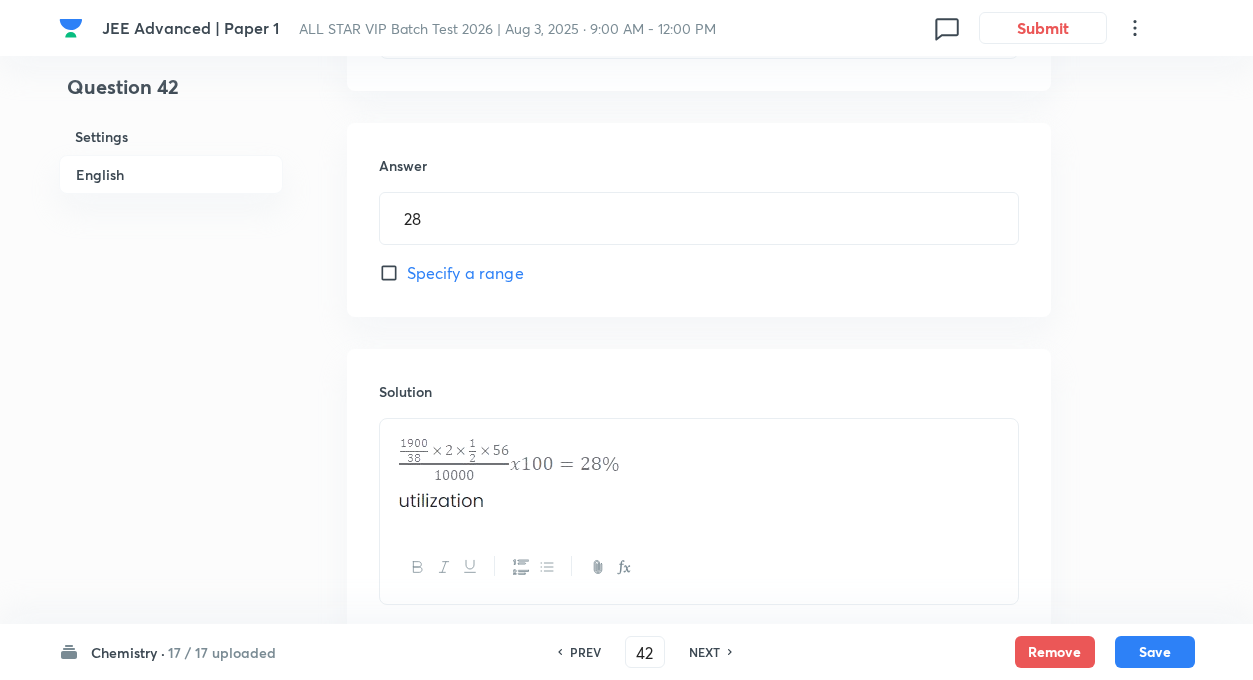 type on "28" 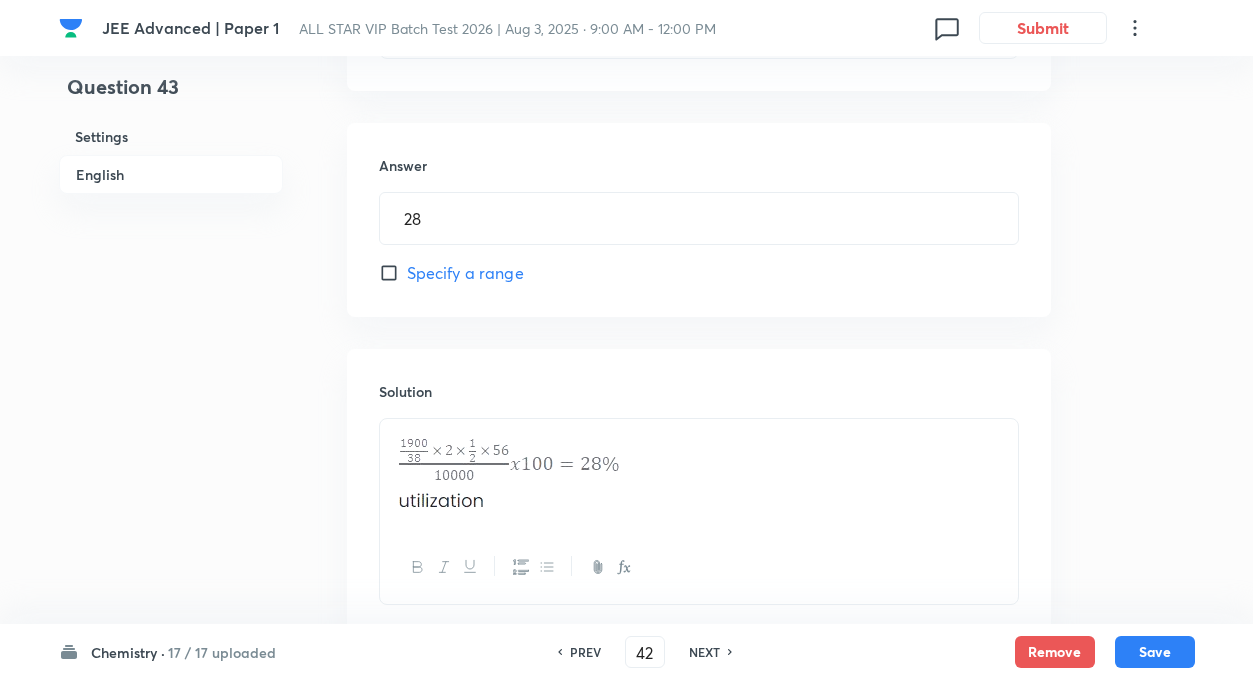 type on "43" 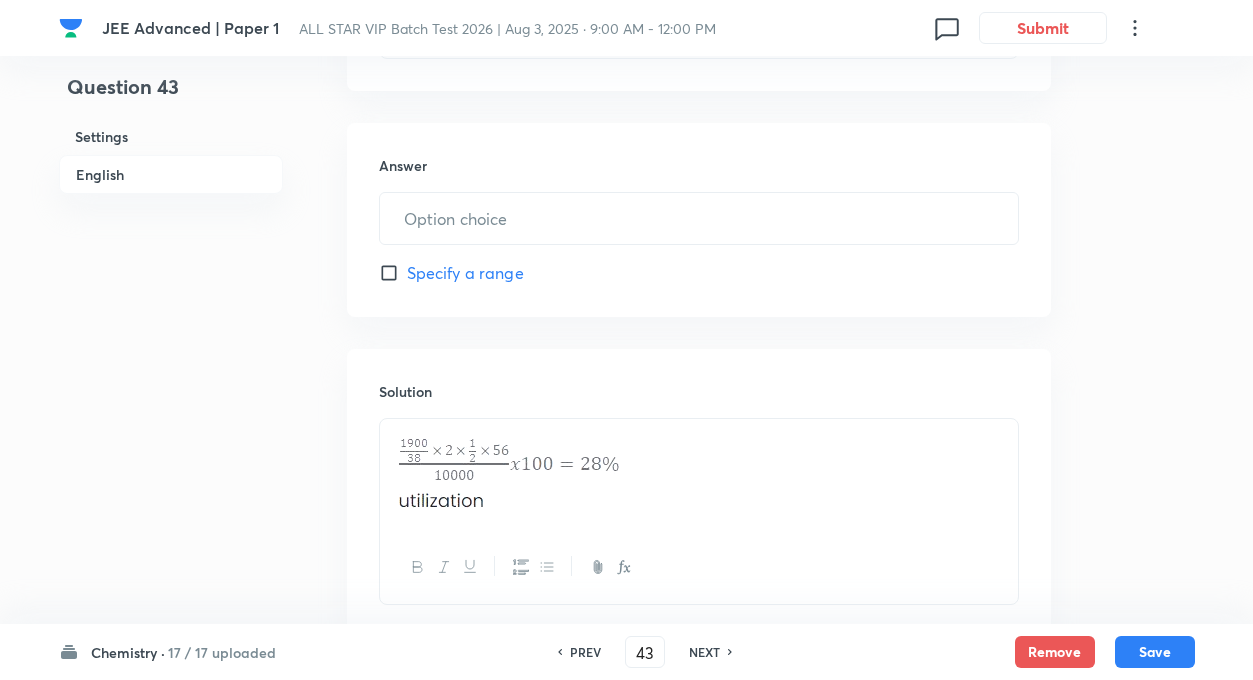 type on "42" 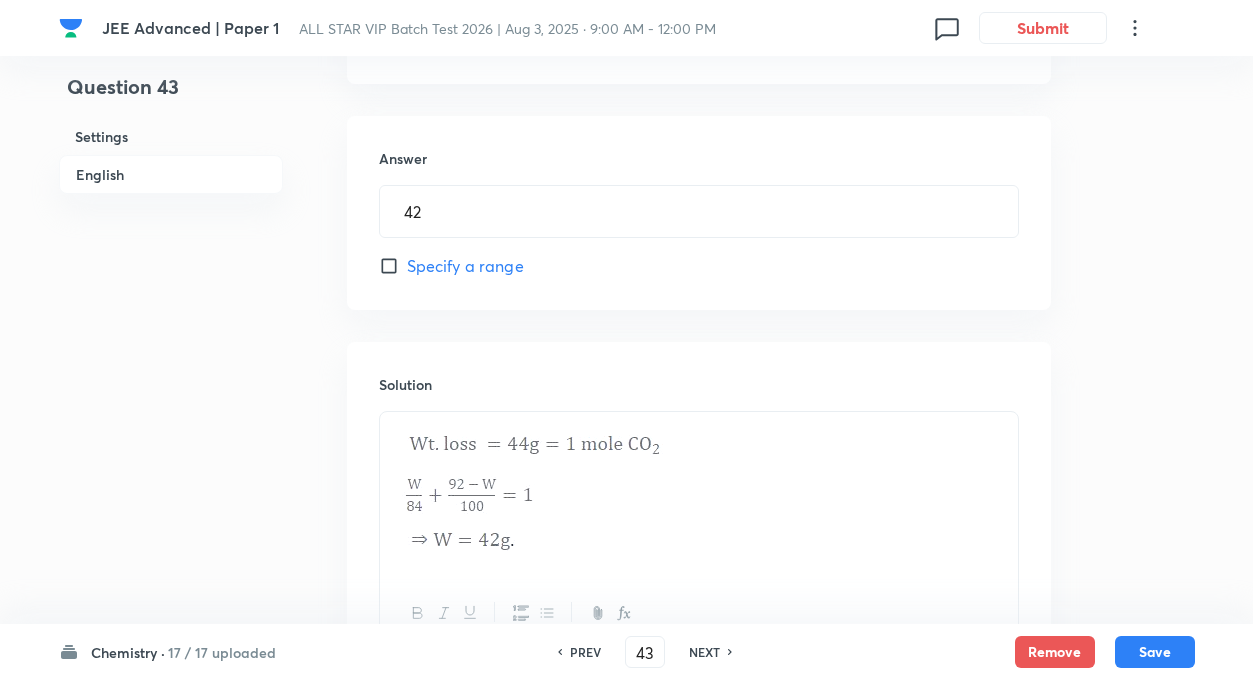 click on "NEXT" at bounding box center [704, 652] 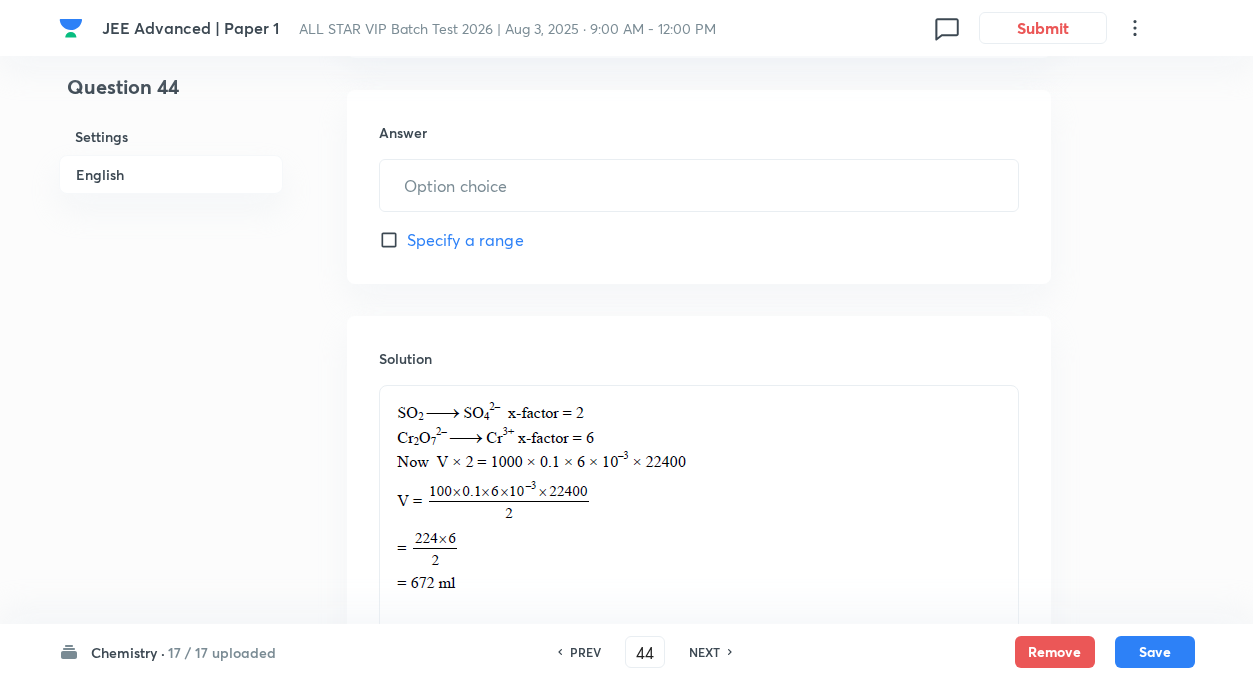type on "672" 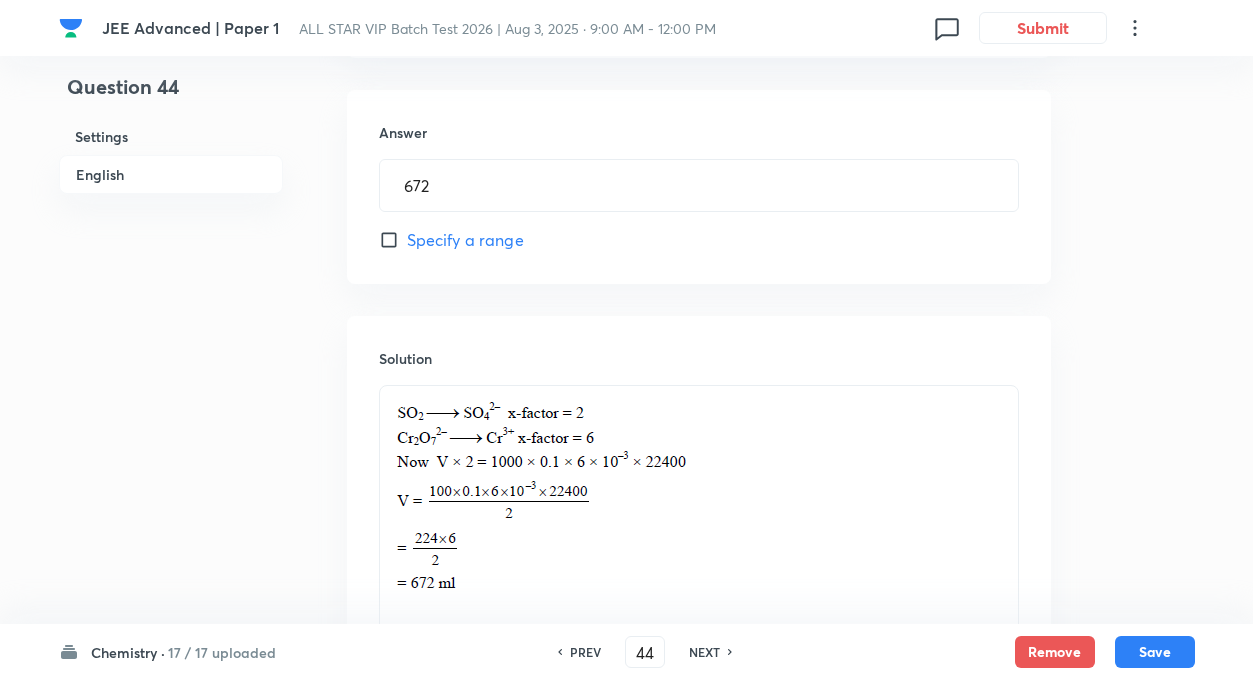 click on "Solution" at bounding box center (699, 514) 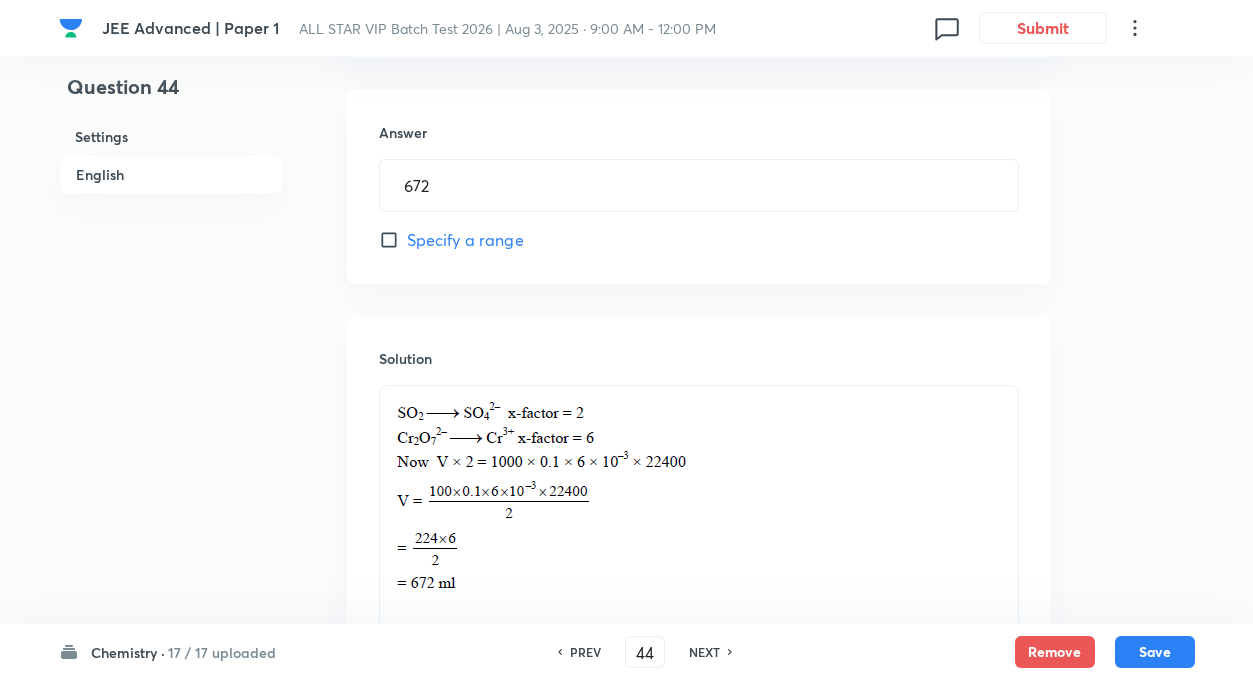 click on "Question 44 Settings English Settings Type Integer + 4 marks - 0 marks Edit Concept Chemistry Physical Chemistry Redox Reactions Balancing of Redox Reactions Edit Additional details Easy Fact Not from PYQ paper No equation Edit In English Question  What volume (in ml) at STP of SO 2  gas is oxidized by 100 ml of 0.1 (M) H 2 Cr 2 O 7  in acid solution ? Answer 672 ​ Specify a range Solution" at bounding box center (627, 4) 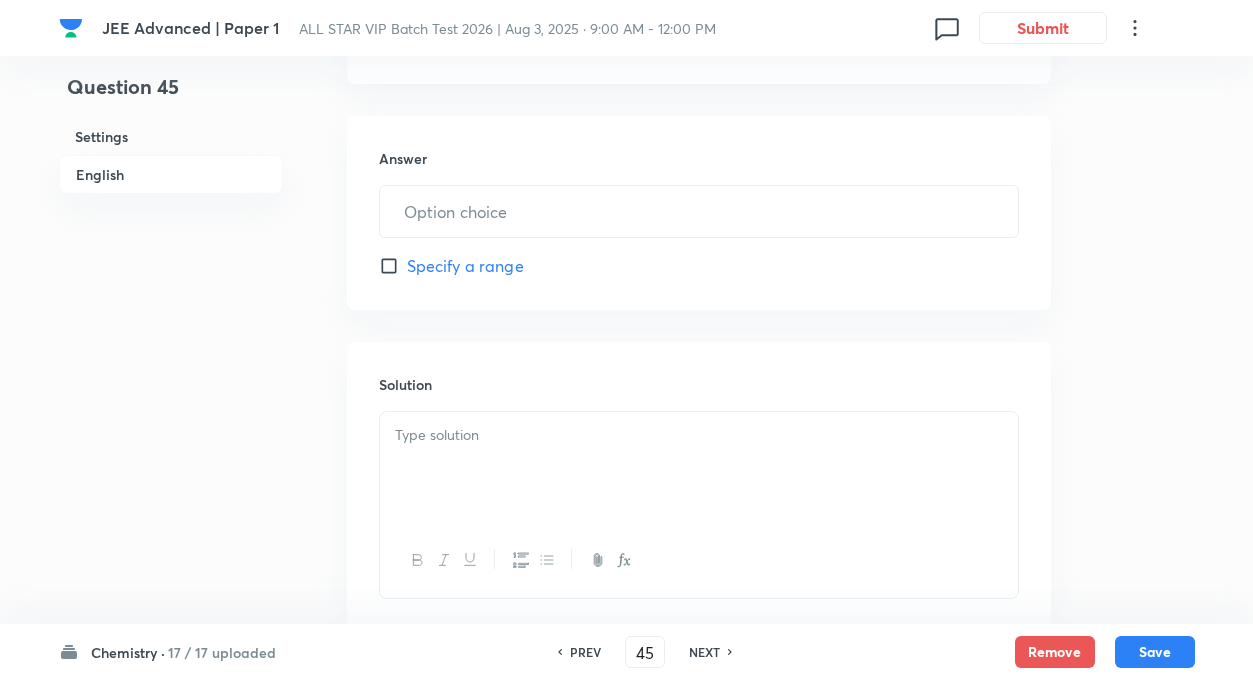 type on "64" 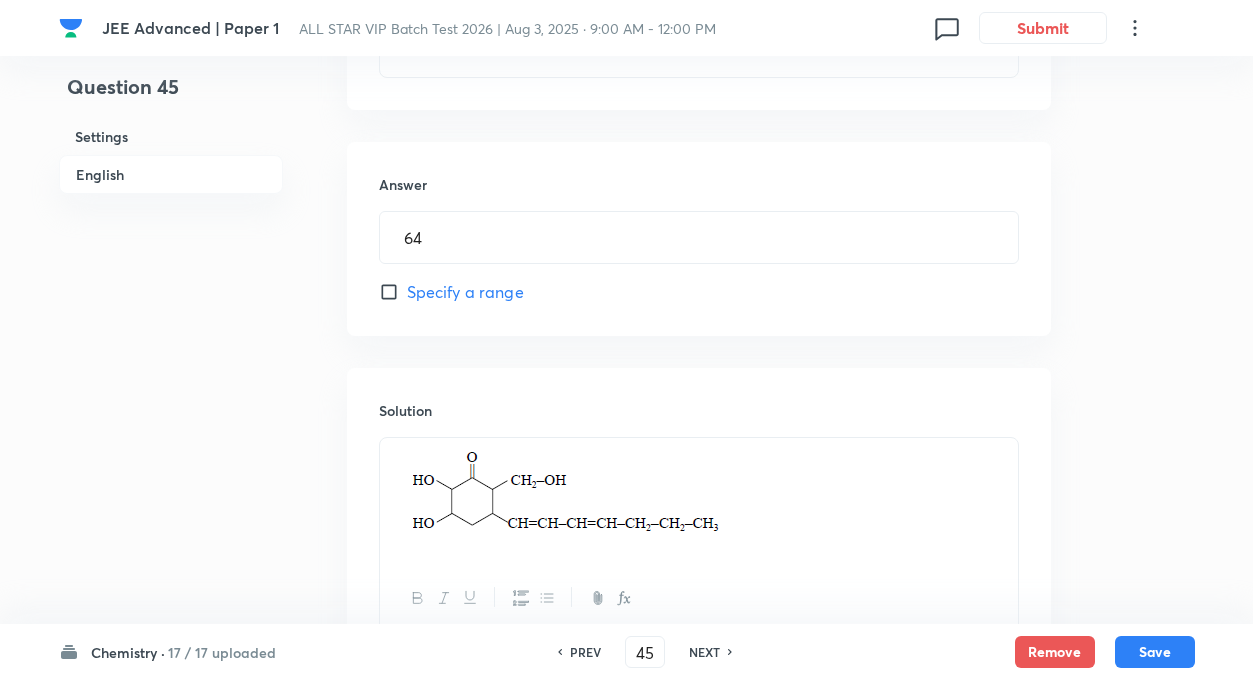 click on "Question 45 Settings English Settings Type Integer + 4 marks - 0 marks Edit Concept Chemistry Organic Chemistry Isomerism More About The Biological Importance Of Chirality Edit Additional details Very hard Fact Not from PYQ paper No equation Edit In English Question Answer 64 ​ Specify a range Solution" at bounding box center [627, -18] 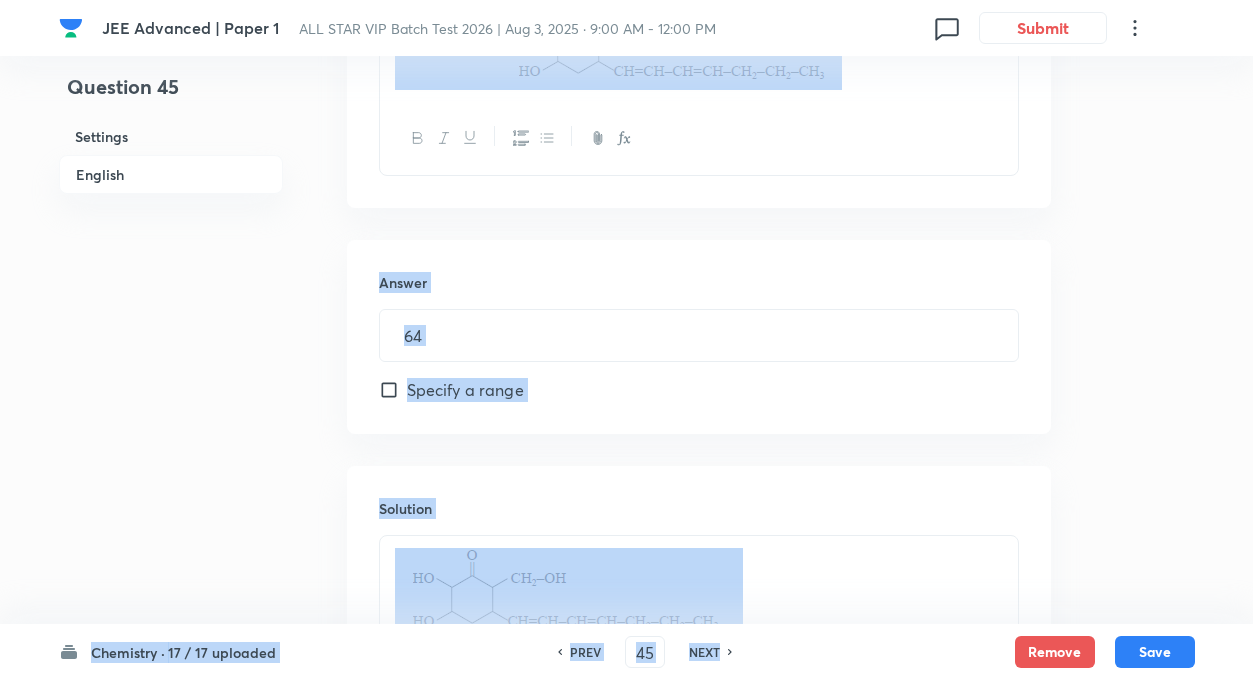 scroll, scrollTop: 796, scrollLeft: 0, axis: vertical 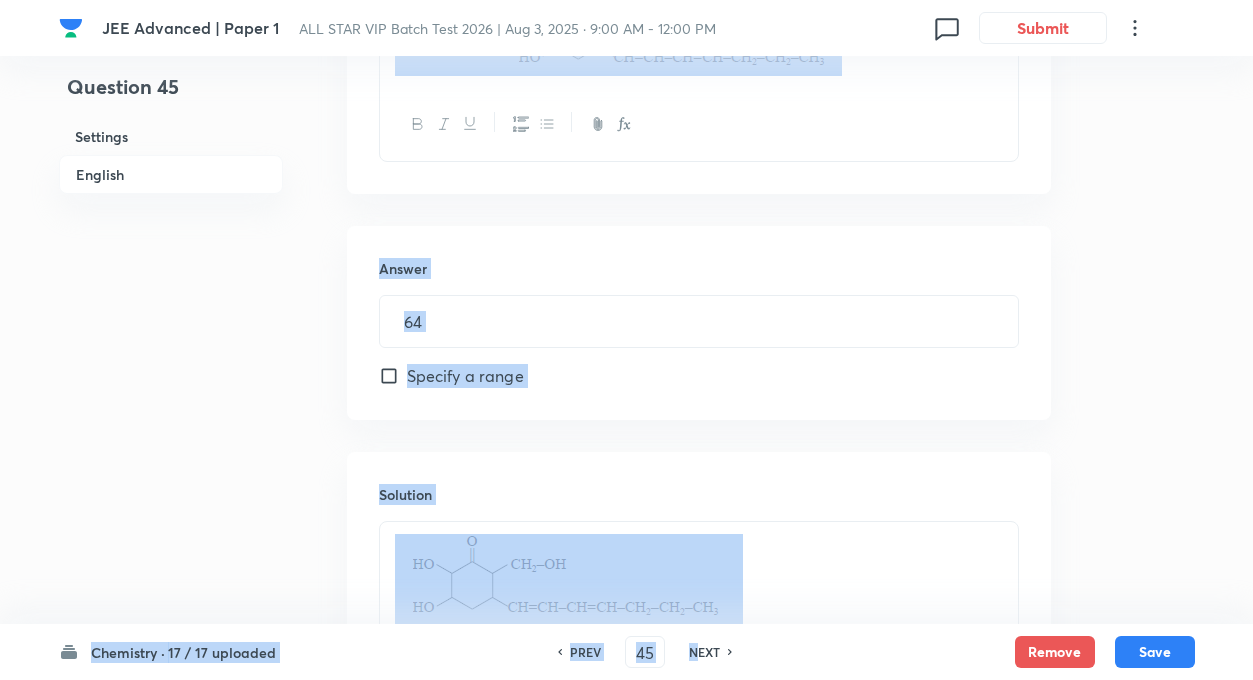 drag, startPoint x: 310, startPoint y: 530, endPoint x: 700, endPoint y: 648, distance: 407.46042 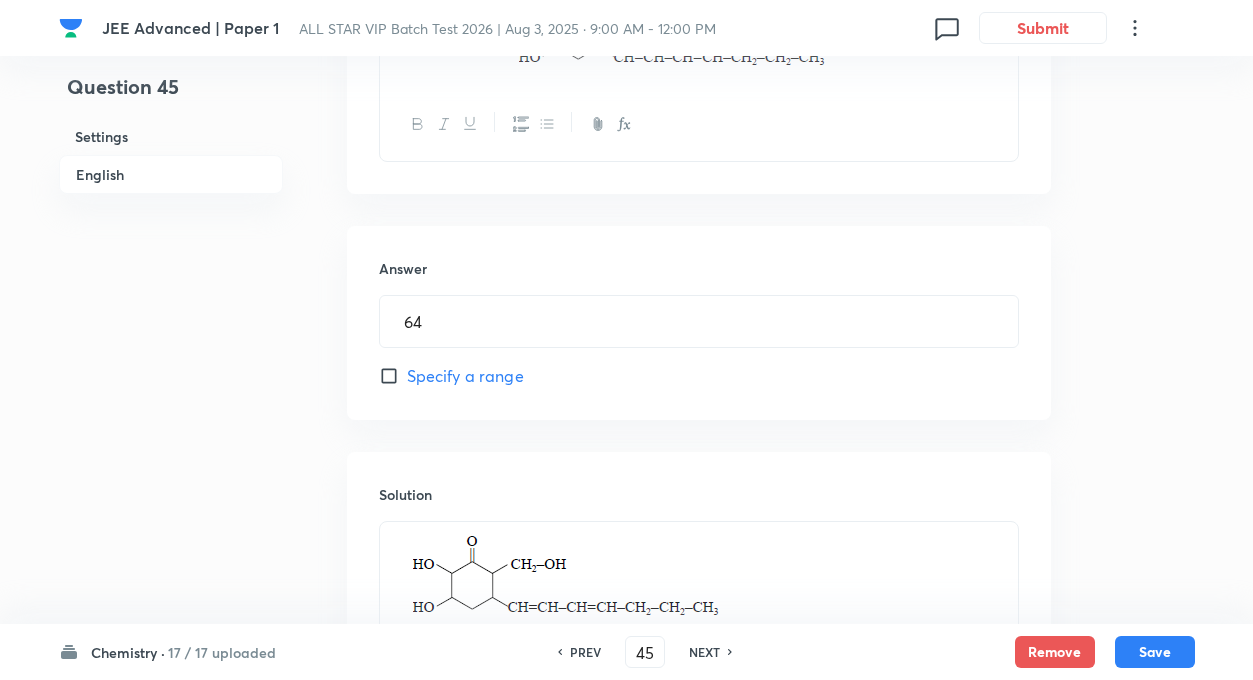 type on "46" 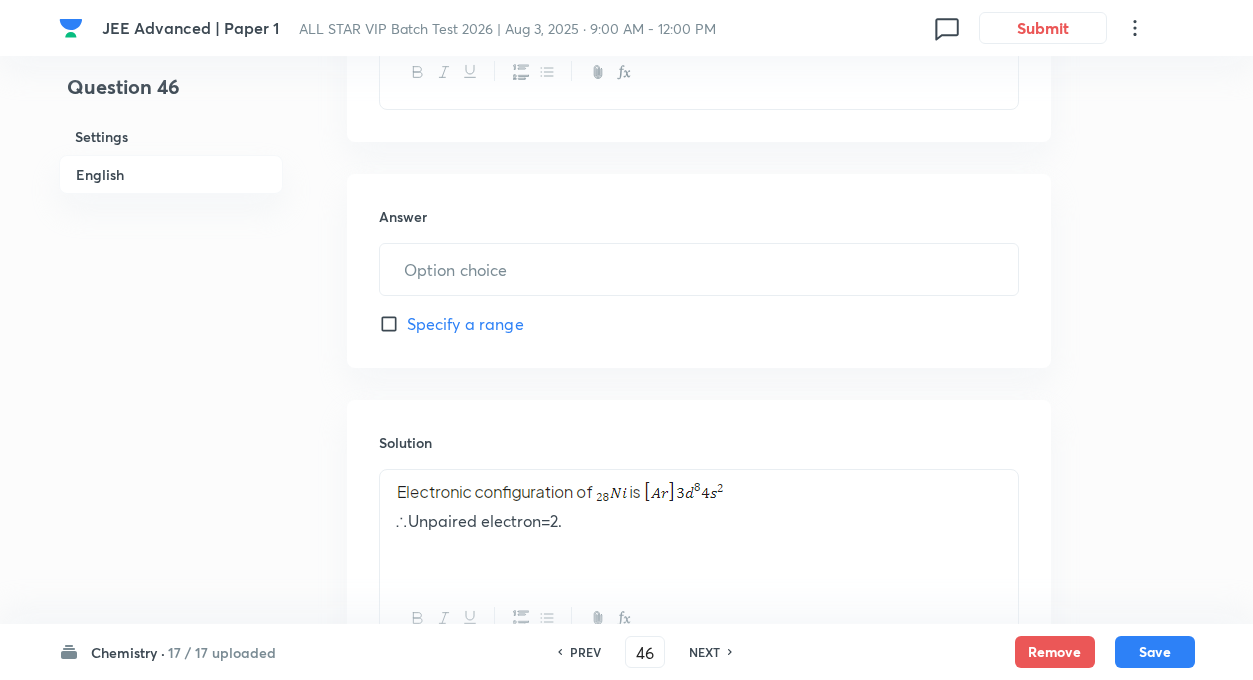 type on "2" 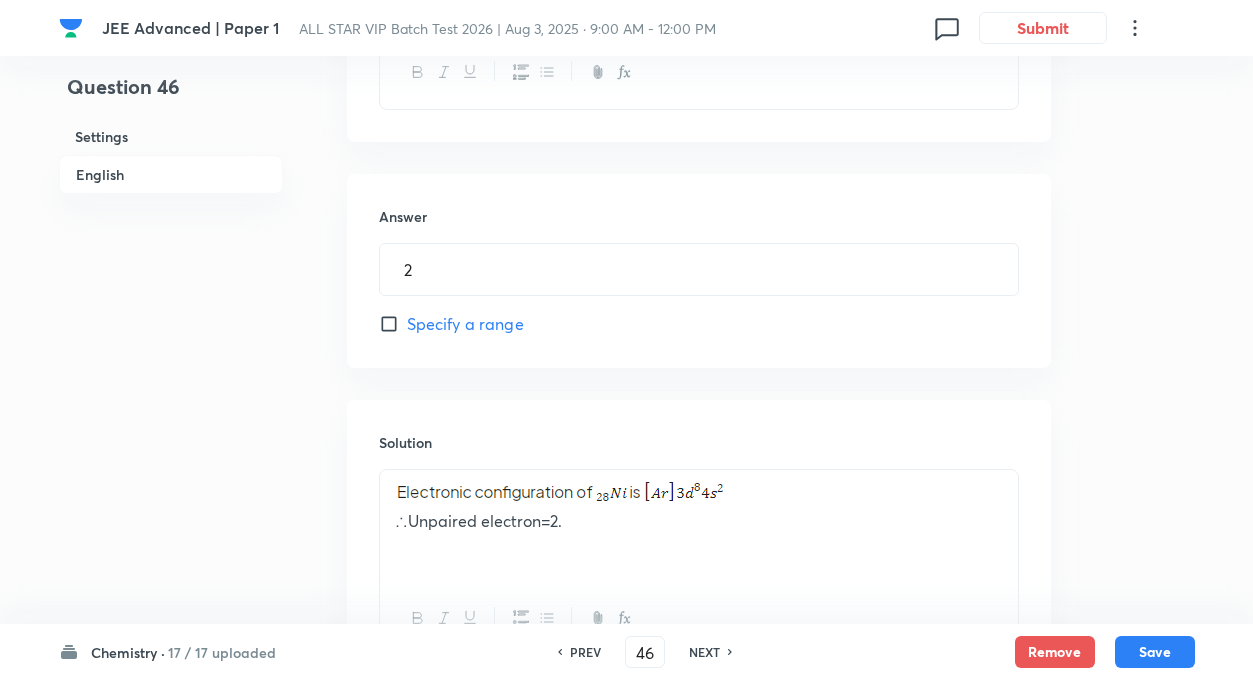 click on "∴Unpaired electron=2." at bounding box center (699, 526) 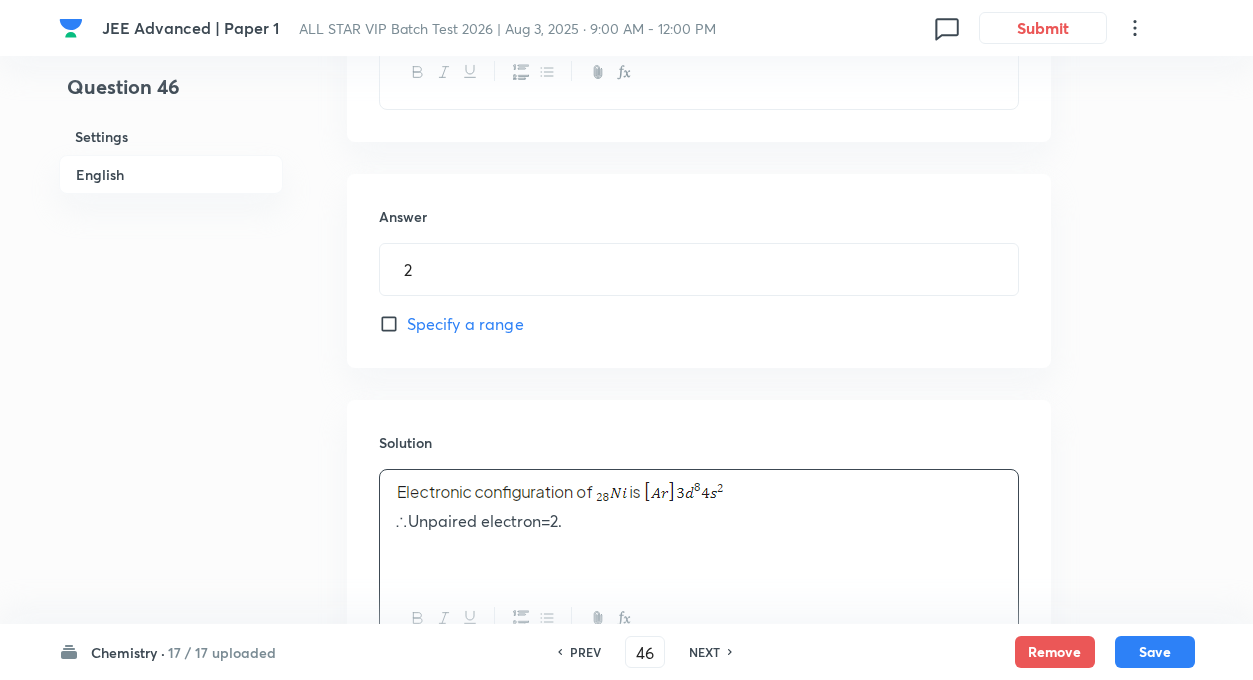 click on "Question 46 Settings English Settings Type Integer + 4 marks - 0 marks Edit Concept Chemistry Inorganic Chemistry Quantum Number Electronic Configuration of Atoms Edit Additional details Very hard Fact Not from PYQ paper No equation Edit In English Question How many unpaired electrons are there in Ni +2  ion if the atomic number of Ni is 28. Answer 2 ​ Specify a range Solution ∴Unpaired electron=2." at bounding box center (627, 34) 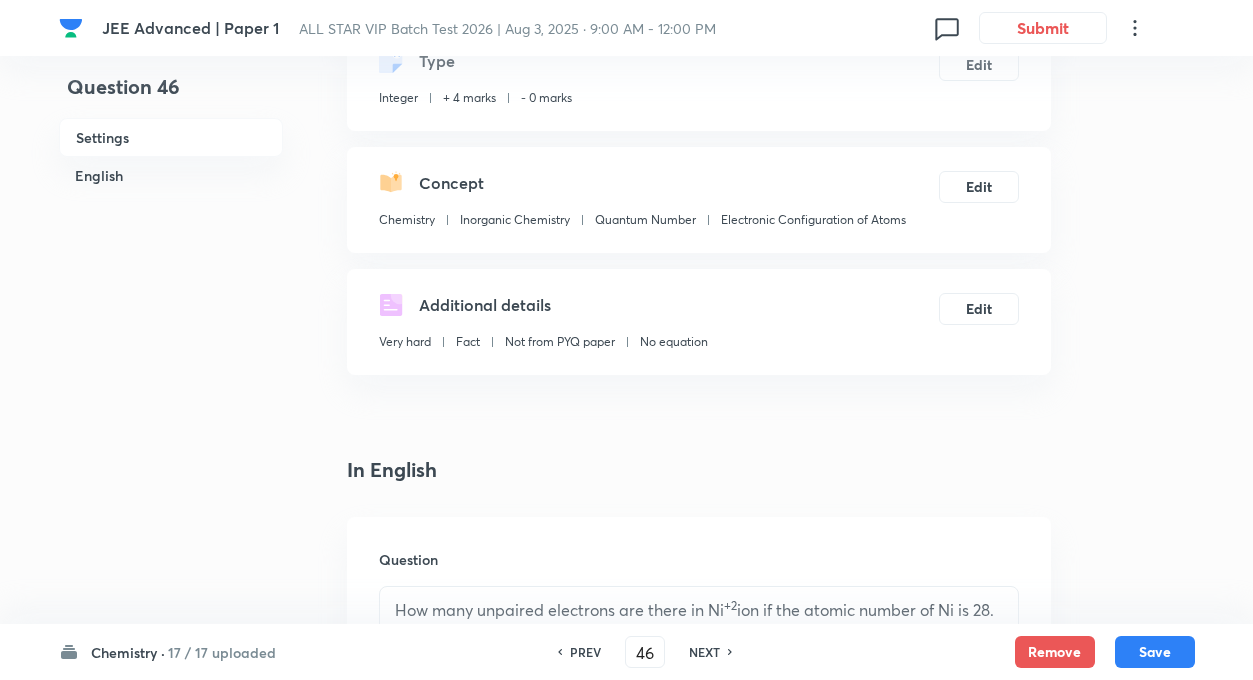 scroll, scrollTop: 320, scrollLeft: 0, axis: vertical 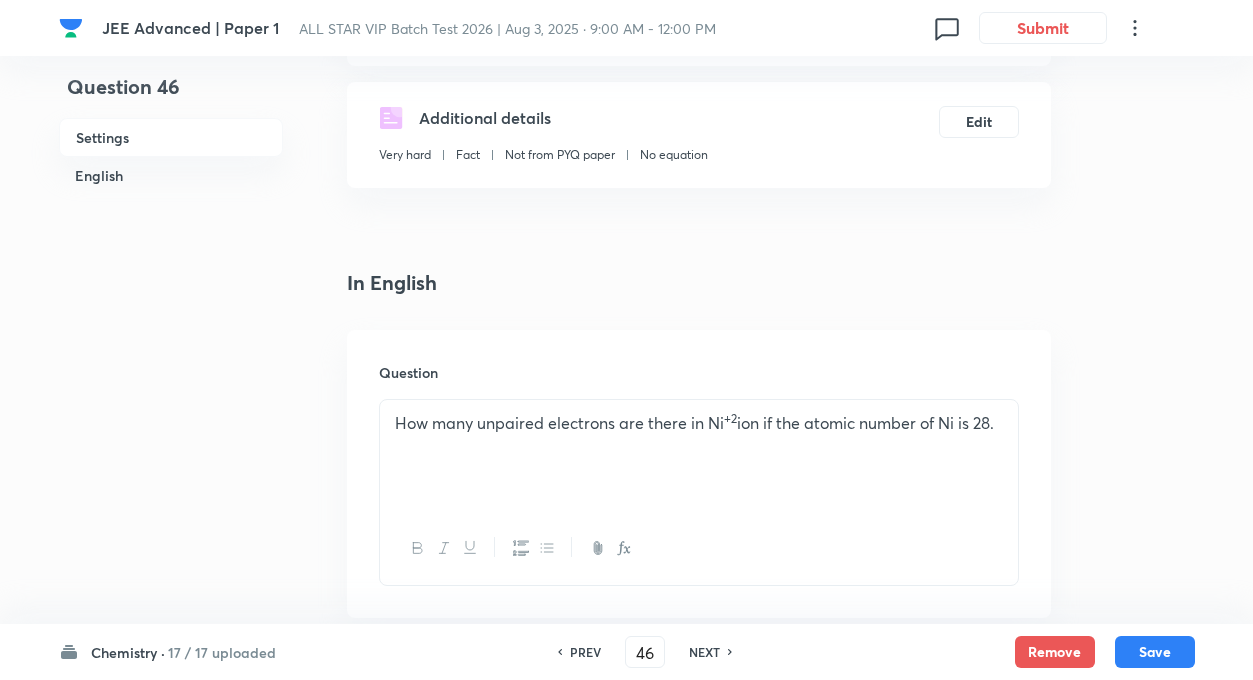 click on "NEXT" at bounding box center [704, 652] 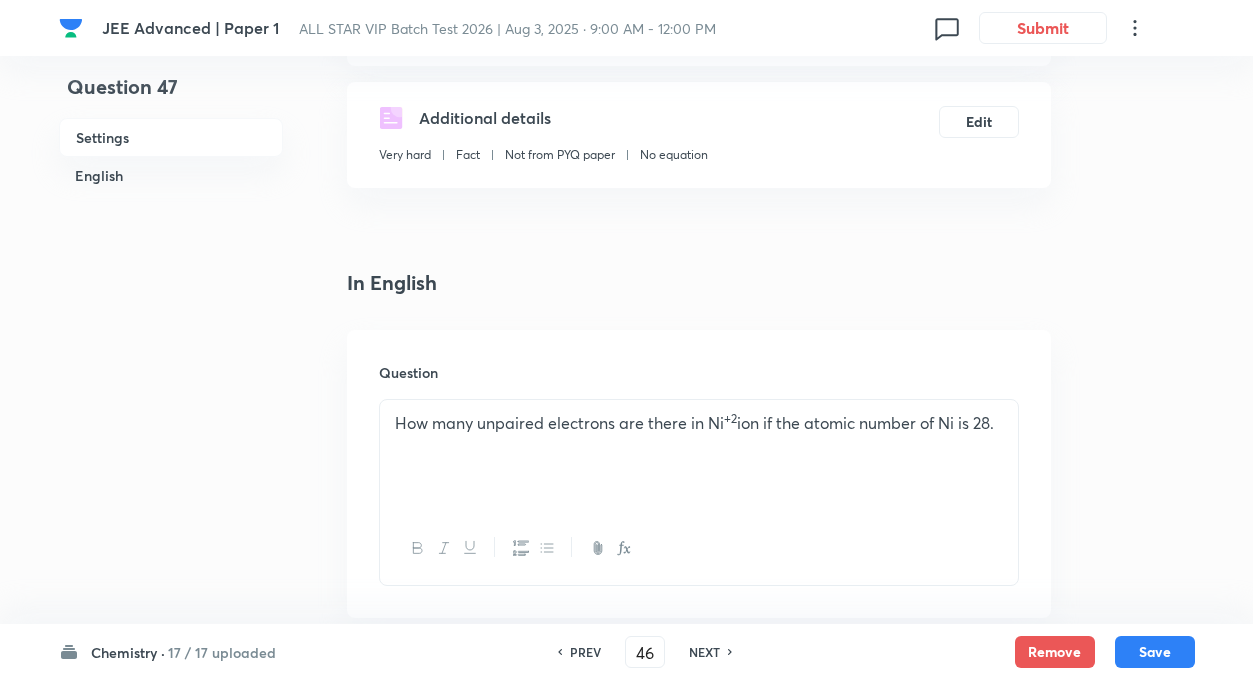 type on "47" 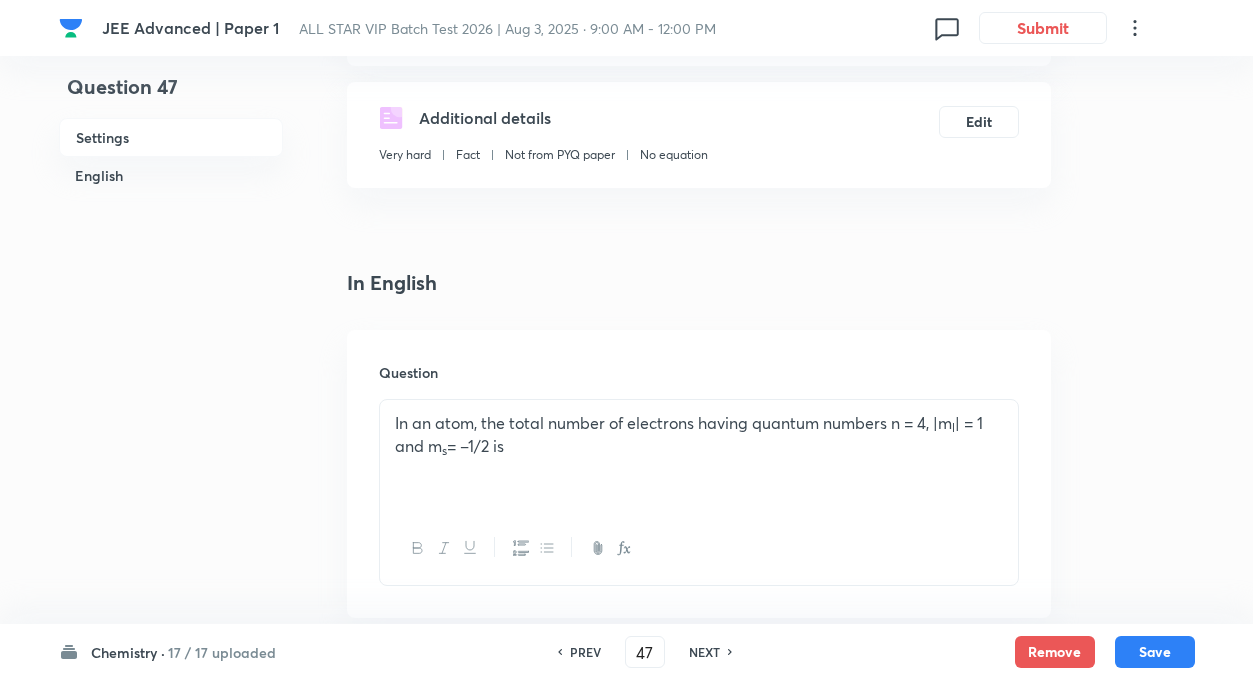 type on "6" 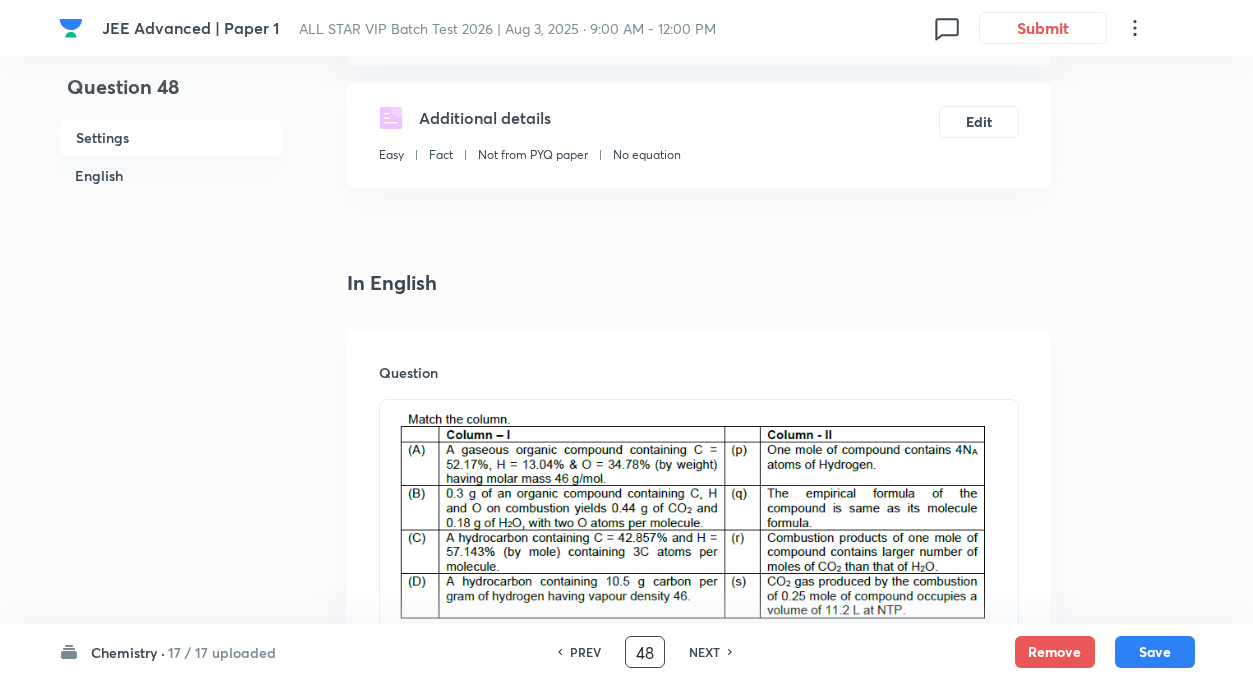 checkbox on "true" 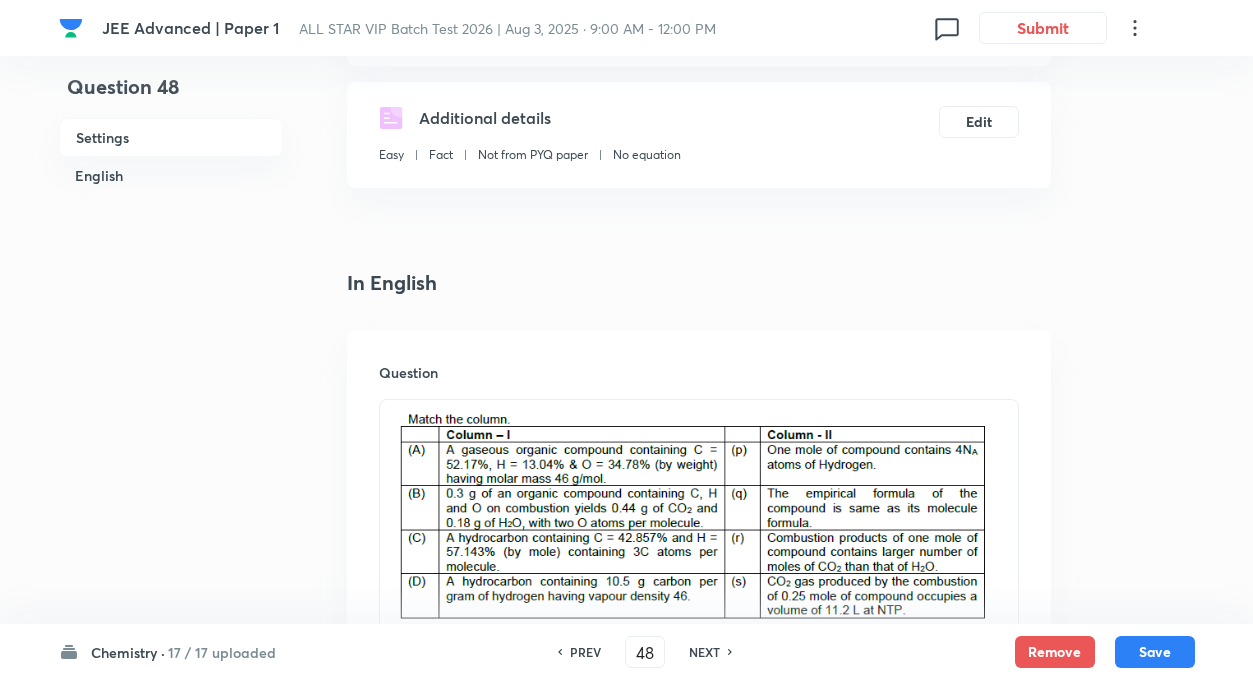 click on "PREV" at bounding box center (585, 652) 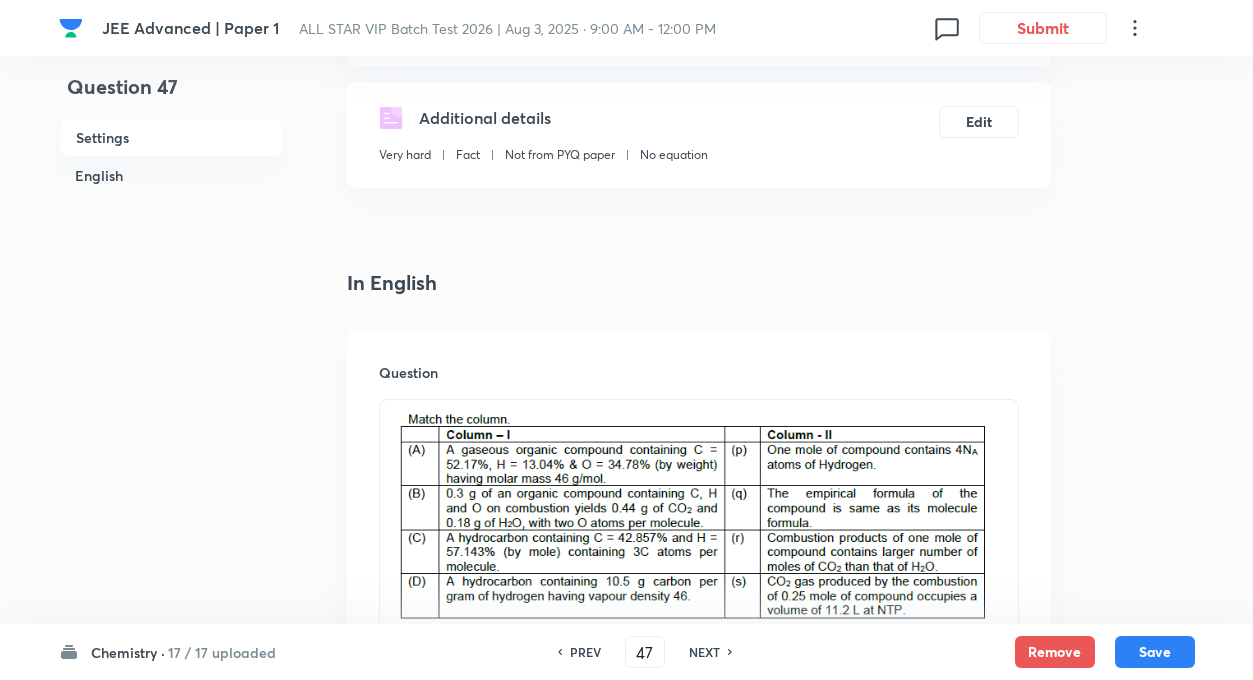 click on "PREV" at bounding box center (585, 652) 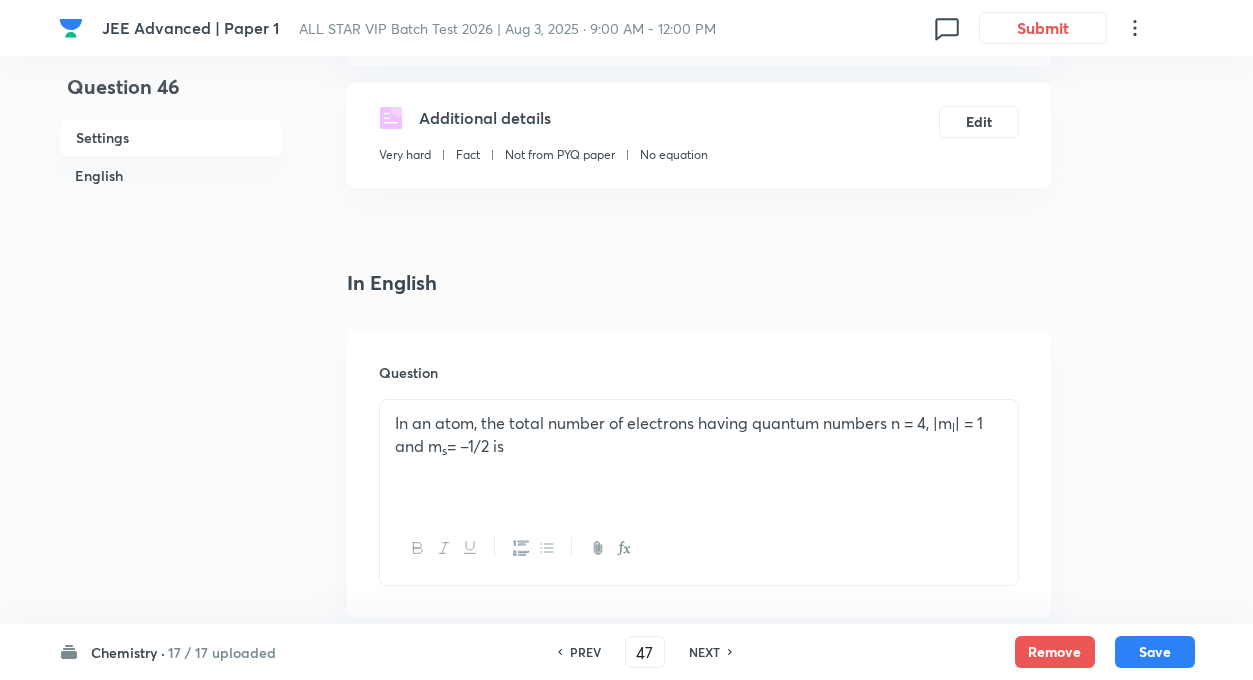 type on "46" 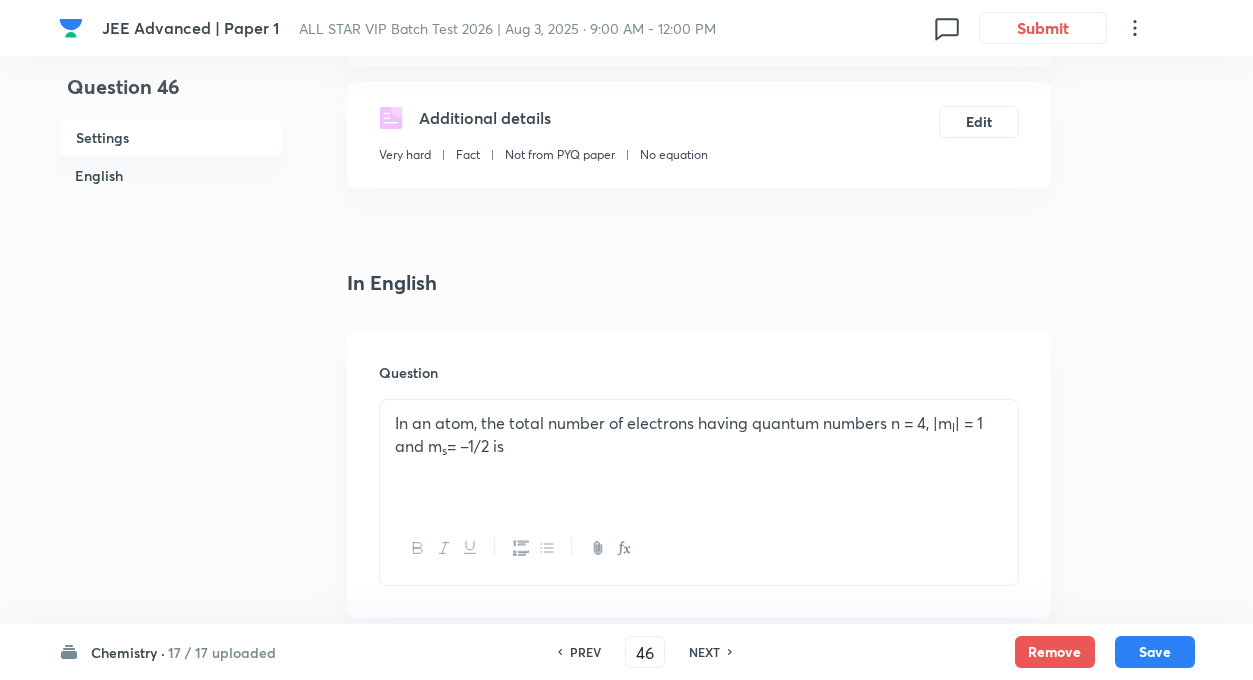 click on "PREV" at bounding box center [585, 652] 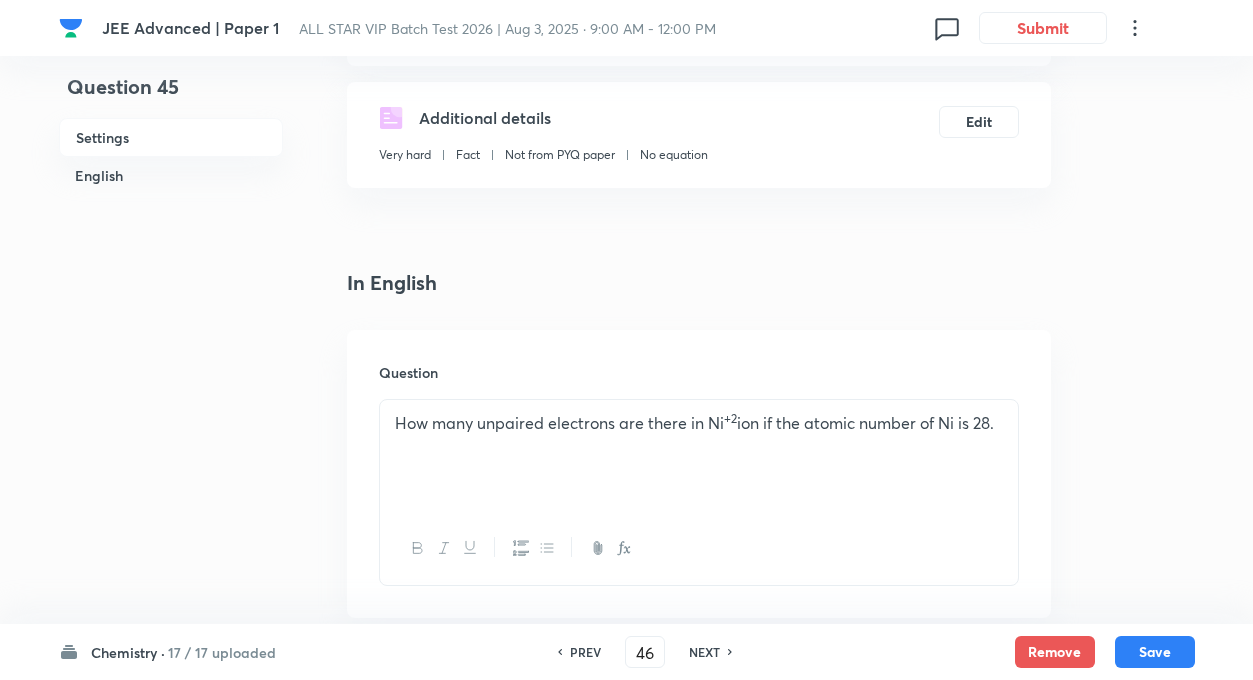 type 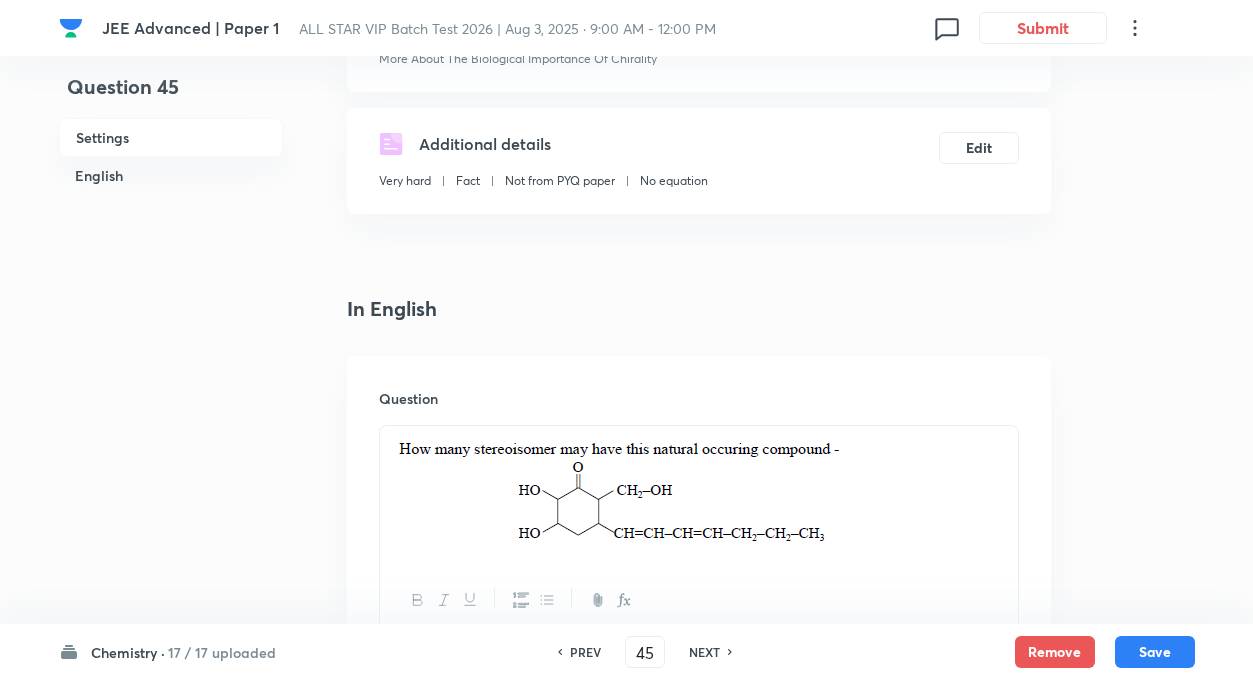 type on "64" 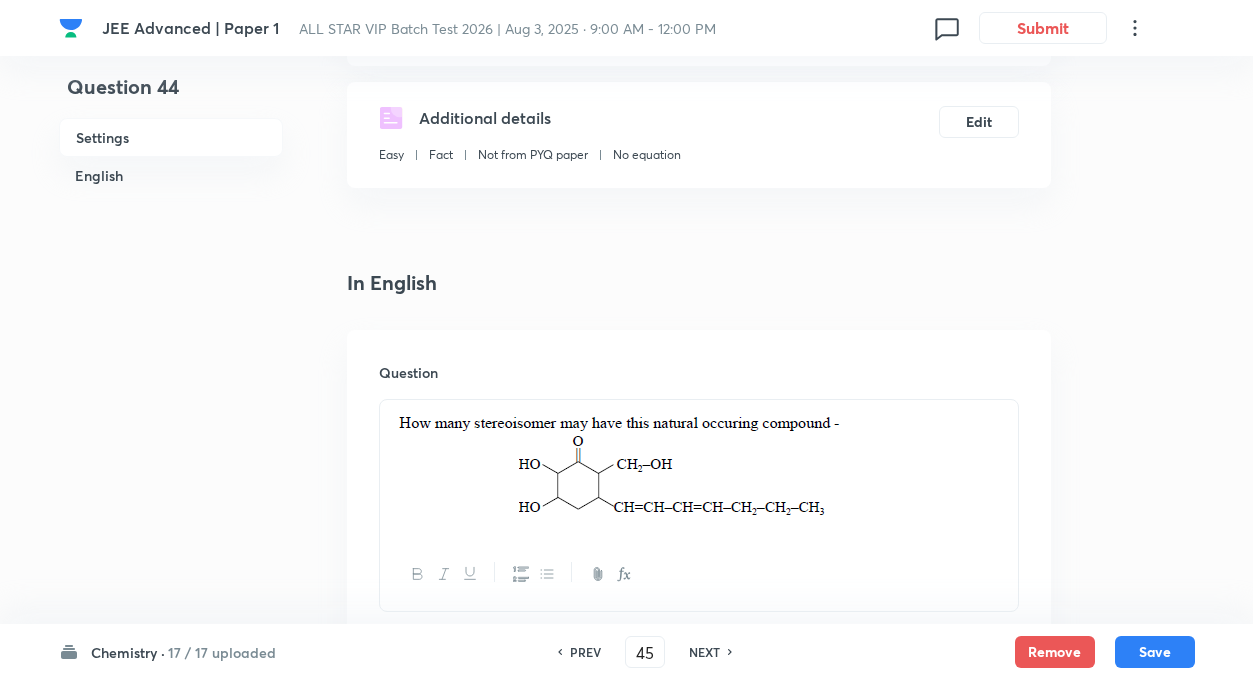 type on "44" 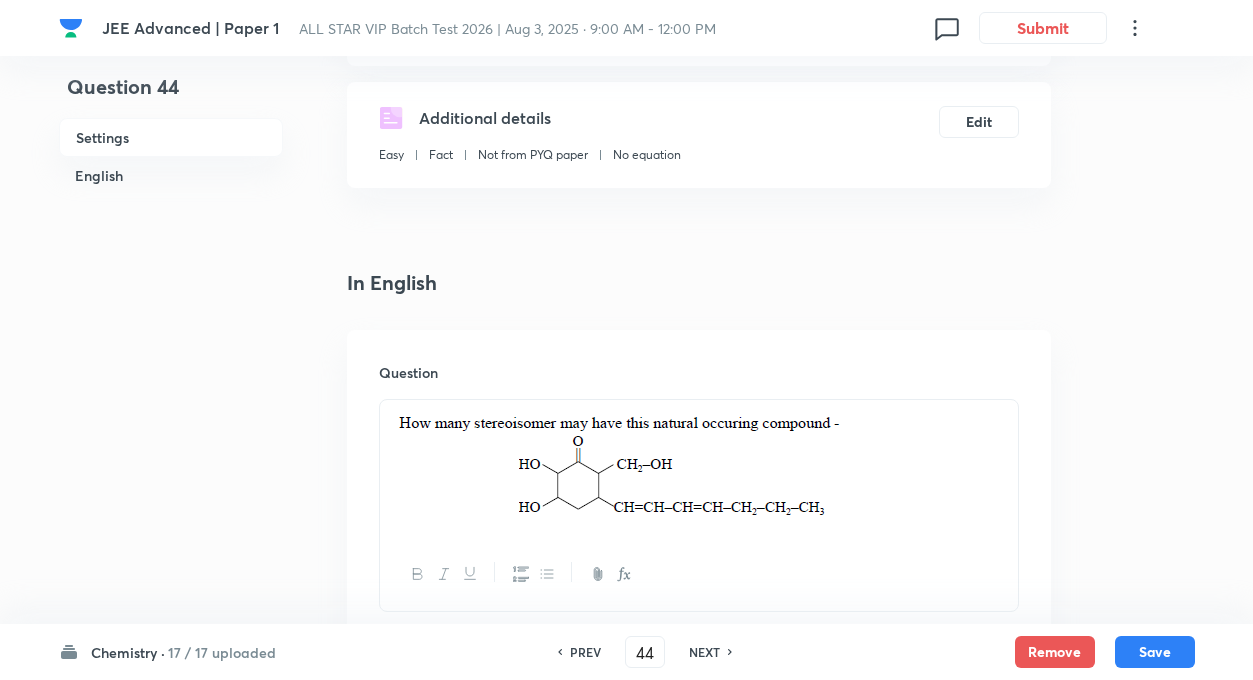 type on "672" 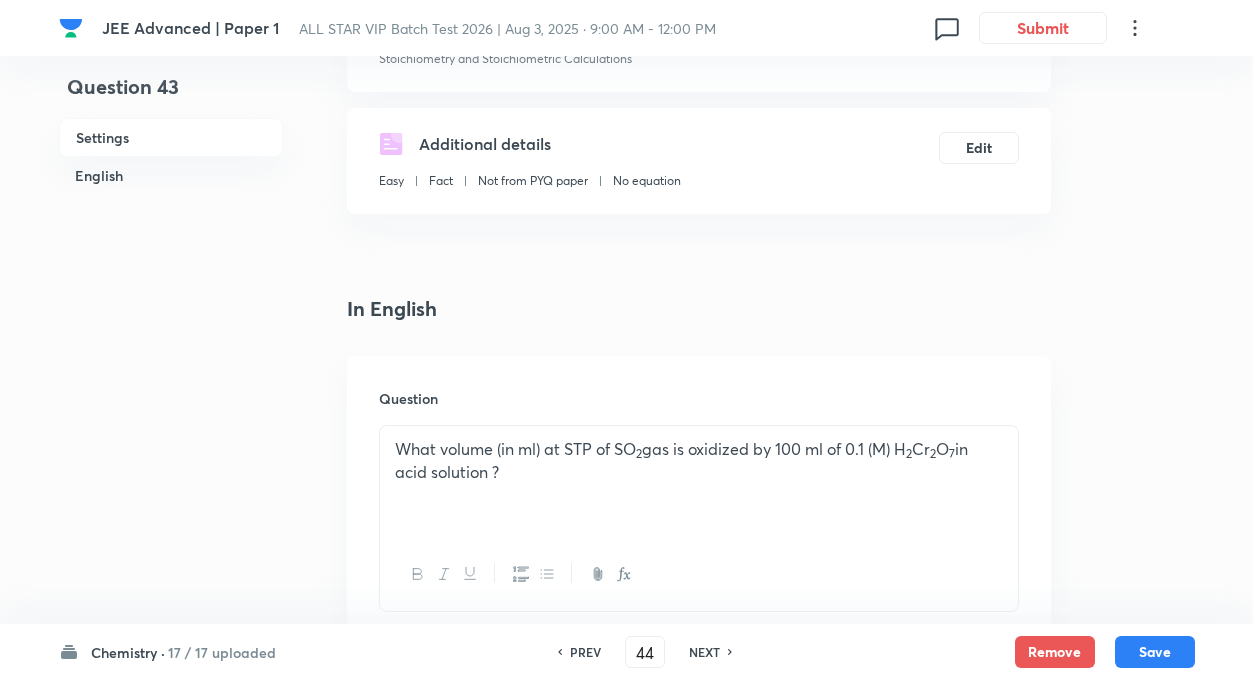 type on "43" 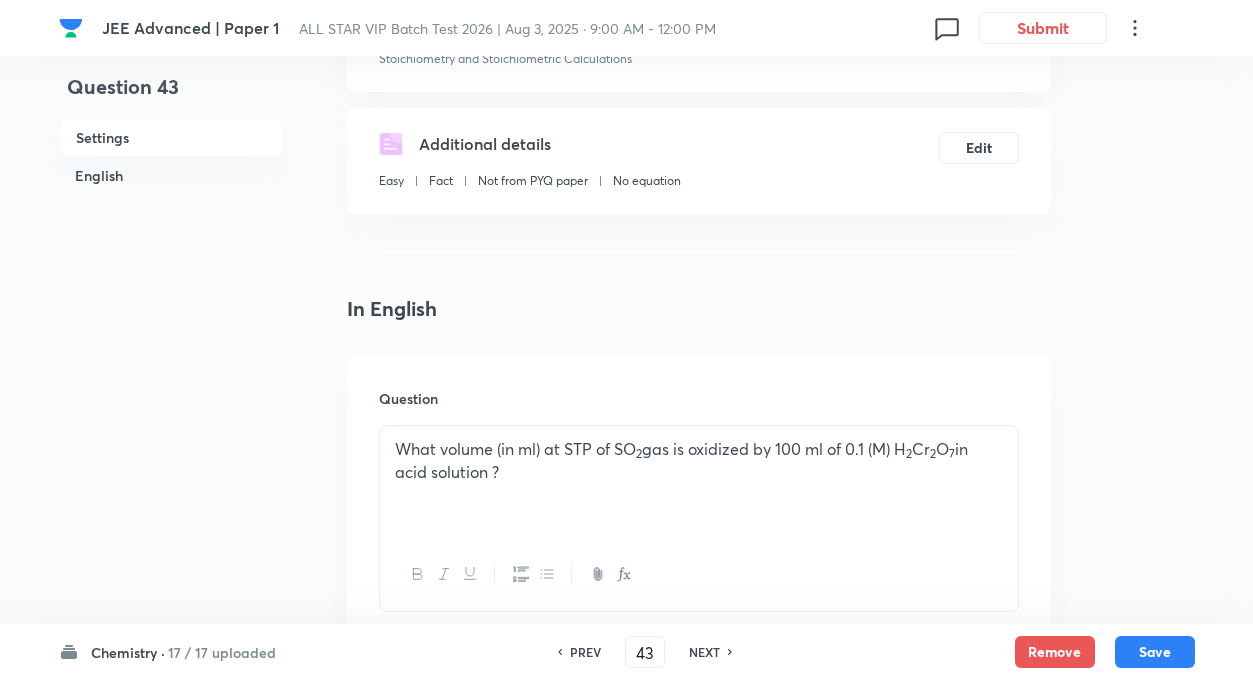 type on "42" 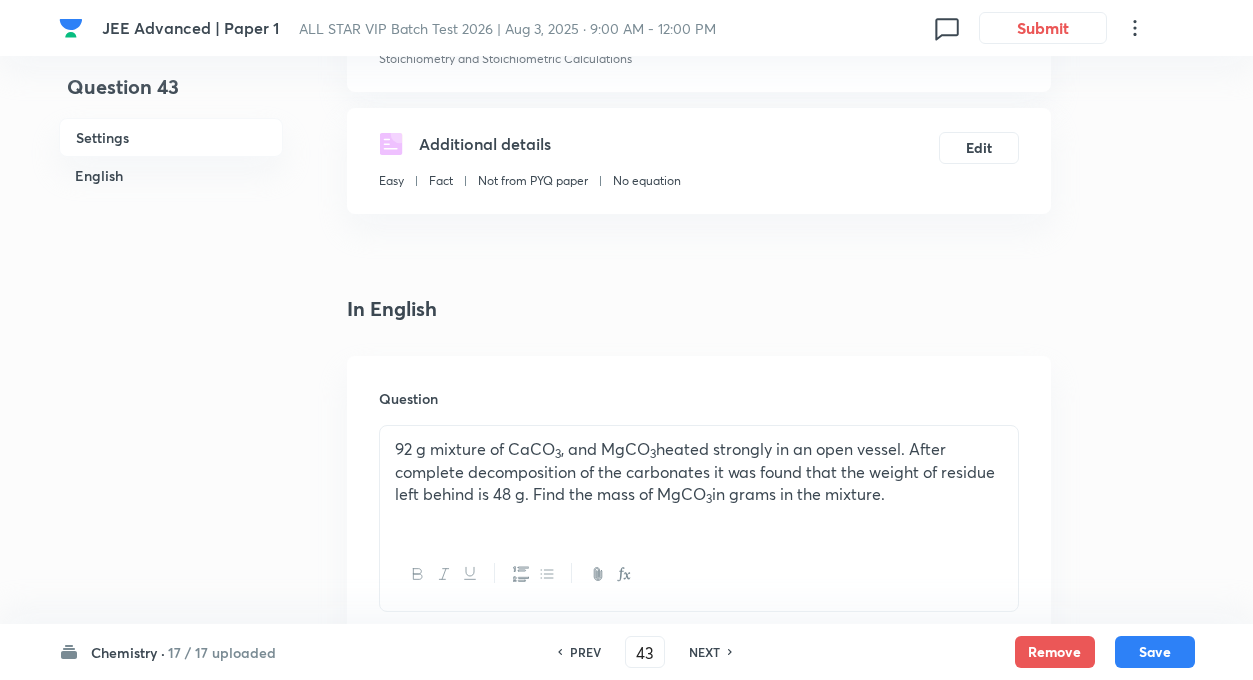 click on "Question 43 Settings English Settings Type Integer + 4 marks - 0 marks Edit Concept Chemistry Physical Chemistry Mole Concept & Concentration Terms Stoichiometry and Stoichiometric Calculations Edit Additional details Easy Fact Not from PYQ paper No equation Edit In English Question 92 g mixture of CaCO 3 , and MgCO 3  heated strongly in an open vessel. After complete decomposition of the carbonates it was found that the weight of residue left behind is 48 g. Find the mass of MgCO 3  in grams in the mixture. Answer 42 ​ Specify a range Solution" at bounding box center (627, 550) 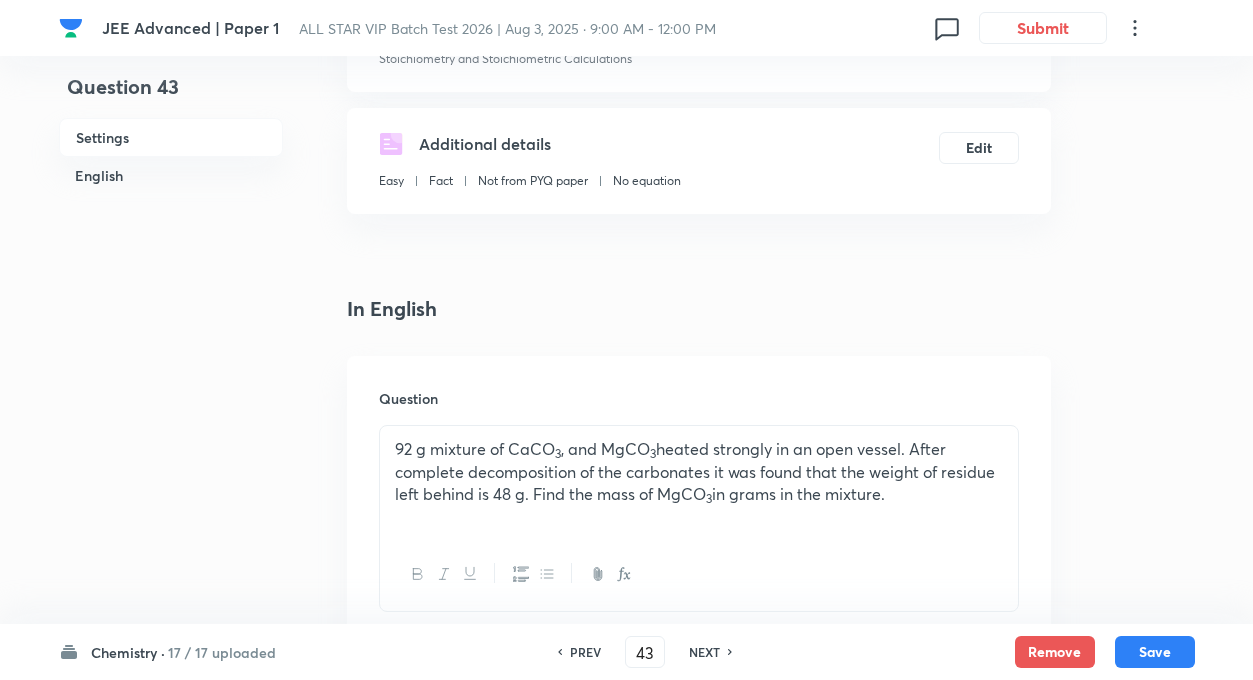 click on "Question 43 Settings English" at bounding box center (171, 550) 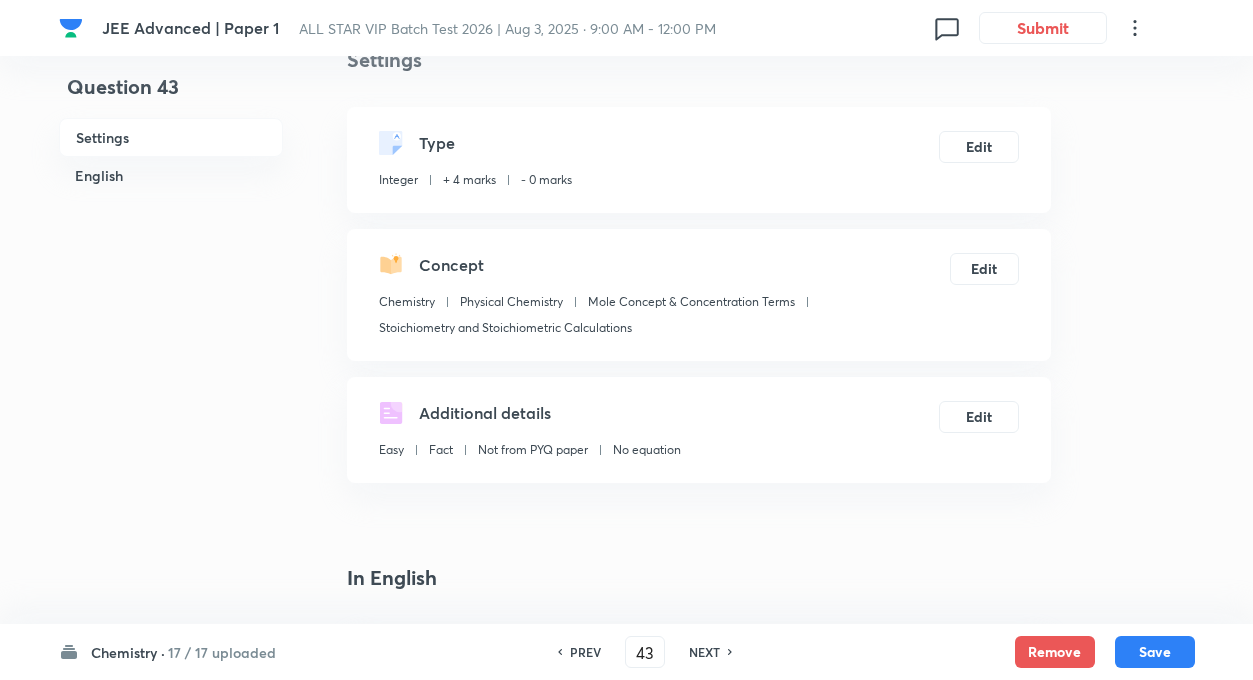 scroll, scrollTop: 0, scrollLeft: 0, axis: both 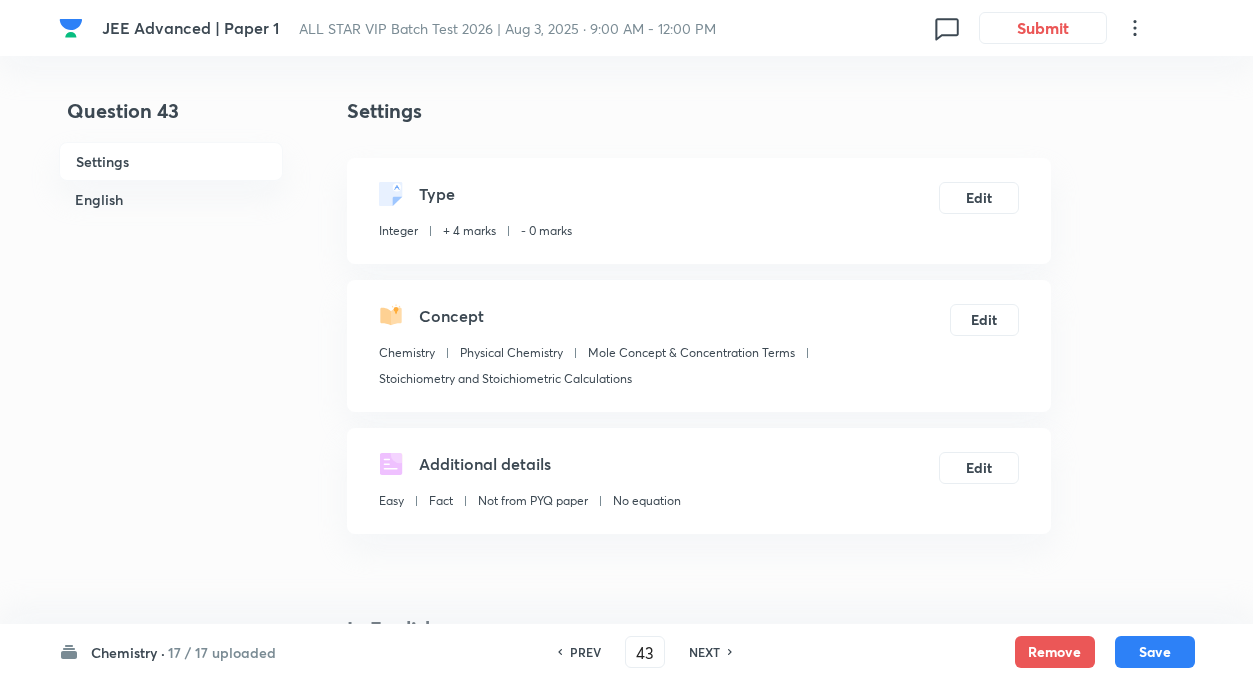 click on "Question 43 Settings English Settings Type Integer + 4 marks - 0 marks Edit Concept Chemistry Physical Chemistry Mole Concept & Concentration Terms Stoichiometry and Stoichiometric Calculations Edit Additional details Easy Fact Not from PYQ paper No equation Edit In English Question 92 g mixture of CaCO 3 , and MgCO 3  heated strongly in an open vessel. After complete decomposition of the carbonates it was found that the weight of residue left behind is 48 g. Find the mass of MgCO 3  in grams in the mixture. Answer 42 ​ Specify a range Solution" at bounding box center [627, 870] 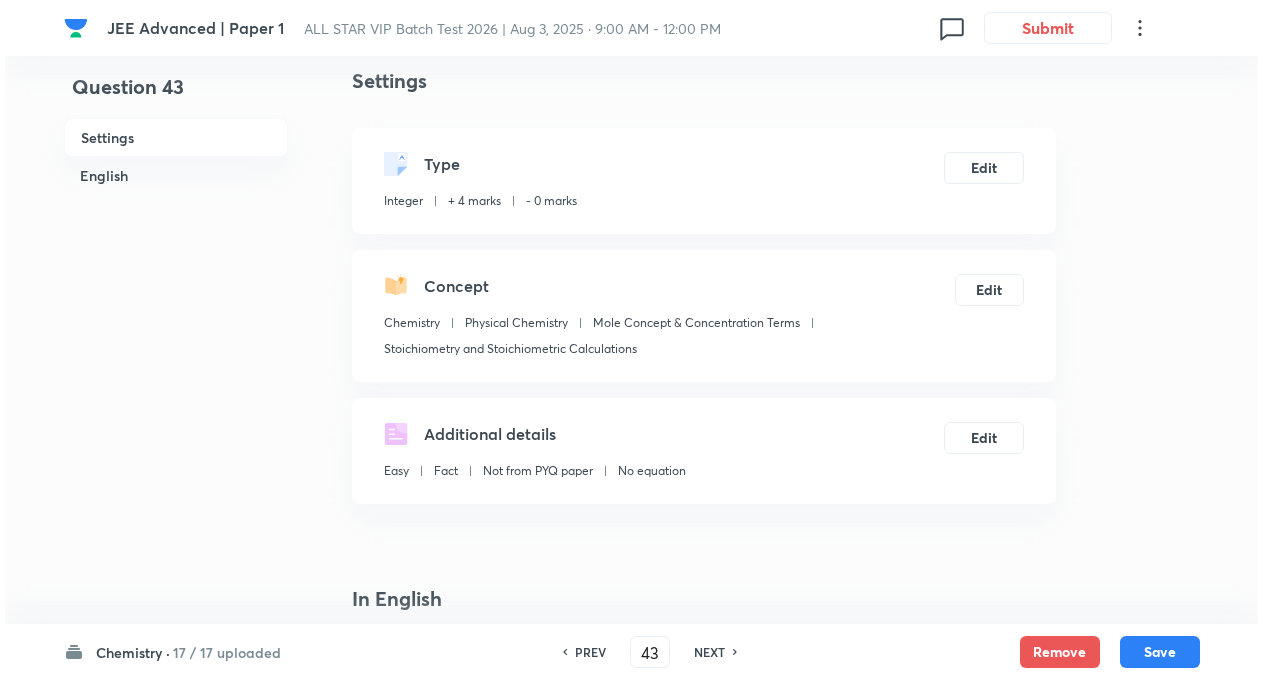 scroll, scrollTop: 0, scrollLeft: 0, axis: both 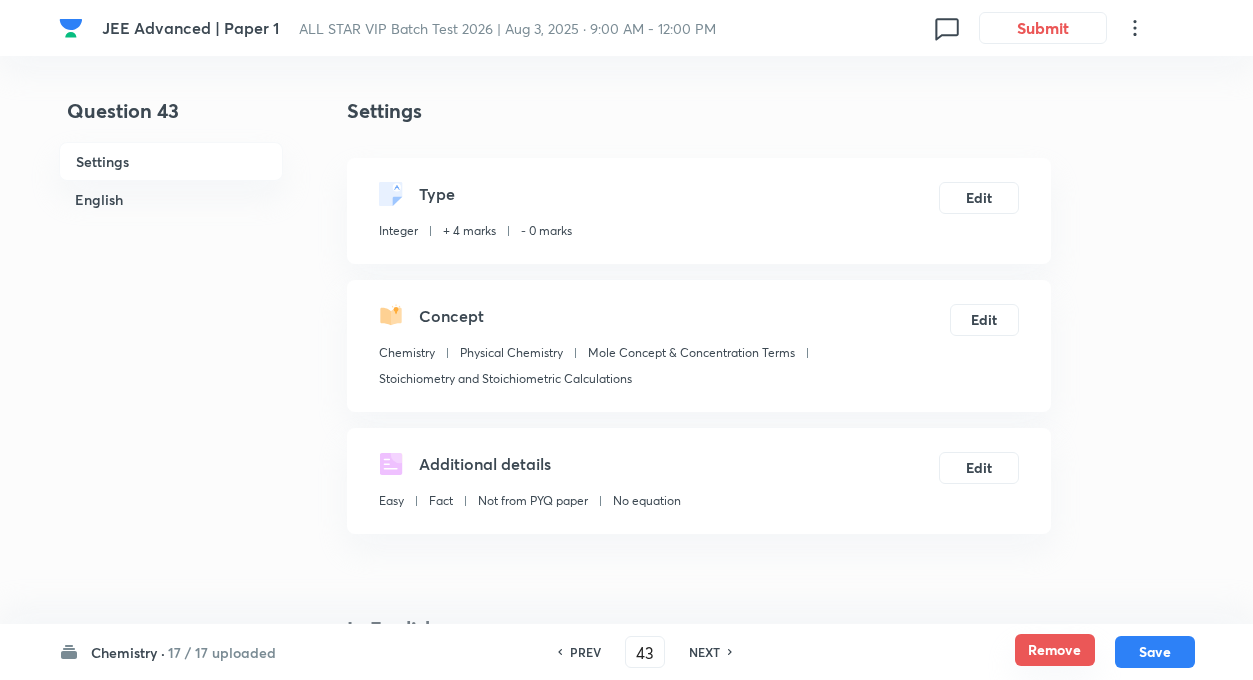 click on "Remove" at bounding box center [1055, 650] 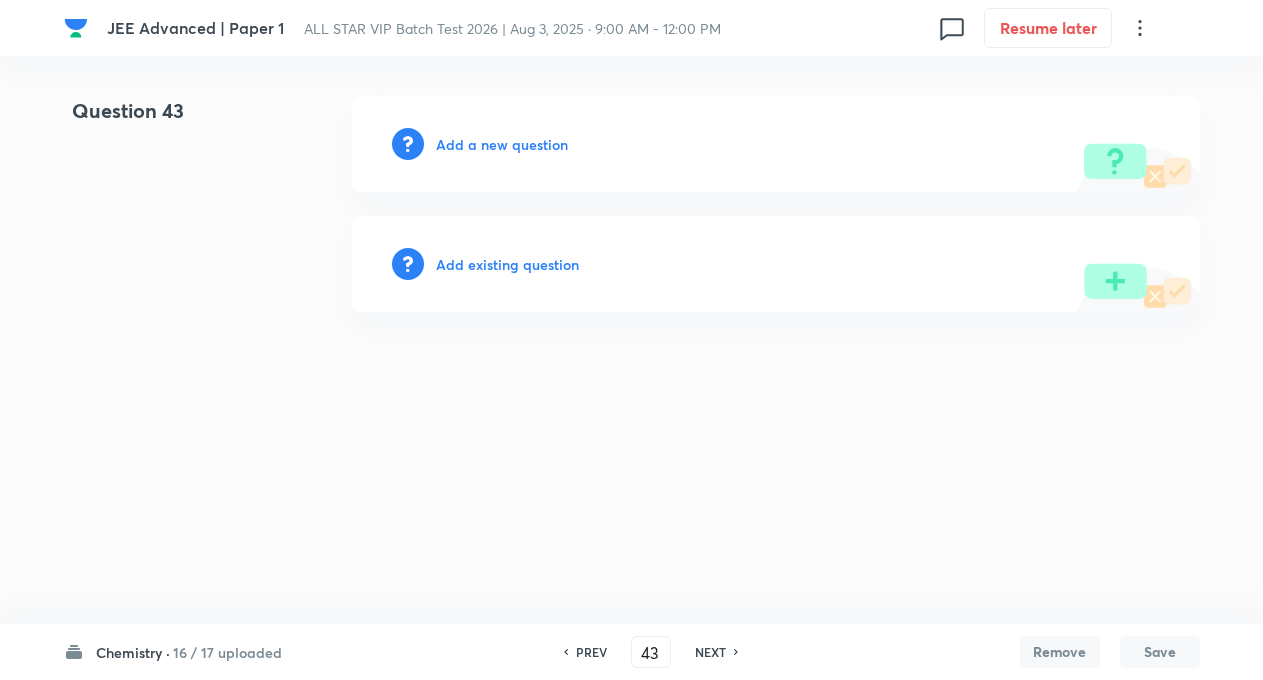 click on "Add a new question" at bounding box center (502, 144) 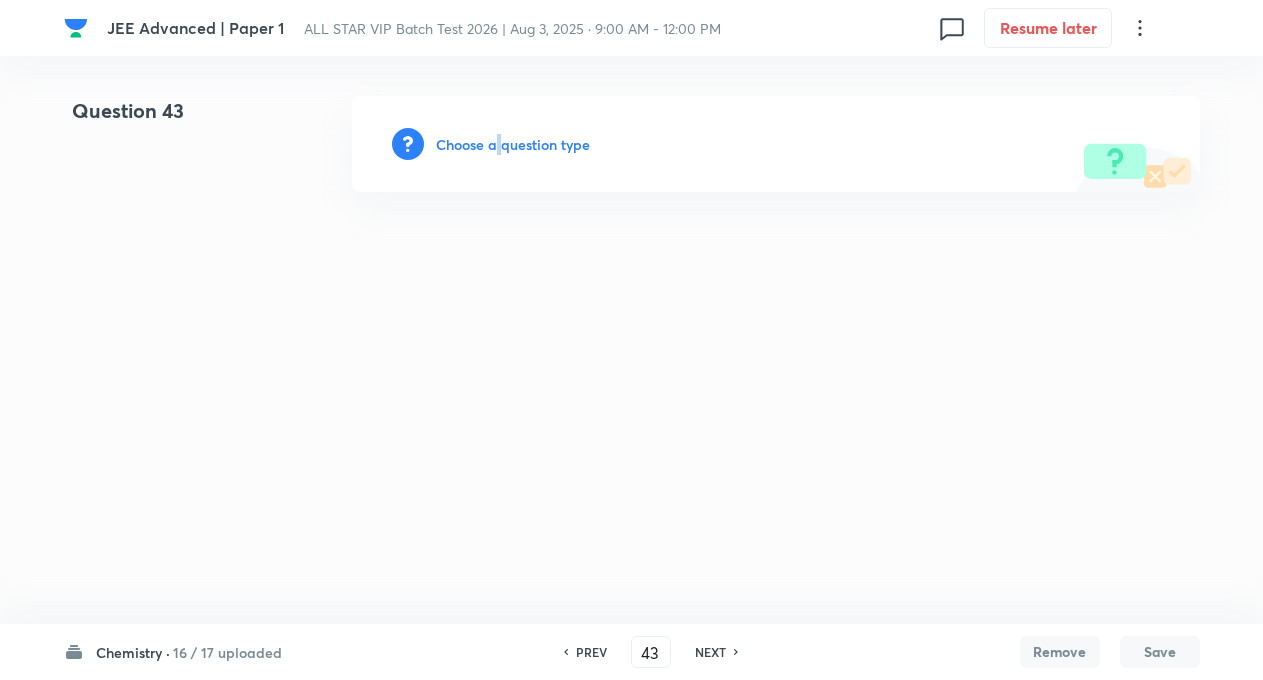 click on "Choose a question type" at bounding box center (513, 144) 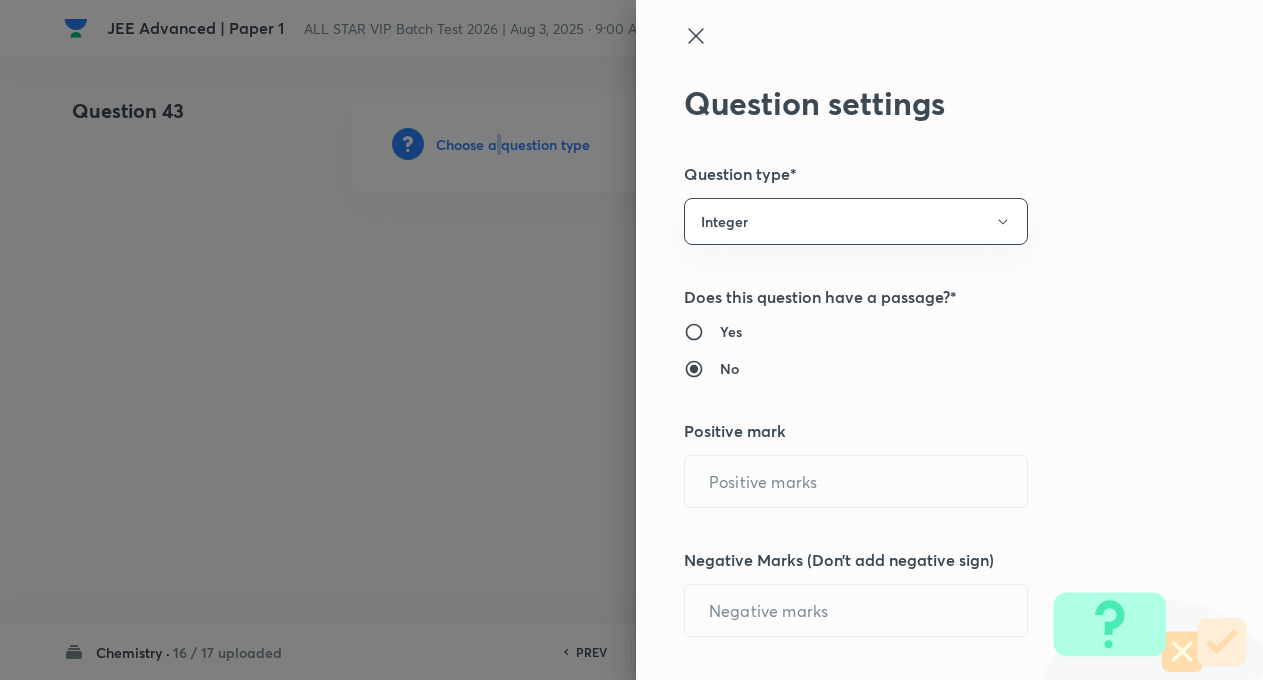 radio on "true" 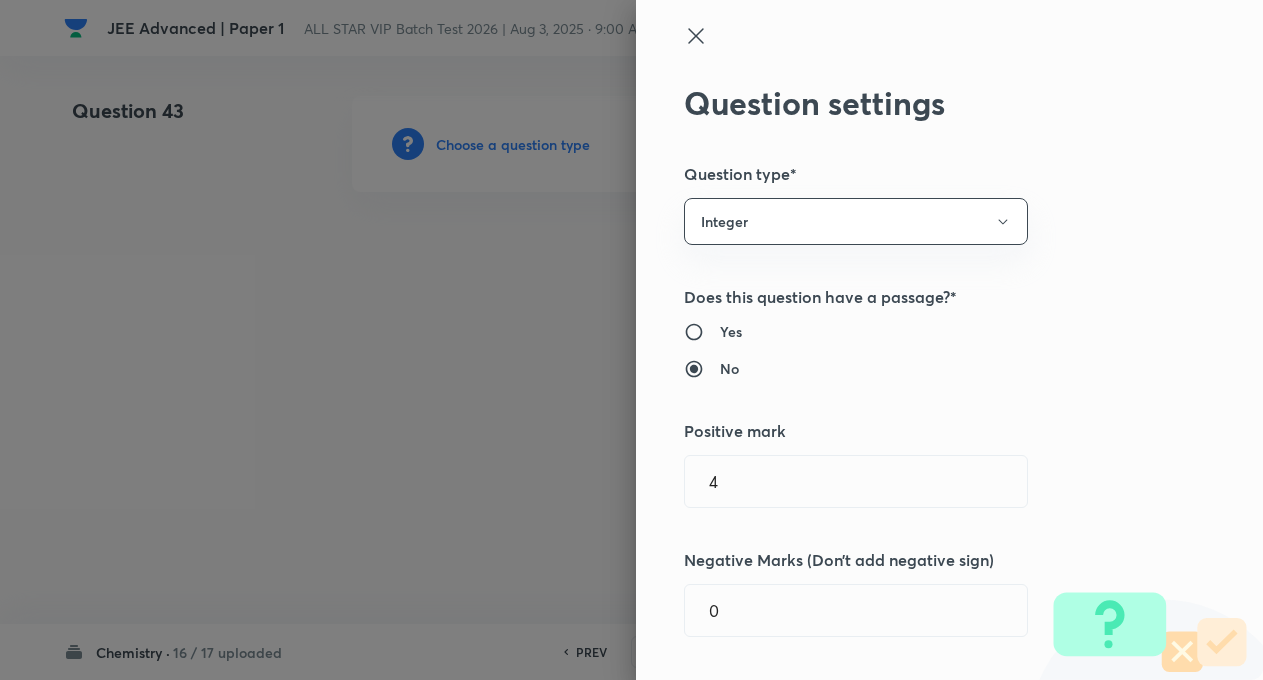 click on "Yes No" at bounding box center [916, 350] 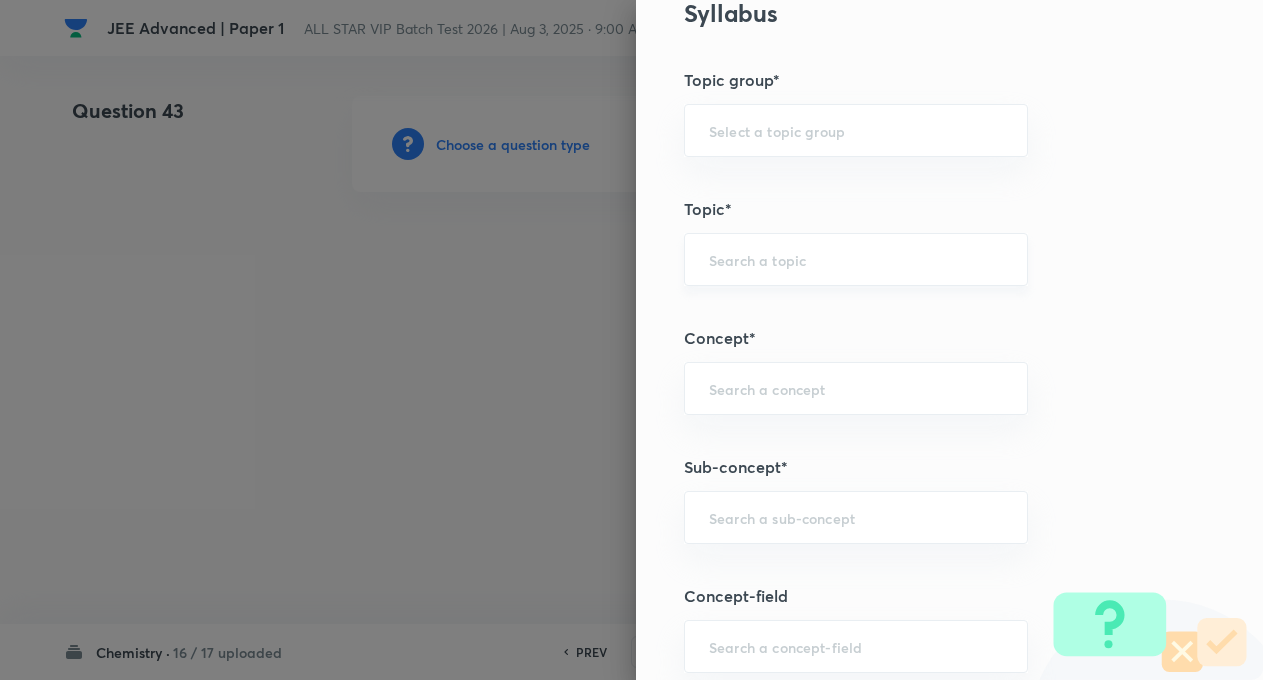 scroll, scrollTop: 720, scrollLeft: 0, axis: vertical 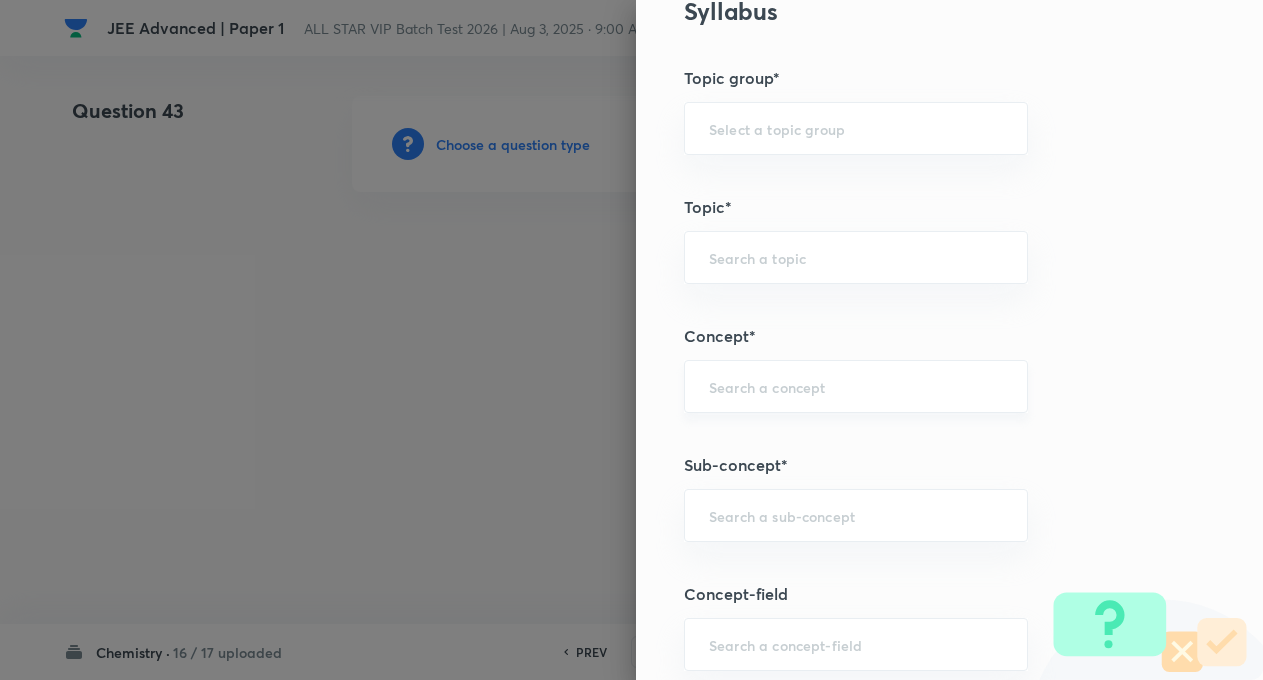 click on "​" at bounding box center (856, 386) 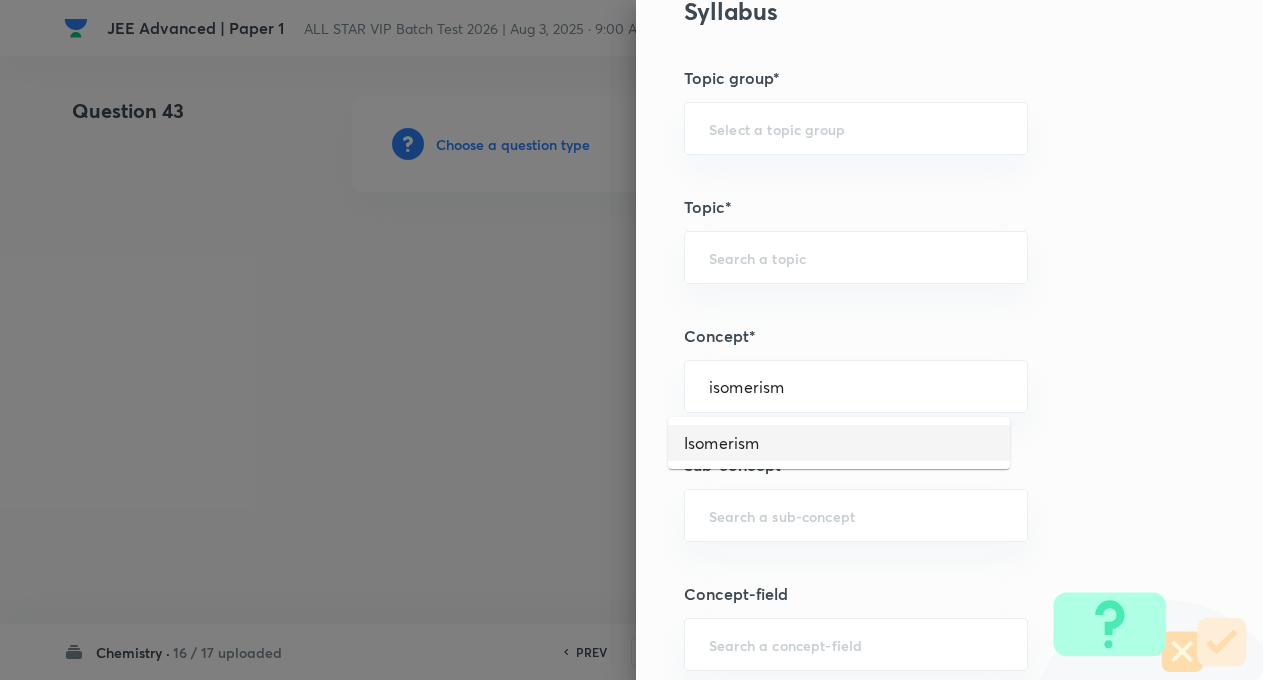 click on "Isomerism" at bounding box center (839, 443) 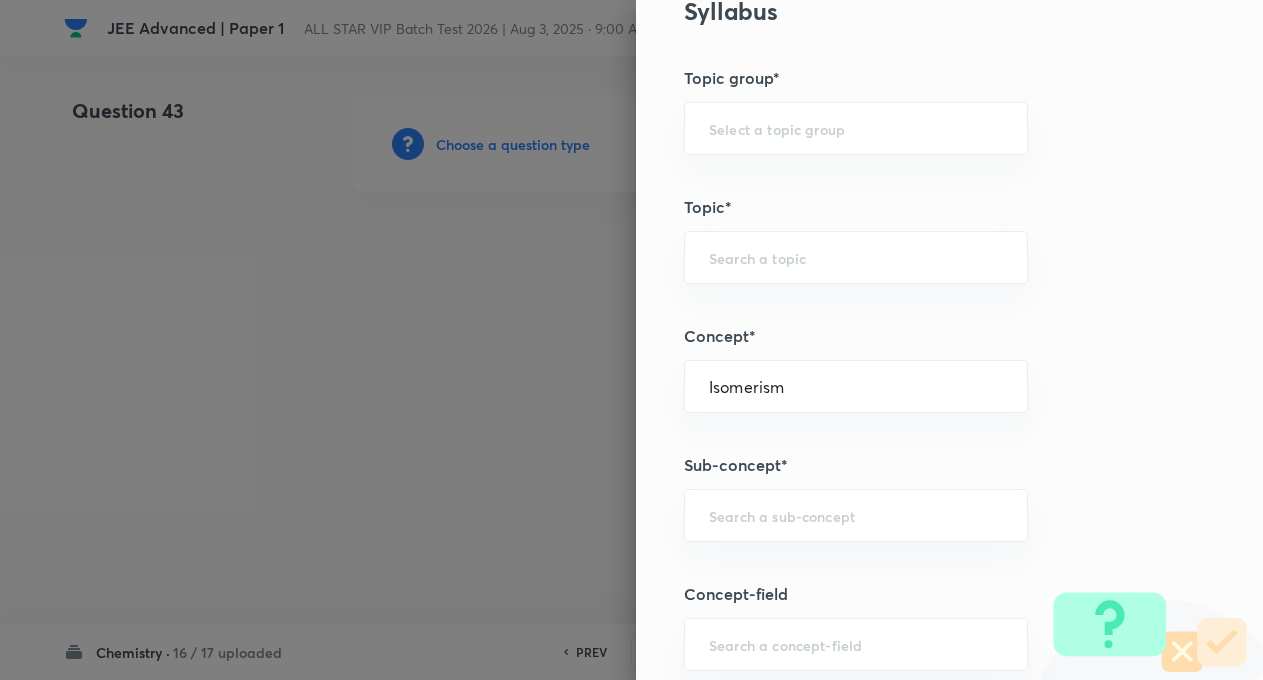 type on "Chemistry" 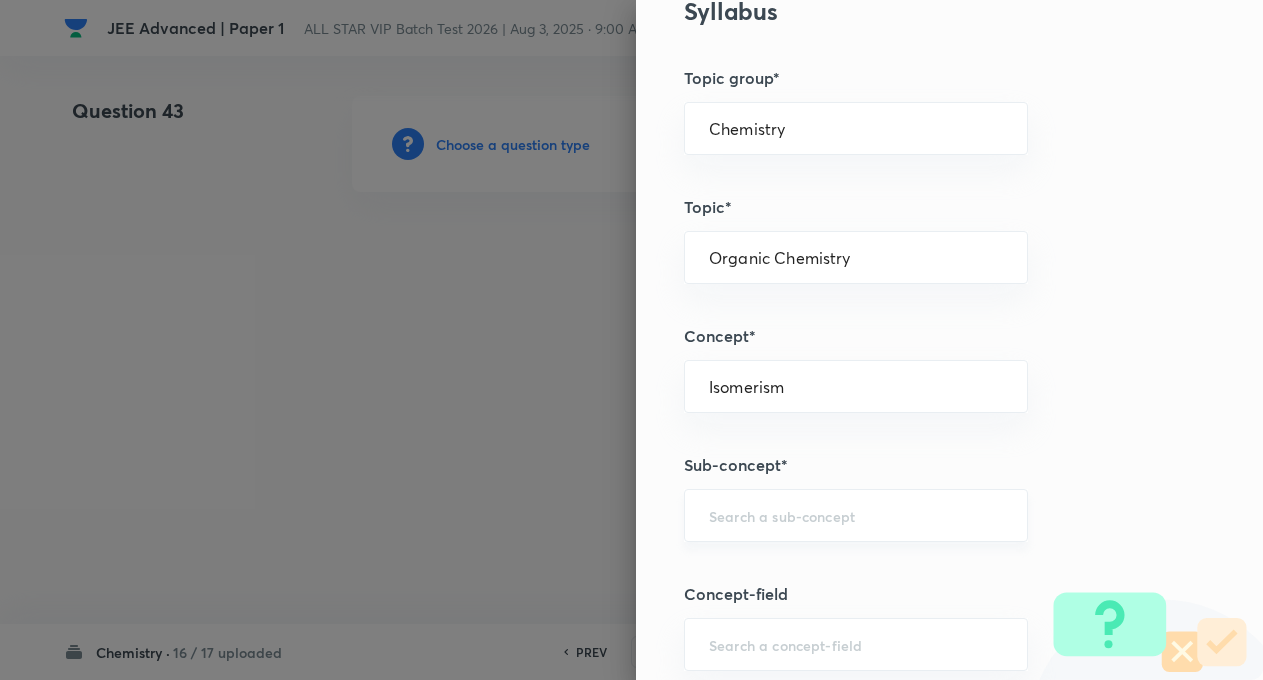click on "​" at bounding box center [856, 515] 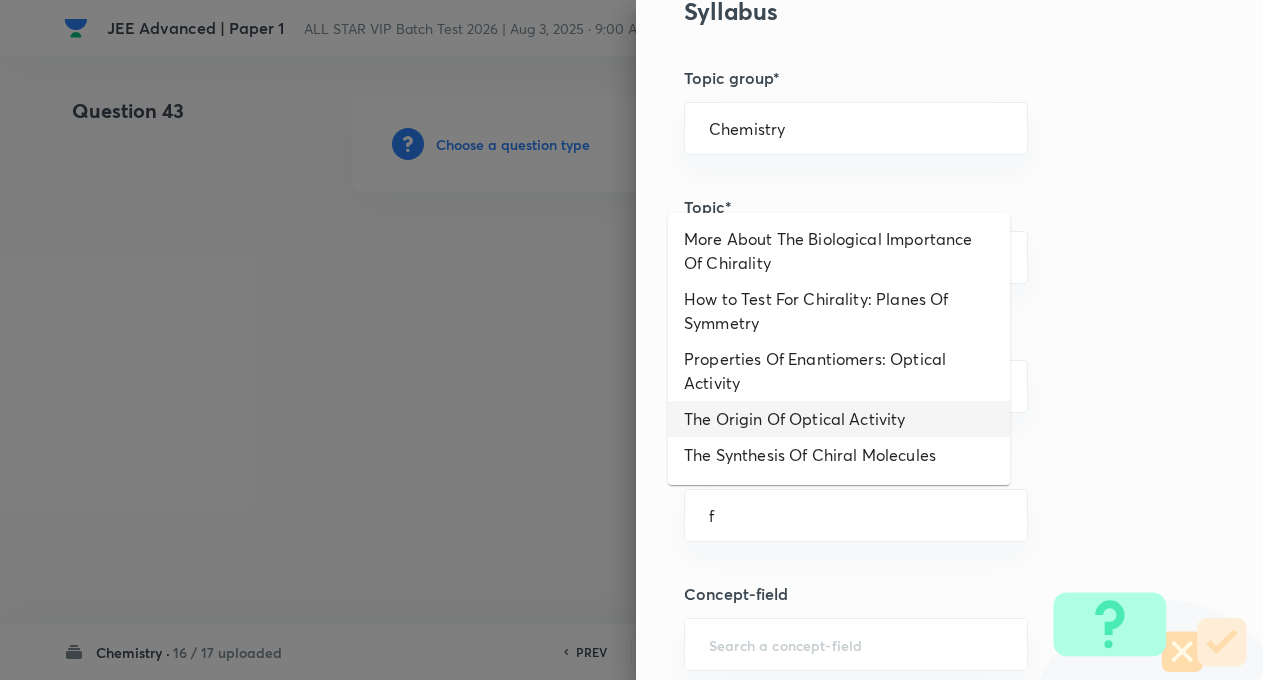 click on "The Origin Of Optical Activity" at bounding box center [839, 419] 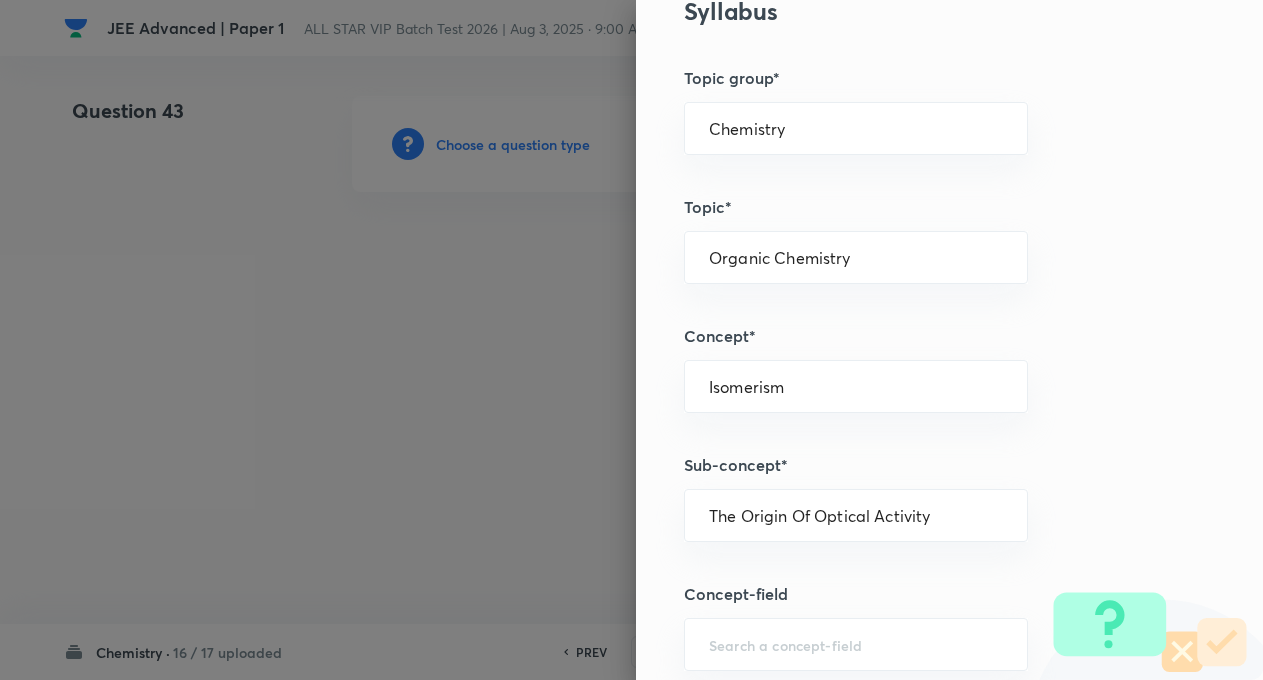 click on "Question settings Question type* Integer Does this question have a passage?* Yes No Positive mark 4 ​ Negative Marks (Don’t add negative sign) 0 ​ Syllabus Topic group* Chemistry ​ Topic* Organic Chemistry ​ Concept* Isomerism ​ Sub-concept* The Origin Of Optical Activity ​ Concept-field ​ Additional details Question Difficulty Very easy Easy Moderate Hard Very hard Question is based on Fact Numerical Concept Previous year question Yes No Does this question have equation? Yes No Verification status Is the question verified? *Select 'yes' only if a question is verified Yes No Save" at bounding box center [949, 340] 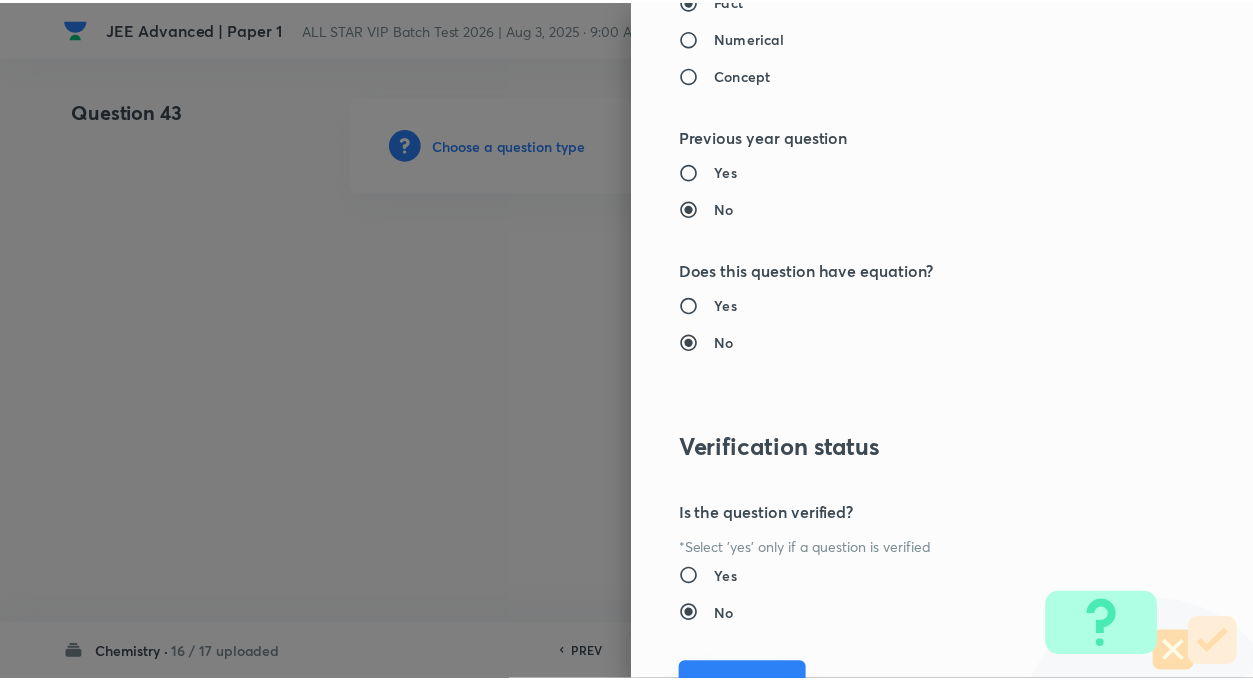scroll, scrollTop: 1928, scrollLeft: 0, axis: vertical 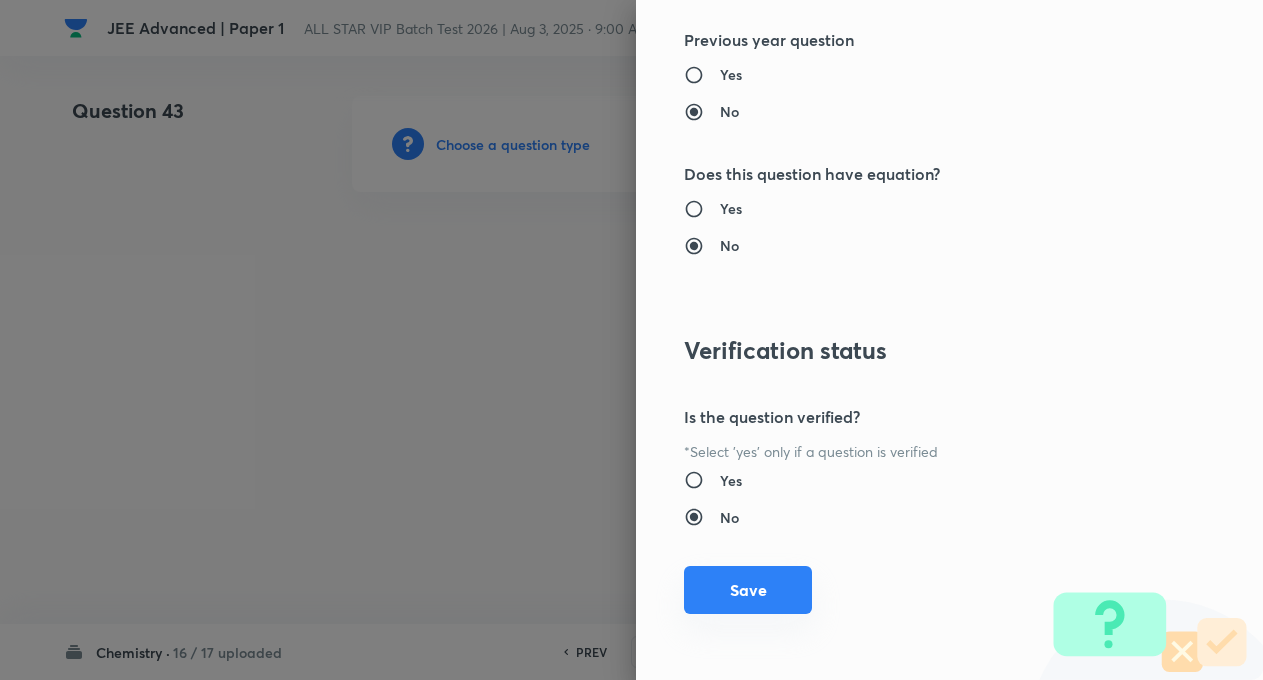 click on "Save" at bounding box center (748, 590) 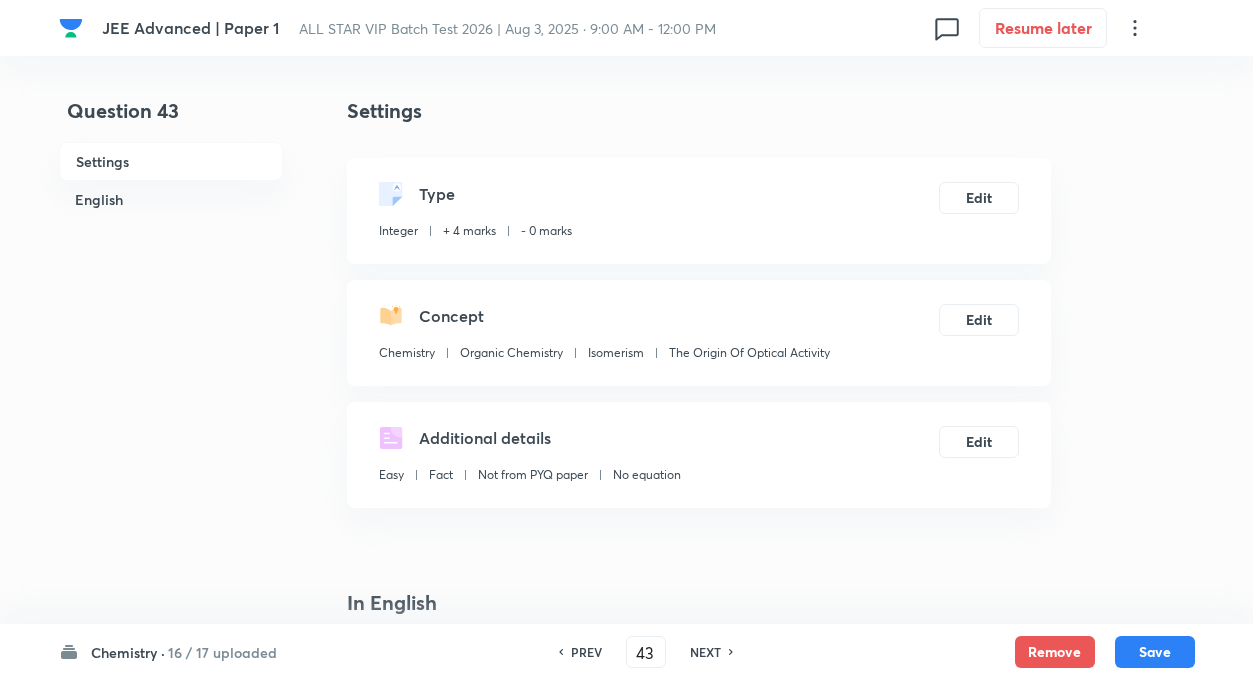 click on "Question 43 Settings English" at bounding box center [171, 830] 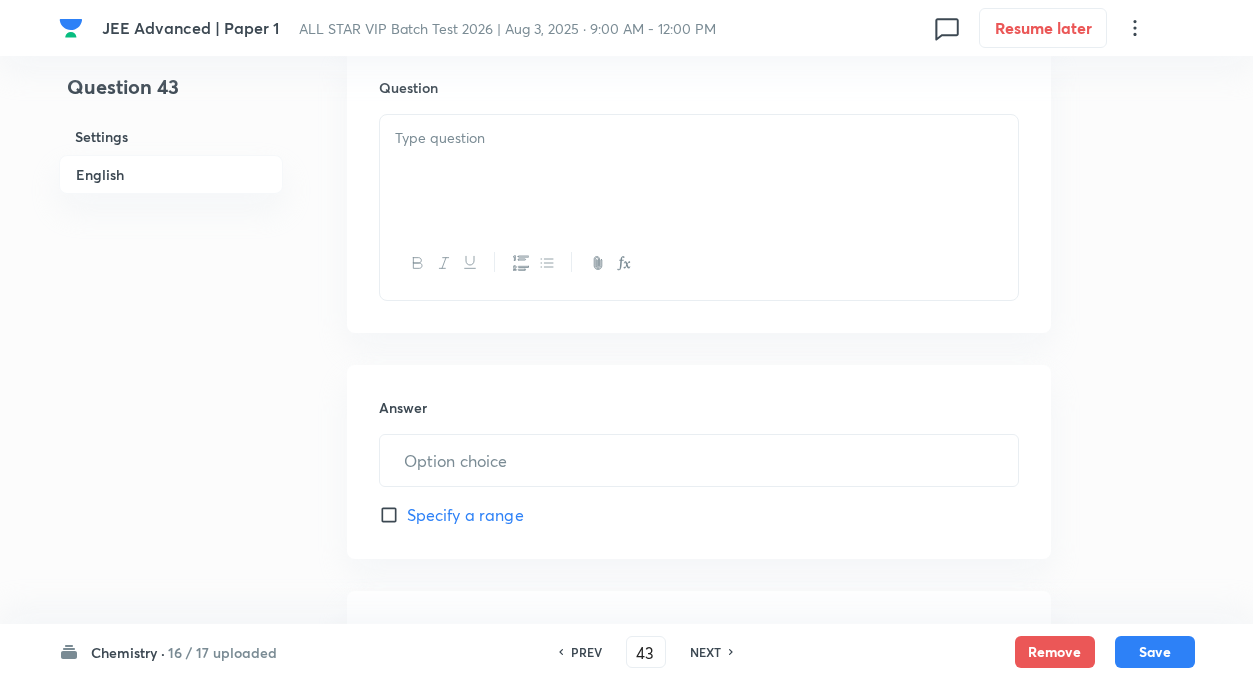 scroll, scrollTop: 600, scrollLeft: 0, axis: vertical 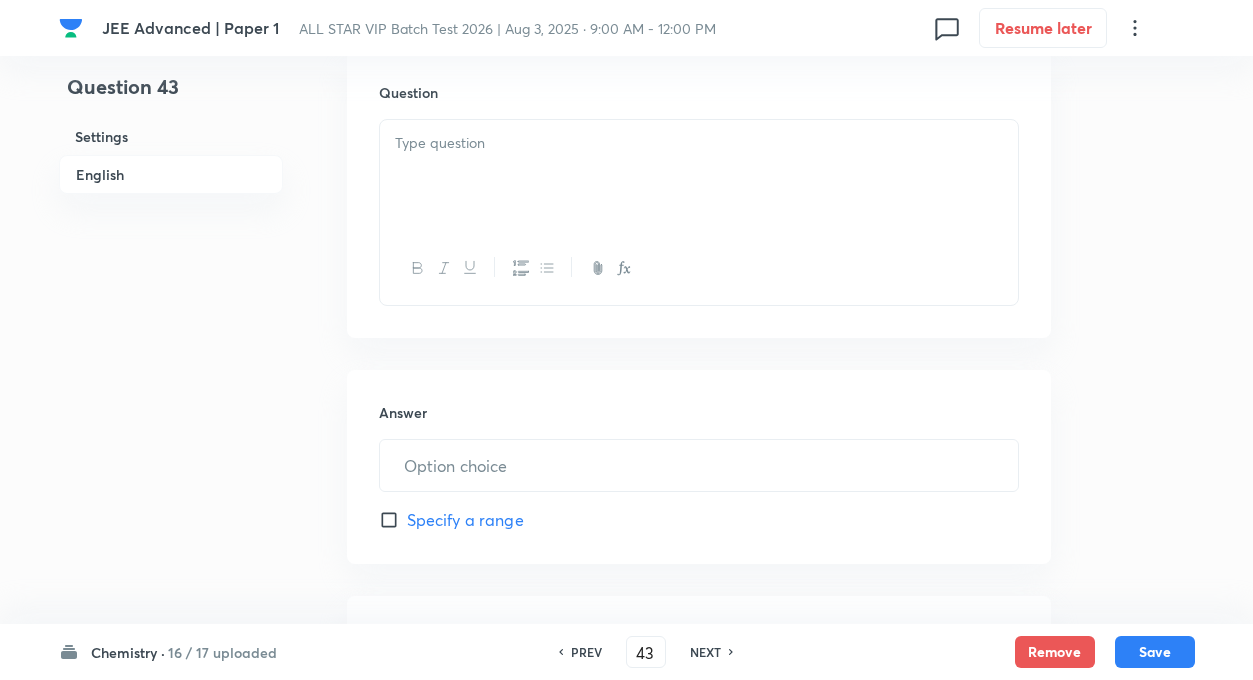click at bounding box center (699, 176) 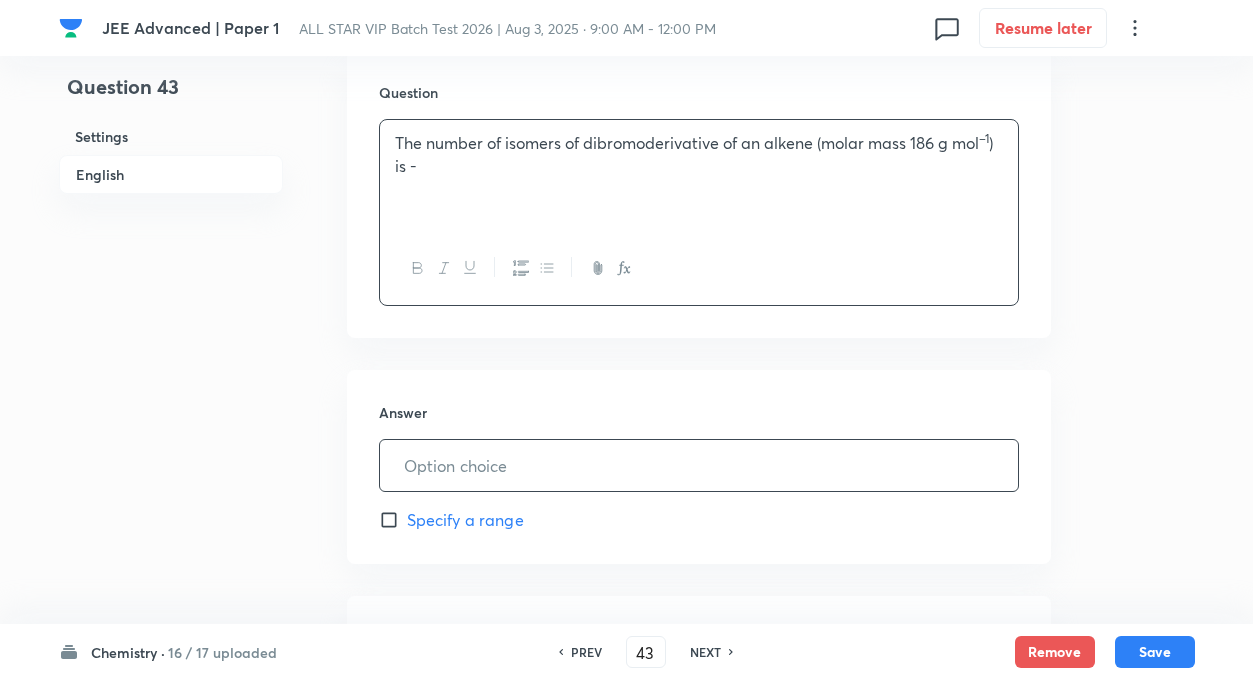 click at bounding box center (699, 465) 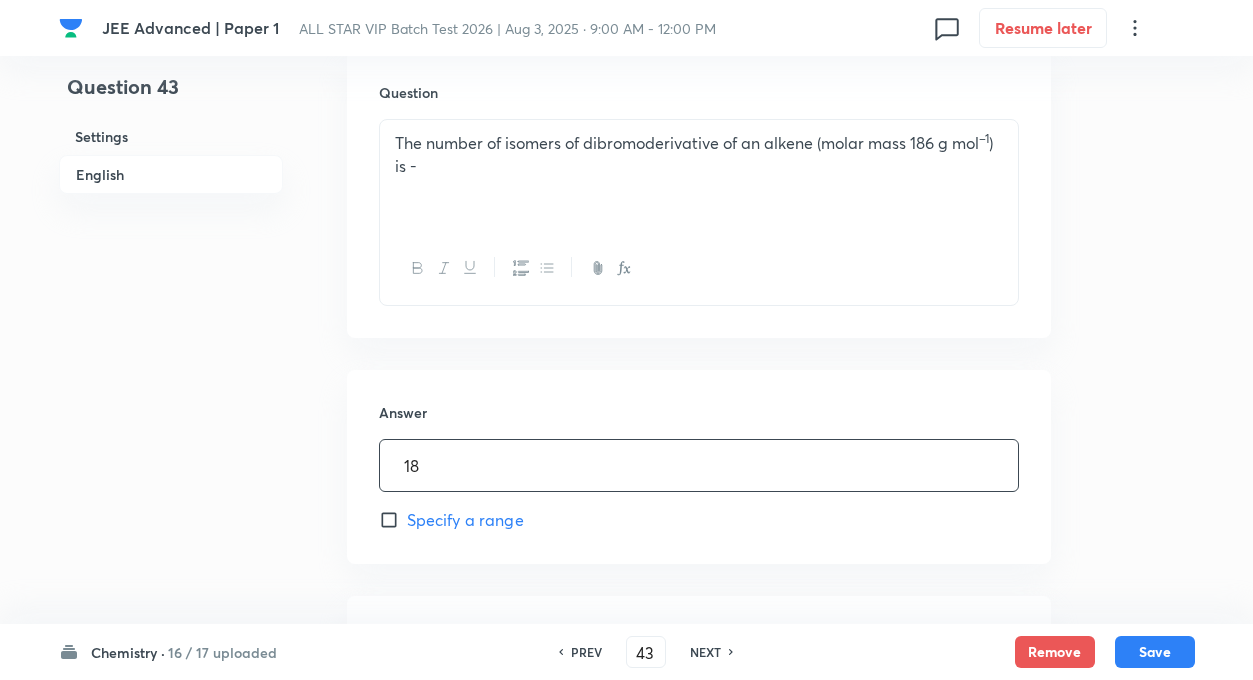 type on "1" 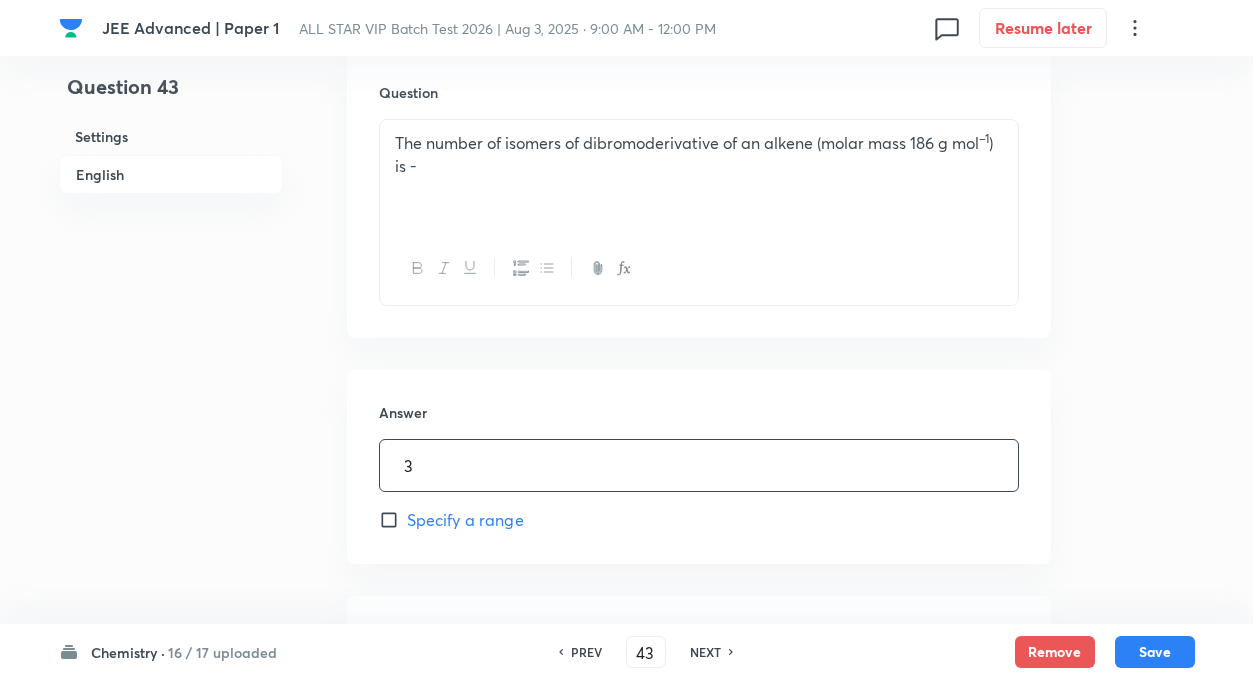 type on "3" 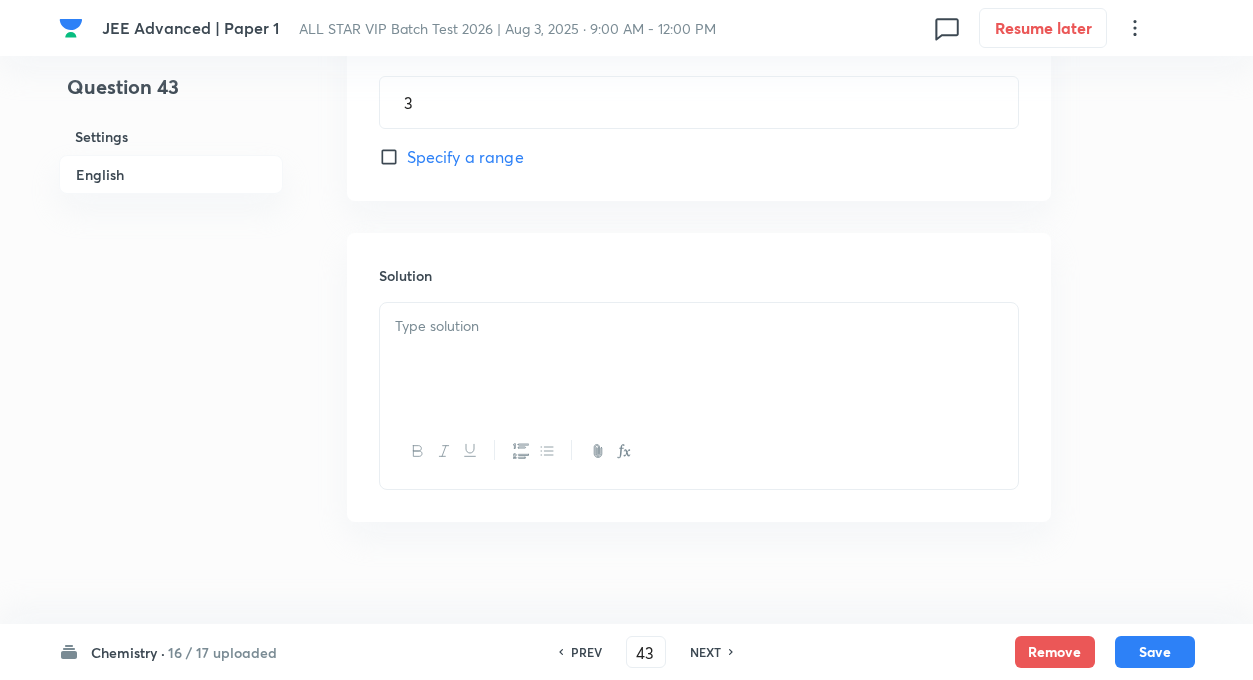 scroll, scrollTop: 981, scrollLeft: 0, axis: vertical 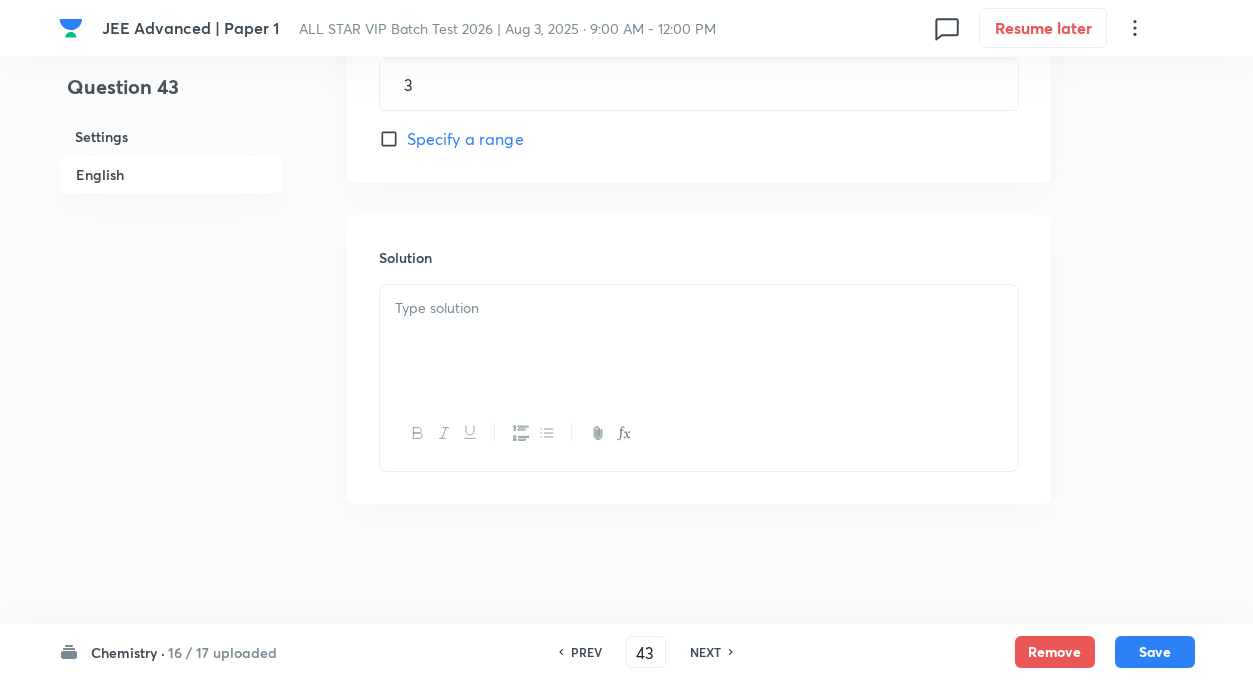 click at bounding box center (699, 341) 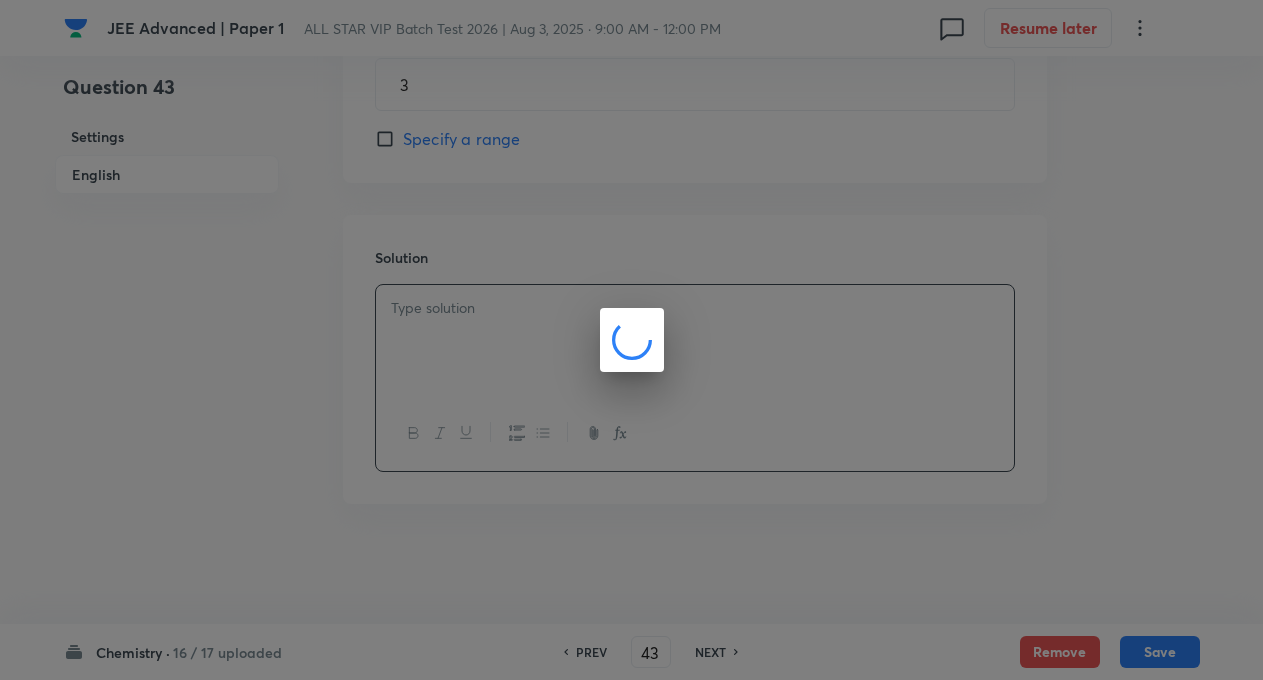click at bounding box center (631, 340) 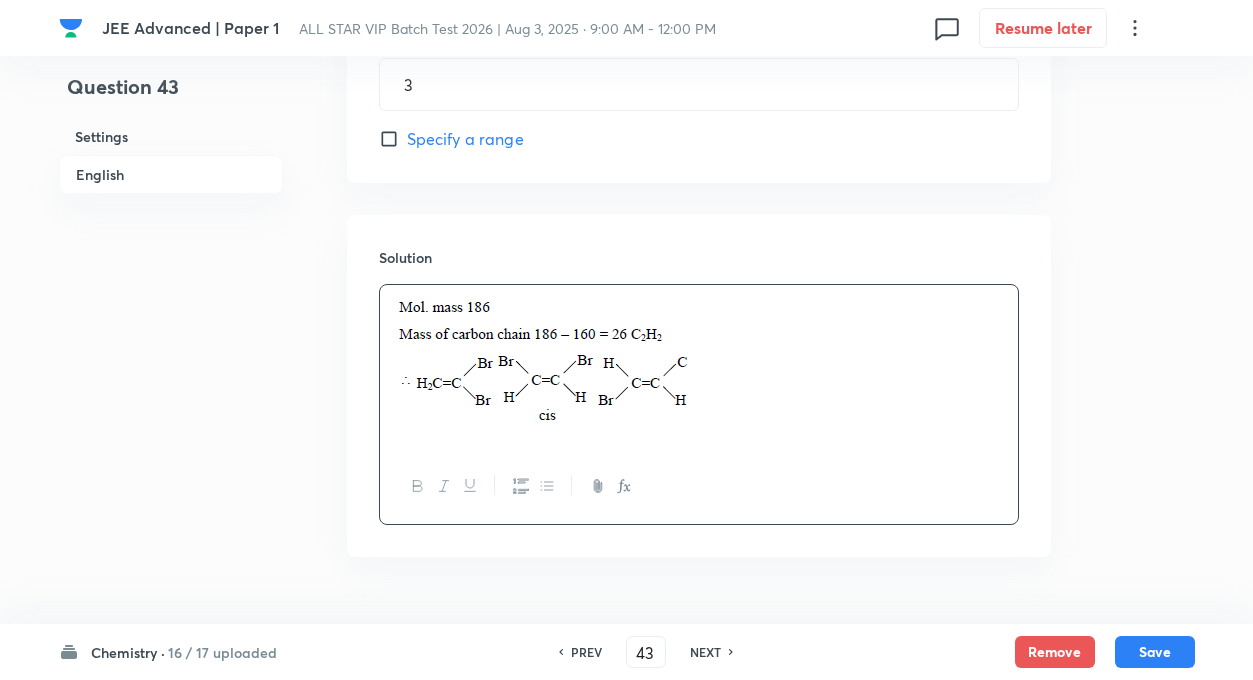 click on "Save" at bounding box center (1155, 652) 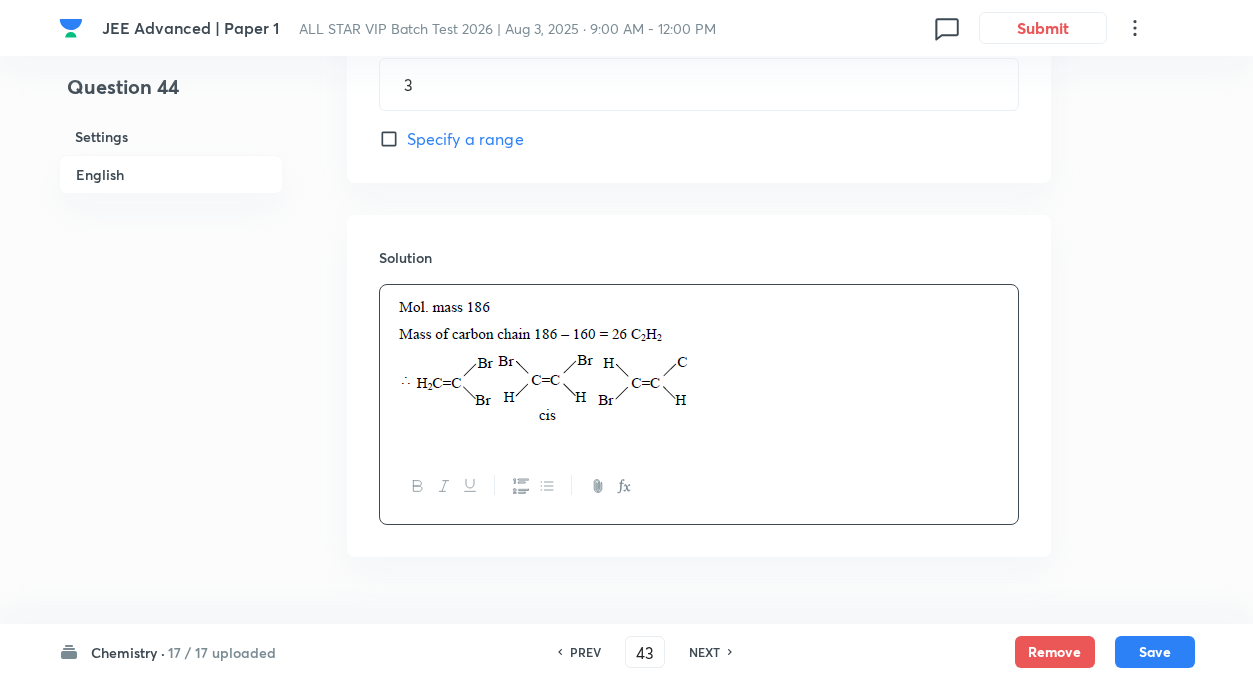 type on "44" 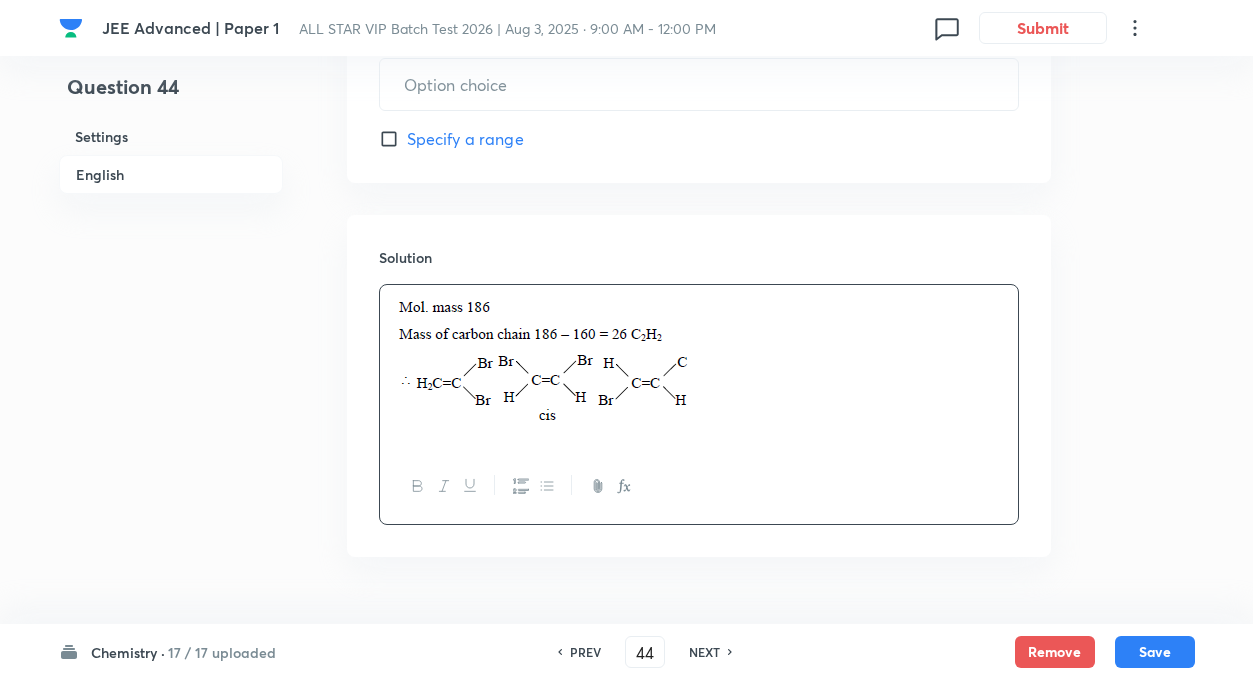 type on "672" 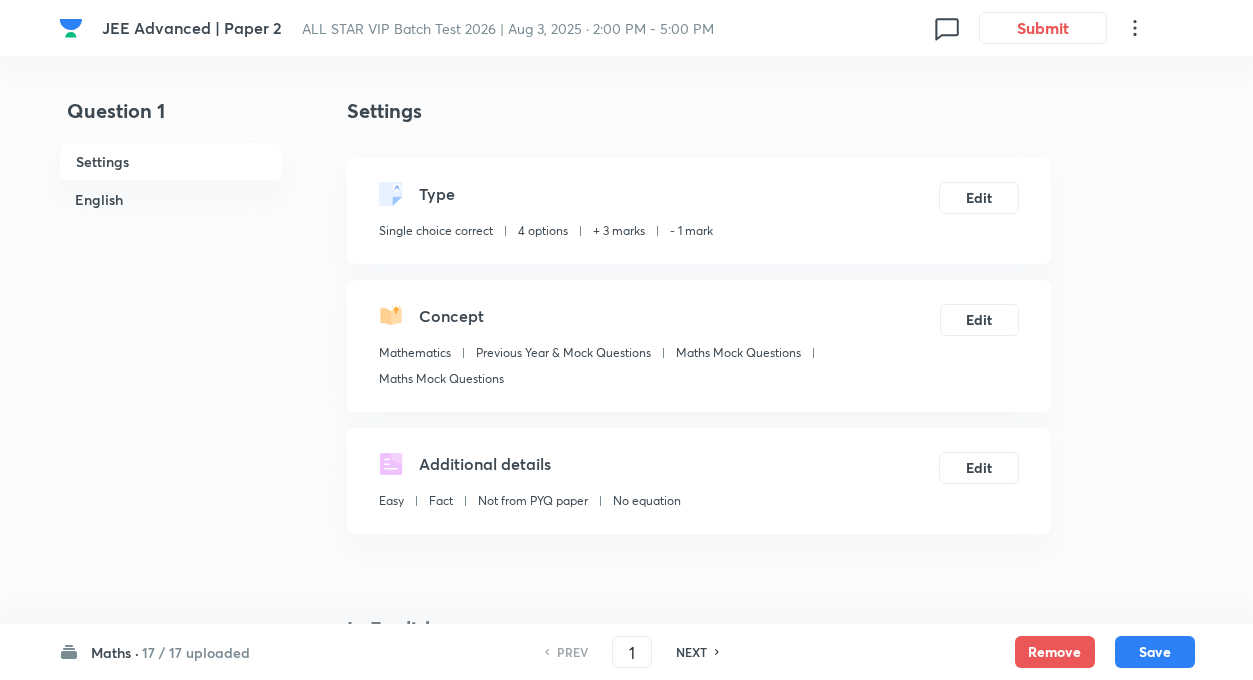 scroll, scrollTop: 0, scrollLeft: 0, axis: both 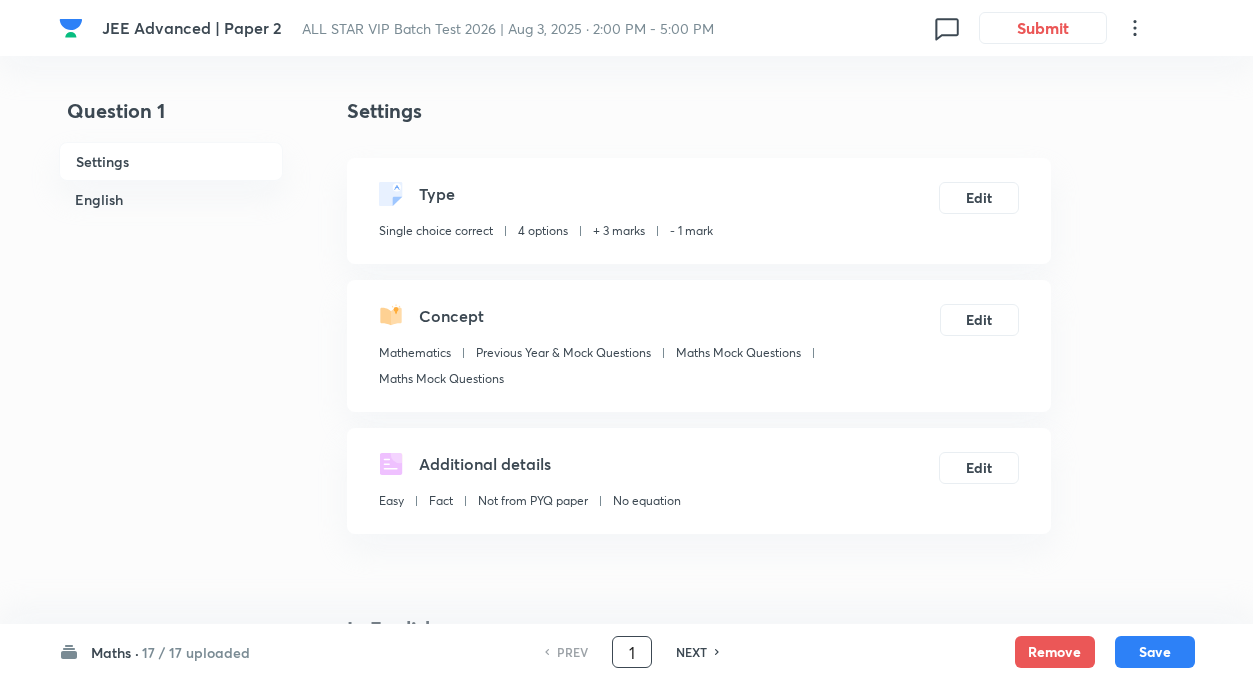 click on "1" at bounding box center (632, 652) 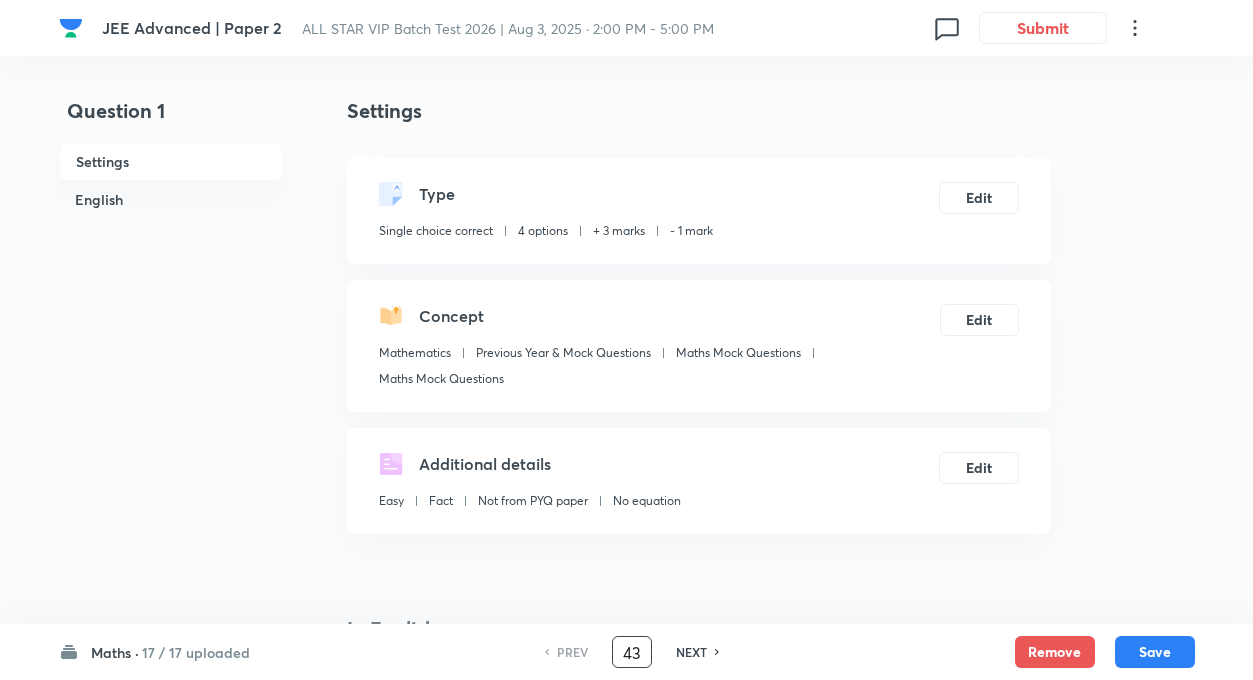 type on "43" 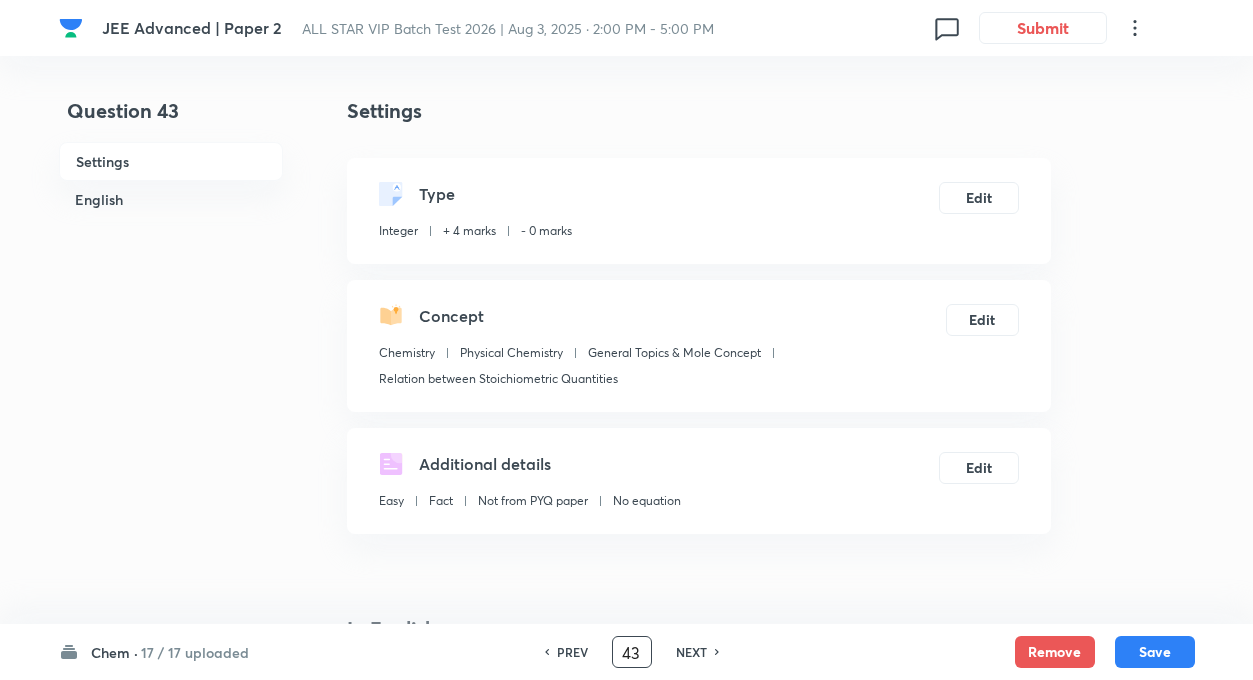 type on "4" 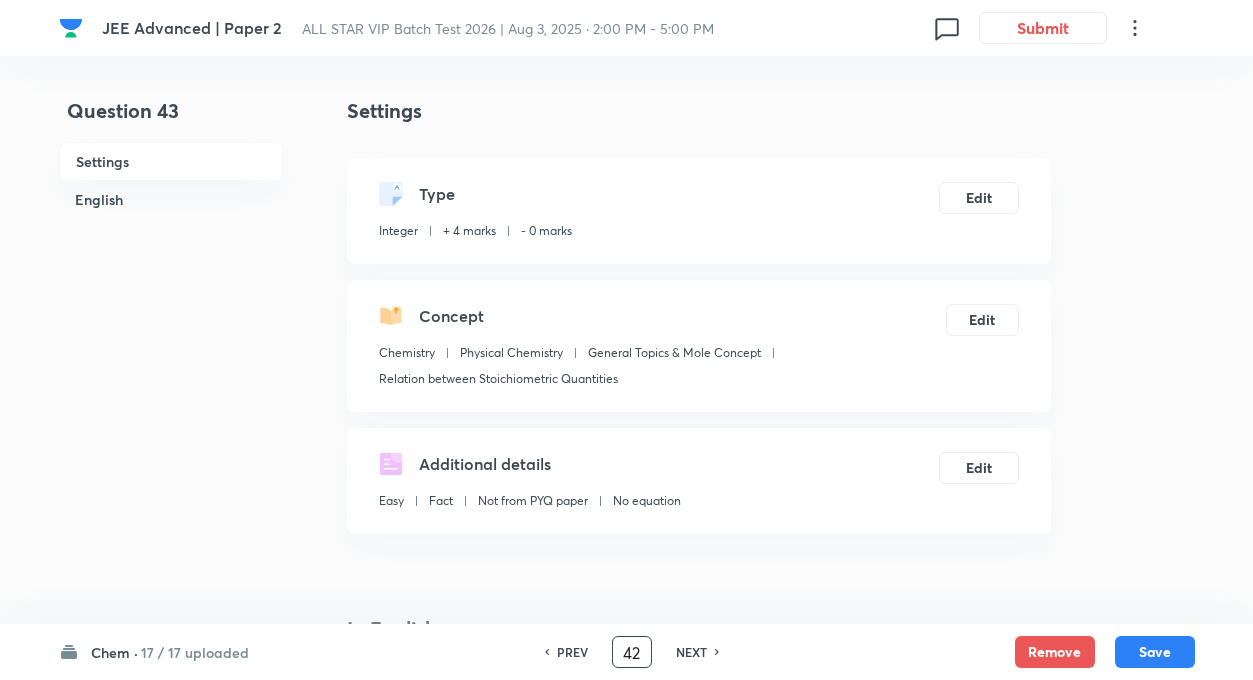 click on "Settings Type Integer + 4 marks - 0 marks Edit Concept Chemistry Physical Chemistry General Topics & Mole Concept Relation between Stoichiometric Quantities Edit Additional details Easy Fact Not from PYQ paper No equation Edit In English Question Answer 4 ​ Specify a range Solution" at bounding box center [699, 970] 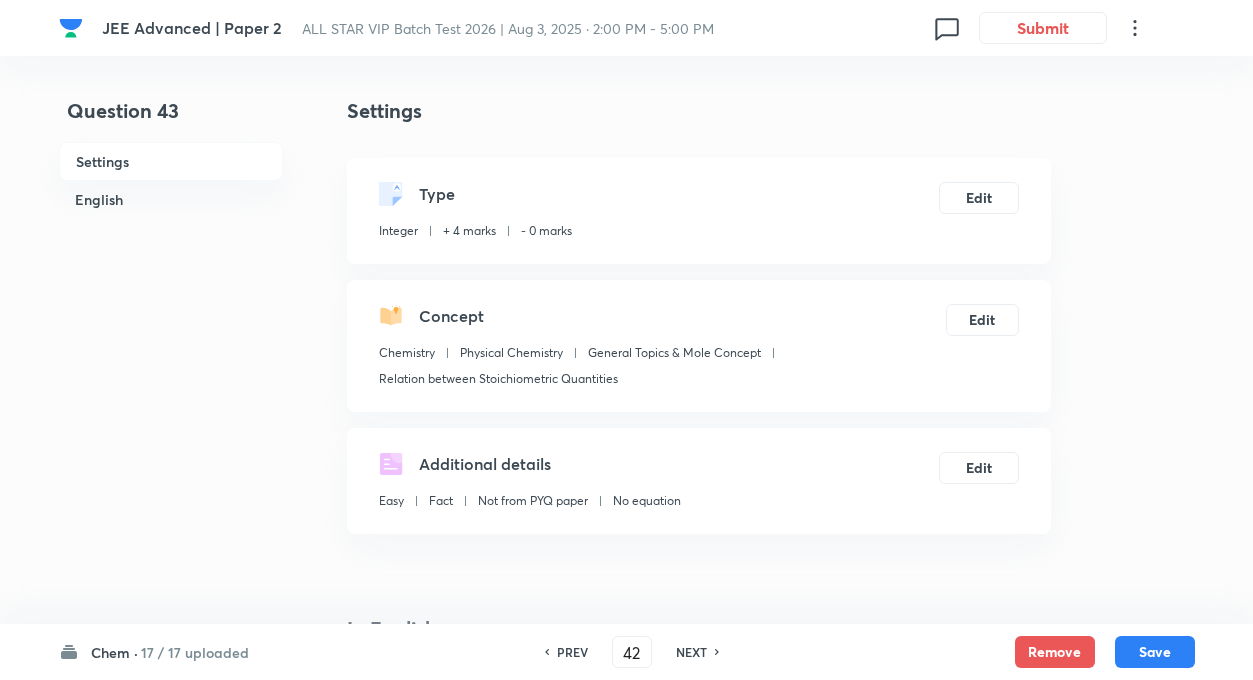 click on "Question 43 Settings English Settings Type Integer + 4 marks - 0 marks Edit Concept Chemistry Physical Chemistry General Topics & Mole Concept Relation between Stoichiometric Quantities Edit Additional details Easy Fact Not from PYQ paper No equation Edit In English Question Answer 4 ​ Specify a range Solution" at bounding box center (627, 1010) 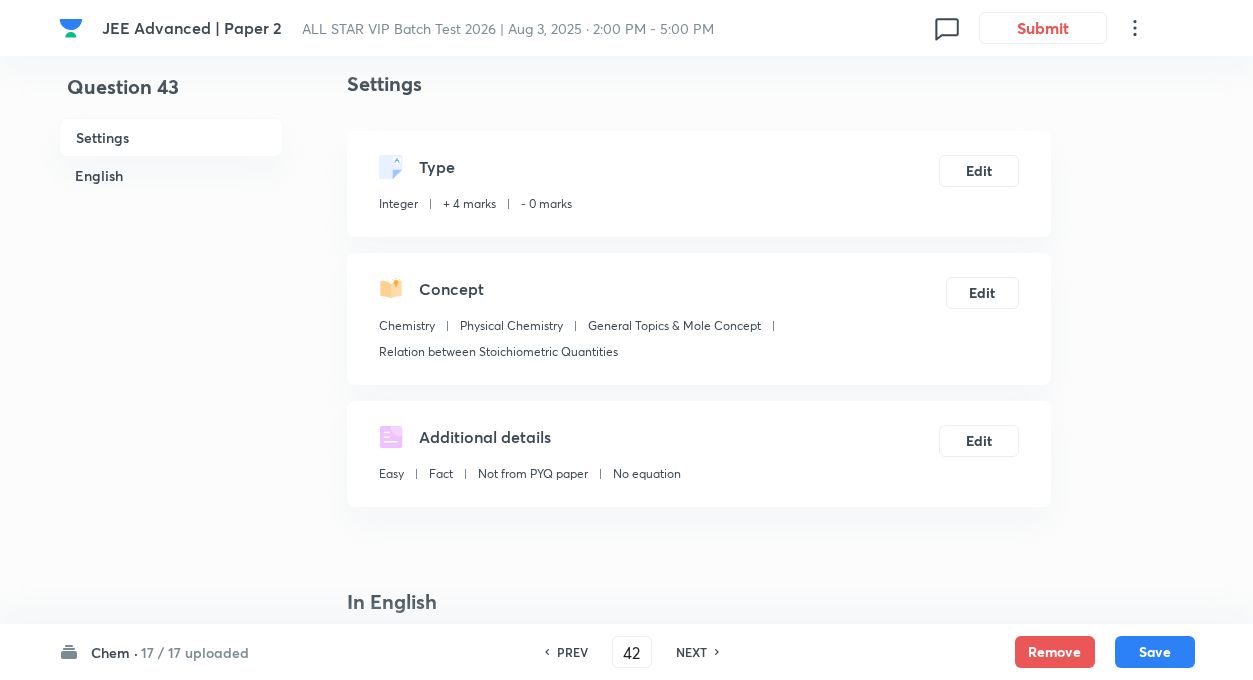 scroll, scrollTop: 0, scrollLeft: 0, axis: both 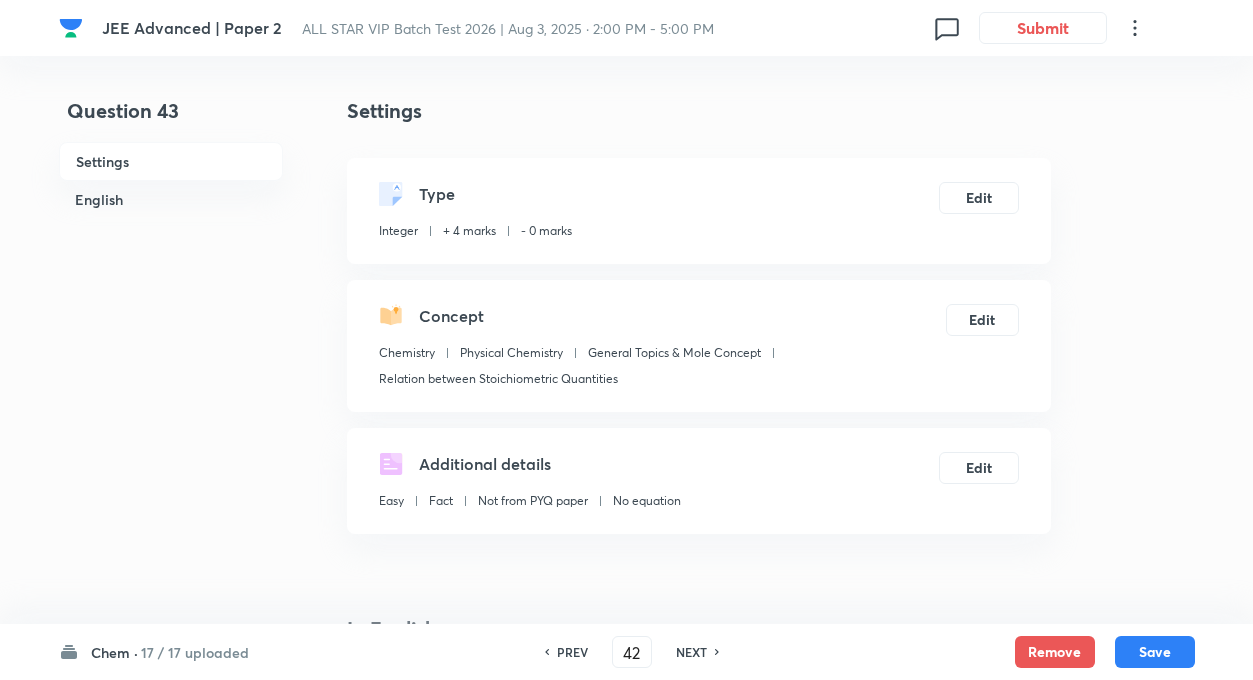 click on "Question 43 Settings English" at bounding box center [171, 1010] 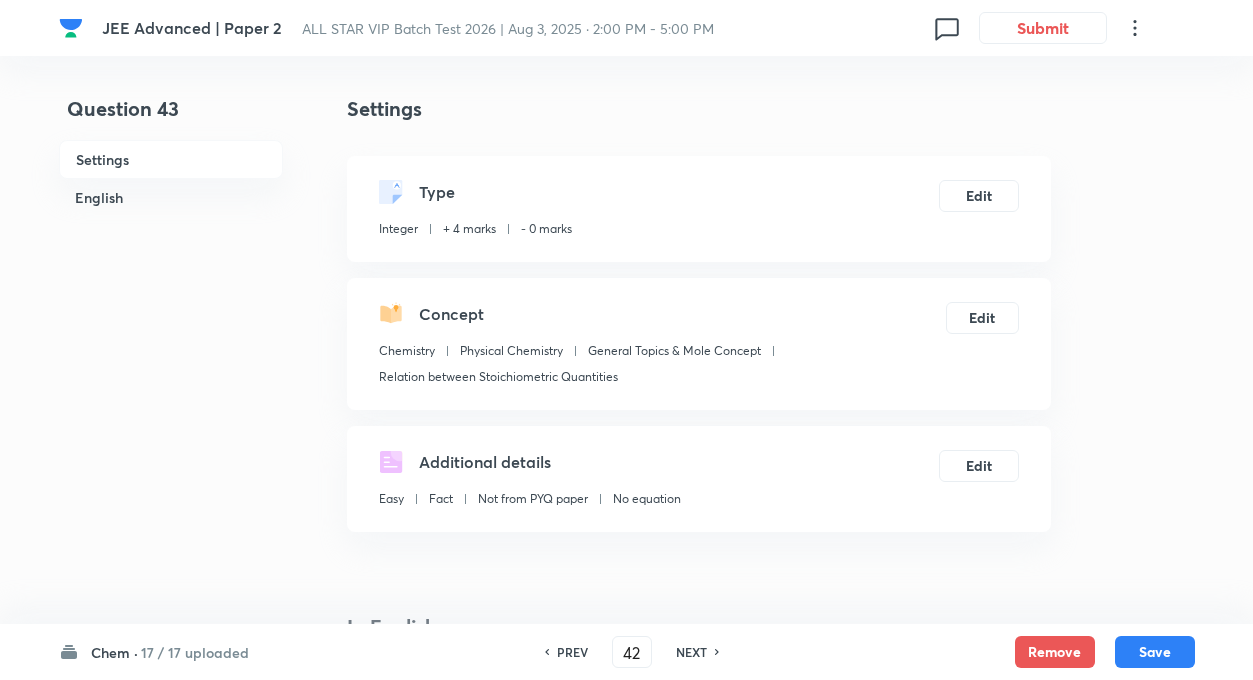 scroll, scrollTop: 0, scrollLeft: 0, axis: both 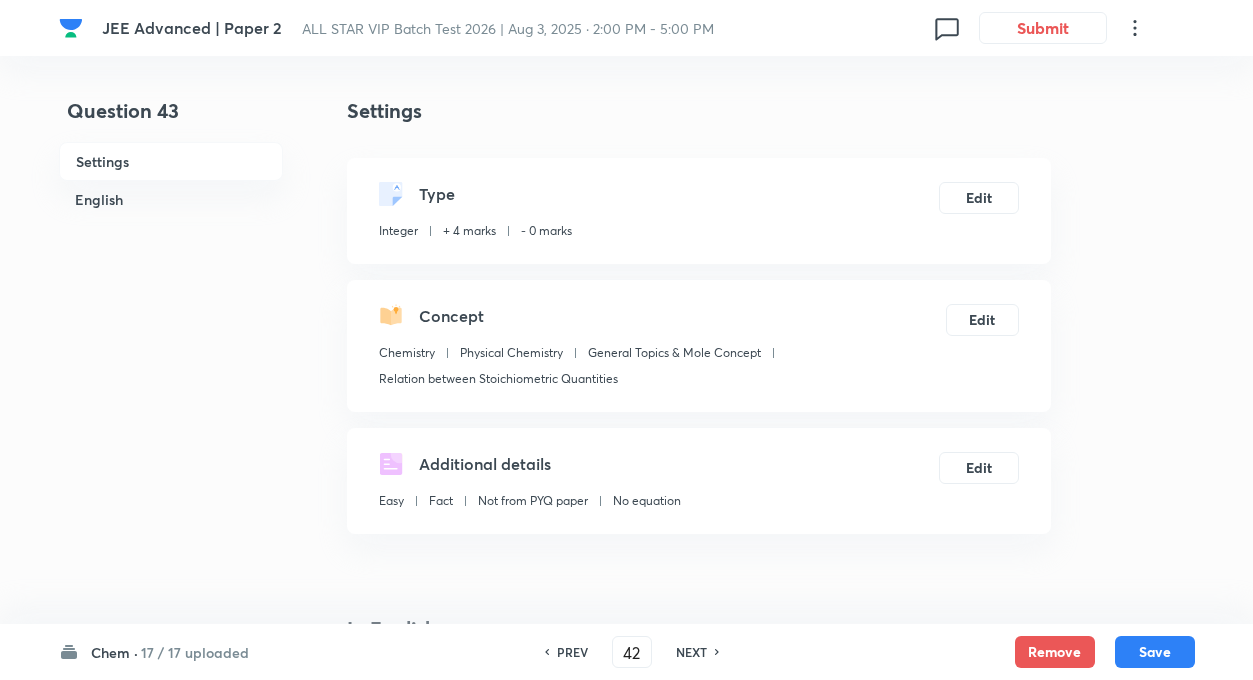 click on "Question 43 Settings English" at bounding box center [171, 1010] 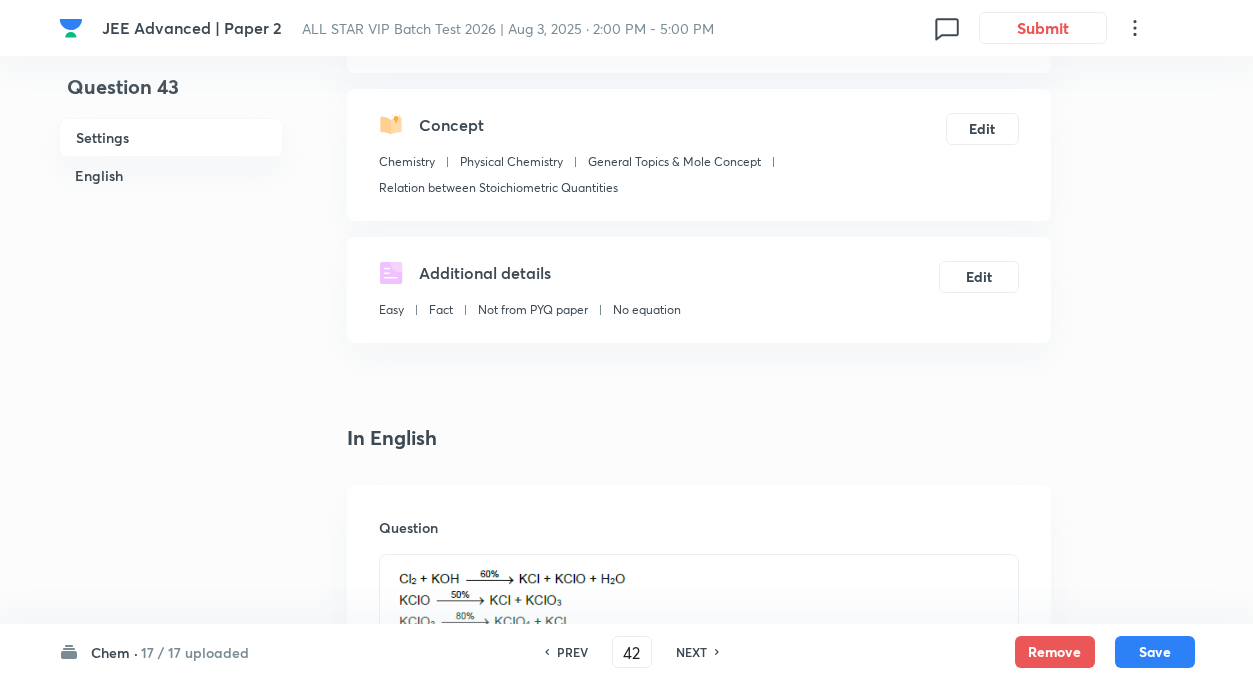 scroll, scrollTop: 180, scrollLeft: 0, axis: vertical 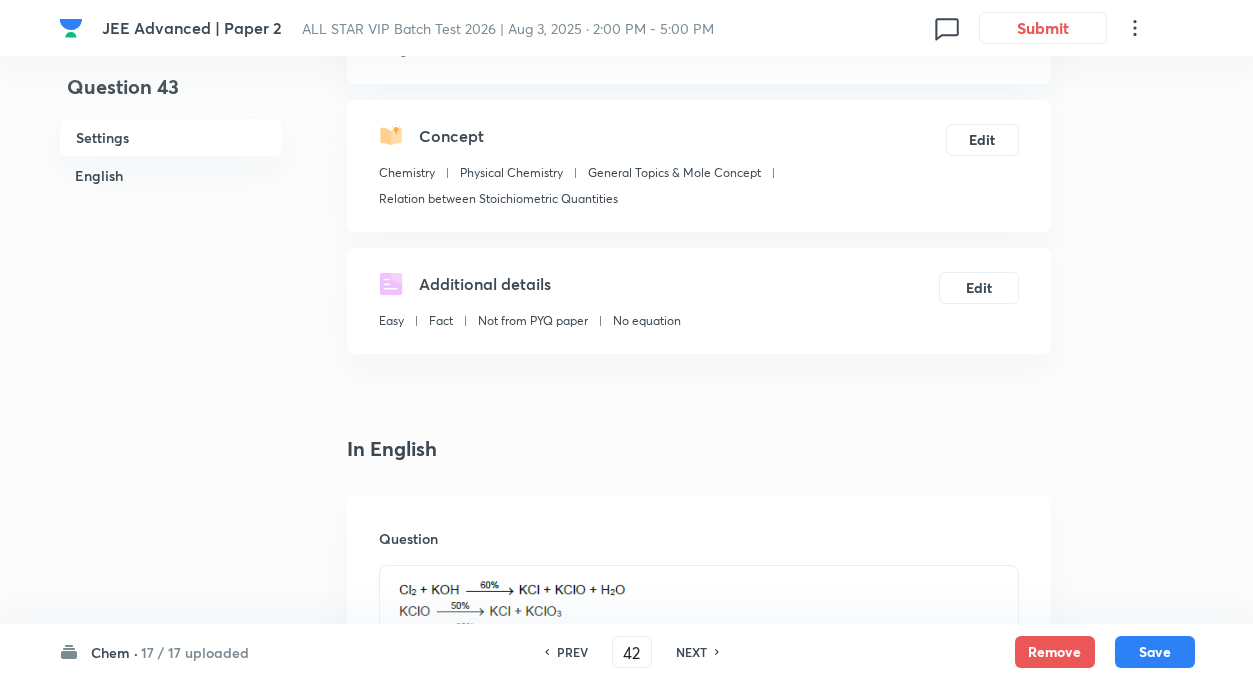 click on "Question 43 Settings English" at bounding box center (171, 830) 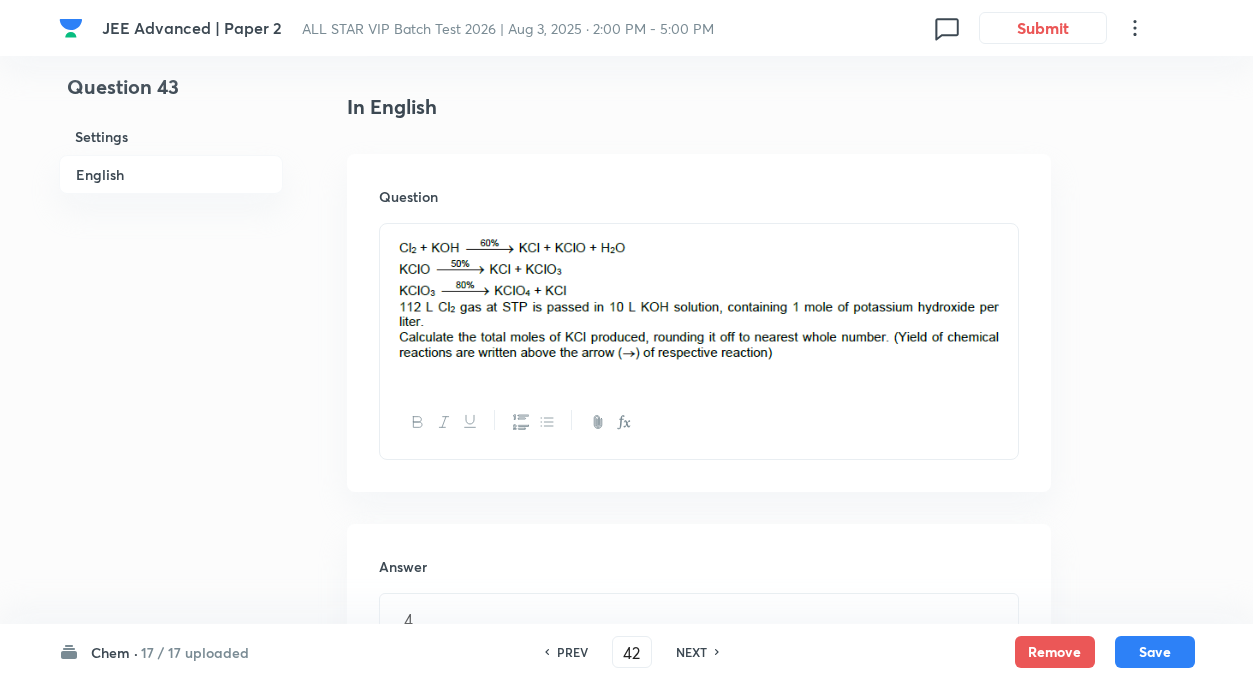 scroll, scrollTop: 540, scrollLeft: 0, axis: vertical 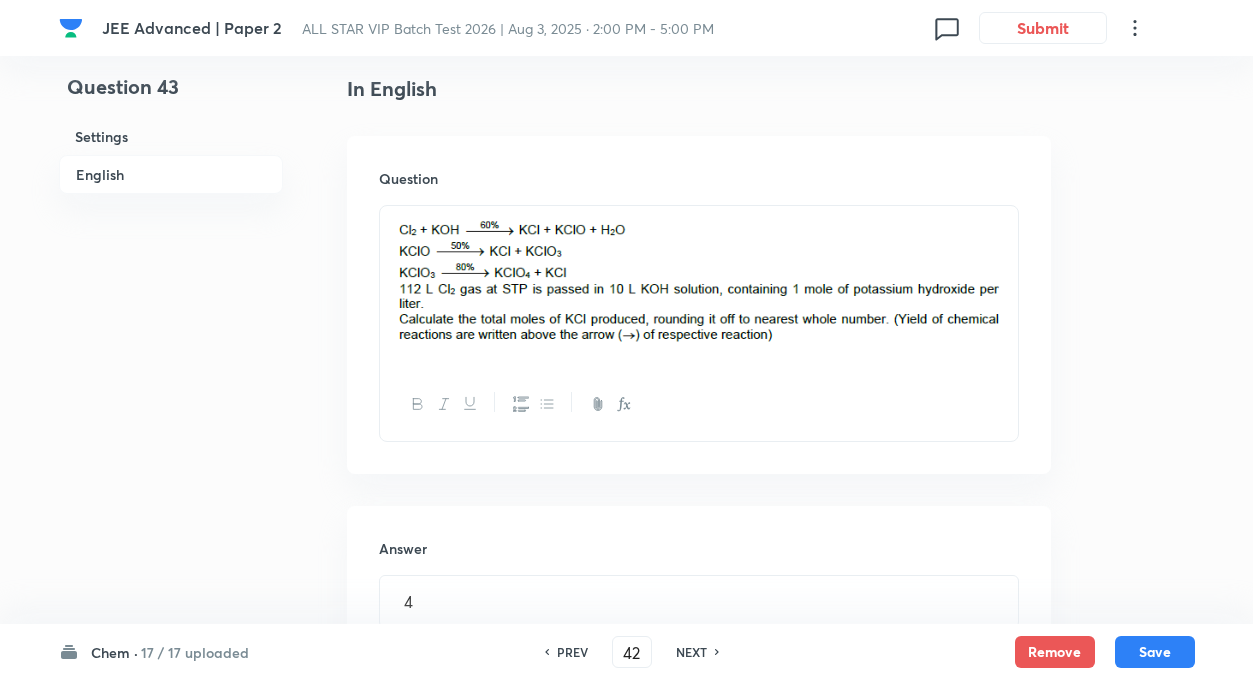 drag, startPoint x: 386, startPoint y: 280, endPoint x: 785, endPoint y: 347, distance: 404.5862 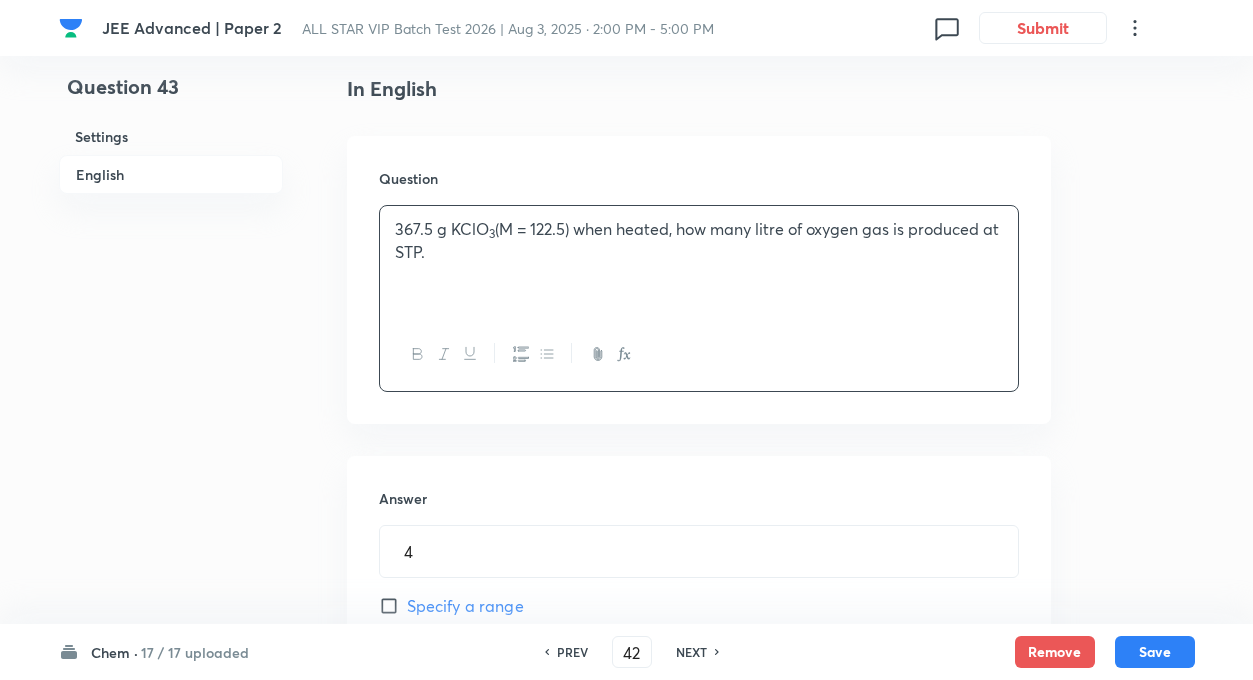 click on "Question 367.5 g KClO 3  (M = 122.5) when heated, how many litre of oxygen gas is produced at STP." at bounding box center (699, 280) 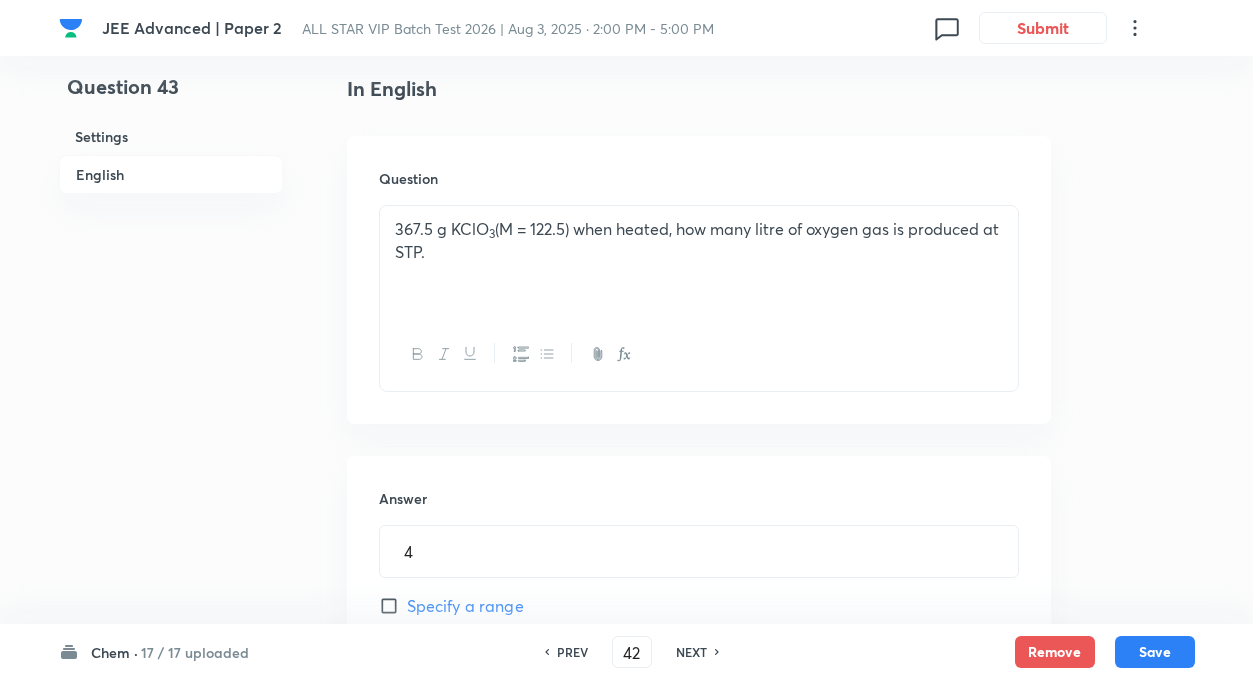 click on "Question 43 Settings English Settings Type Integer + 4 marks - 0 marks Edit Concept Chemistry Physical Chemistry General Topics & Mole Concept Relation between Stoichiometric Quantities Edit Additional details Easy Fact Not from PYQ paper No equation Edit In English Question 367.5 g KClO 3  (M = 122.5) when heated, how many litre of oxygen gas is produced at STP. Answer 4 ​ Specify a range Solution" at bounding box center [627, 445] 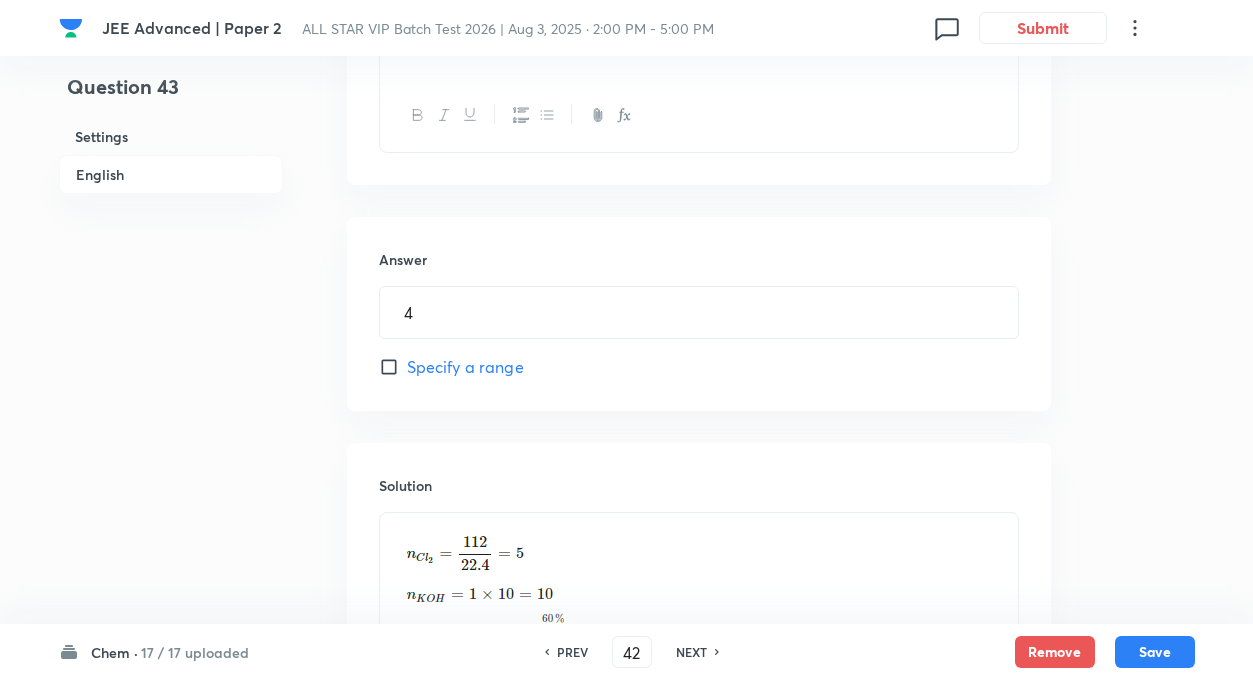 scroll, scrollTop: 780, scrollLeft: 0, axis: vertical 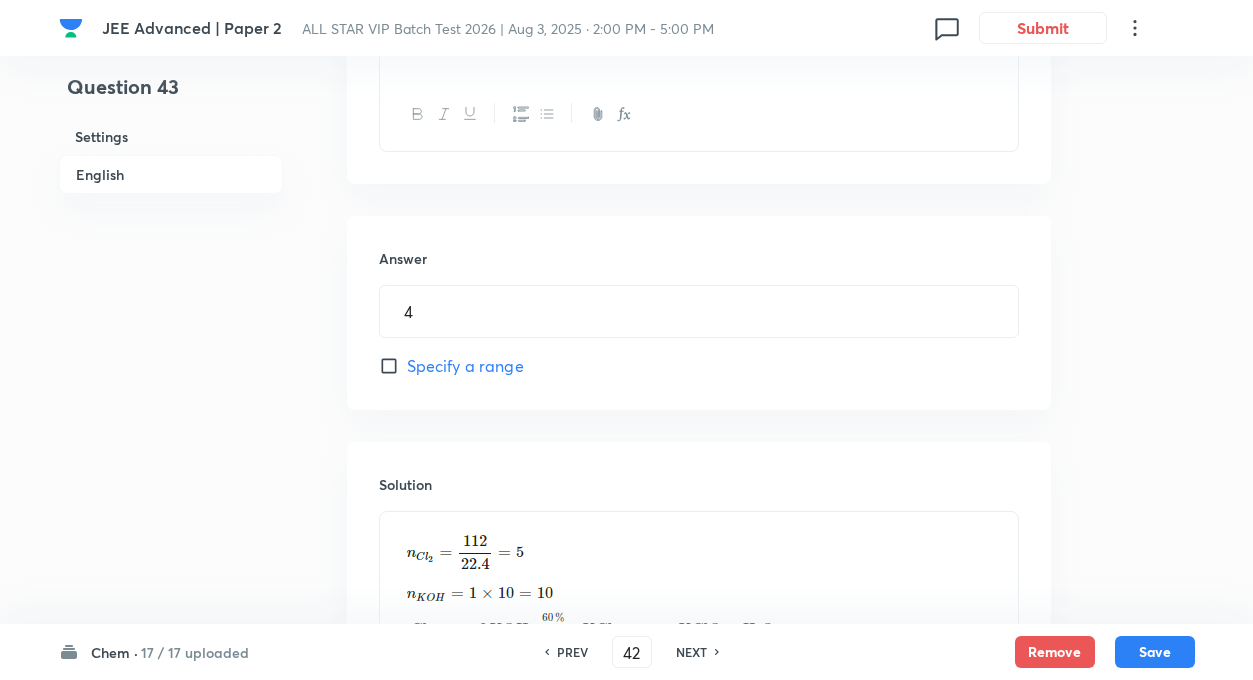 click on "Answer 4 ​ Specify a range" at bounding box center [699, 313] 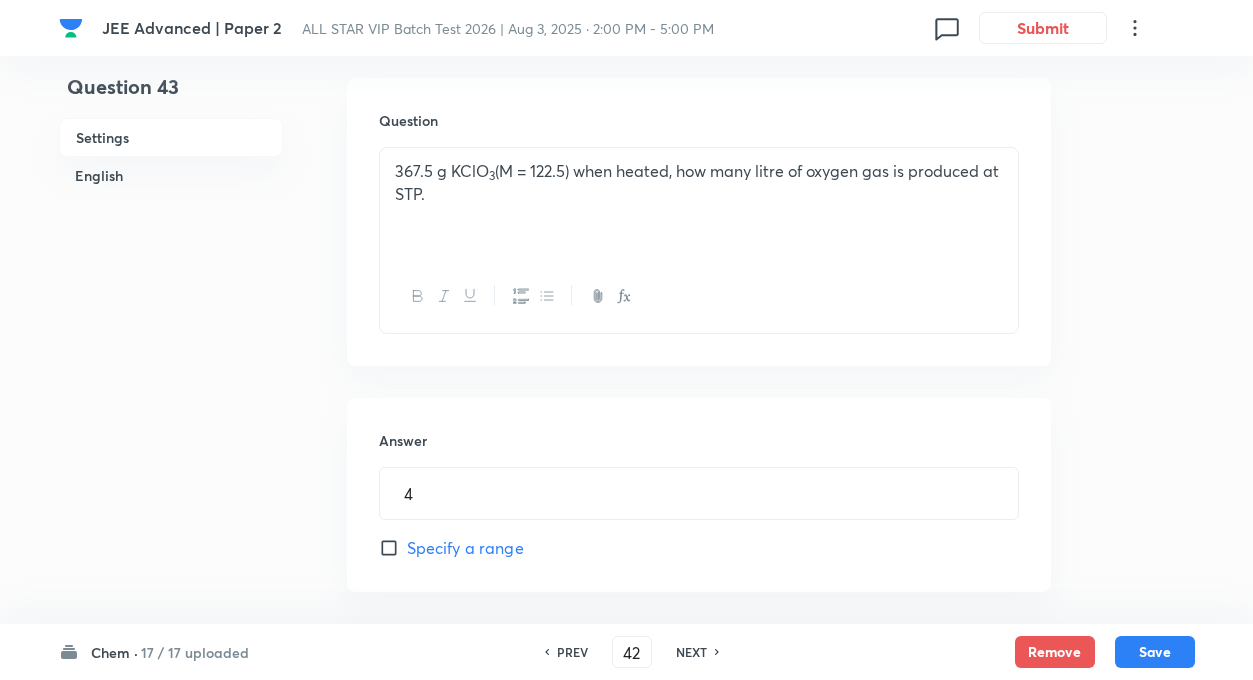 scroll, scrollTop: 380, scrollLeft: 0, axis: vertical 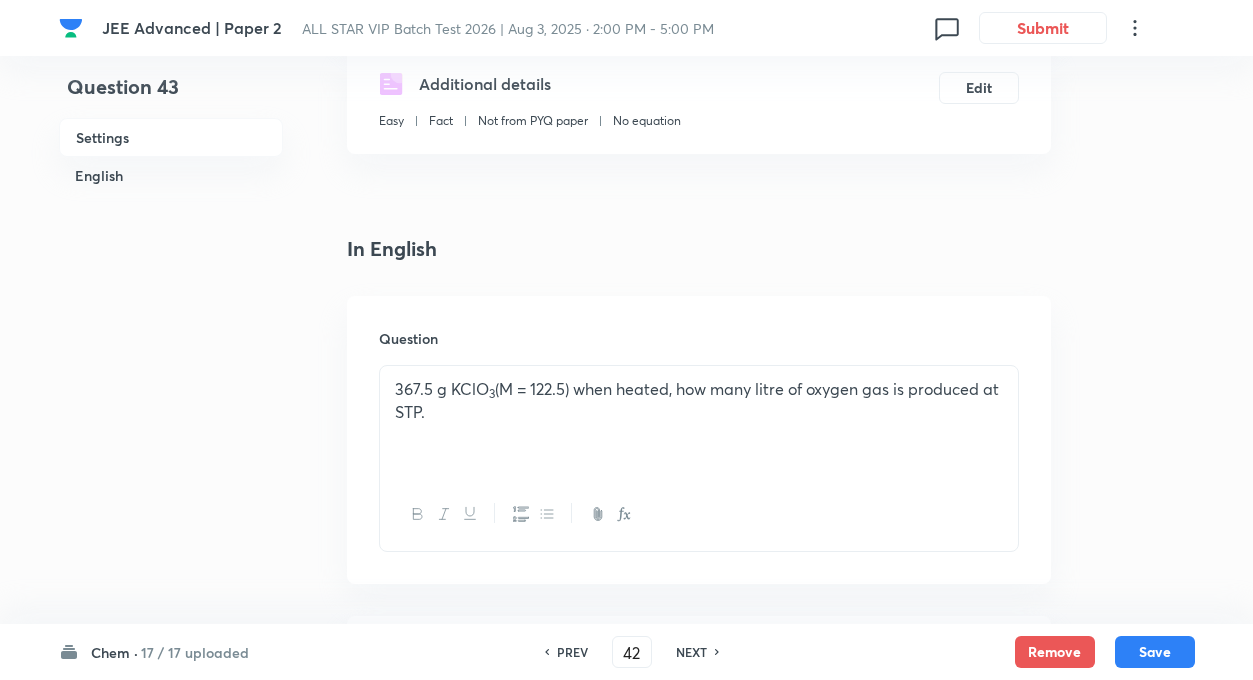 drag, startPoint x: 388, startPoint y: 387, endPoint x: 460, endPoint y: 420, distance: 79.20227 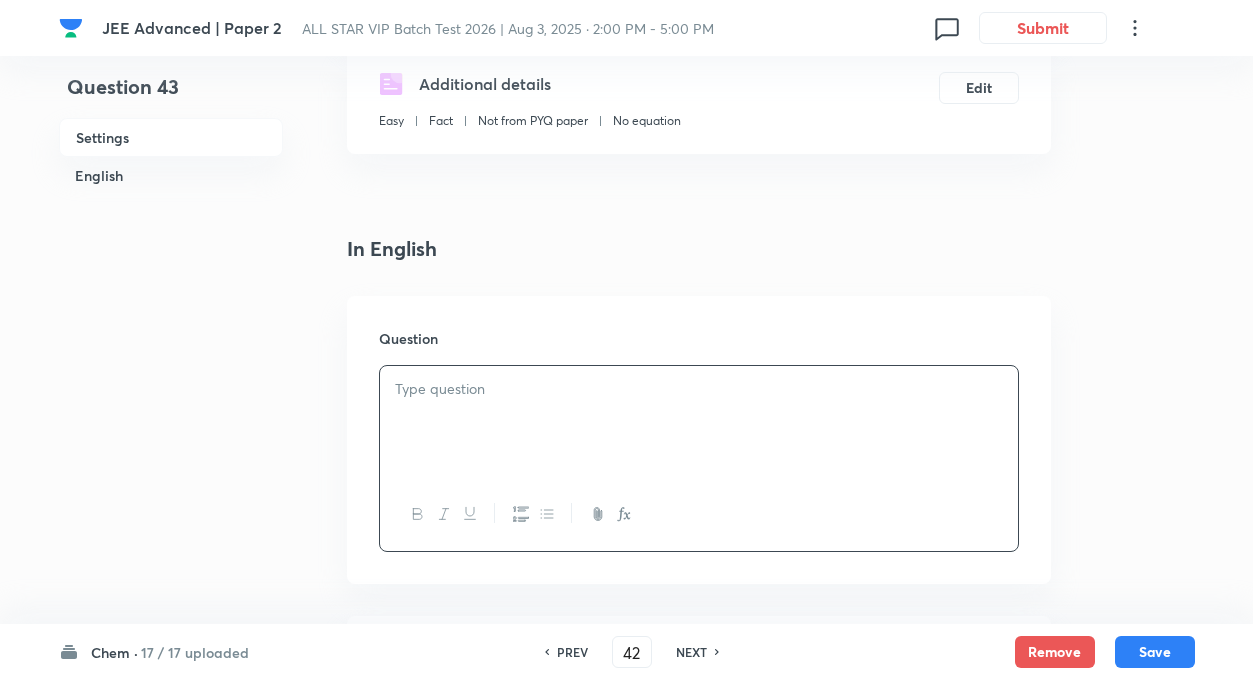paste 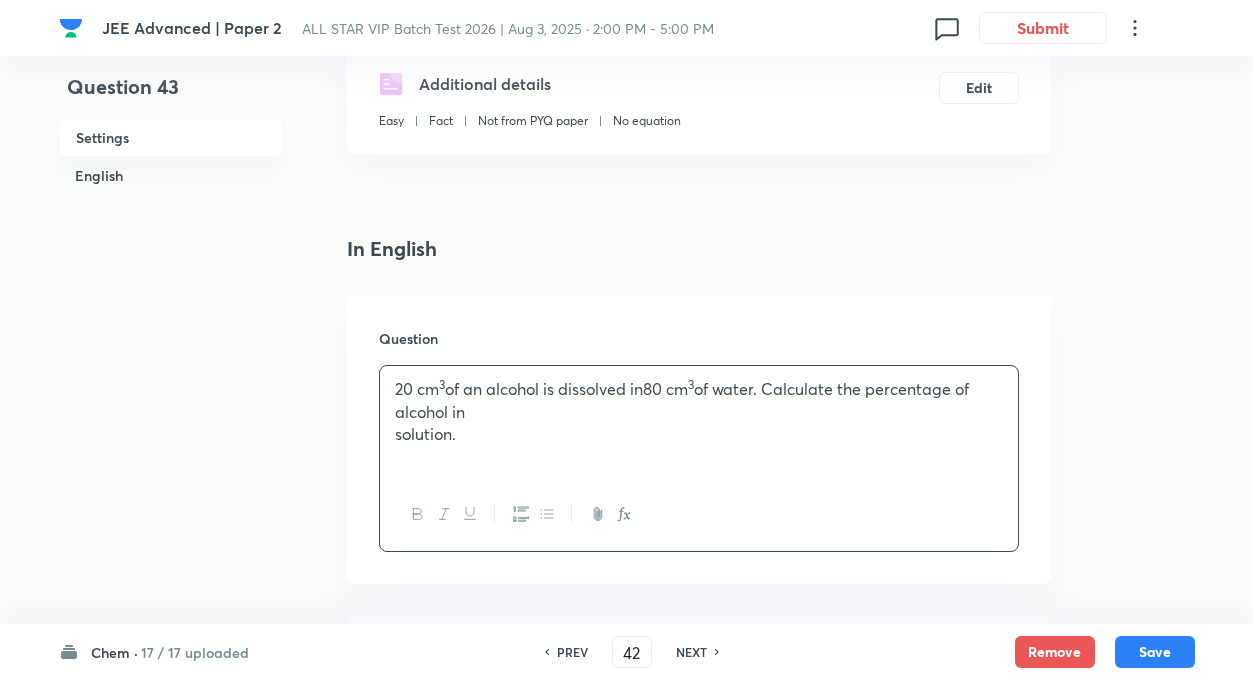 click on "20 cm 3  of an alcohol is dissolved in80 cm 3  of water. Calculate the percentage of alcohol in solution." at bounding box center [699, 422] 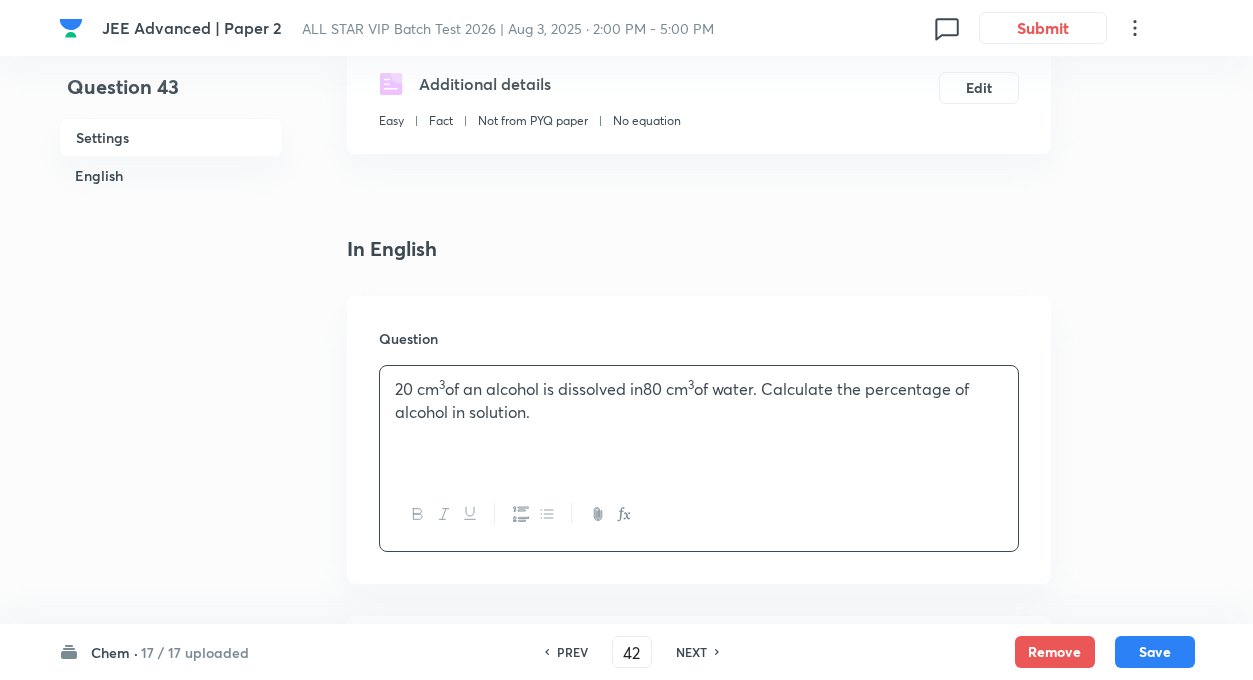type 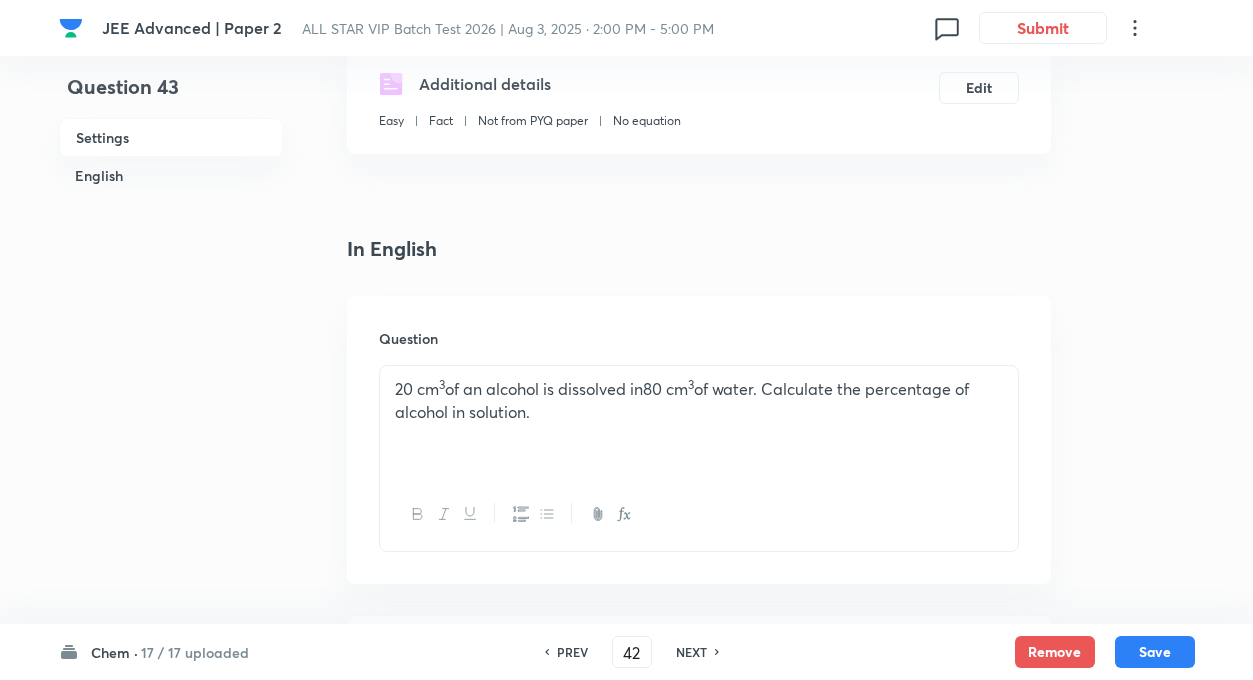 click on "20 cm 3  of an alcohol is dissolved in80 cm 3  of water. Calculate the percentage of alcohol in solution." at bounding box center (699, 400) 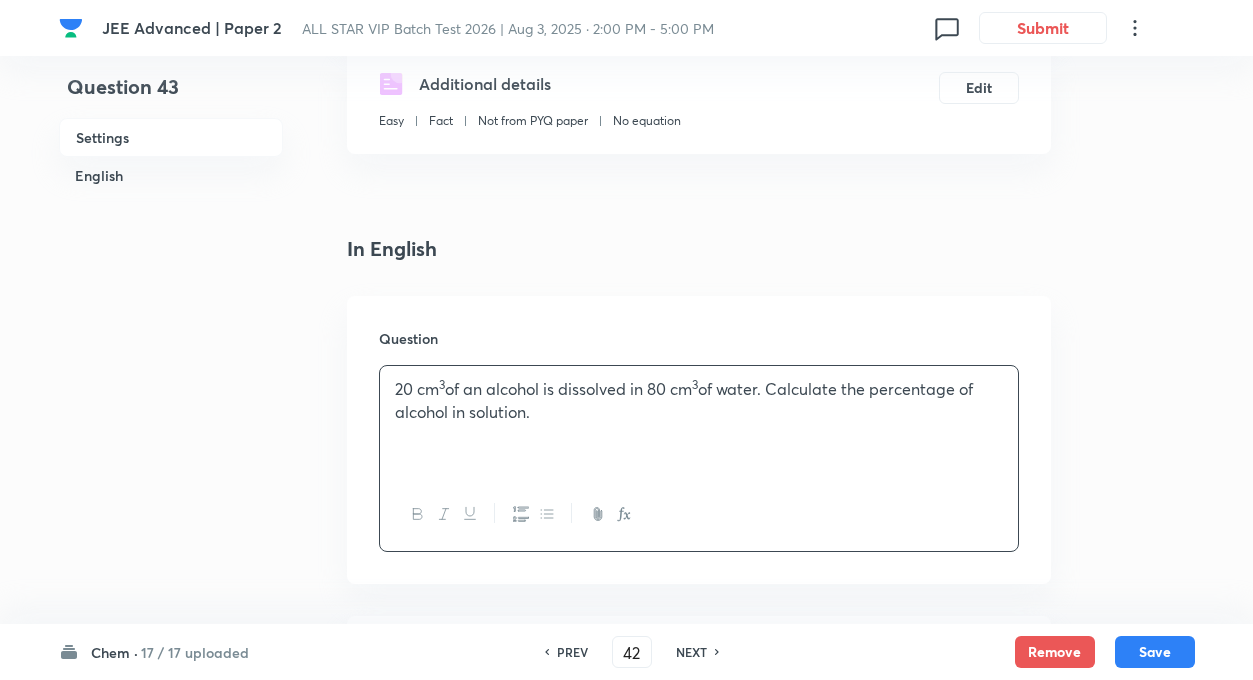 click on "Question 20 cm 3  of an alcohol is dissolved in 80 cm 3  of water. Calculate the percentage of alcohol in solution." at bounding box center (699, 440) 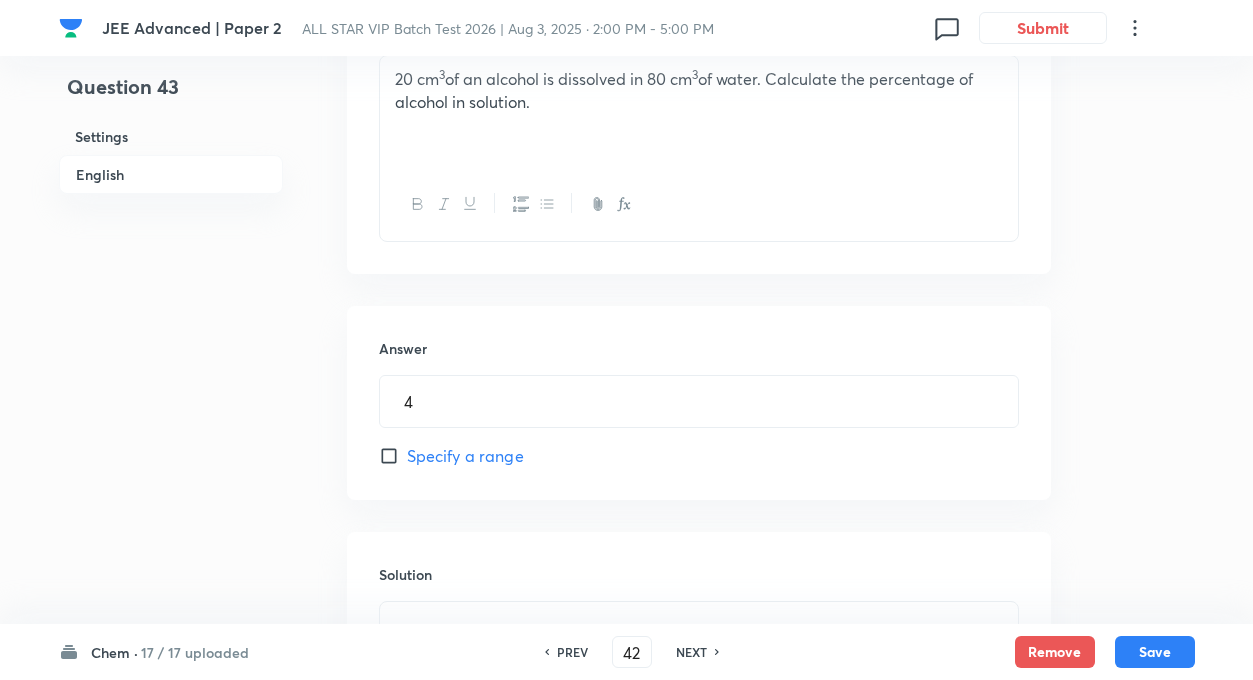 scroll, scrollTop: 900, scrollLeft: 0, axis: vertical 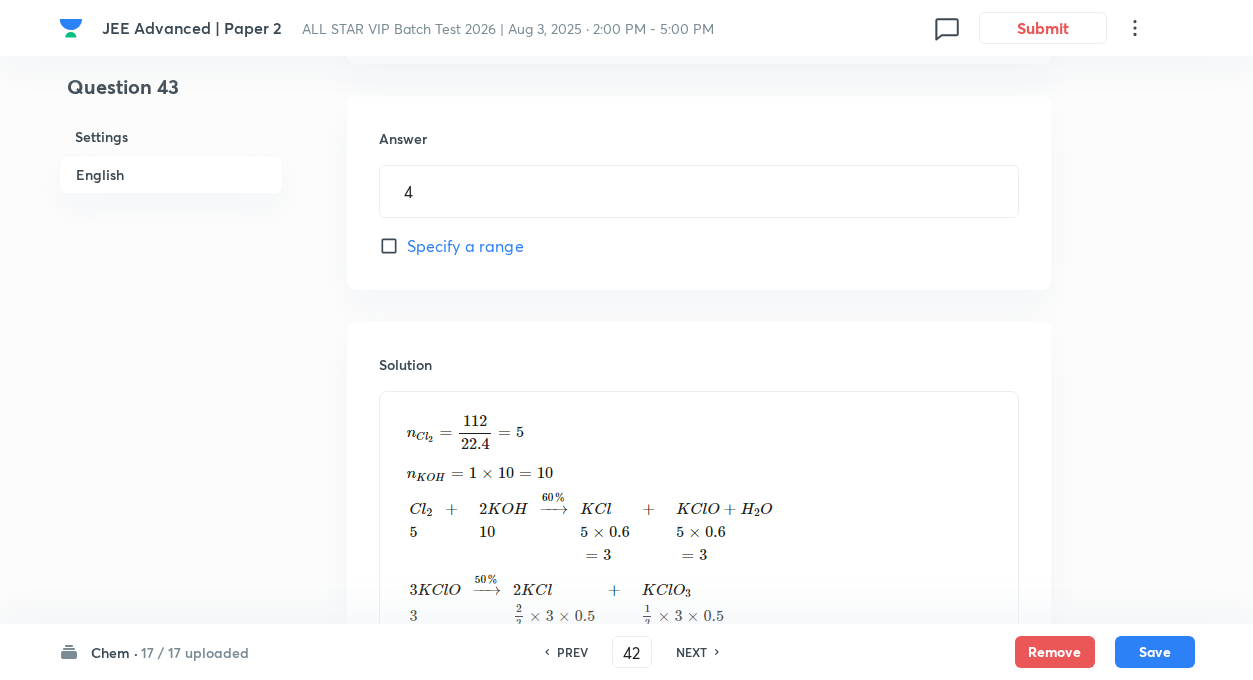 click at bounding box center [699, 590] 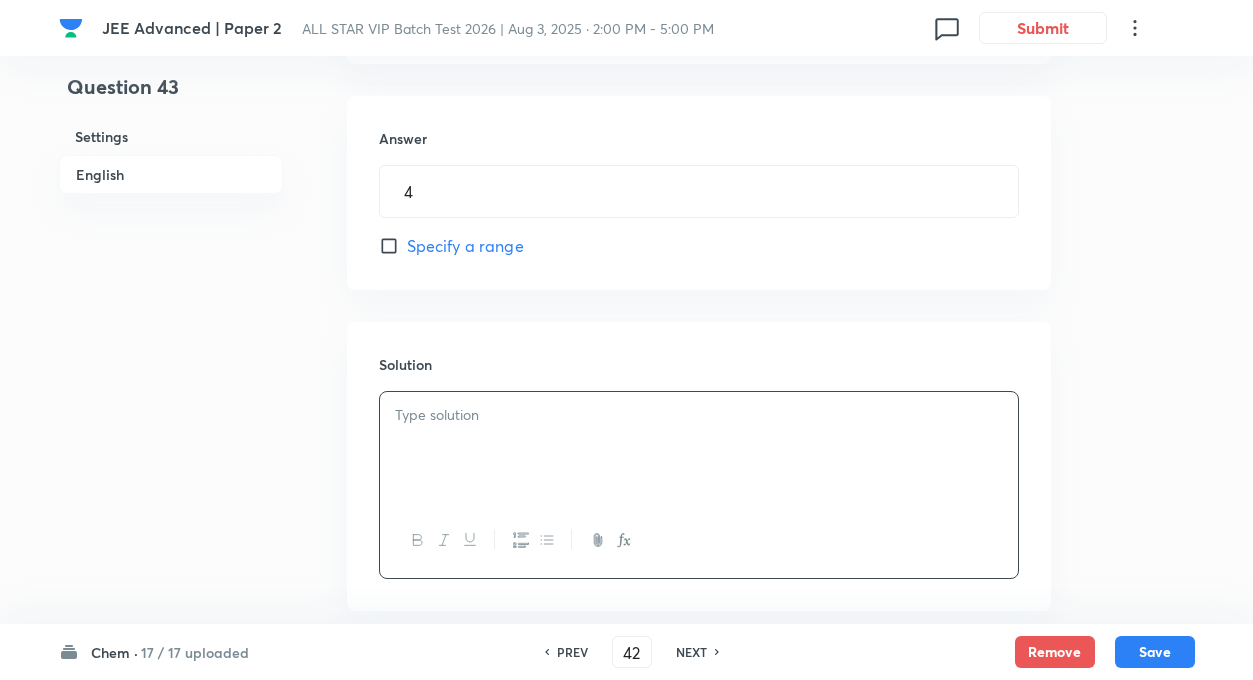 click on "Question 43 Settings English" at bounding box center [171, -57] 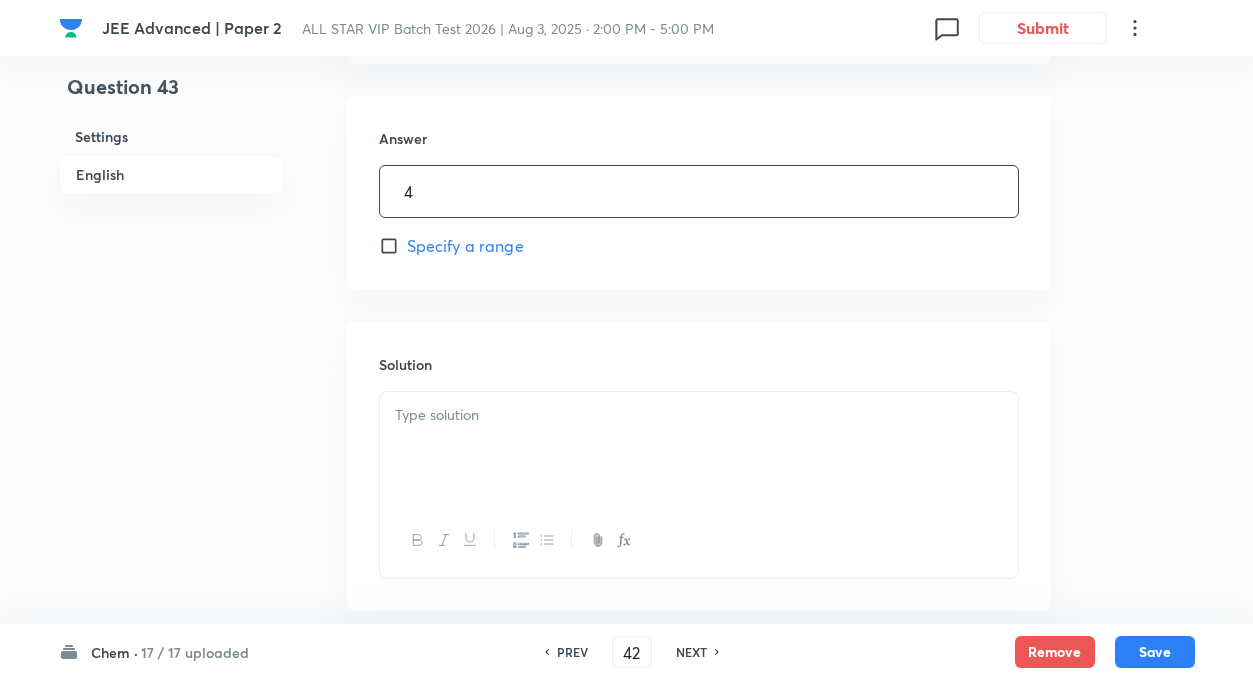 click on "4" at bounding box center [699, 191] 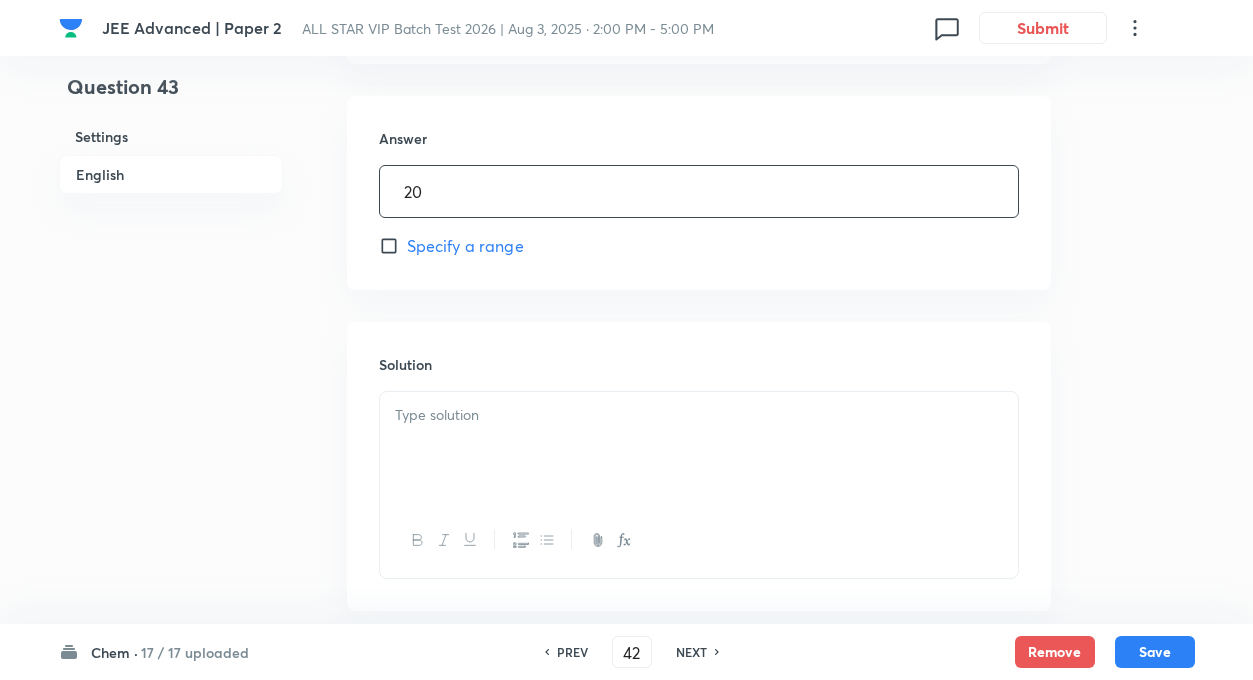 type on "20" 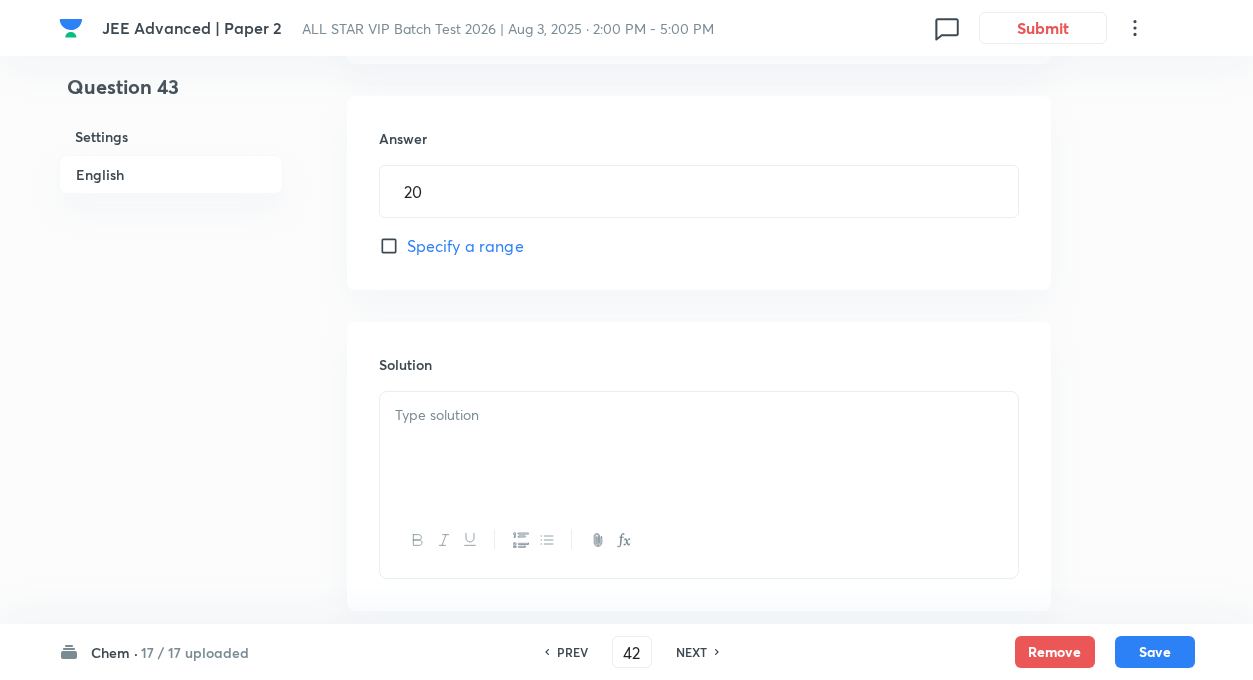 click at bounding box center [699, 415] 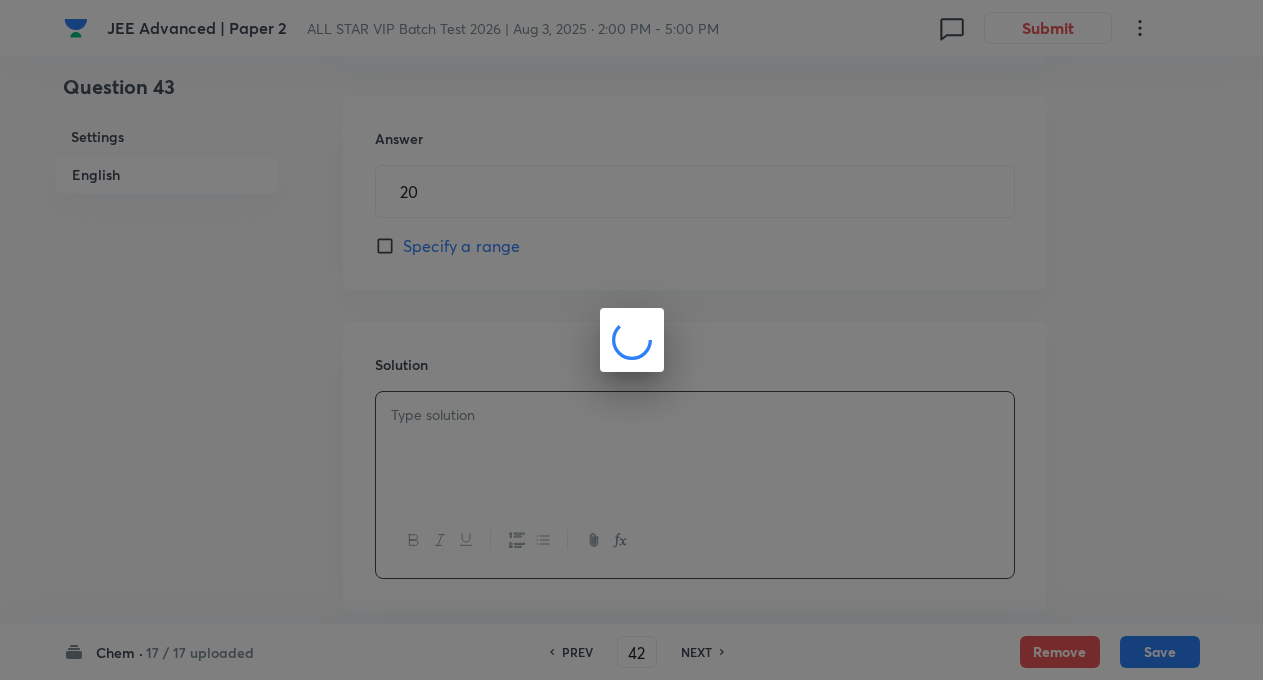 click at bounding box center (631, 340) 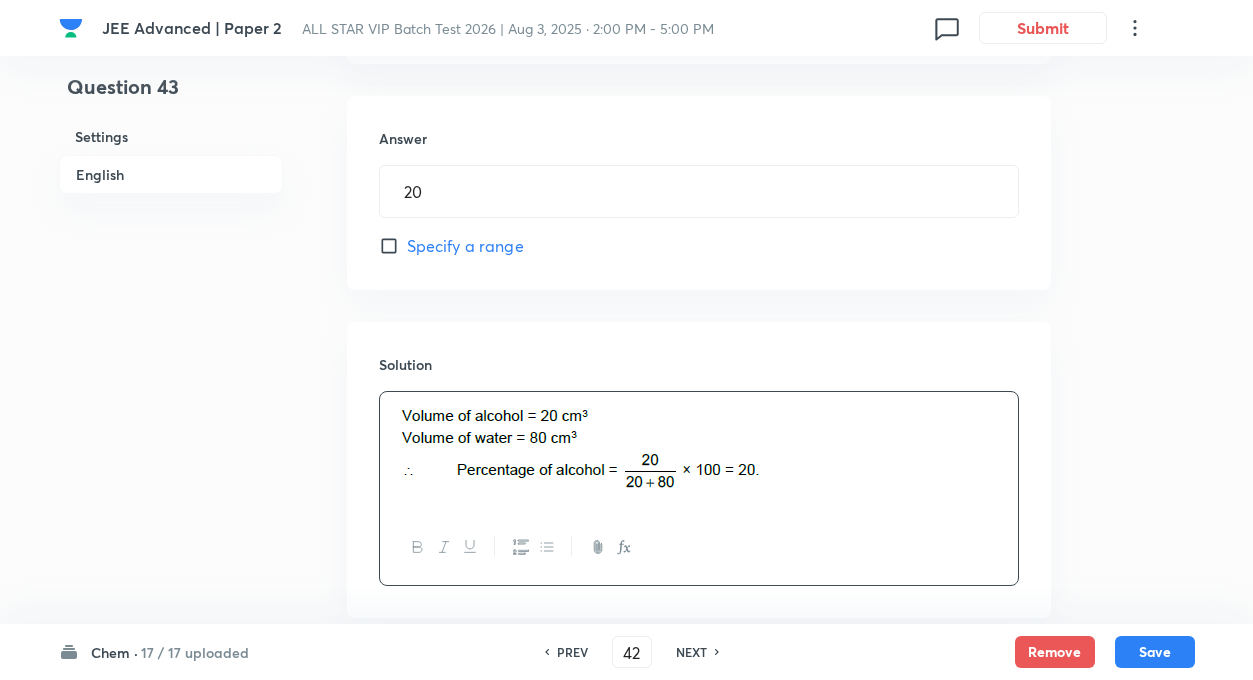 click on "Question 43 Settings English Settings Type Integer + 4 marks - 0 marks Edit Concept Chemistry Physical Chemistry General Topics & Mole Concept Relation between Stoichiometric Quantities Edit Additional details Easy Fact Not from PYQ paper No equation Edit In English Question 20 cm 3  of an alcohol is dissolved in 80 cm 3  of water. Calculate the percentage of alcohol in solution. Answer 20 ​ Specify a range Solution" at bounding box center [627, -53] 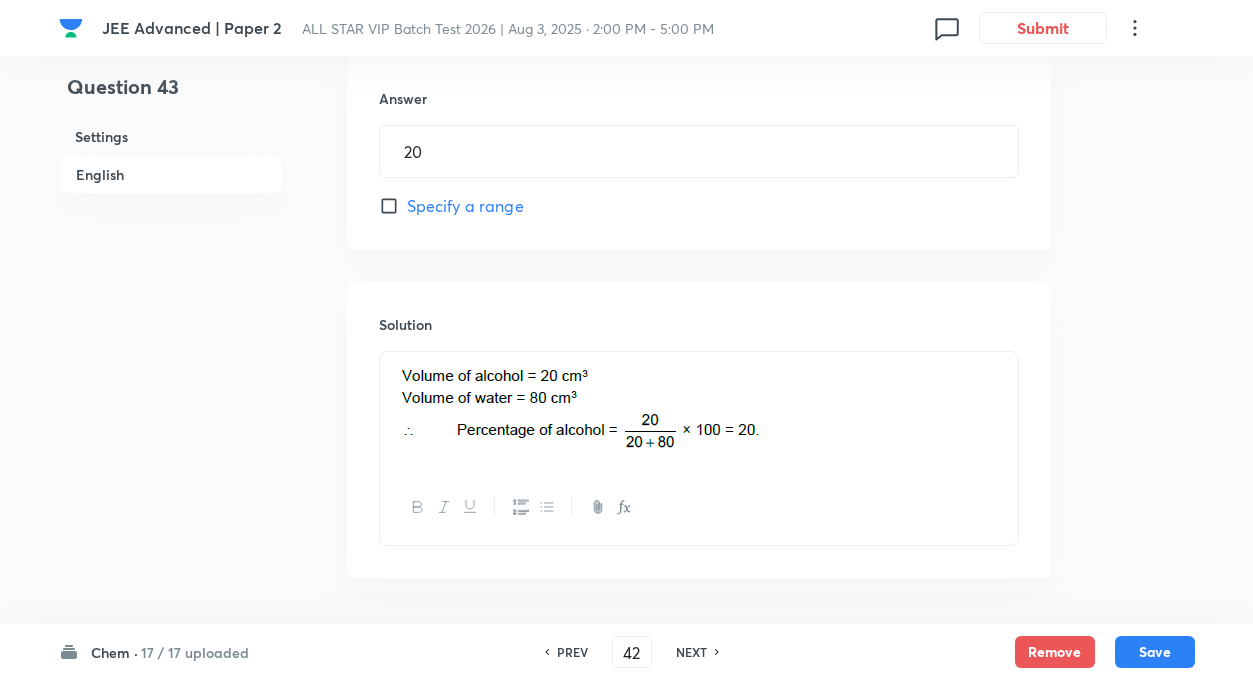scroll, scrollTop: 1014, scrollLeft: 0, axis: vertical 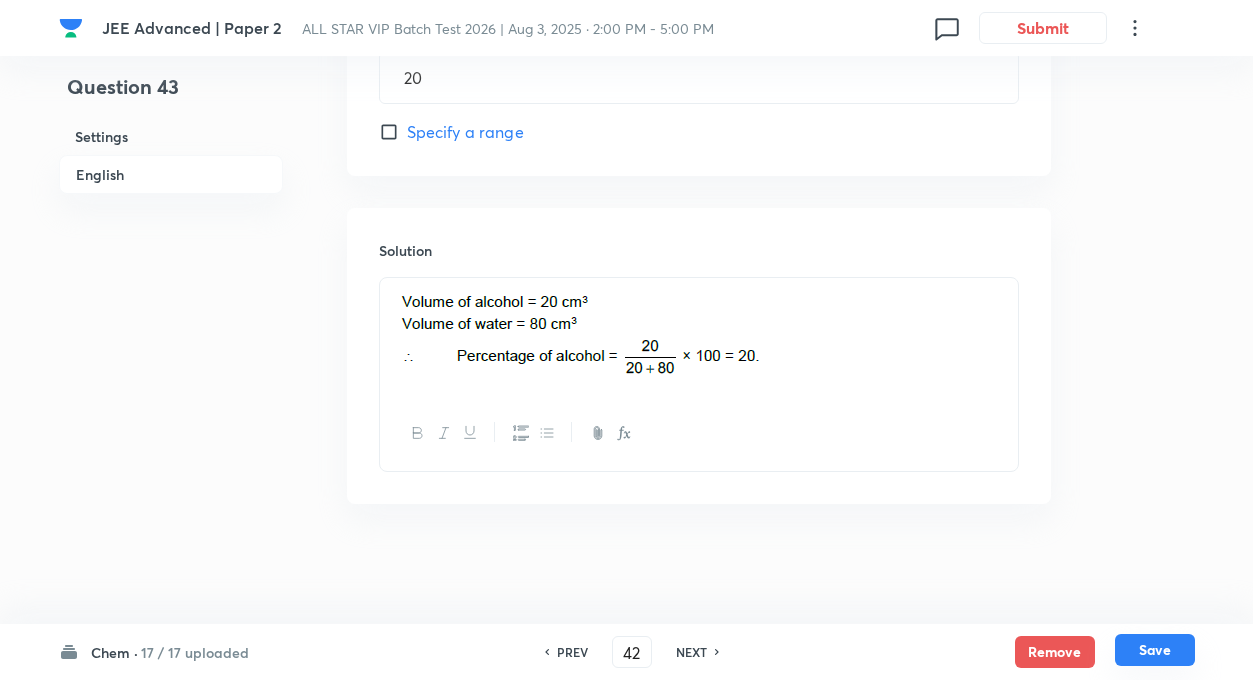 click on "Save" at bounding box center [1155, 650] 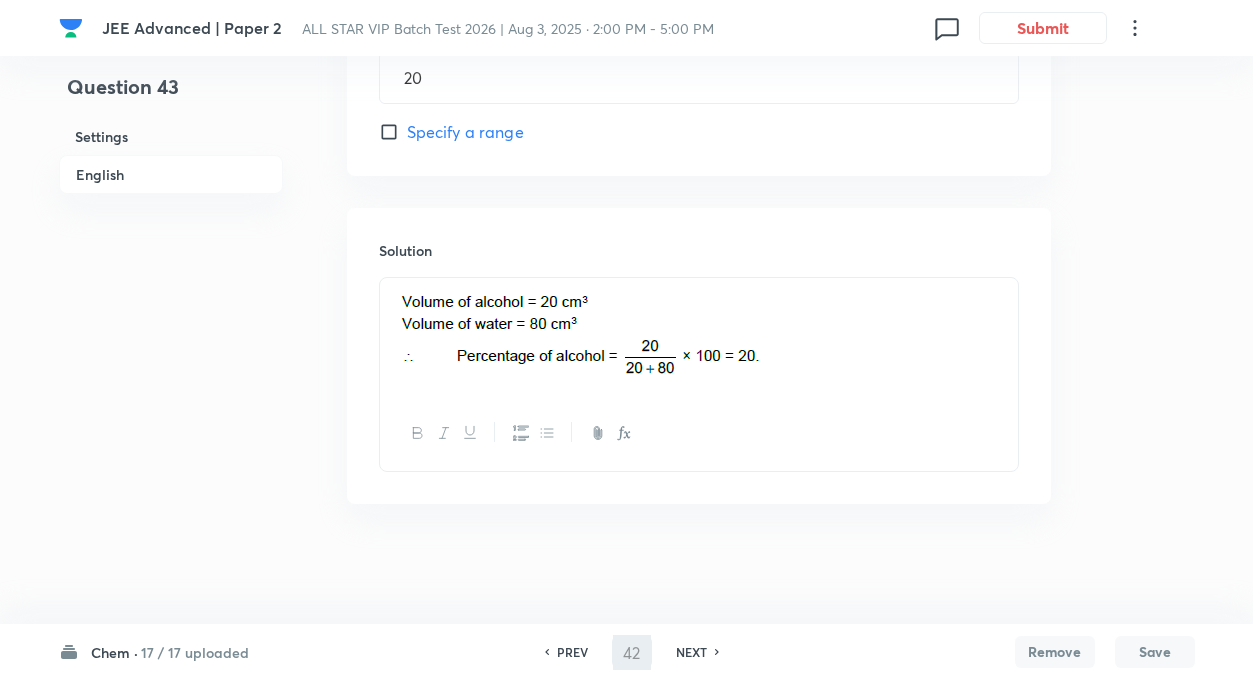 type on "44" 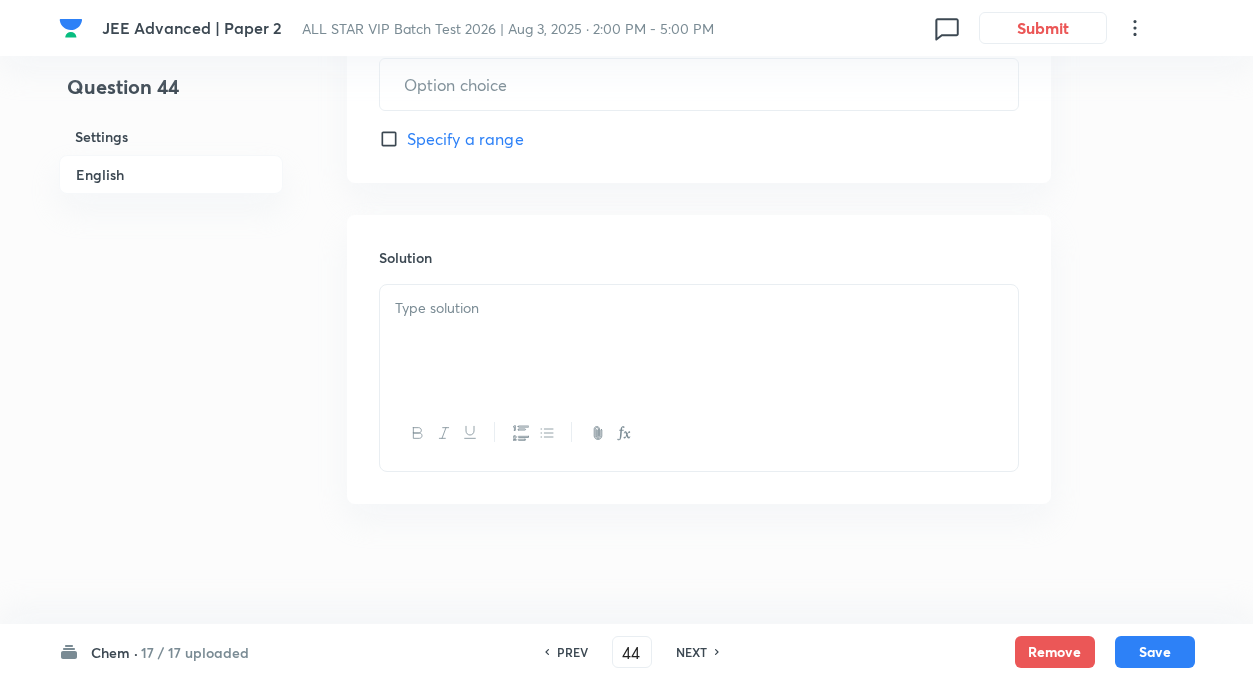 type on "2" 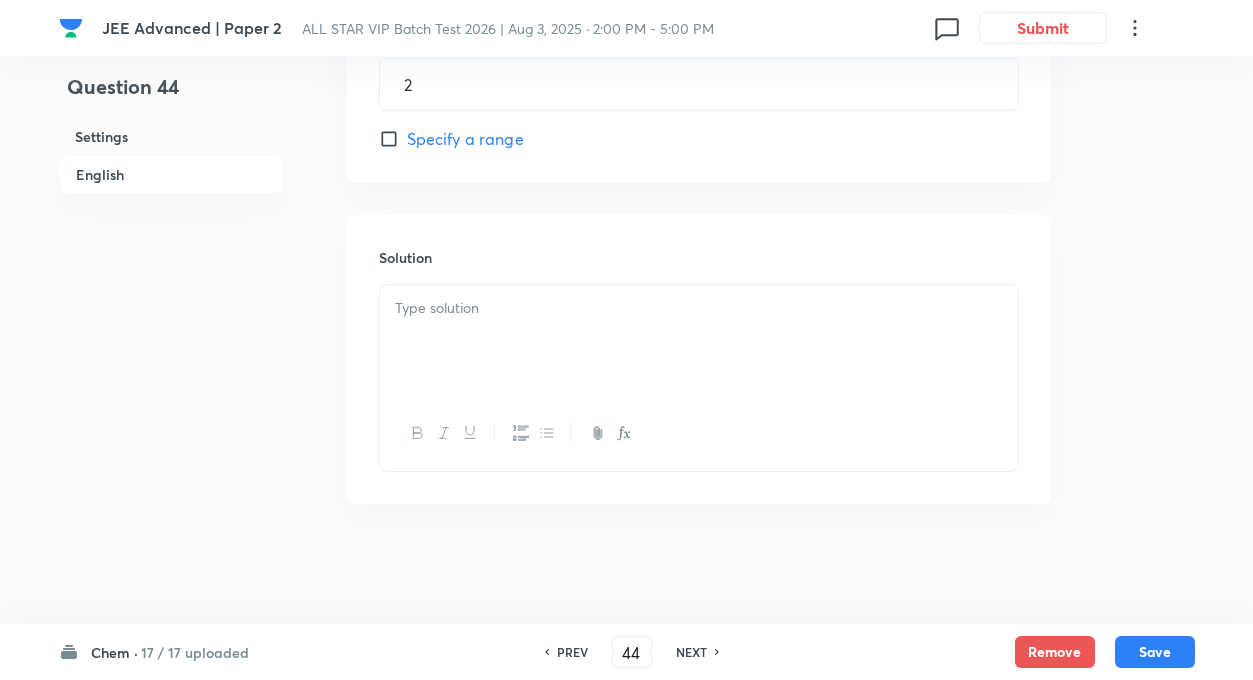 scroll, scrollTop: 981, scrollLeft: 0, axis: vertical 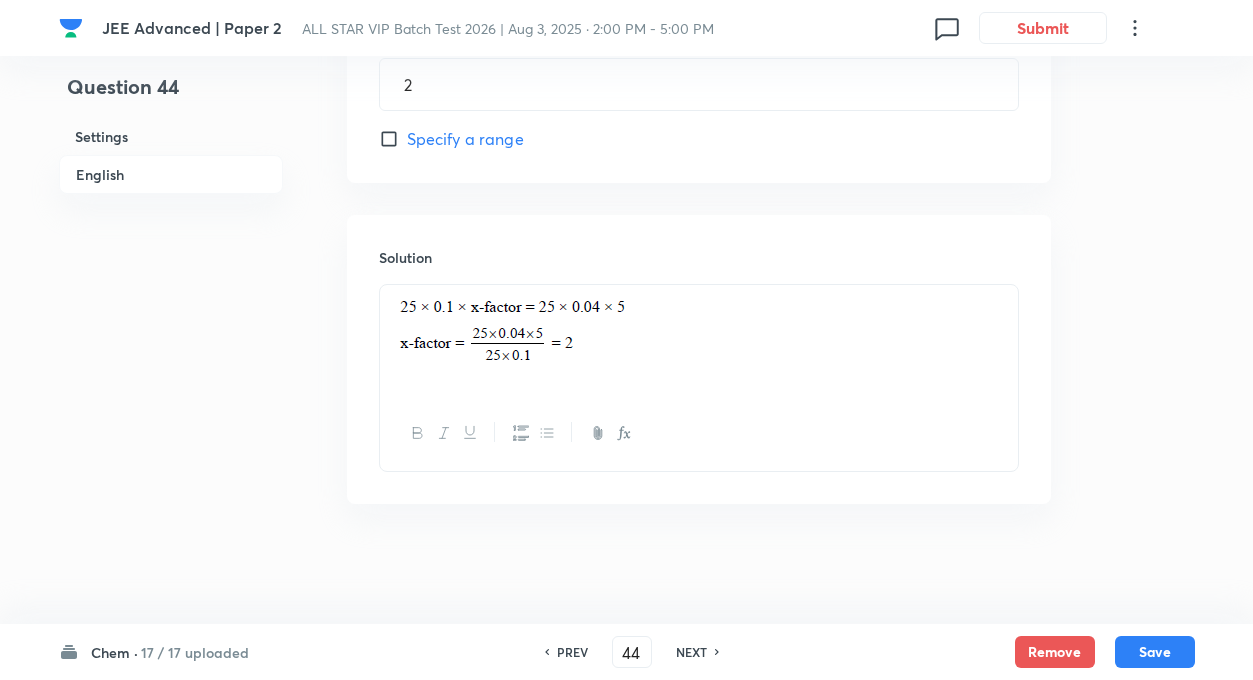 type 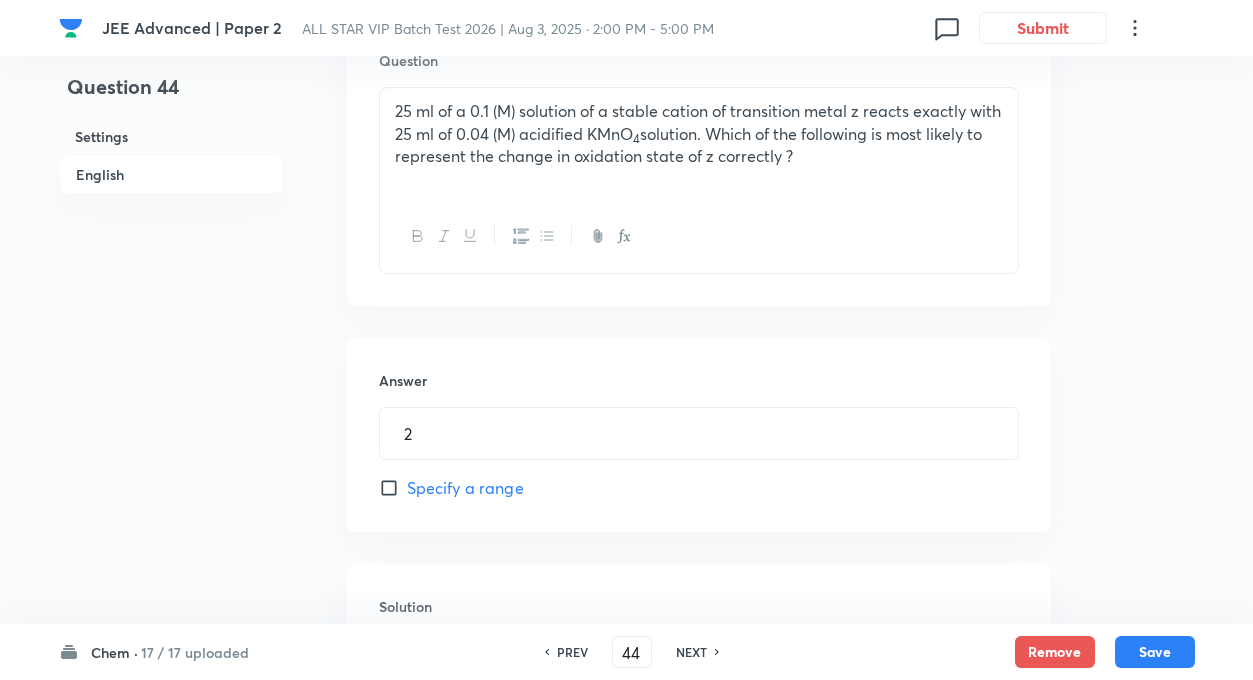 scroll, scrollTop: 461, scrollLeft: 0, axis: vertical 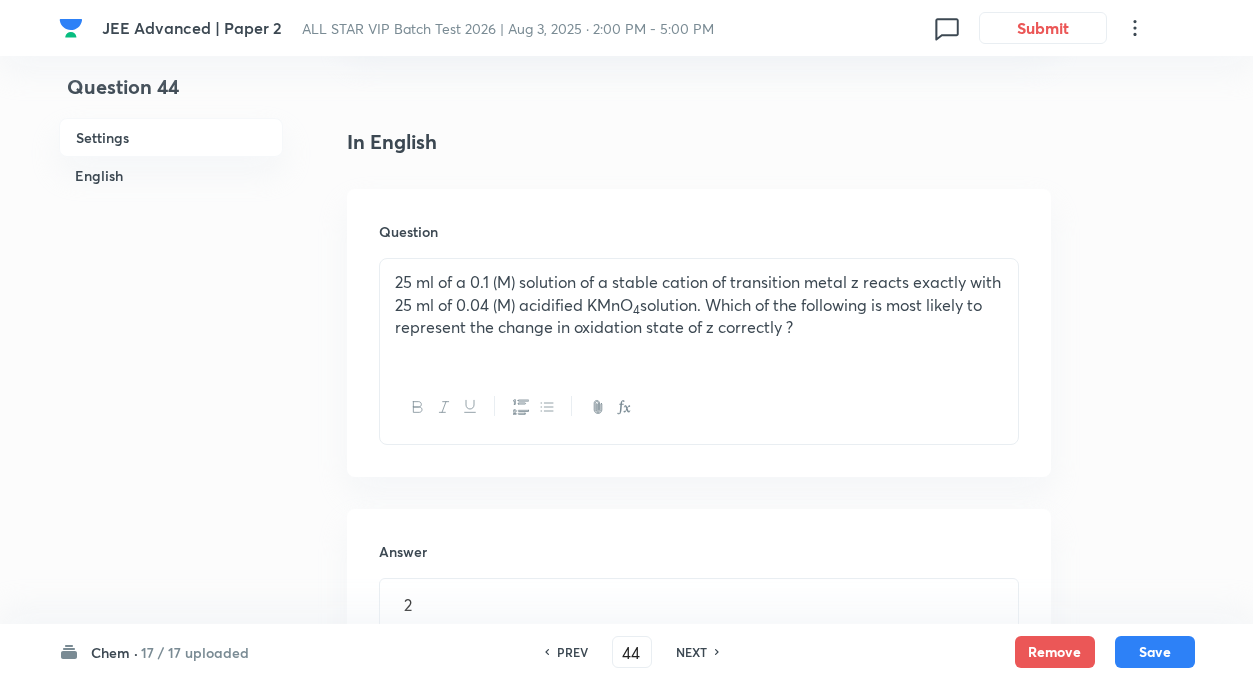 click on "NEXT" at bounding box center [691, 652] 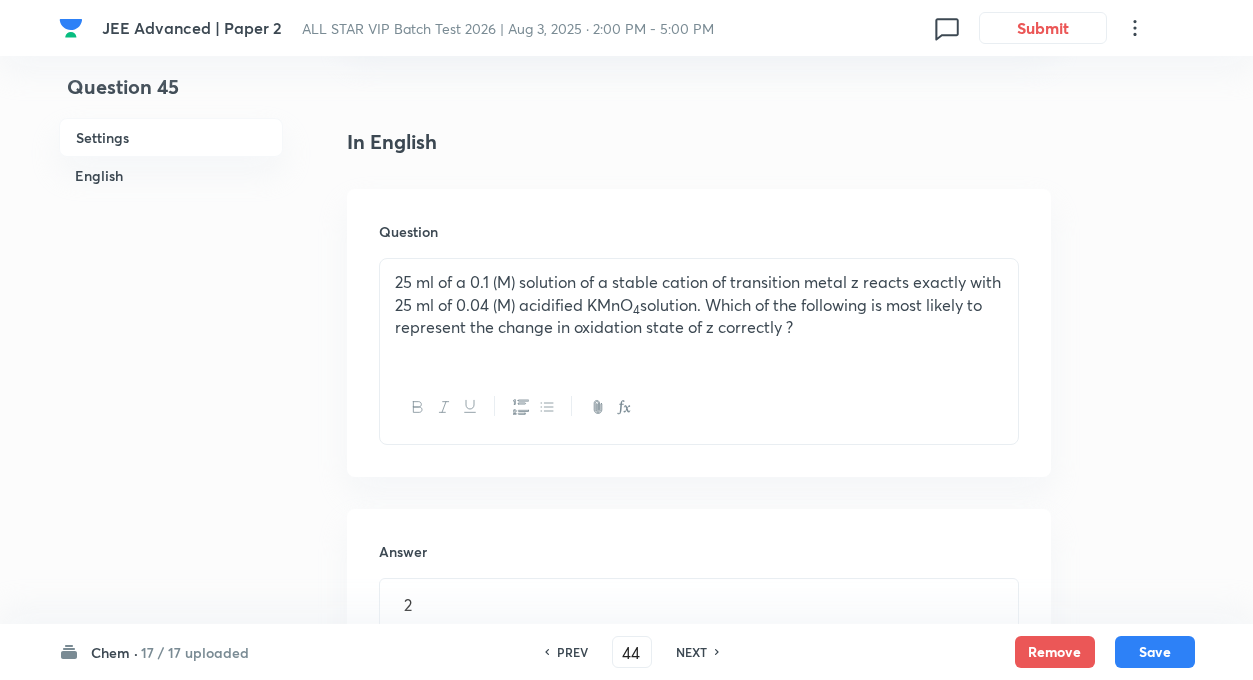 type on "45" 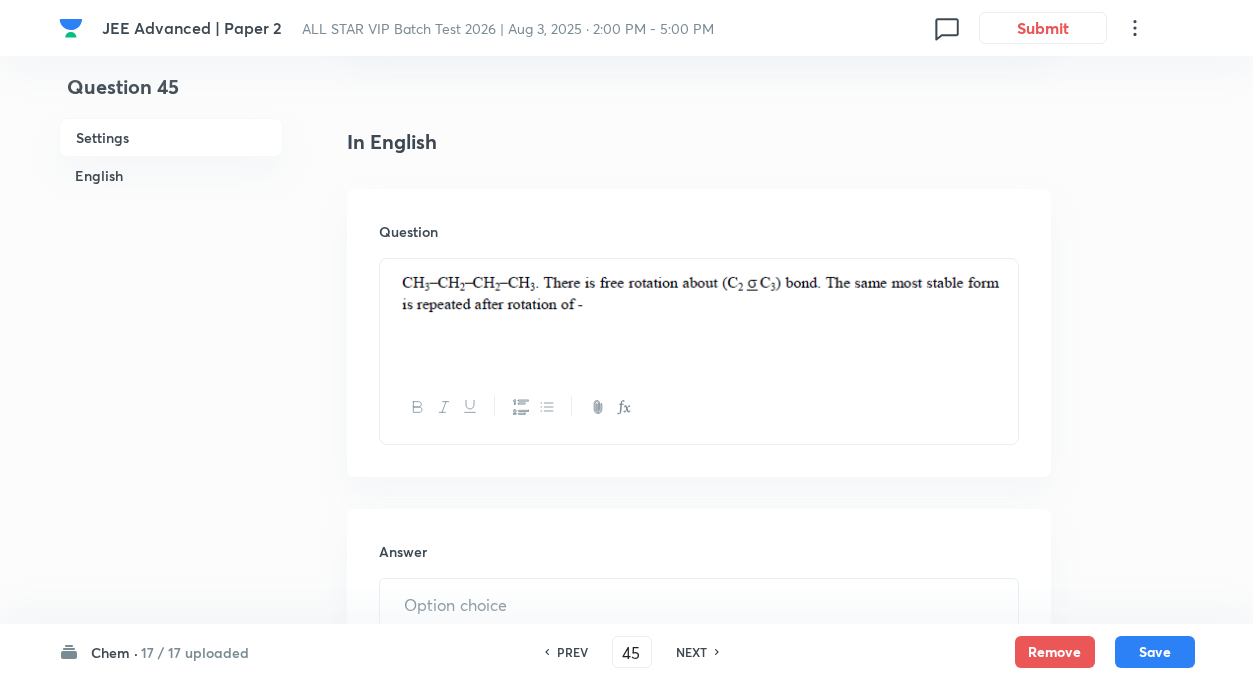 type on "360" 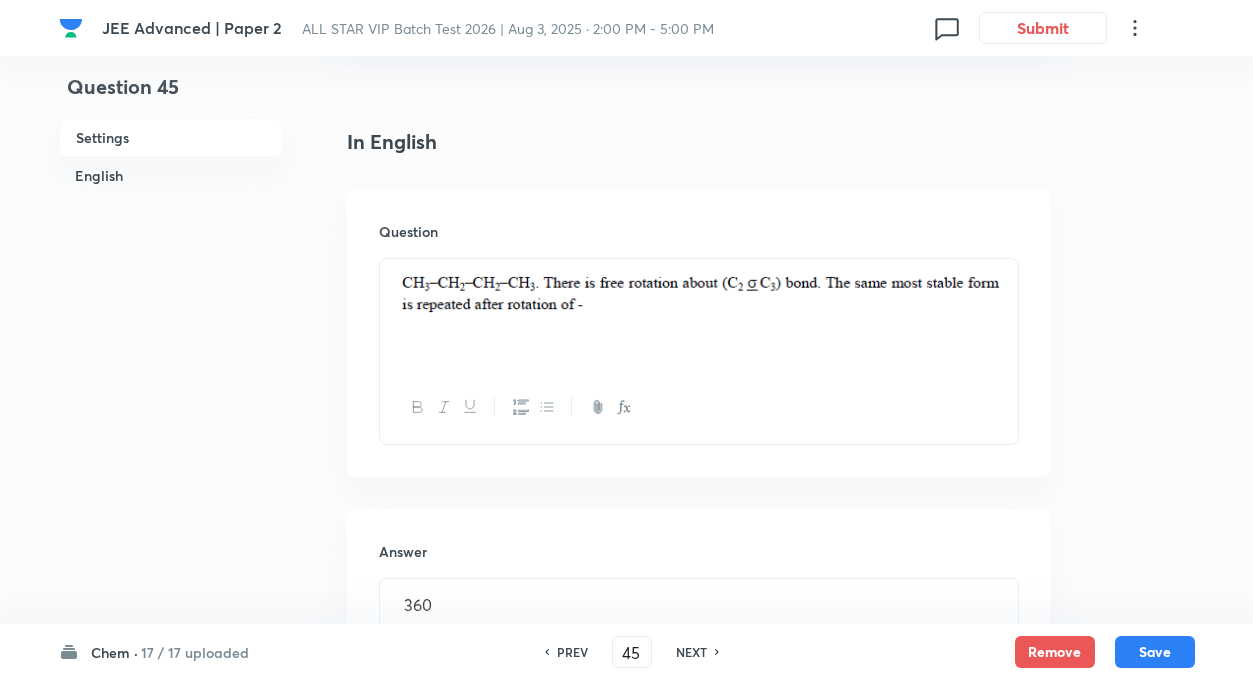 click on "NEXT" at bounding box center [691, 652] 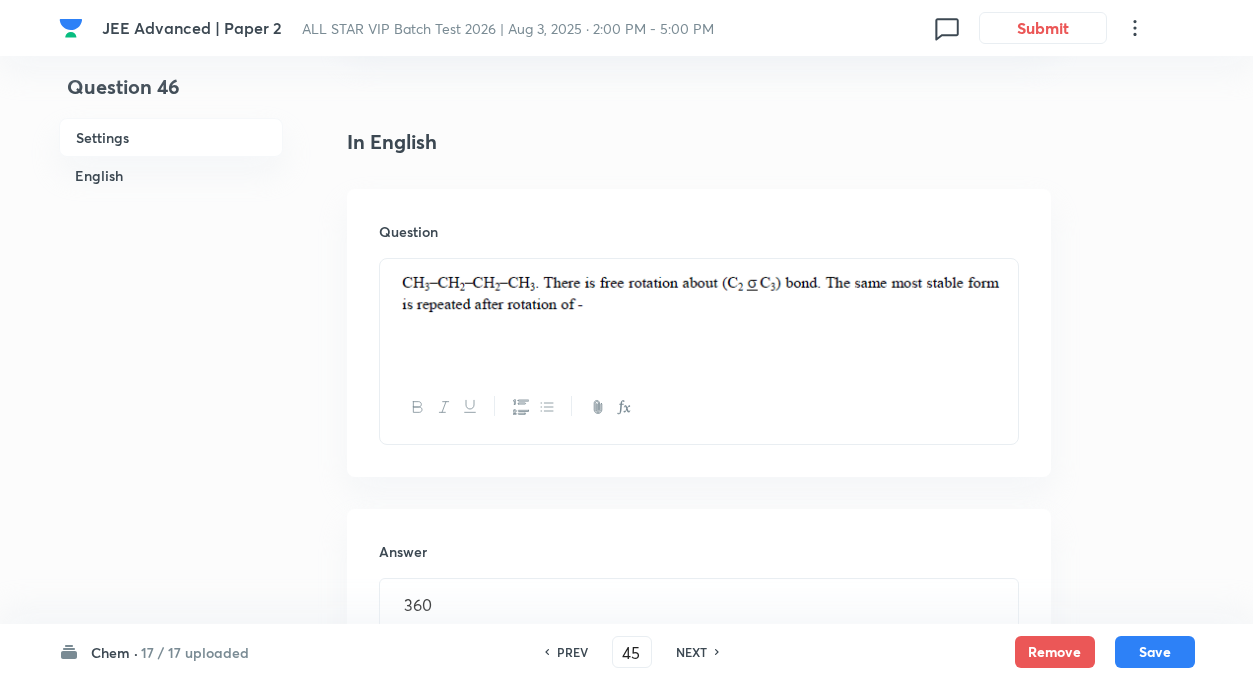 type on "46" 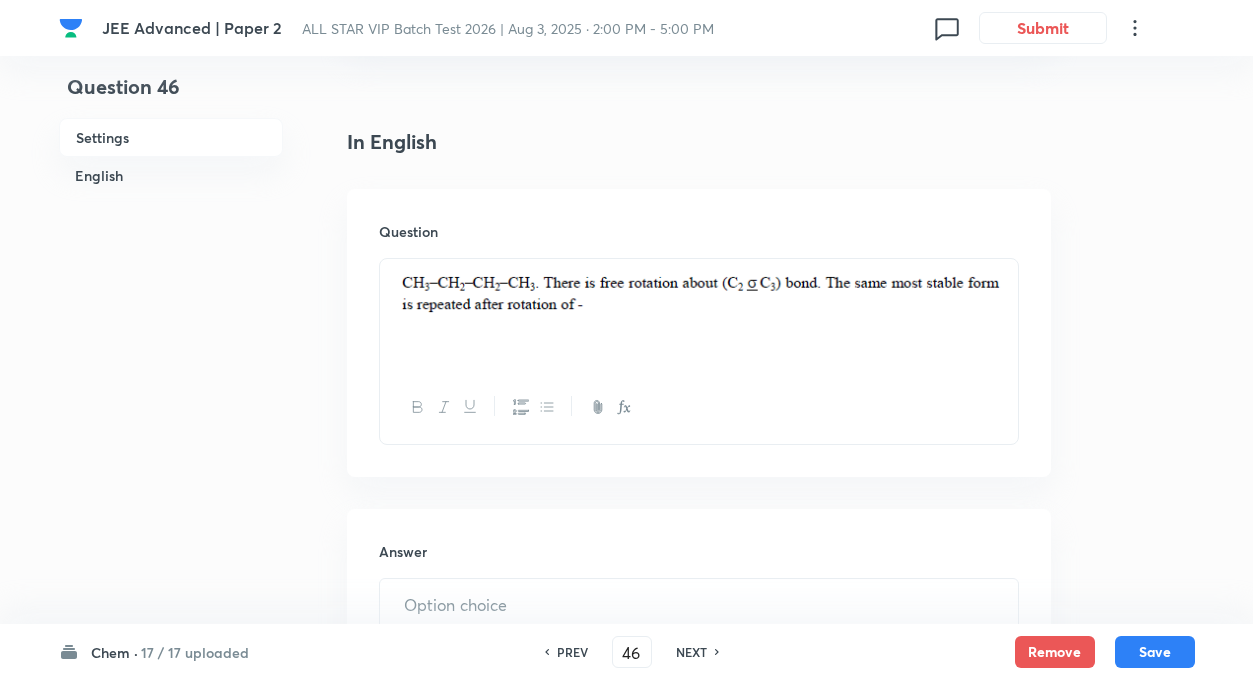 type on "3" 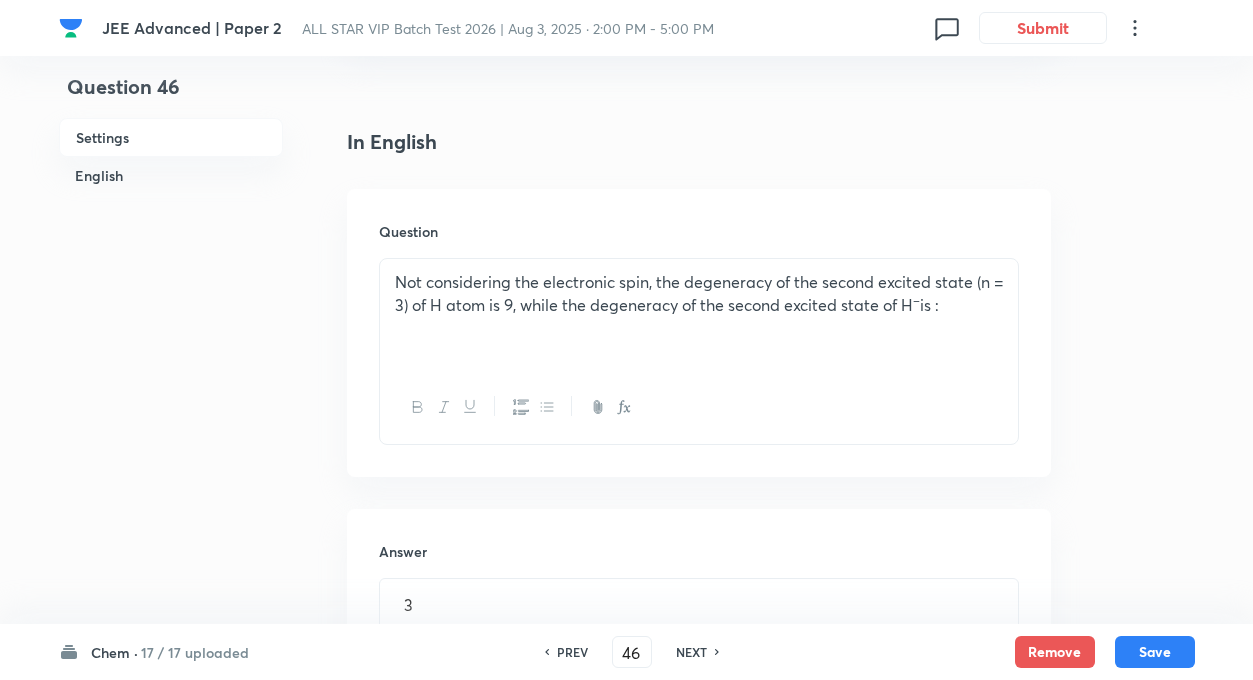 click on "Question 46 Settings English" at bounding box center [171, 372] 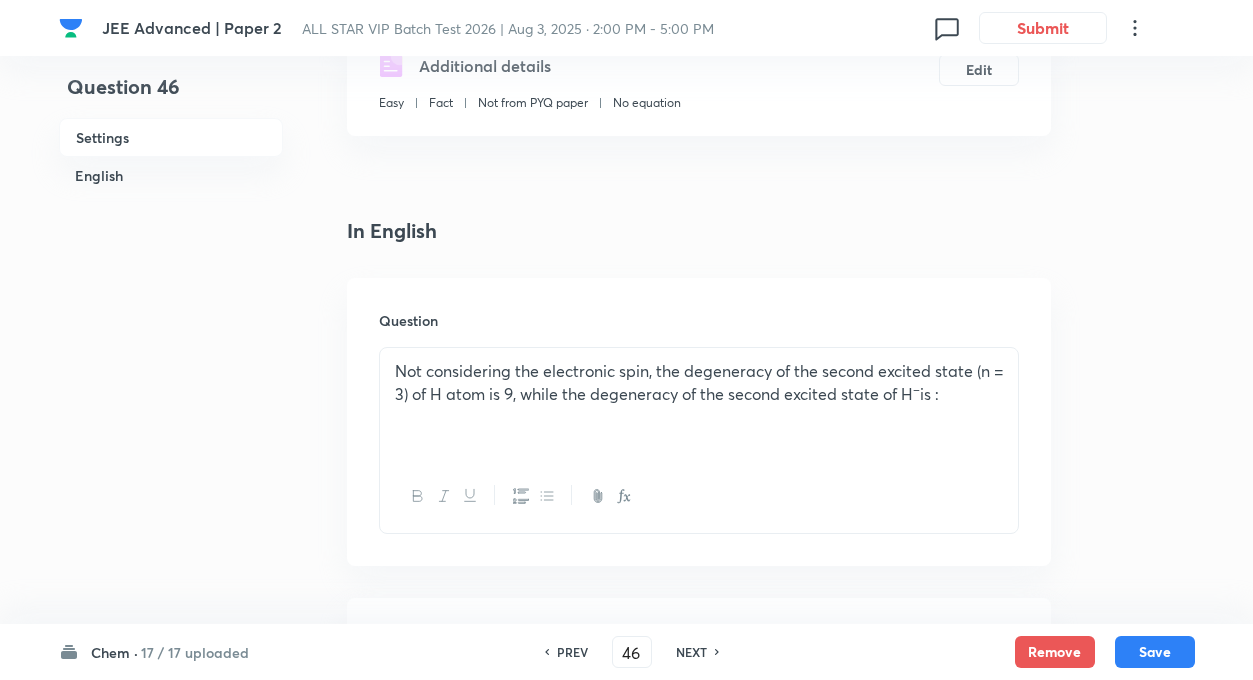 scroll, scrollTop: 427, scrollLeft: 0, axis: vertical 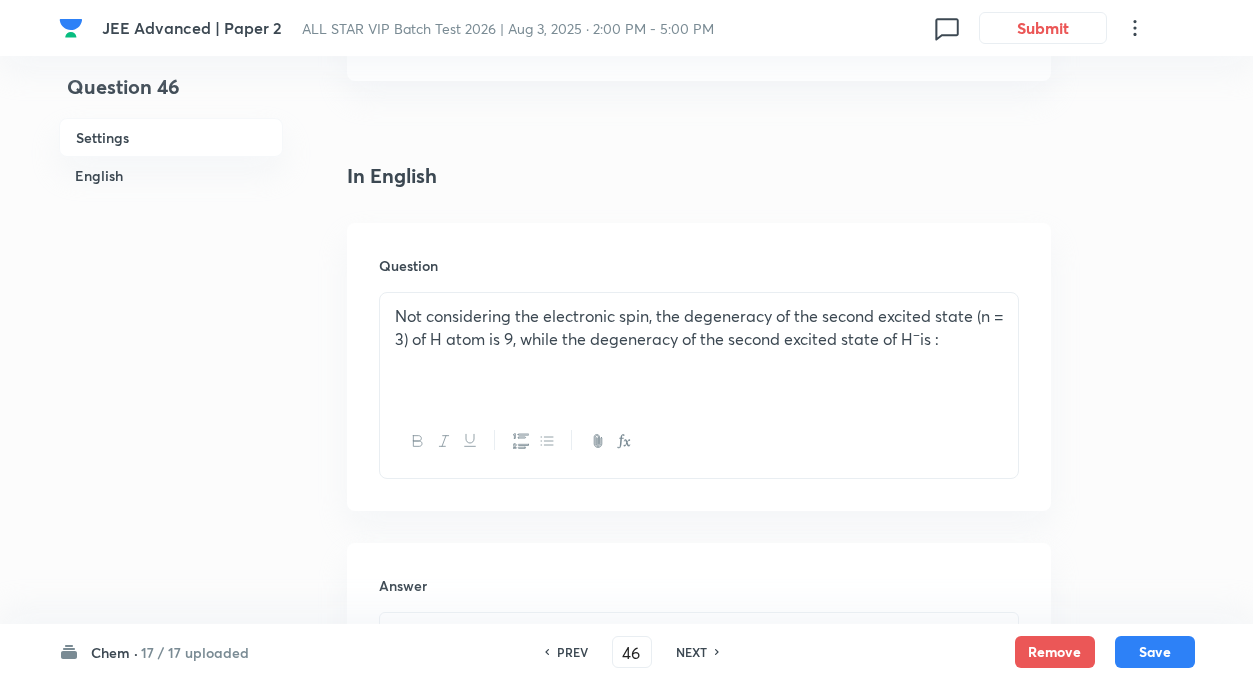 click on "Question 46 Settings English Settings Type Integer + 4 marks - 0 marks Edit Concept Chemistry Inorganic Chemistry Quantum Number Rules for filling Electrons Edit Additional details Easy Fact Not from PYQ paper No equation Edit In English Question Not considering the electronic spin, the degeneracy of the second excited state (n = 3) of H atom is 9, while the degeneracy of the second excited state of H –  is : Answer 3 ​ Specify a range Solution" at bounding box center (627, 406) 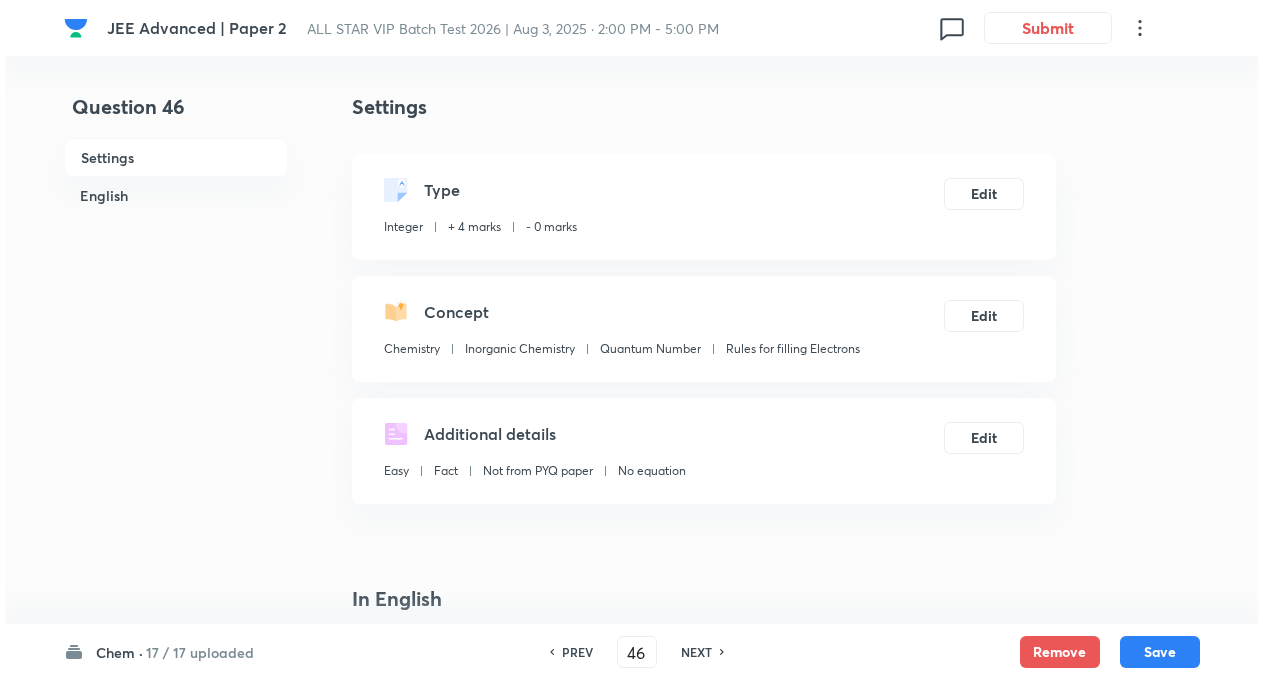 scroll, scrollTop: 0, scrollLeft: 0, axis: both 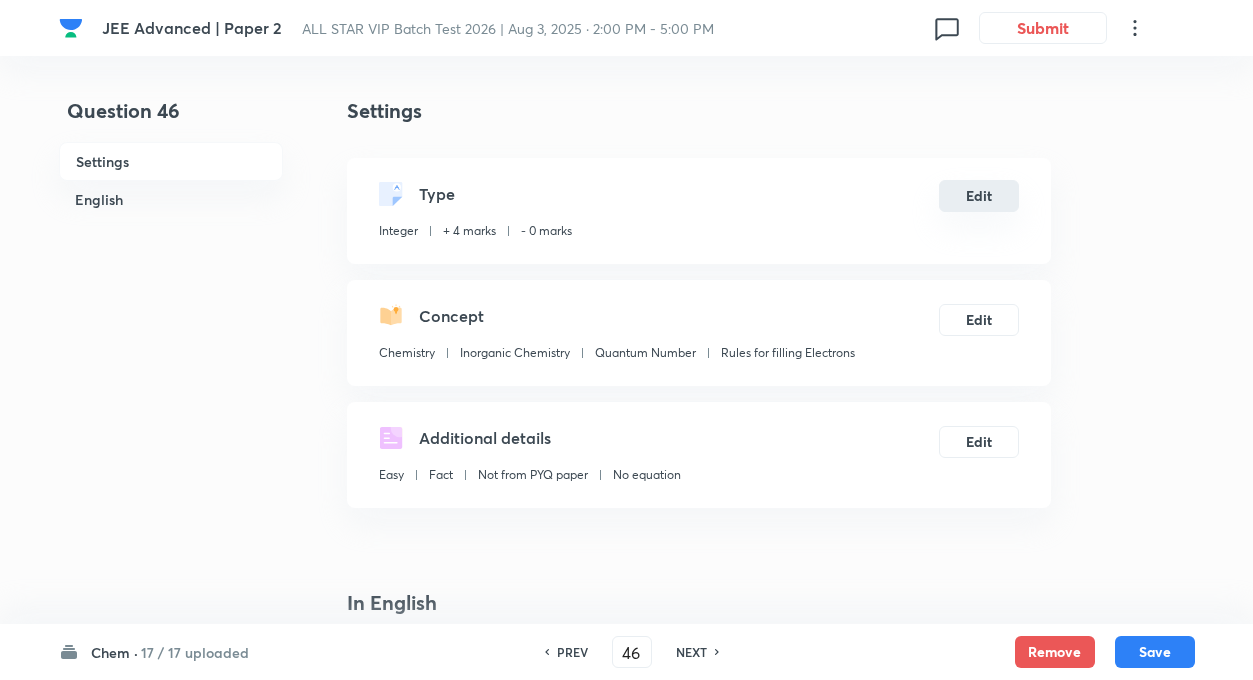 click on "Edit" at bounding box center [979, 196] 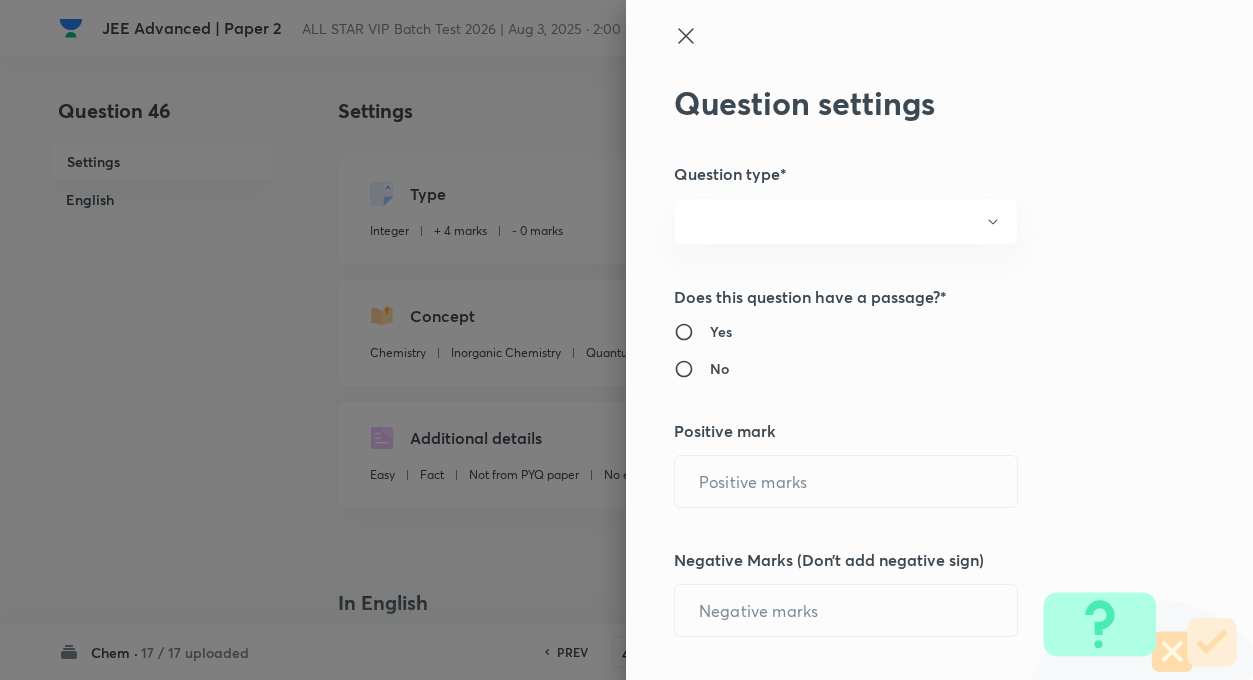 radio on "true" 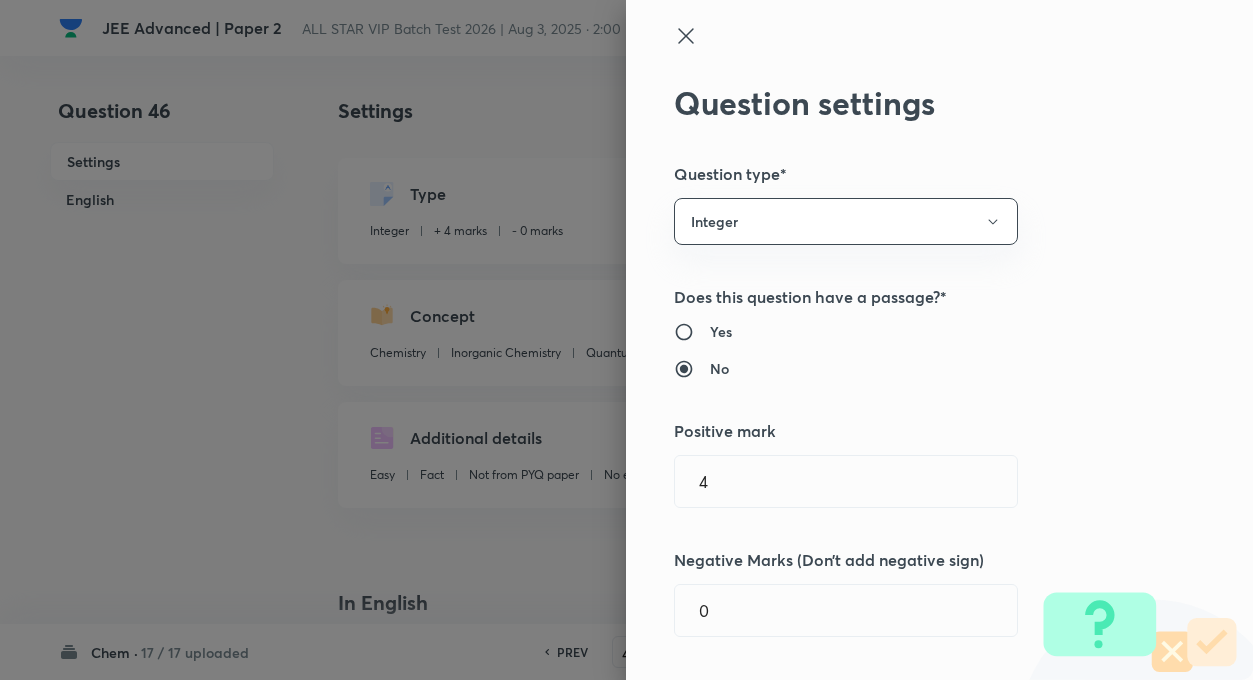 type on "4" 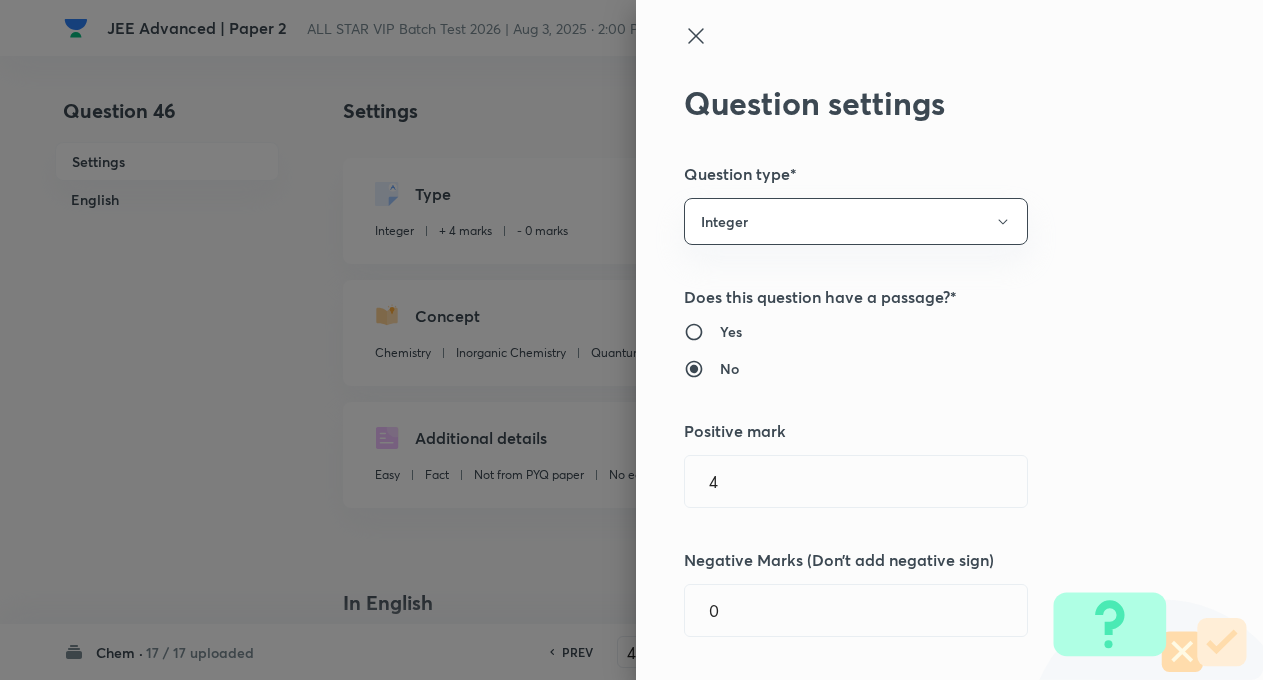 click on "Question settings Question type* Integer Does this question have a passage?* Yes No Positive mark 4 ​ Negative Marks (Don’t add negative sign) 0 ​ Syllabus Topic group* Chemistry ​ Topic* Inorganic Chemistry ​ Concept* Quantum Number ​ Sub-concept* Rules for filling Electrons ​ Concept-field ​ Additional details Question Difficulty Very easy Easy Moderate Hard Very hard Question is based on Fact Numerical Concept Previous year question Yes No Does this question have equation? Yes No Verification status Is the question verified? *Select 'yes' only if a question is verified Yes No Save" at bounding box center [949, 340] 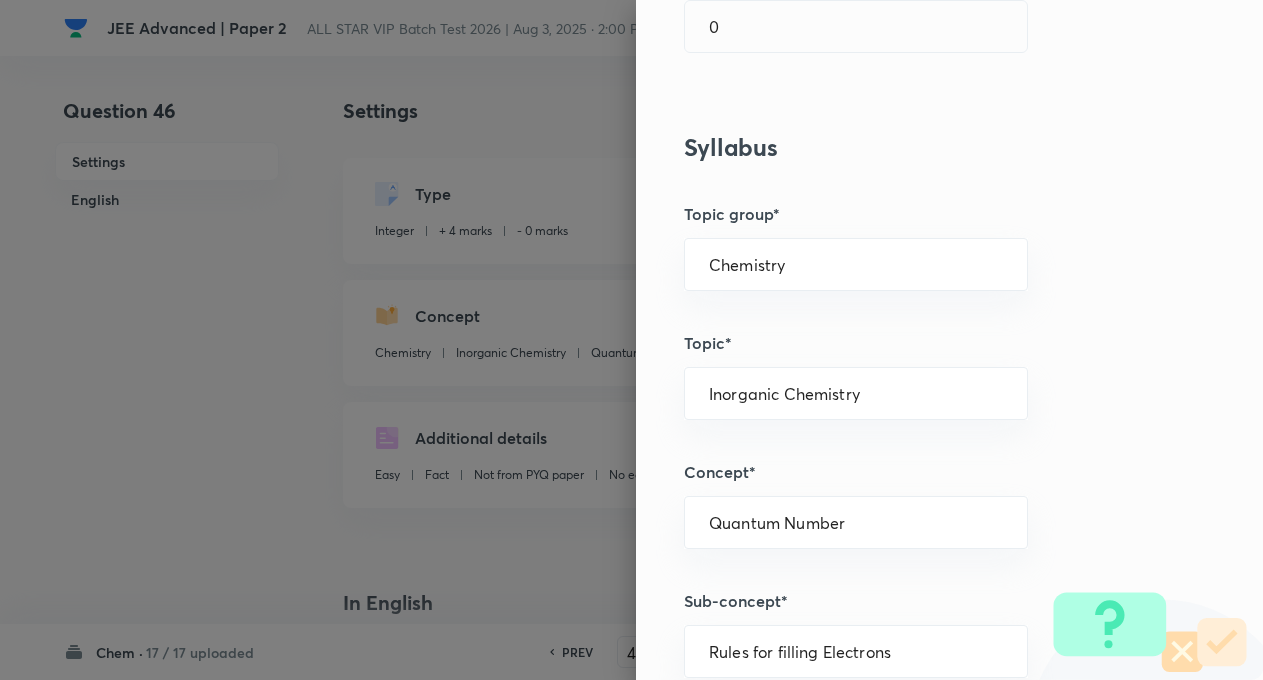 scroll, scrollTop: 640, scrollLeft: 0, axis: vertical 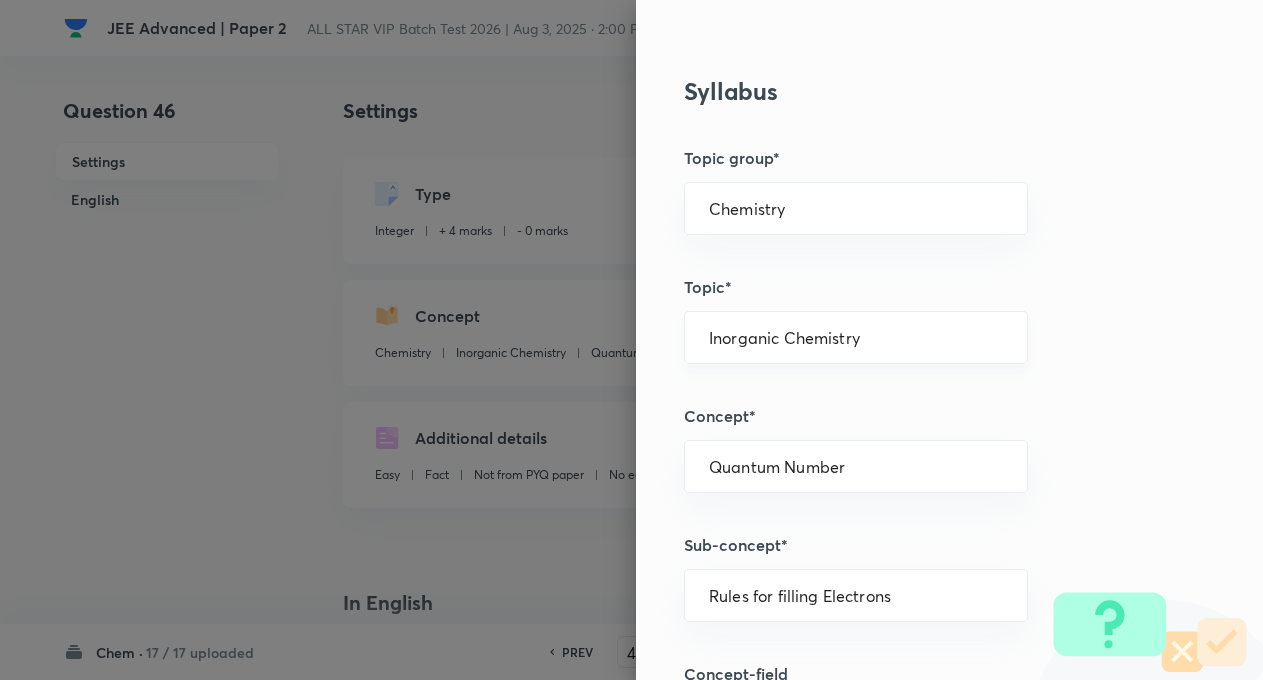 click on "Inorganic Chemistry" at bounding box center [856, 337] 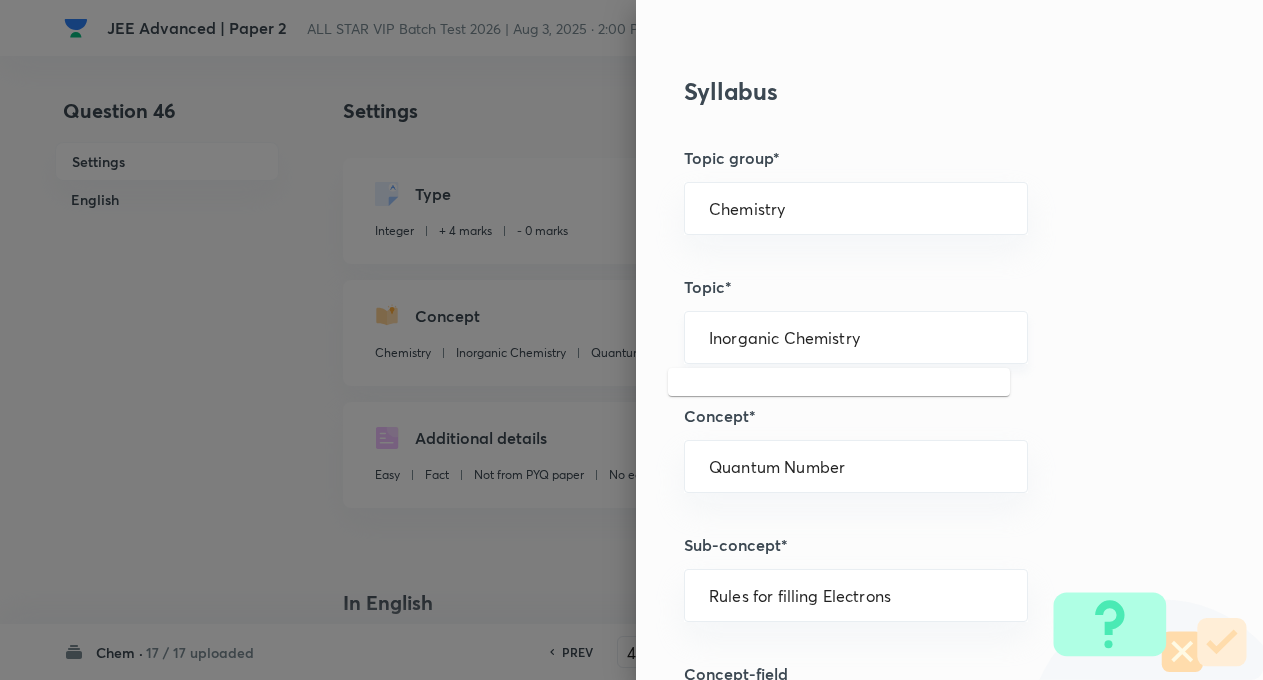 type on "c" 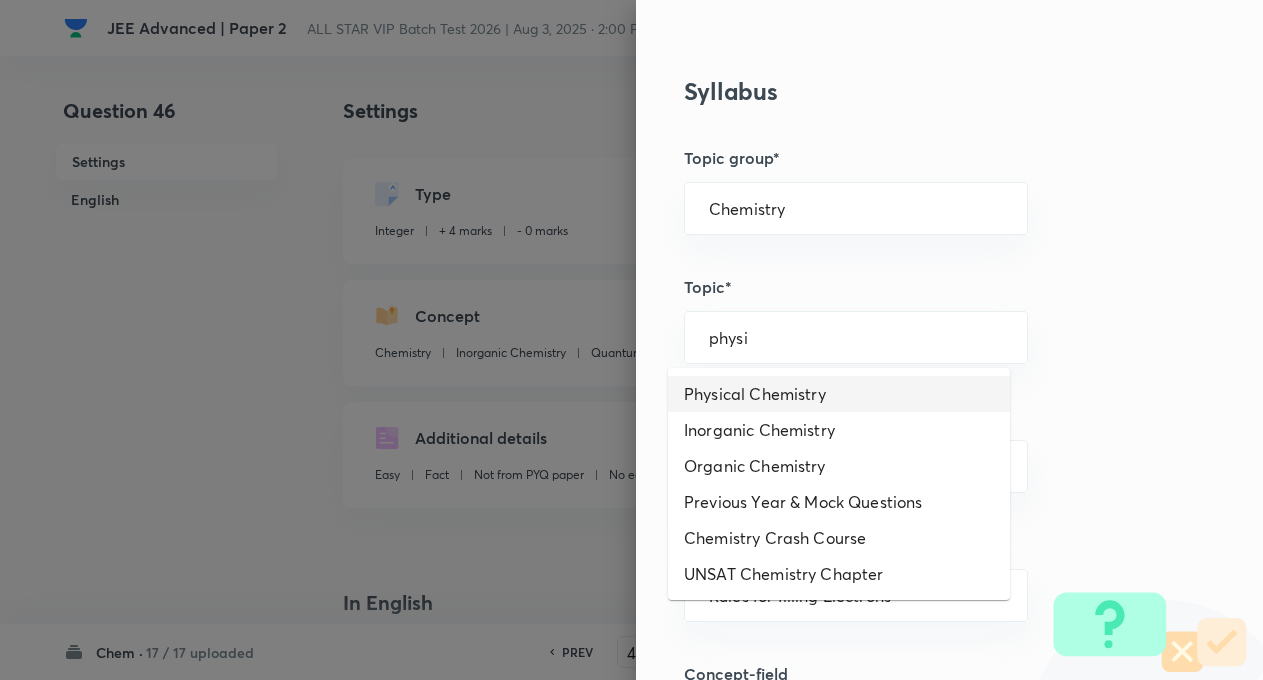 click on "Physical Chemistry" at bounding box center (839, 394) 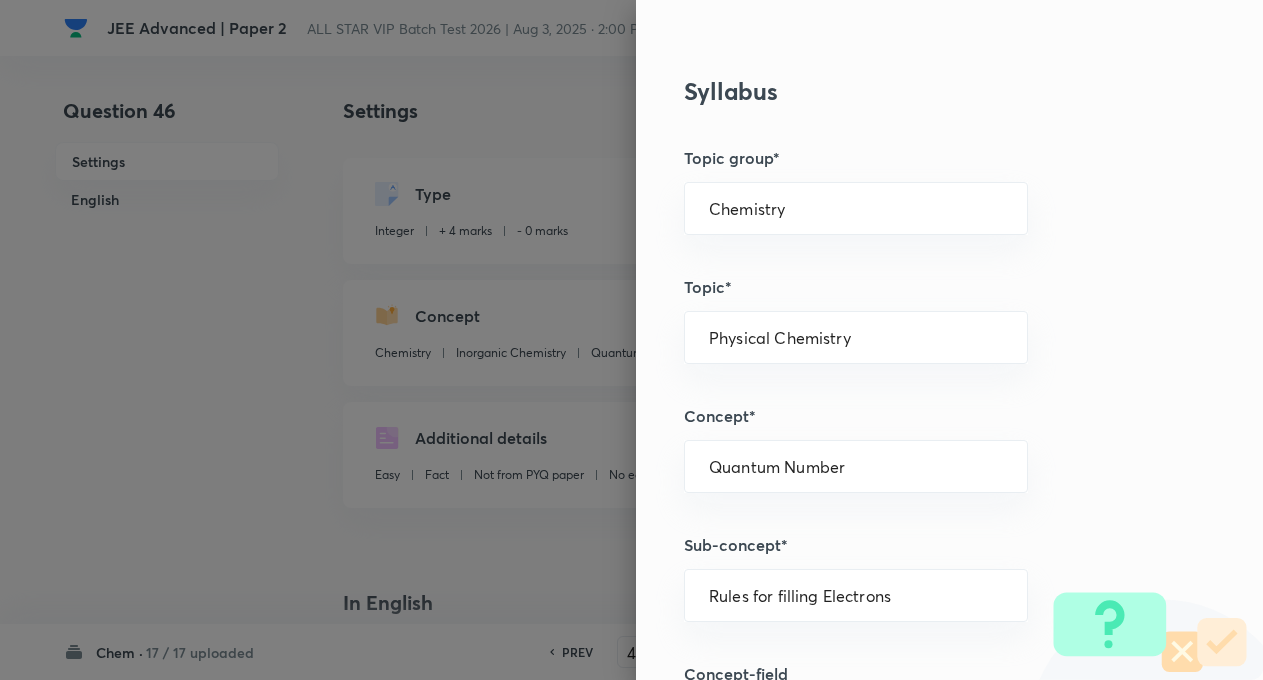 type 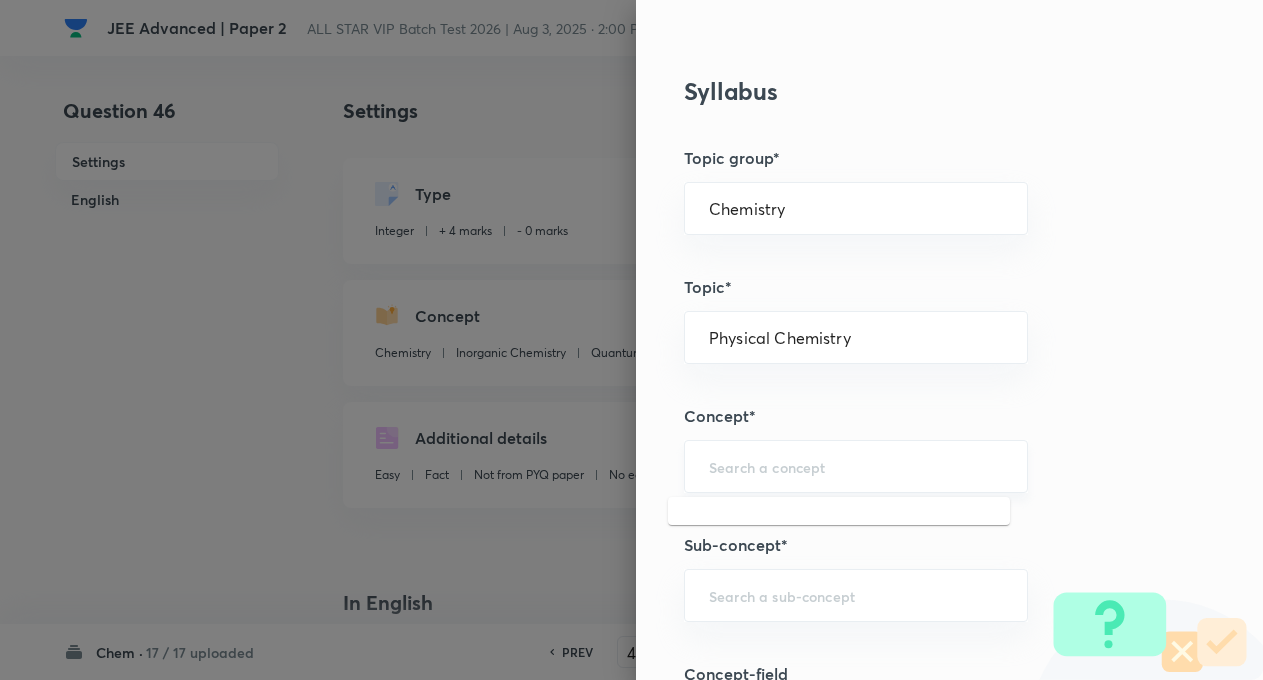 click at bounding box center [856, 466] 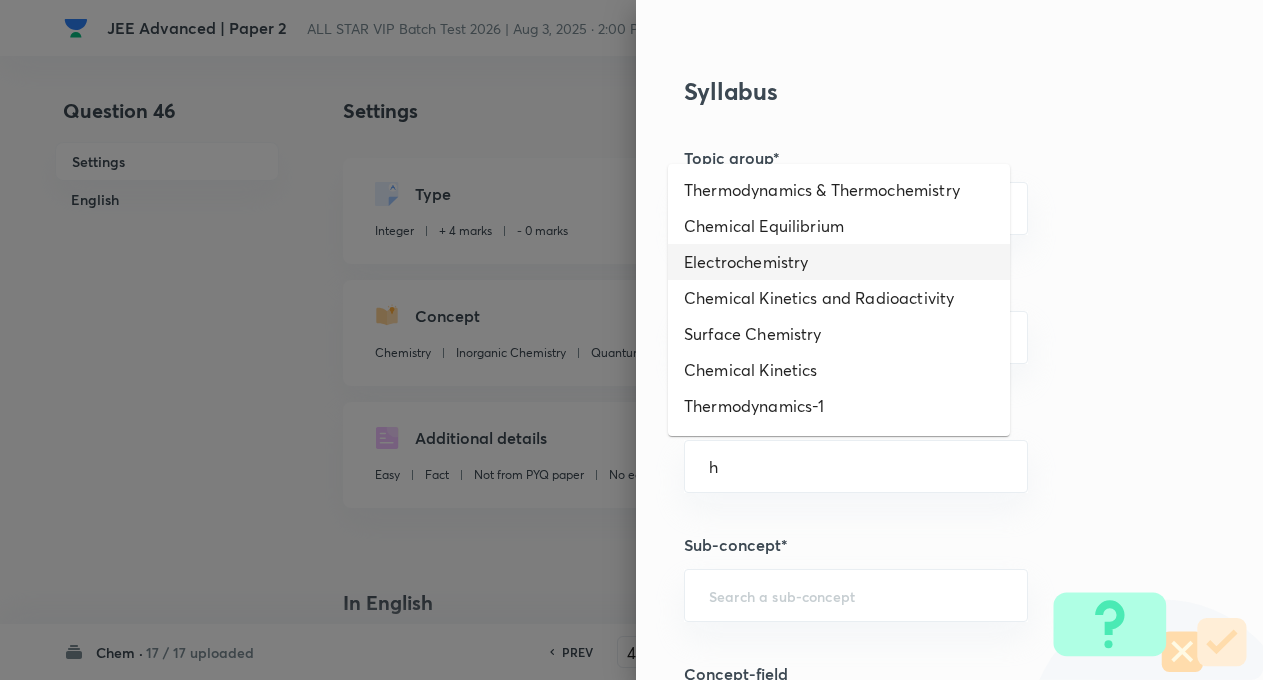 click on "Electrochemistry" at bounding box center [839, 262] 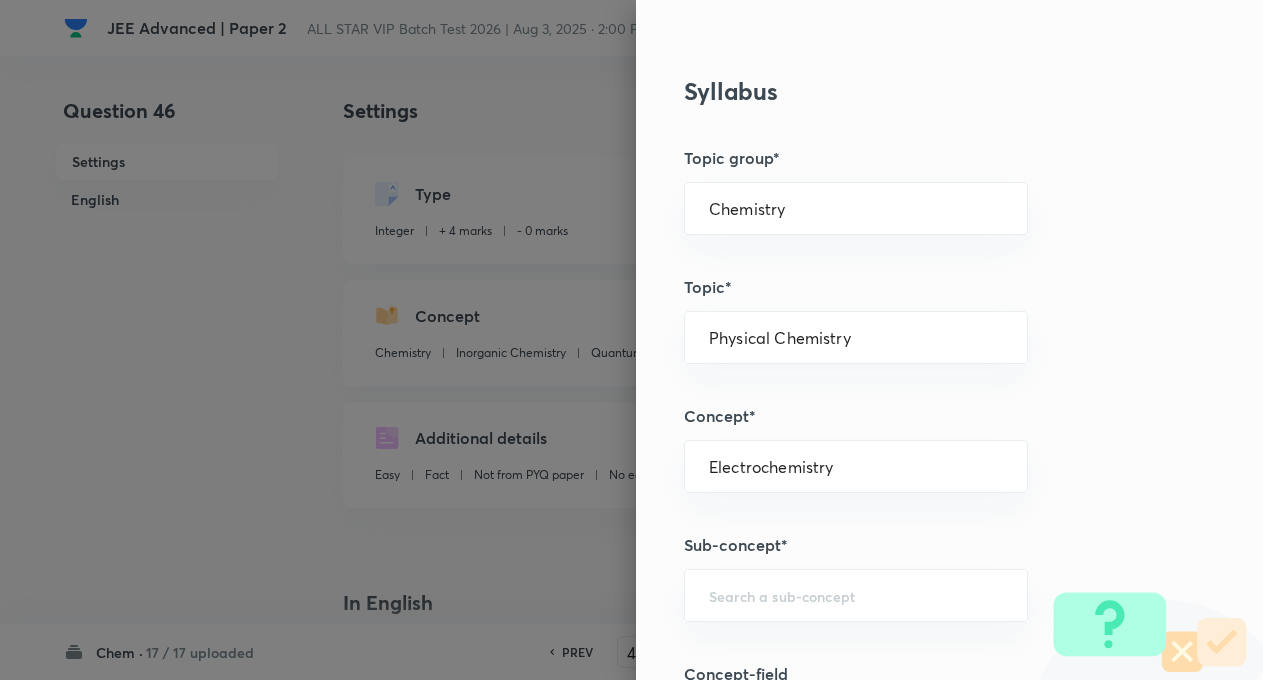 click on "Question settings Question type* Integer Does this question have a passage?* Yes No Positive mark 4 ​ Negative Marks (Don’t add negative sign) 0 ​ Syllabus Topic group* Chemistry ​ Topic* Physical Chemistry ​ Concept* Electrochemistry ​ Sub-concept* ​ Concept-field ​ Additional details Question Difficulty Very easy Easy Moderate Hard Very hard Question is based on Fact Numerical Concept Previous year question Yes No Does this question have equation? Yes No Verification status Is the question verified? *Select 'yes' only if a question is verified Yes No Save" at bounding box center (949, 340) 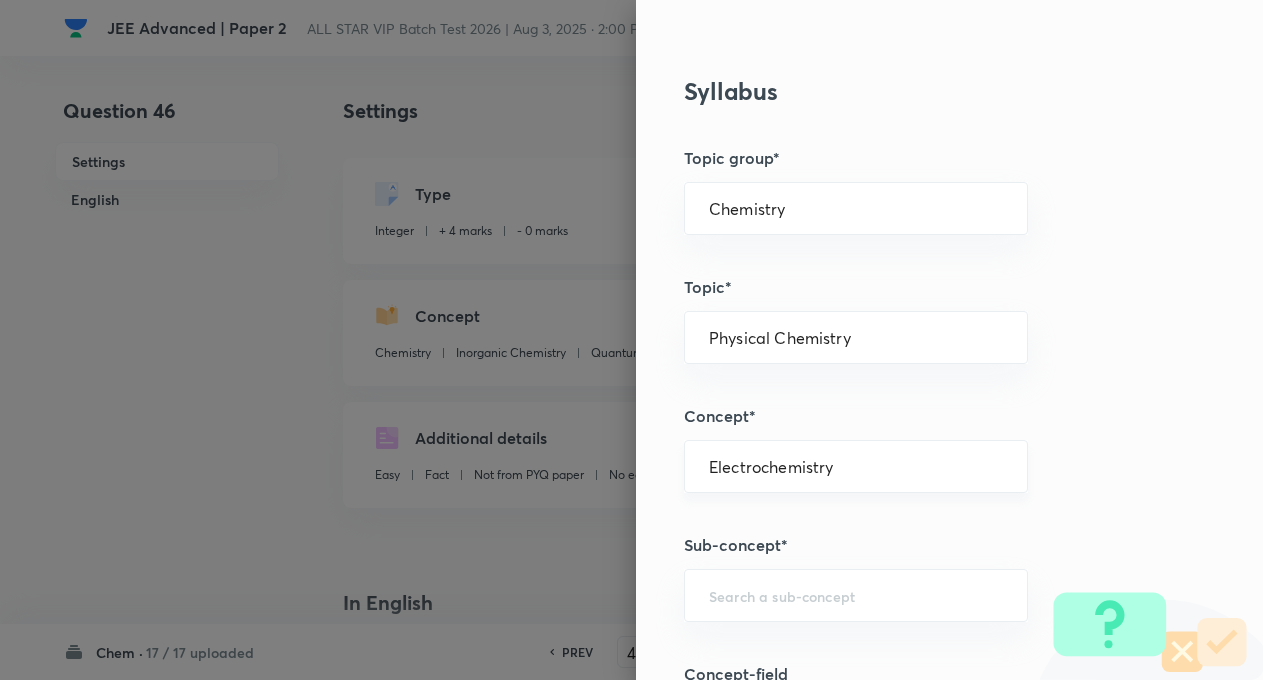 click on "Electrochemistry" at bounding box center (856, 466) 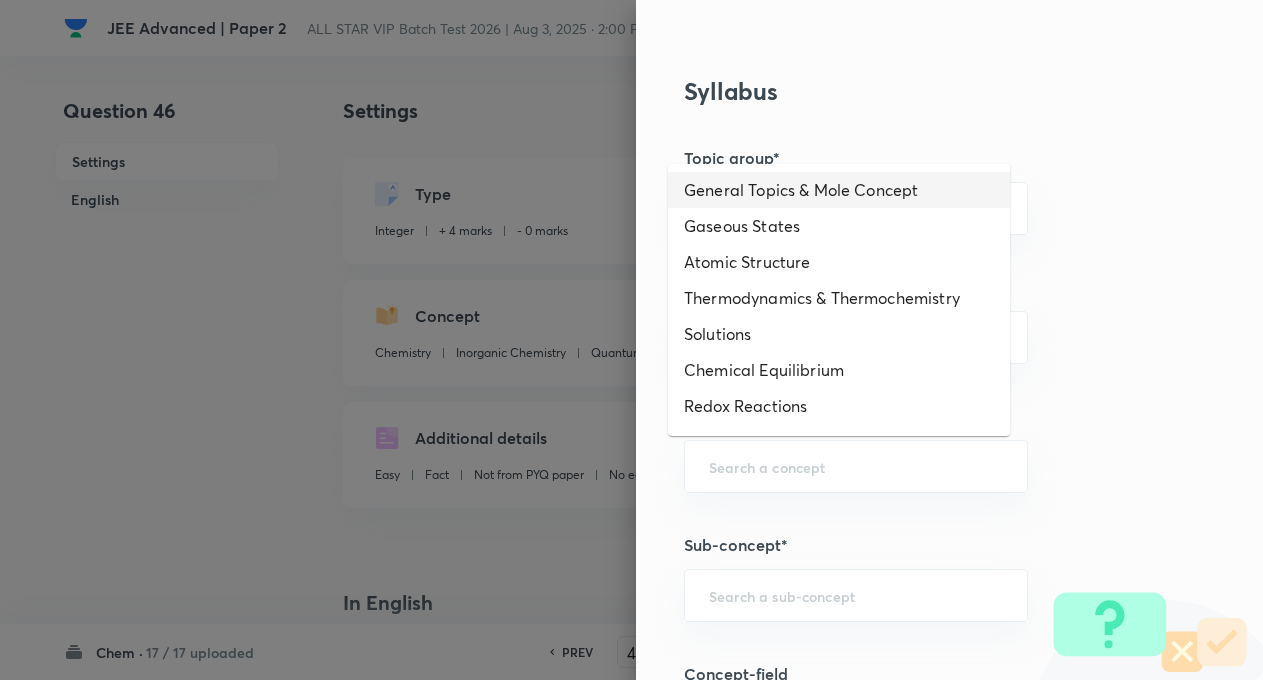 click on "General Topics & Mole Concept" at bounding box center (839, 190) 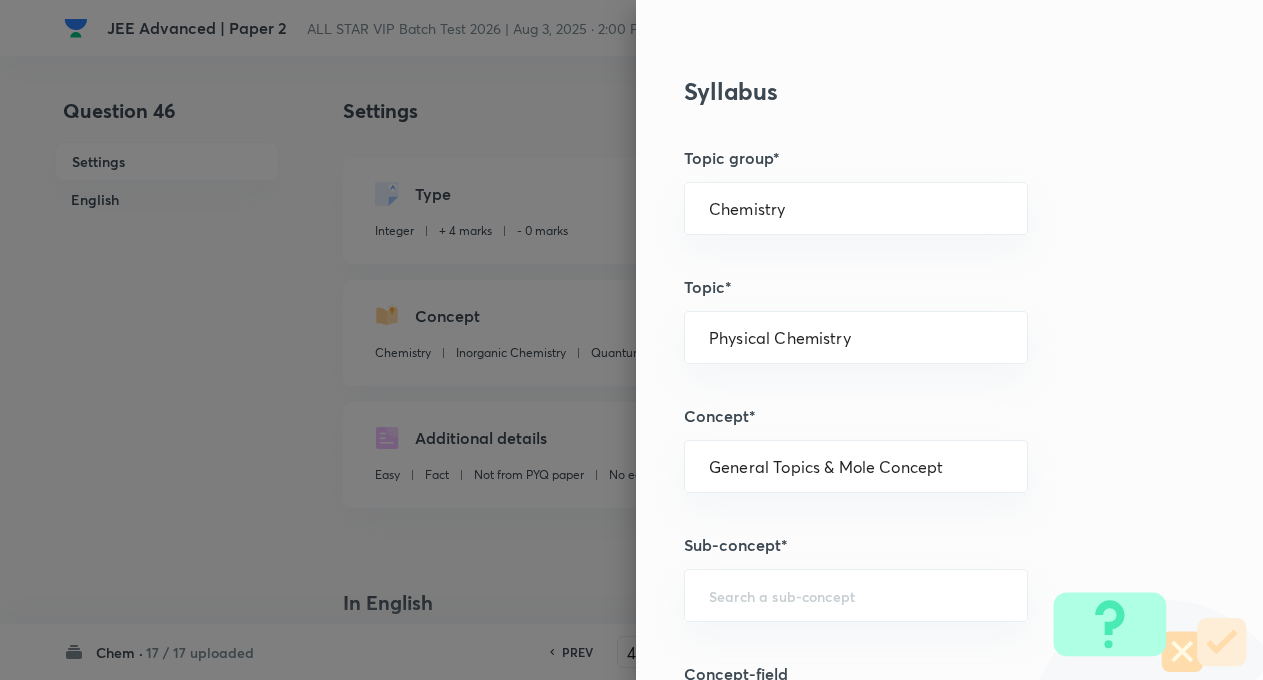 click on "Question settings Question type* Integer Does this question have a passage?* Yes No Positive mark 4 ​ Negative Marks (Don’t add negative sign) 0 ​ Syllabus Topic group* Chemistry ​ Topic* Physical Chemistry ​ Concept* General Topics & Mole Concept ​ Sub-concept* ​ Concept-field ​ Additional details Question Difficulty Very easy Easy Moderate Hard Very hard Question is based on Fact Numerical Concept Previous year question Yes No Does this question have equation? Yes No Verification status Is the question verified? *Select 'yes' only if a question is verified Yes No Save" at bounding box center (949, 340) 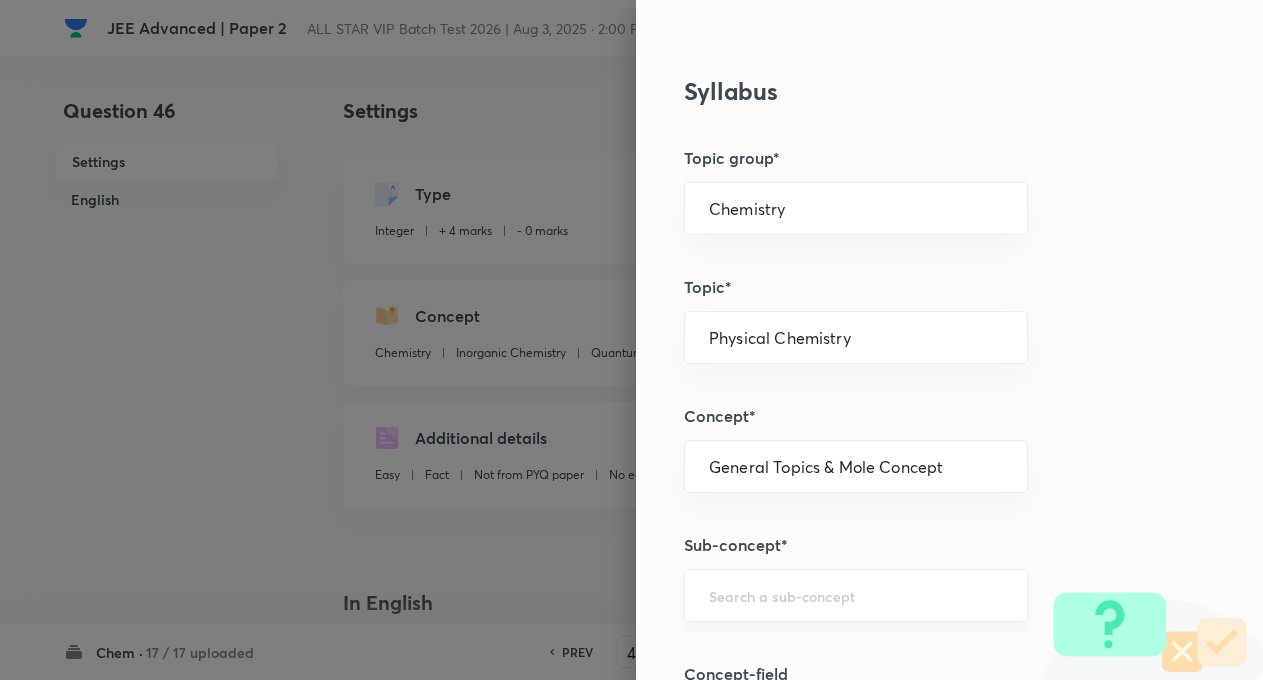 click on "​" at bounding box center (856, 595) 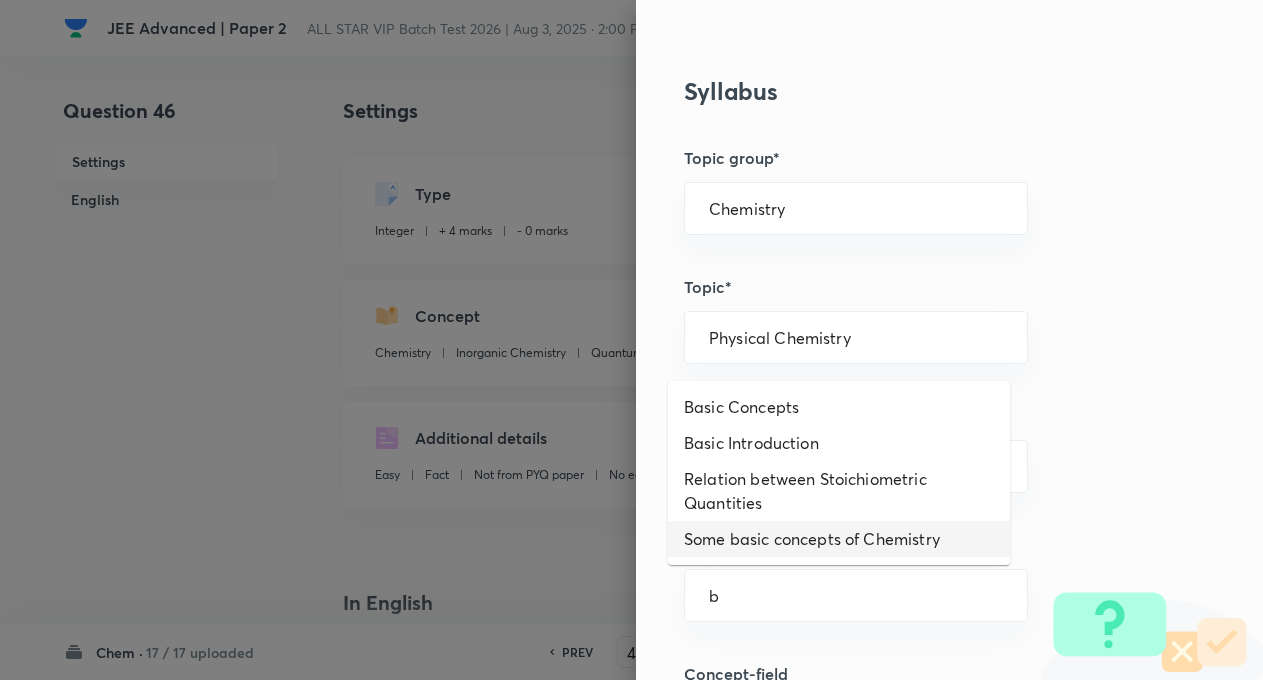 click on "Some basic concepts of Chemistry" at bounding box center [839, 539] 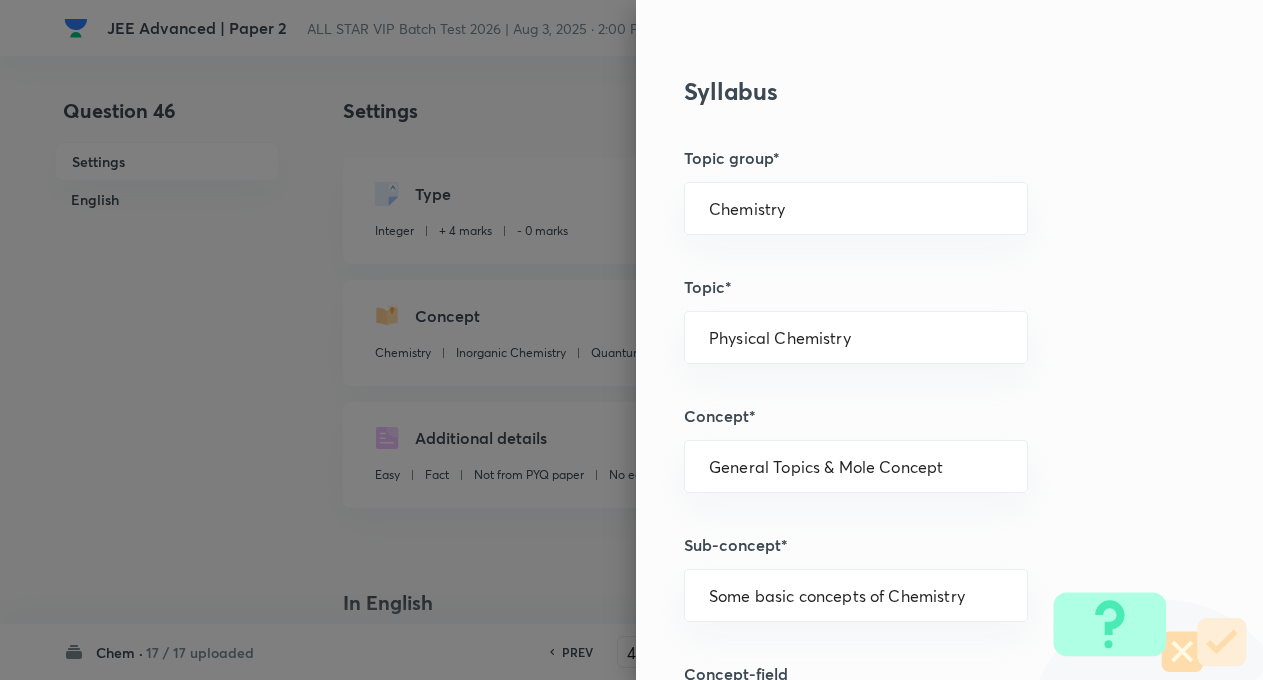 click on "Question settings Question type* Integer Does this question have a passage?* Yes No Positive mark 4 ​ Negative Marks (Don’t add negative sign) 0 ​ Syllabus Topic group* Chemistry ​ Topic* Physical Chemistry ​ Concept* General Topics & Mole Concept ​ Sub-concept* Some basic concepts of Chemistry ​ Concept-field ​ Additional details Question Difficulty Very easy Easy Moderate Hard Very hard Question is based on Fact Numerical Concept Previous year question Yes No Does this question have equation? Yes No Verification status Is the question verified? *Select 'yes' only if a question is verified Yes No Save" at bounding box center [949, 340] 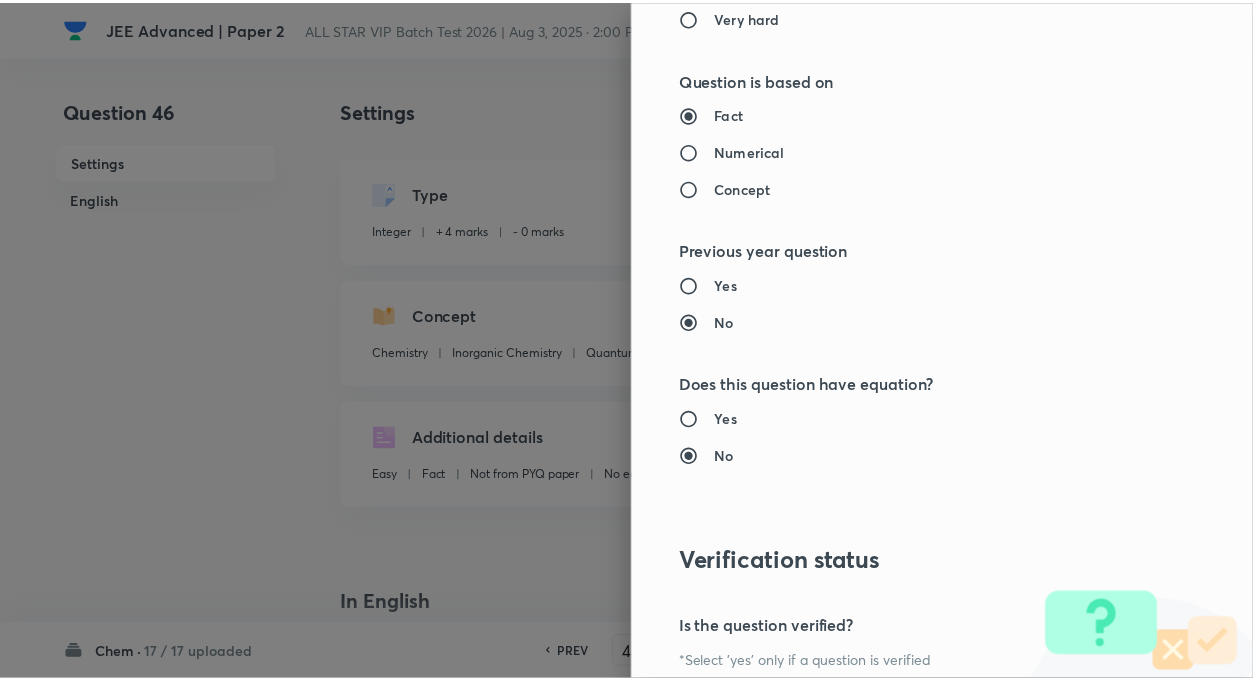 scroll, scrollTop: 1928, scrollLeft: 0, axis: vertical 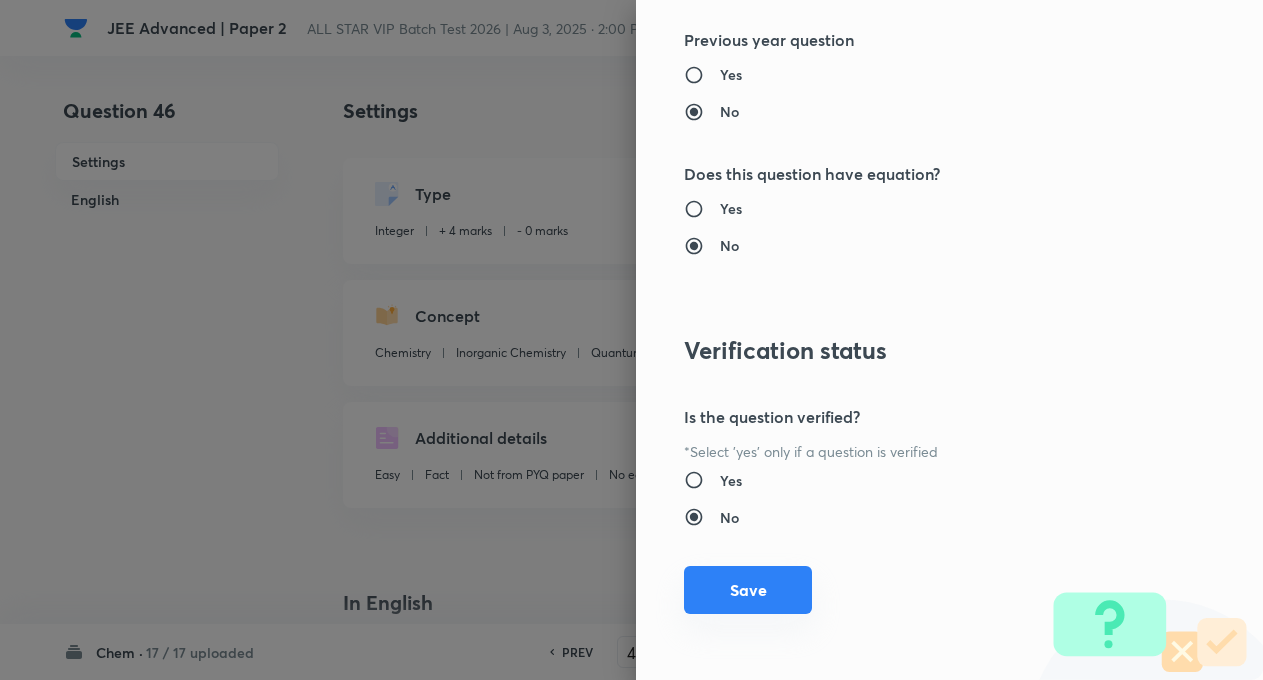 click on "Save" at bounding box center (748, 590) 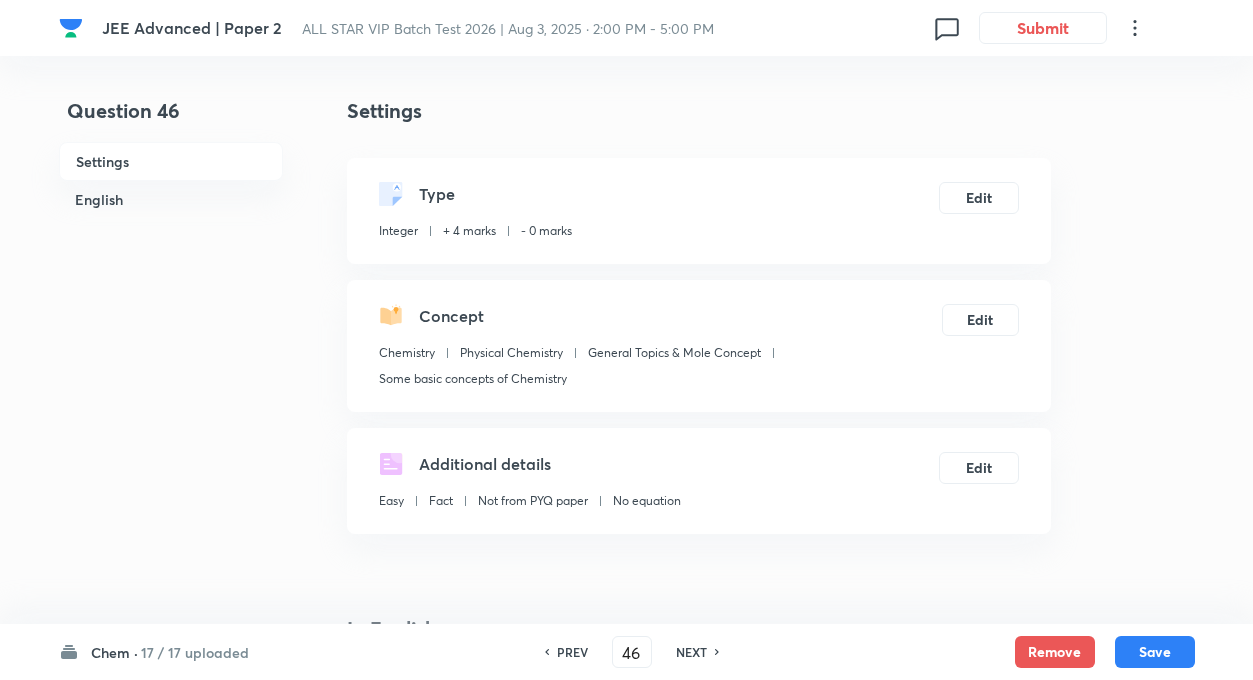 click on "Question 46 Settings English" at bounding box center [171, 846] 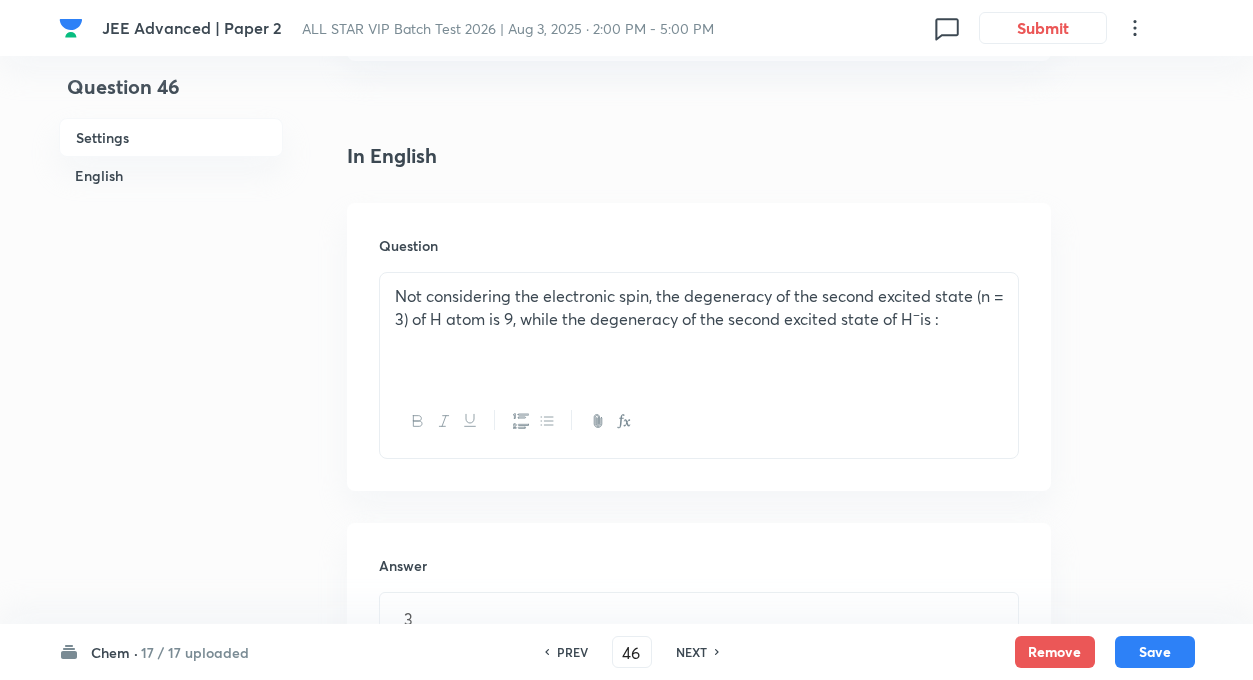 scroll, scrollTop: 480, scrollLeft: 0, axis: vertical 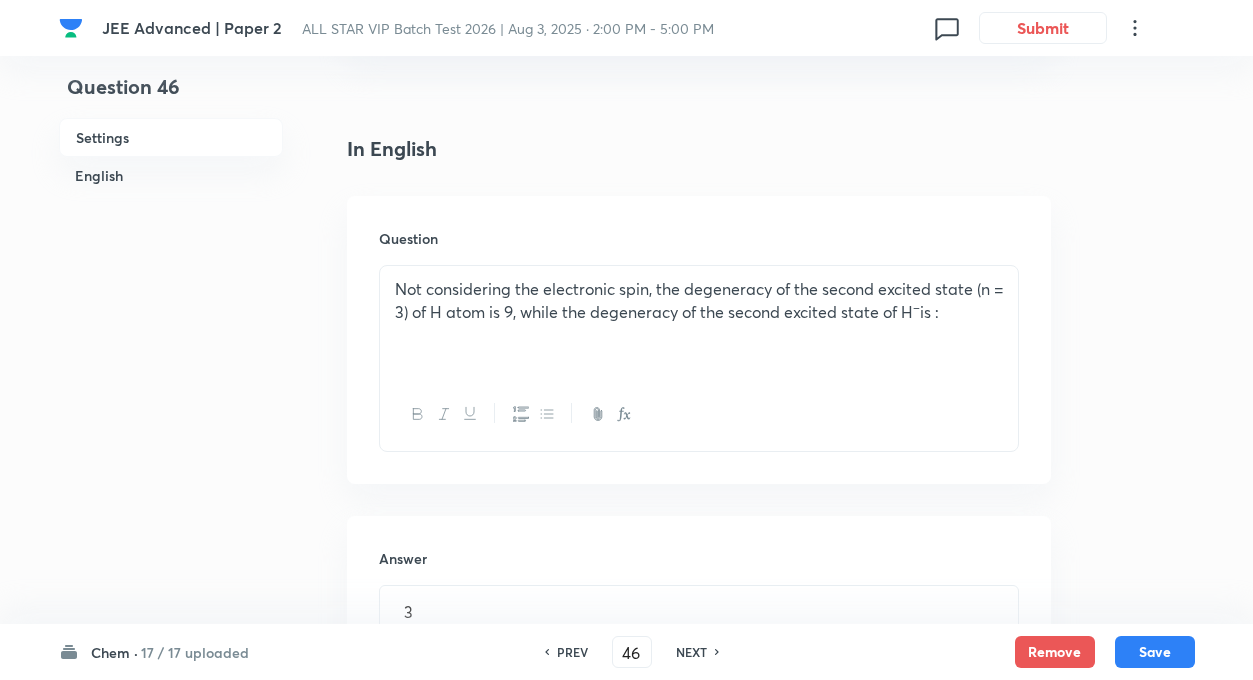 drag, startPoint x: 395, startPoint y: 282, endPoint x: 972, endPoint y: 355, distance: 581.59955 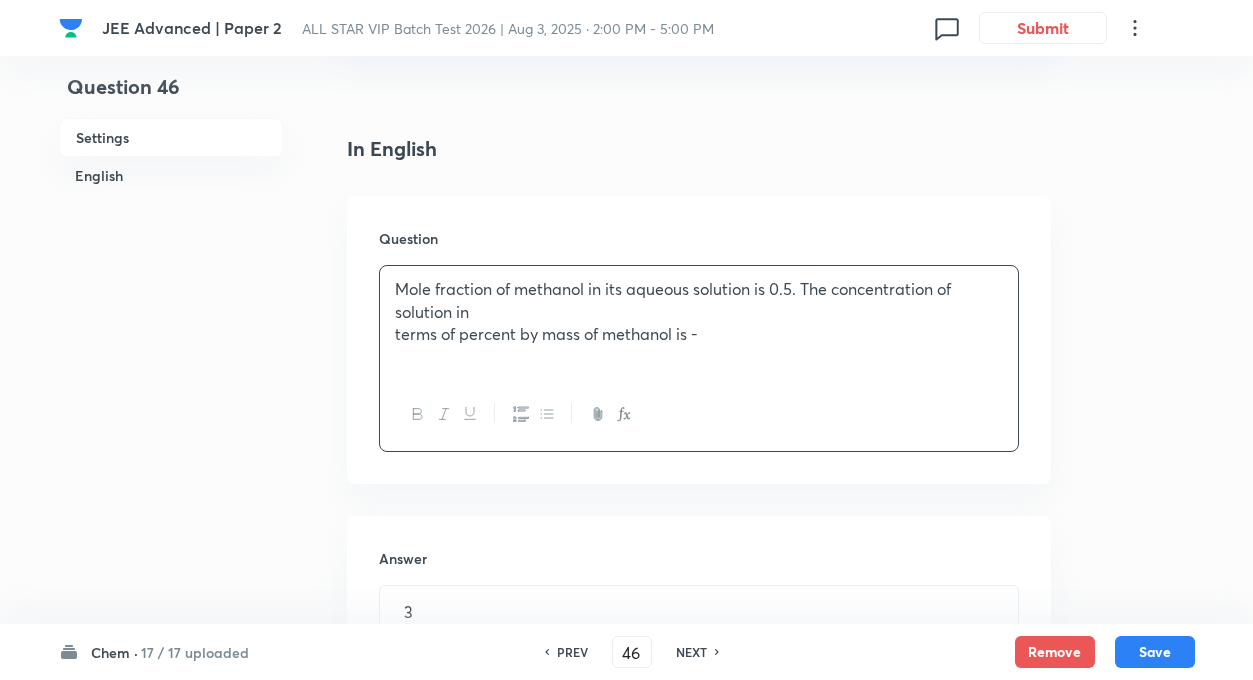 click on "terms of percent by mass of methanol is -" at bounding box center (699, 334) 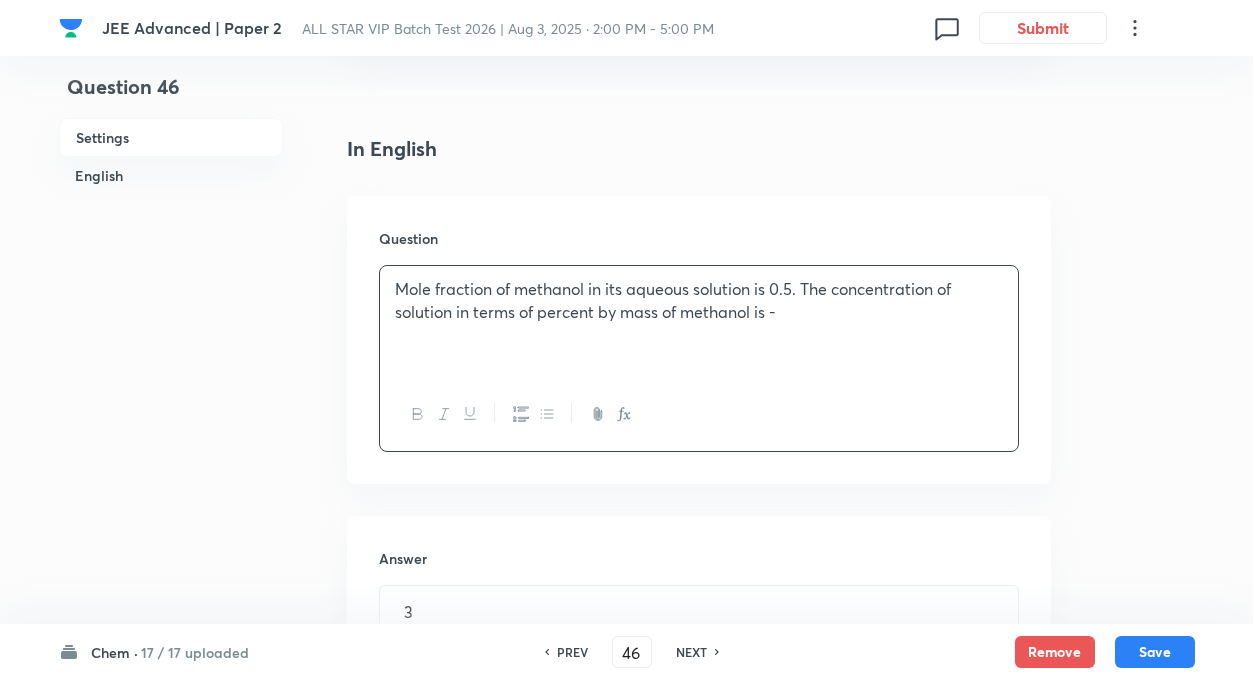click on "Question 46 Settings English Settings Type Integer + 4 marks - 0 marks Edit Concept Chemistry Physical Chemistry General Topics & Mole Concept Some basic concepts of Chemistry Edit Additional details Easy Fact Not from PYQ paper No equation Edit In English Question Mole fraction of methanol in its aqueous solution is 0.5. The concentration of solution in terms of percent by mass of methanol is - Answer 3 ​ Specify a range Solution" at bounding box center [627, 366] 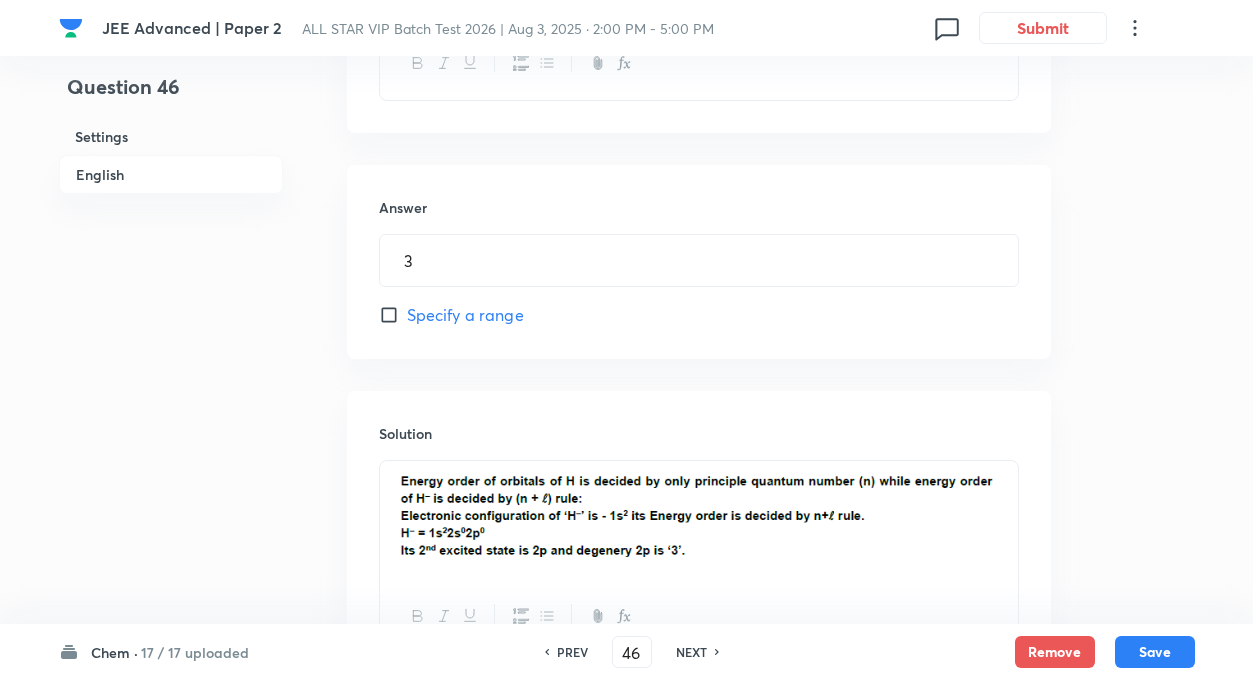 scroll, scrollTop: 840, scrollLeft: 0, axis: vertical 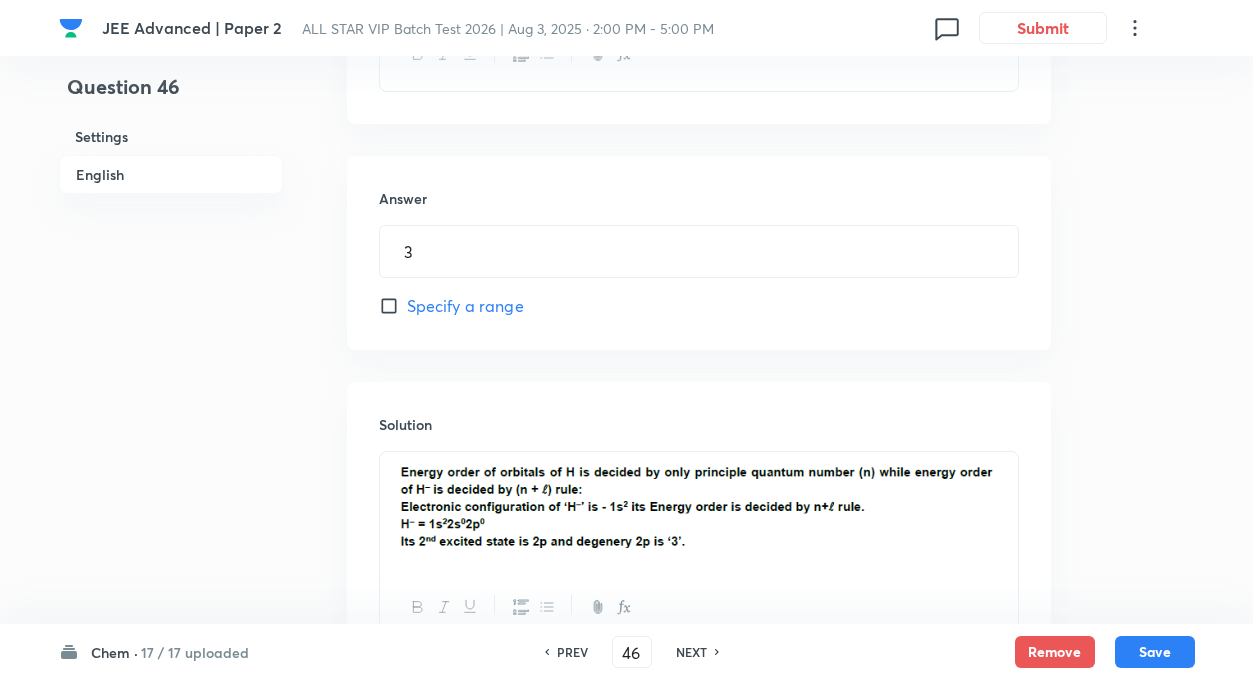 drag, startPoint x: 393, startPoint y: 469, endPoint x: 831, endPoint y: 543, distance: 444.20715 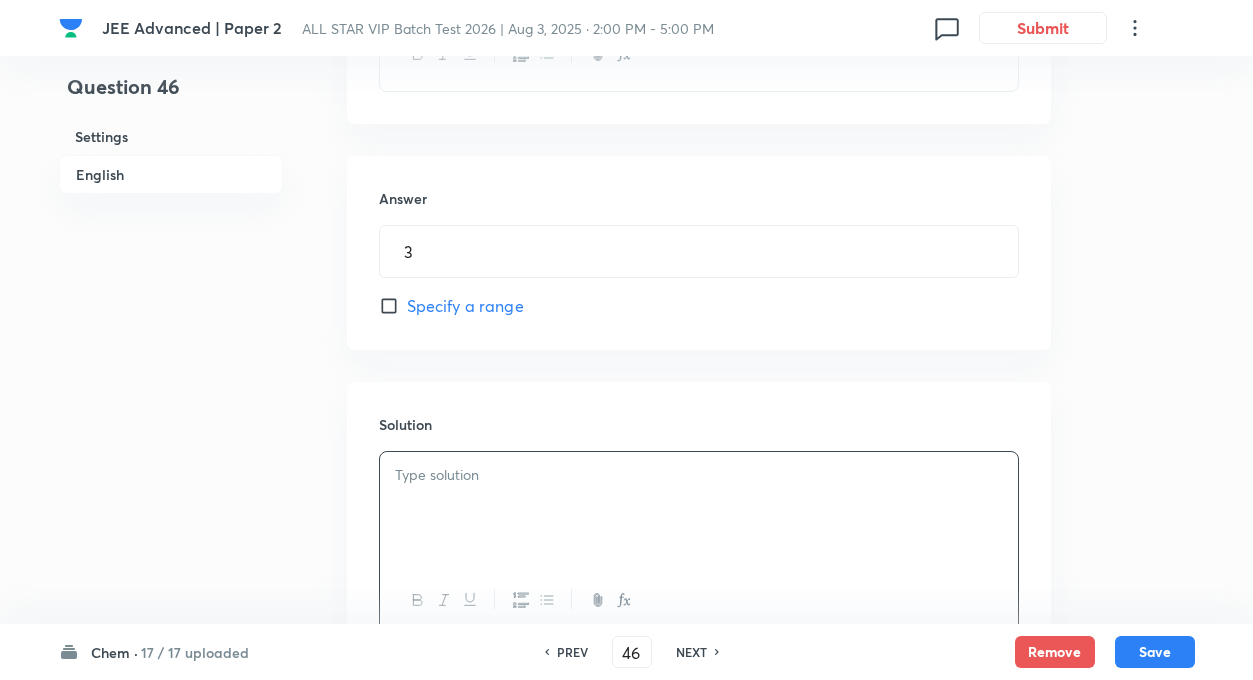 click at bounding box center [699, 475] 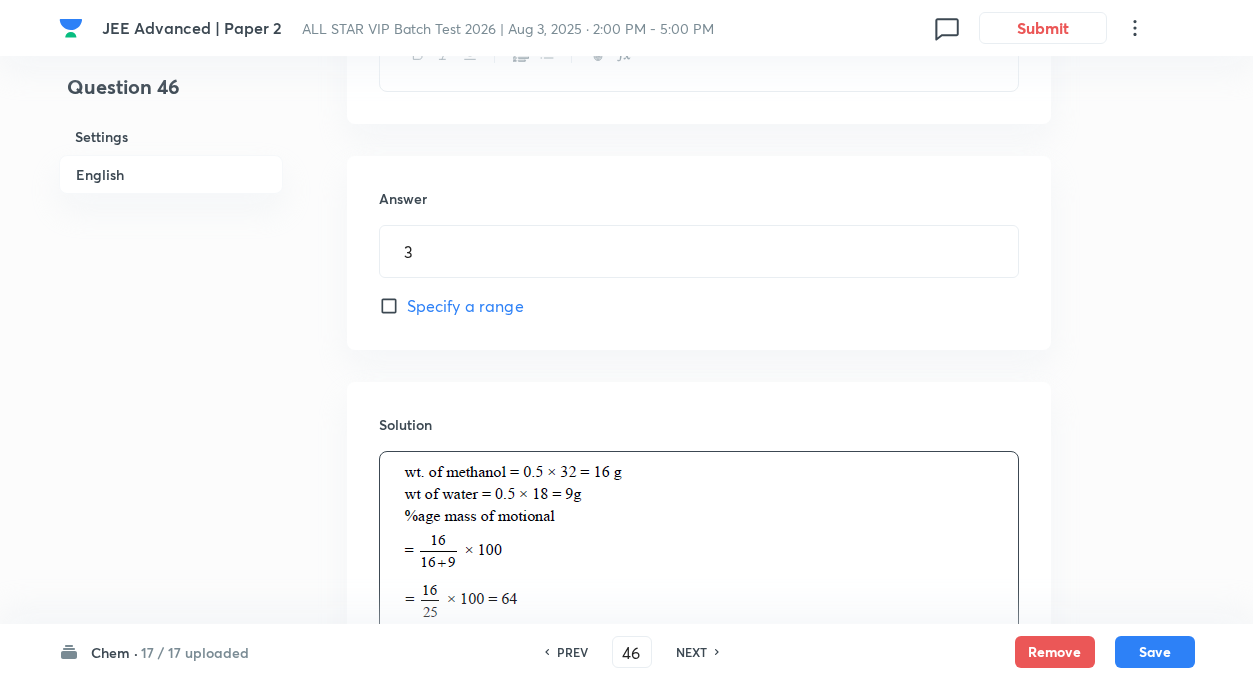 click on "3" at bounding box center (699, 251) 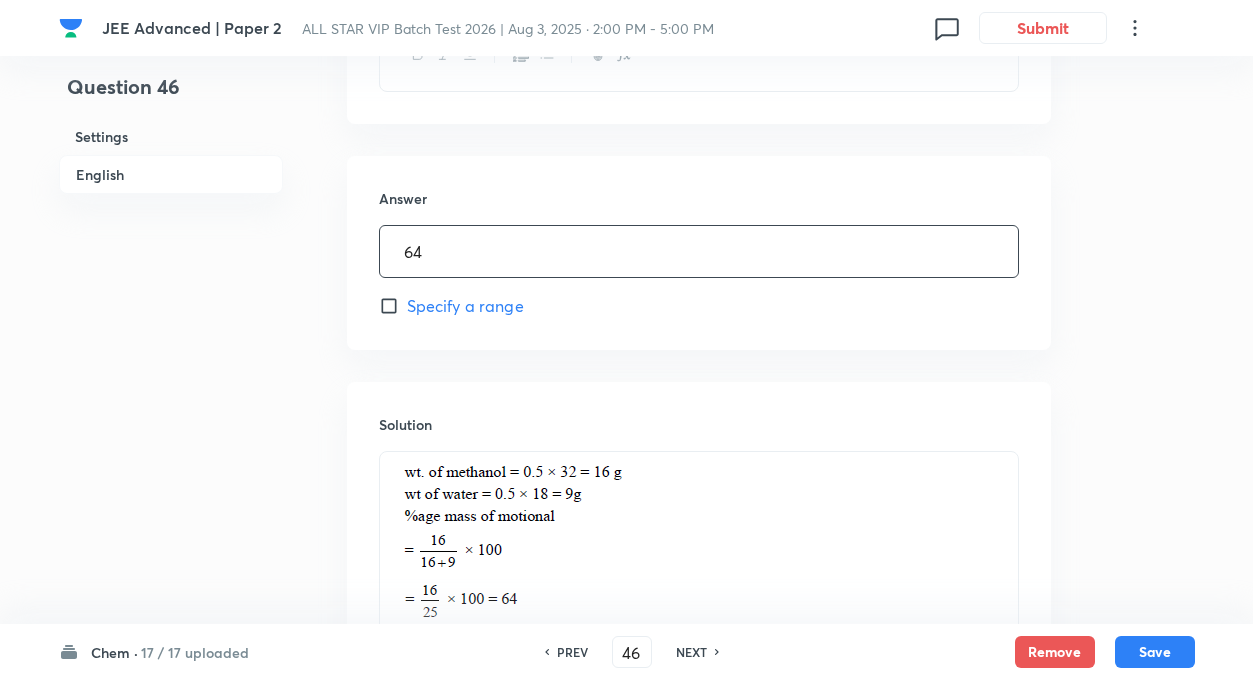 type on "64" 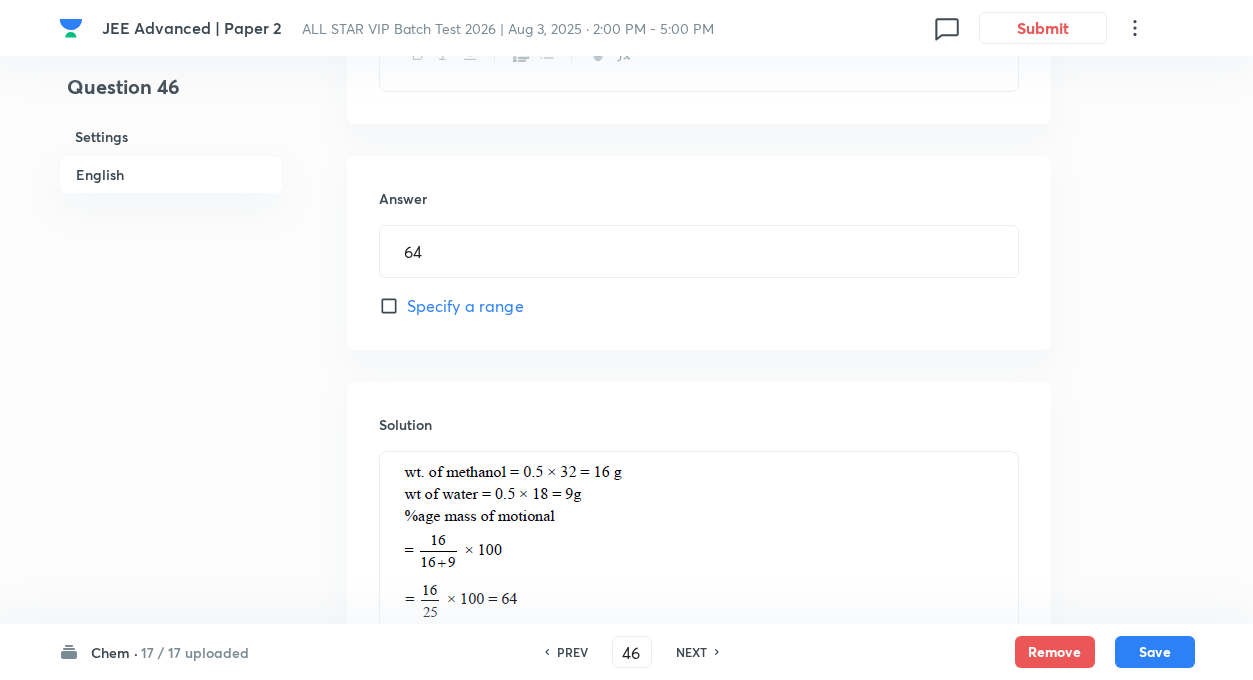 click on "Solution" at bounding box center [699, 566] 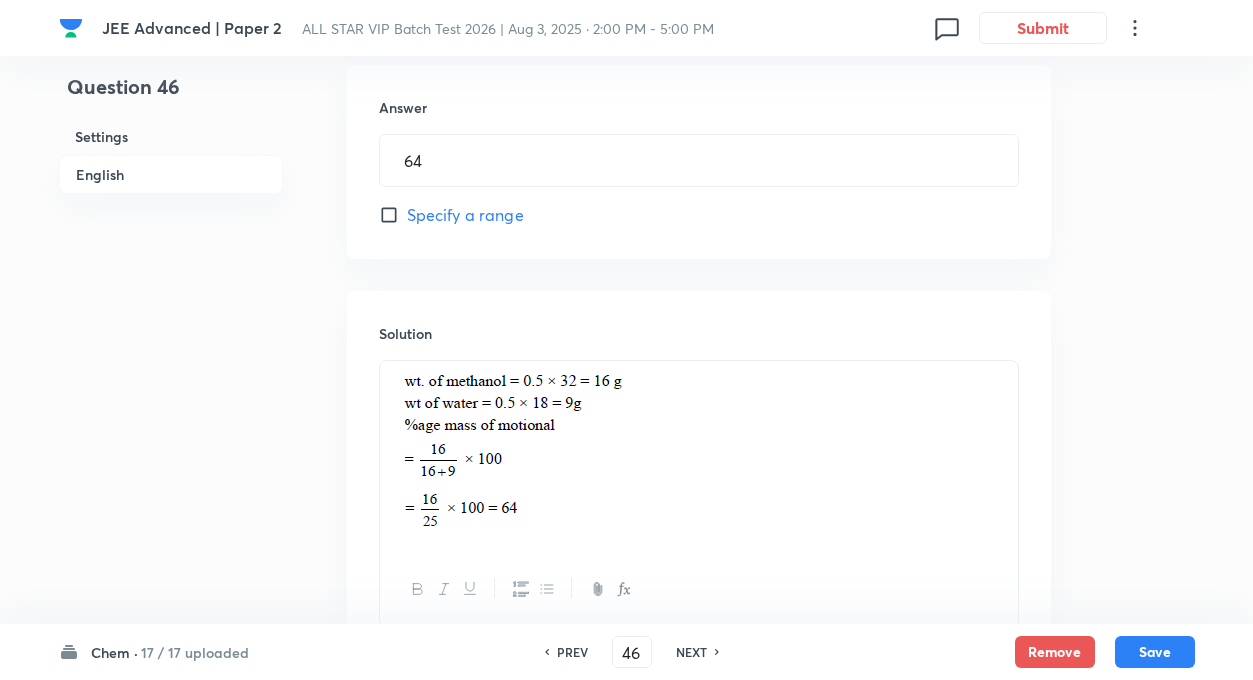 scroll, scrollTop: 1087, scrollLeft: 0, axis: vertical 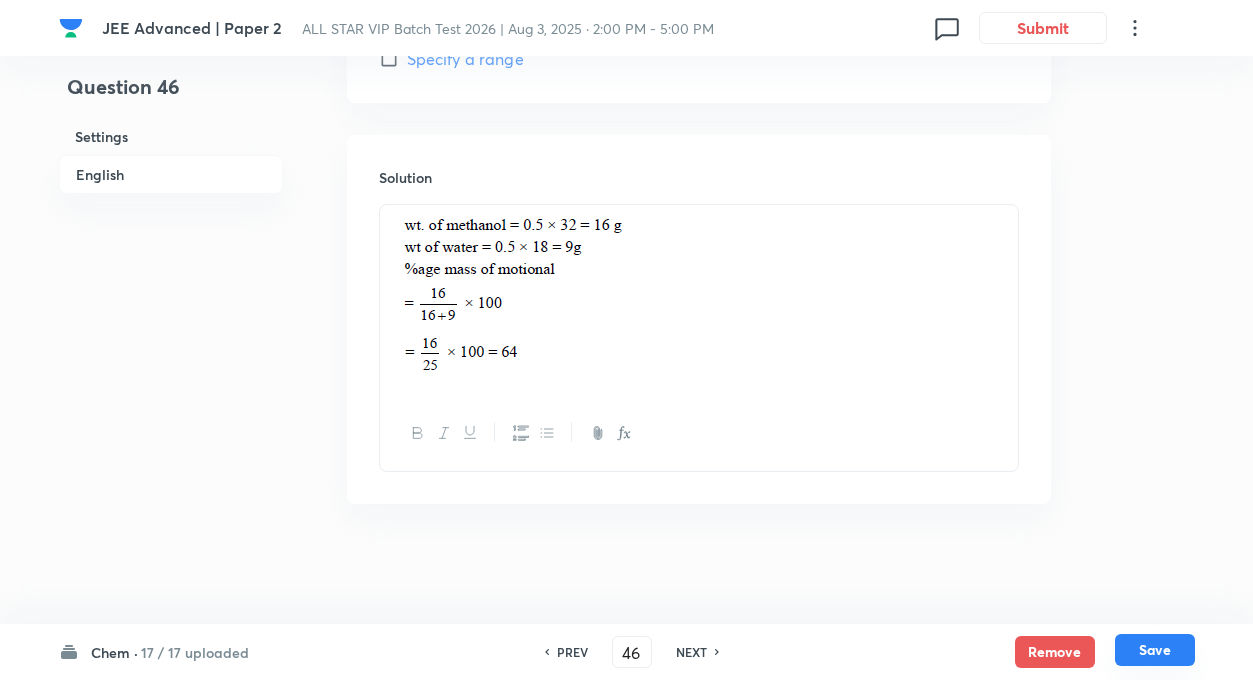 click on "Save" at bounding box center (1155, 650) 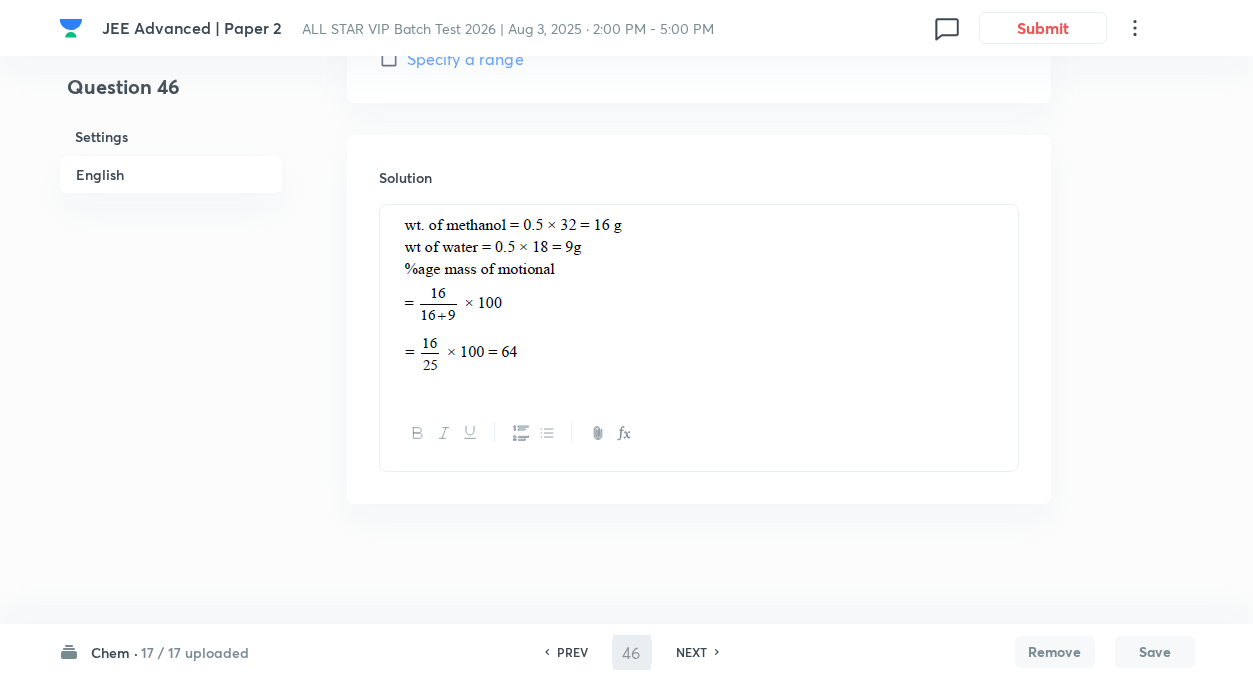 type on "47" 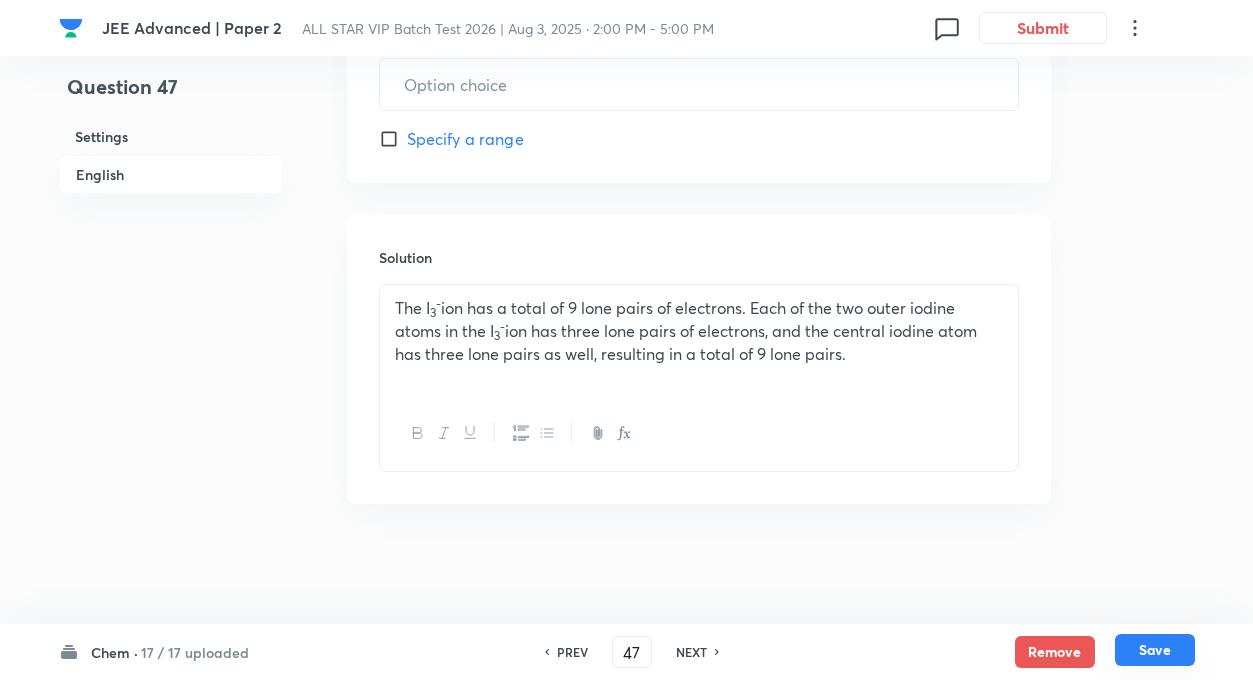 type on "9" 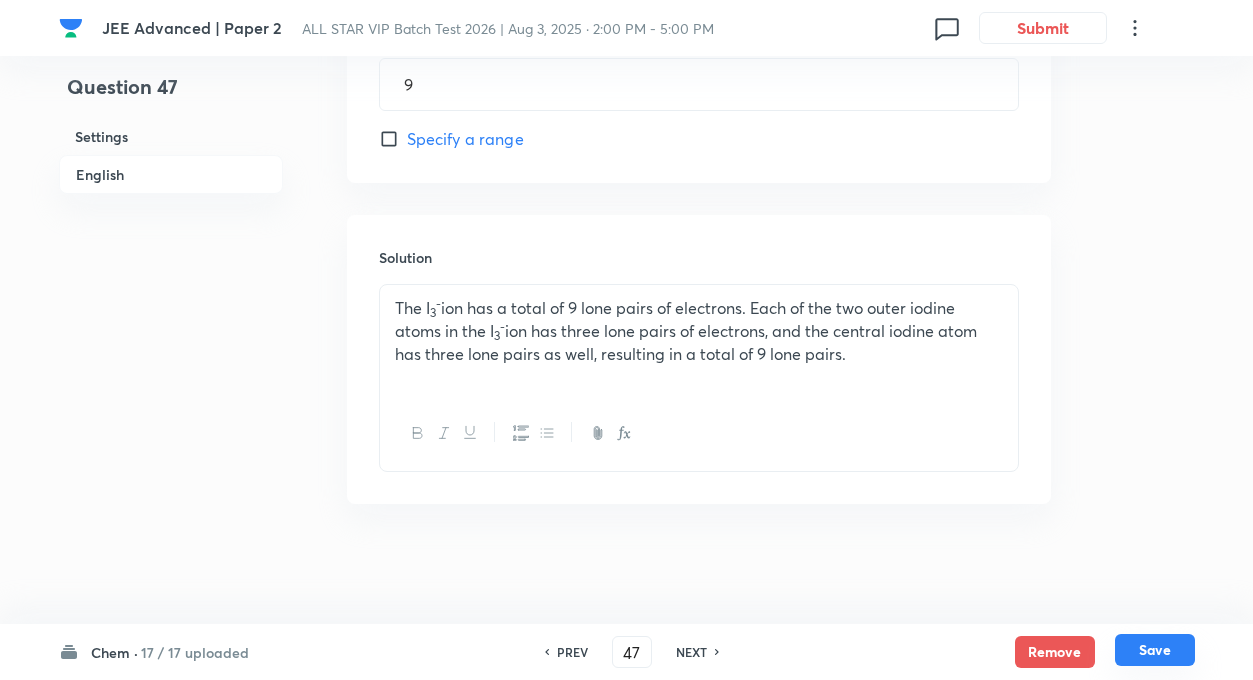 scroll, scrollTop: 1007, scrollLeft: 0, axis: vertical 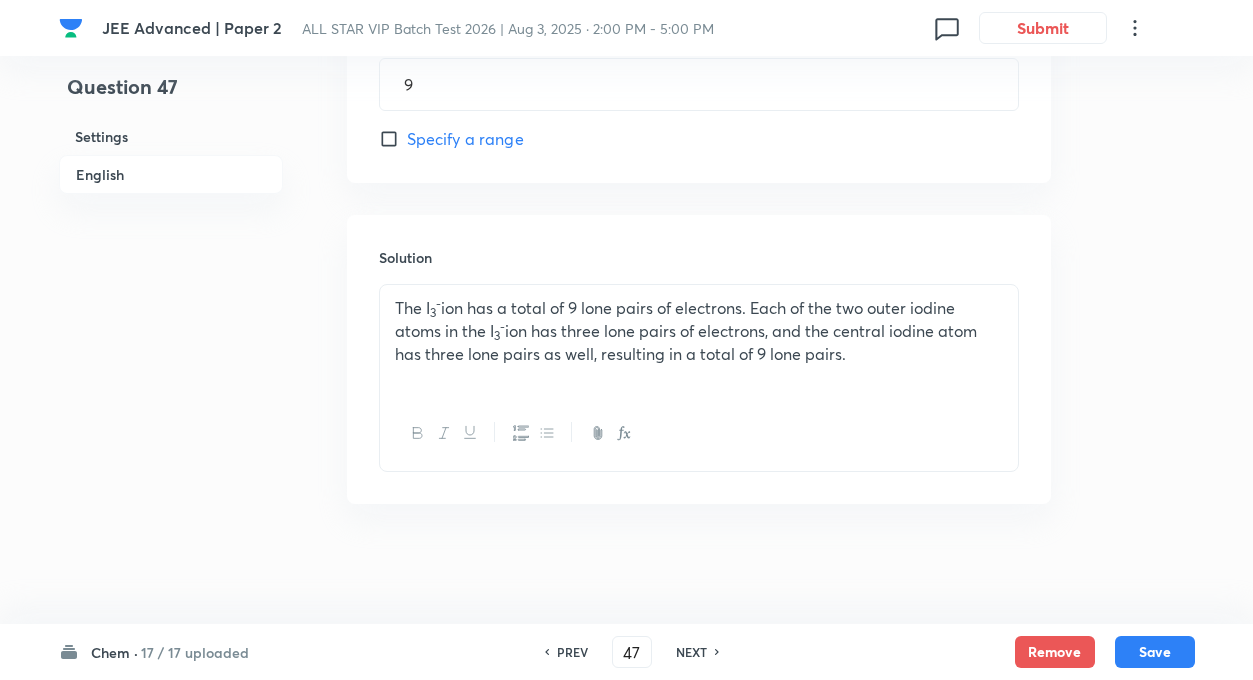 click on "Question 47 Settings English Settings Type Integer + 4 marks - 0 marks Edit Concept Chemistry Inorganic Chemistry Chemical Bonding Interactions between Ions and Covalent Molecules Edit Additional details Easy Fact Not from PYQ paper No equation Edit In English Question Total number of lone pair of electrons in I 3 -  ion is : Answer 9 ​ Specify a range Solution The I 3 -  ion has a total of 9 lone pairs of electrons. Each of the two outer iodine atoms in the I 3 -   ion has three lone pairs of electrons, and the central iodine atom has three lone pairs as well, resulting in a total of 9 lone pairs." at bounding box center [627, -164] 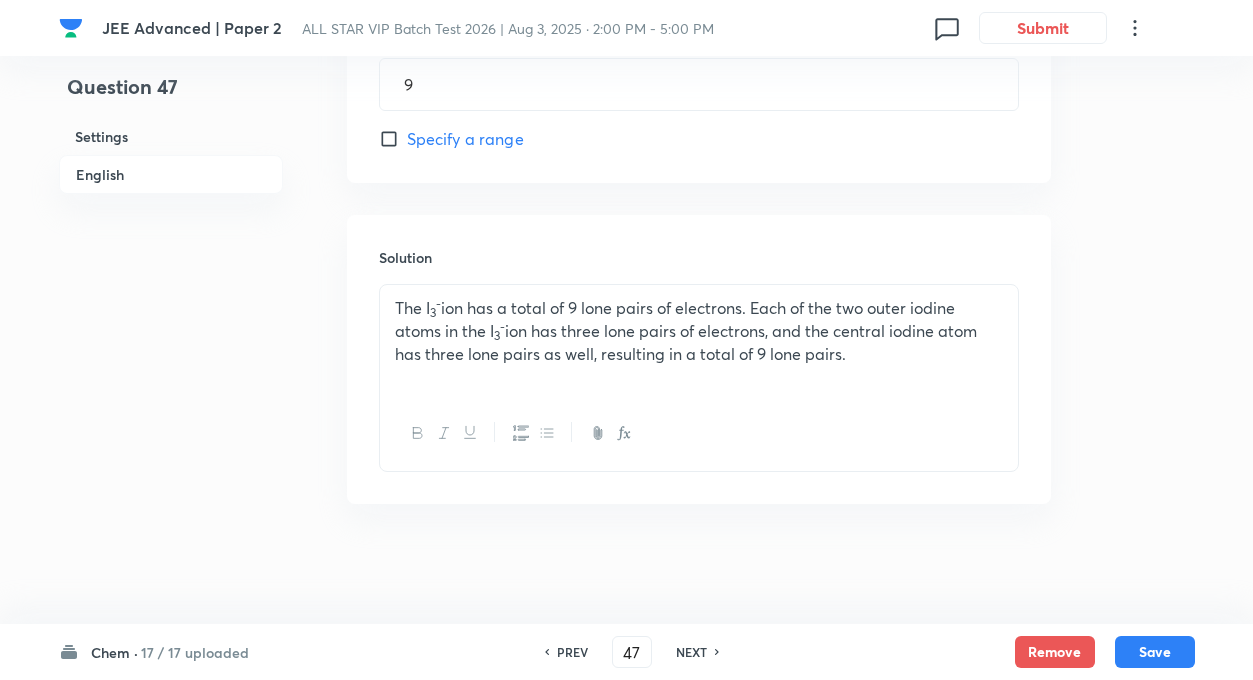 click on "Solution The I 3 -  ion has a total of 9 lone pairs of electrons. Each of the two outer iodine atoms in the I 3 -   ion has three lone pairs of electrons, and the central iodine atom has three lone pairs as well, resulting in a total of 9 lone pairs." at bounding box center (699, 359) 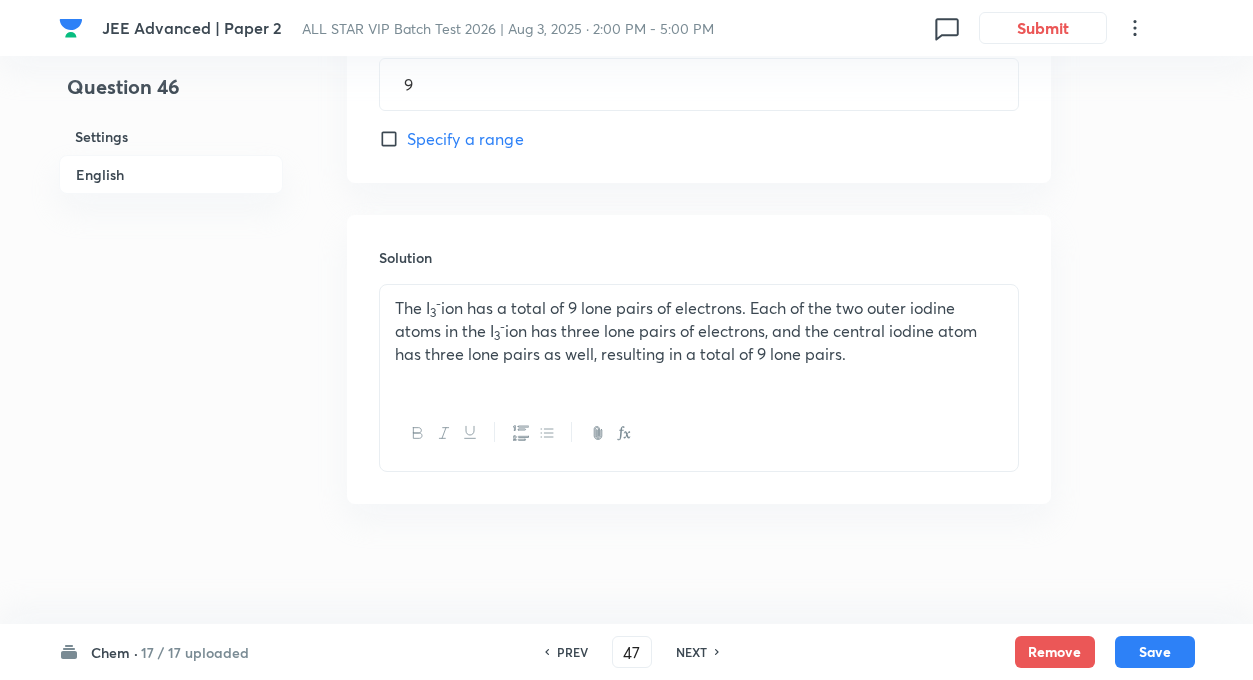 type on "46" 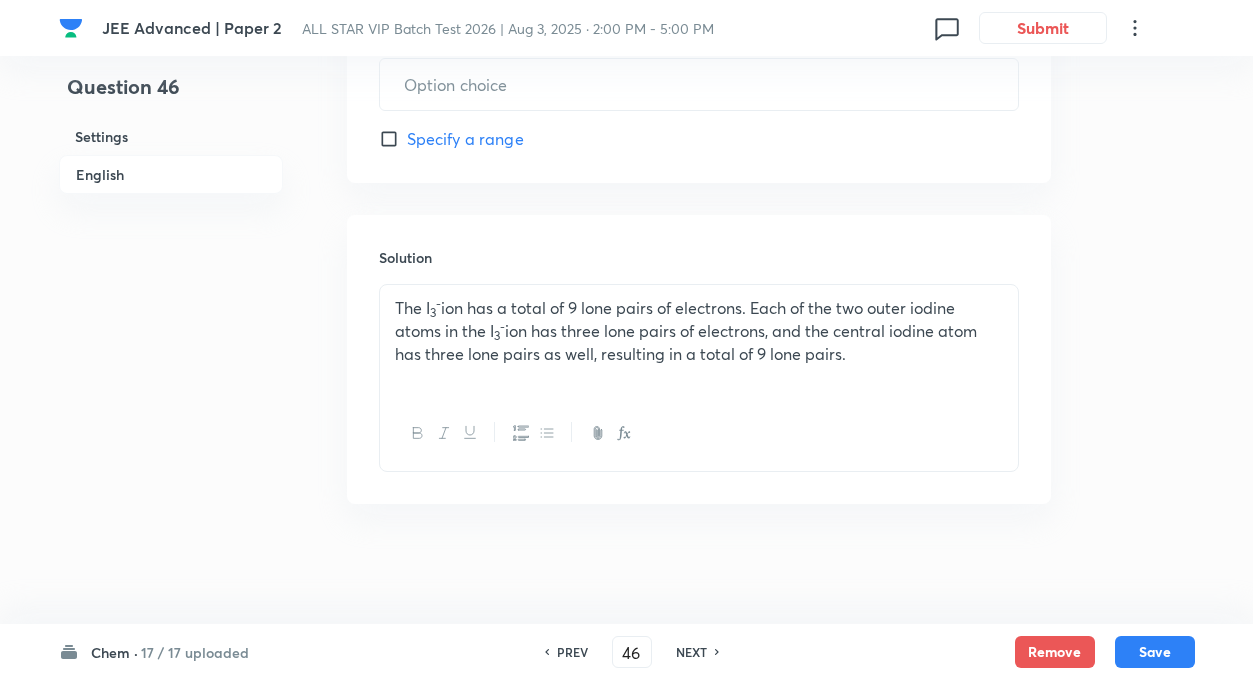 type on "64" 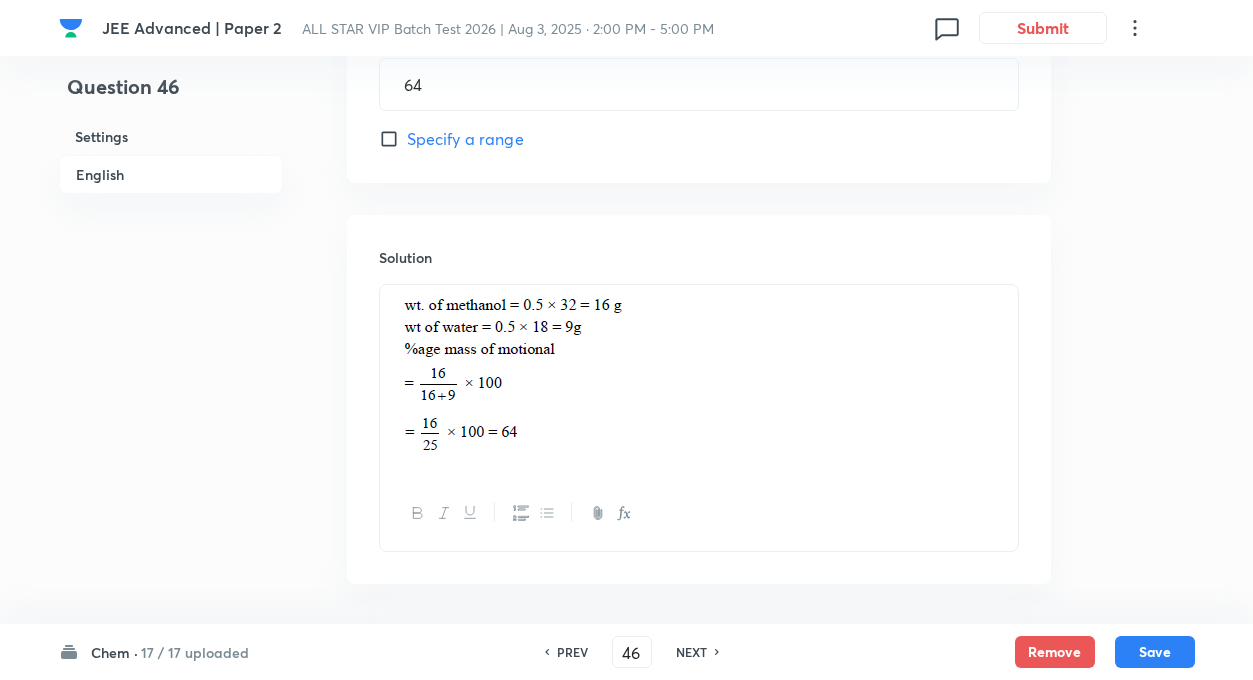 click on "PREV" at bounding box center [572, 652] 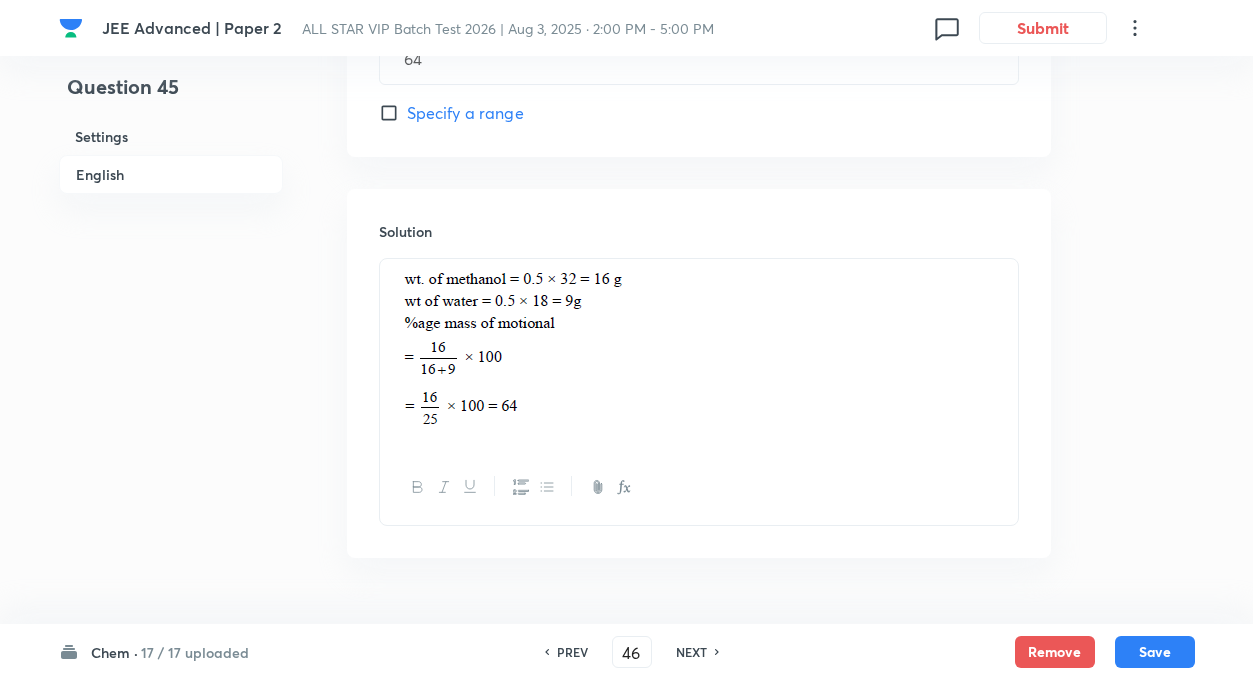 type on "45" 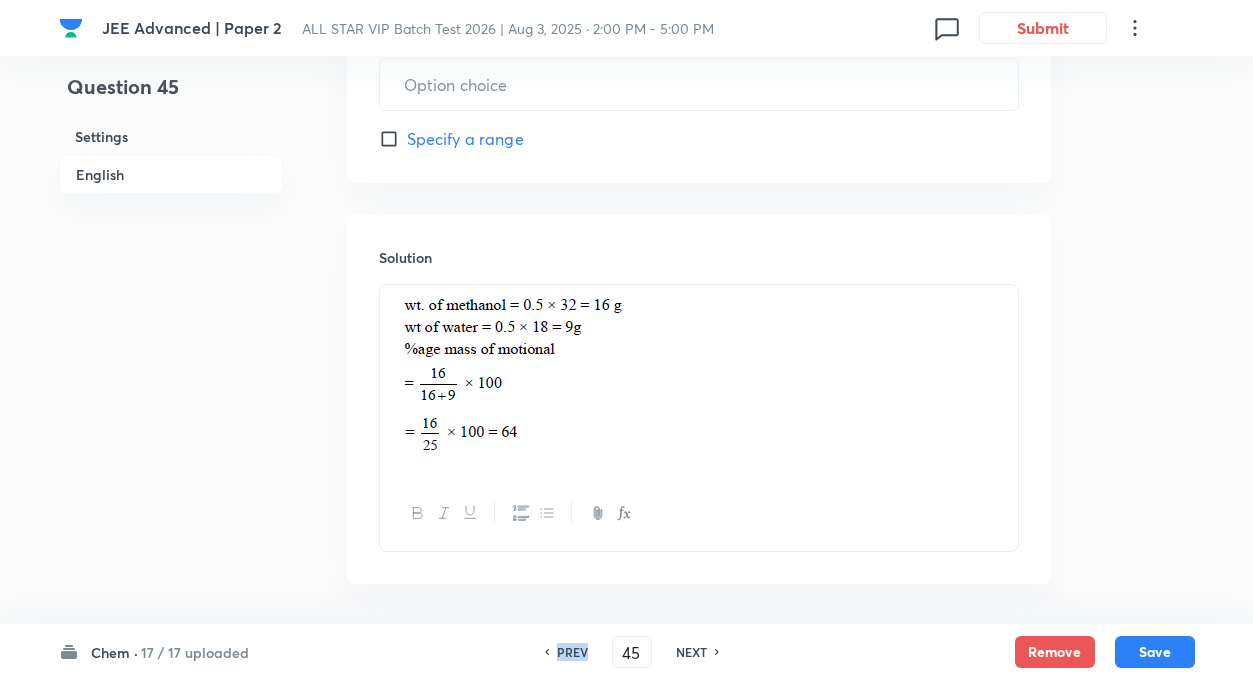 type on "360" 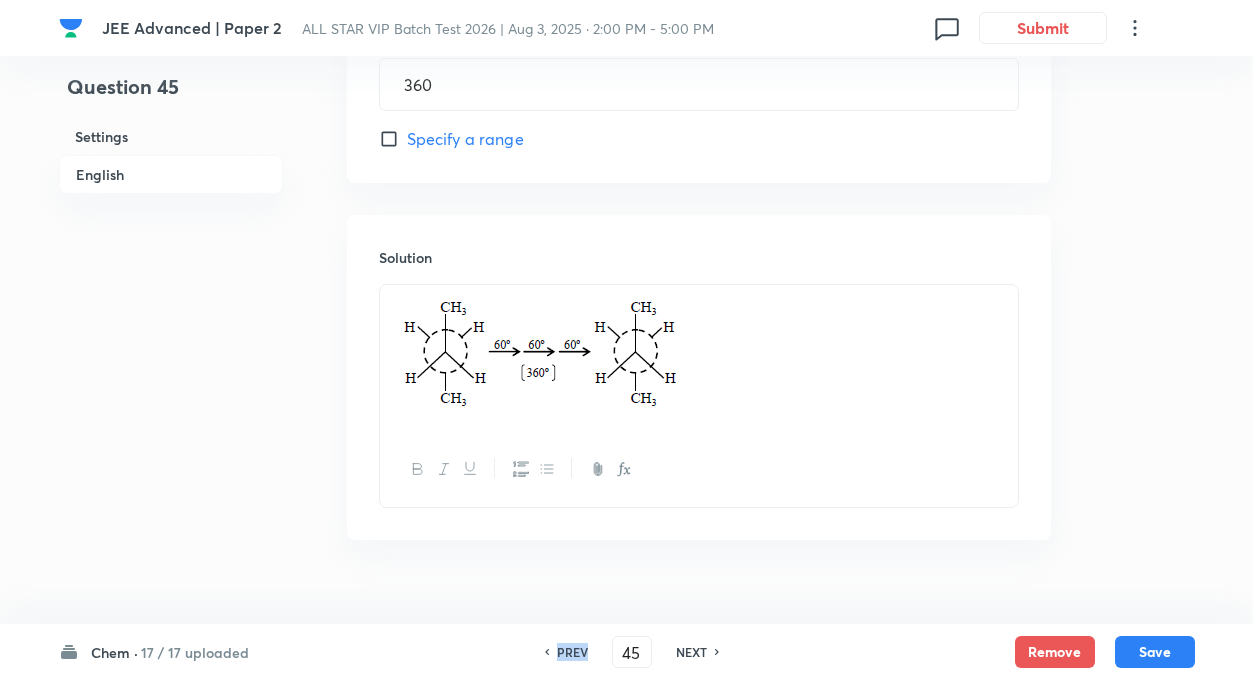 click on "PREV" at bounding box center (572, 652) 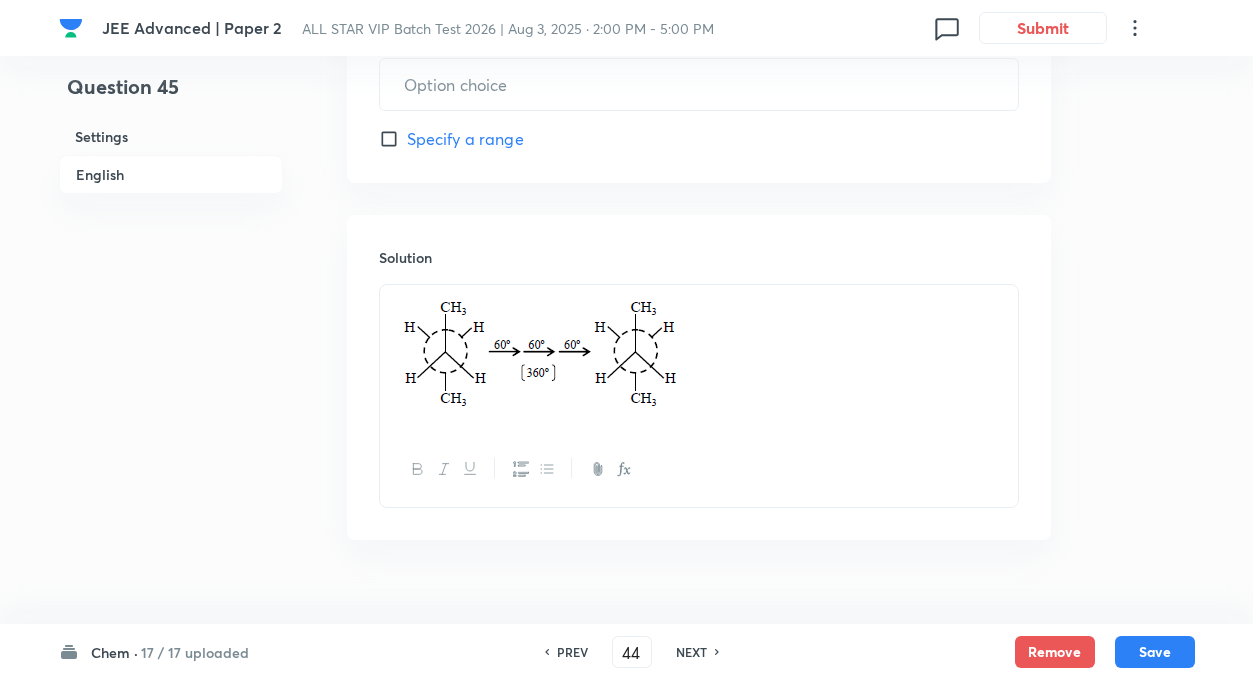 type on "2" 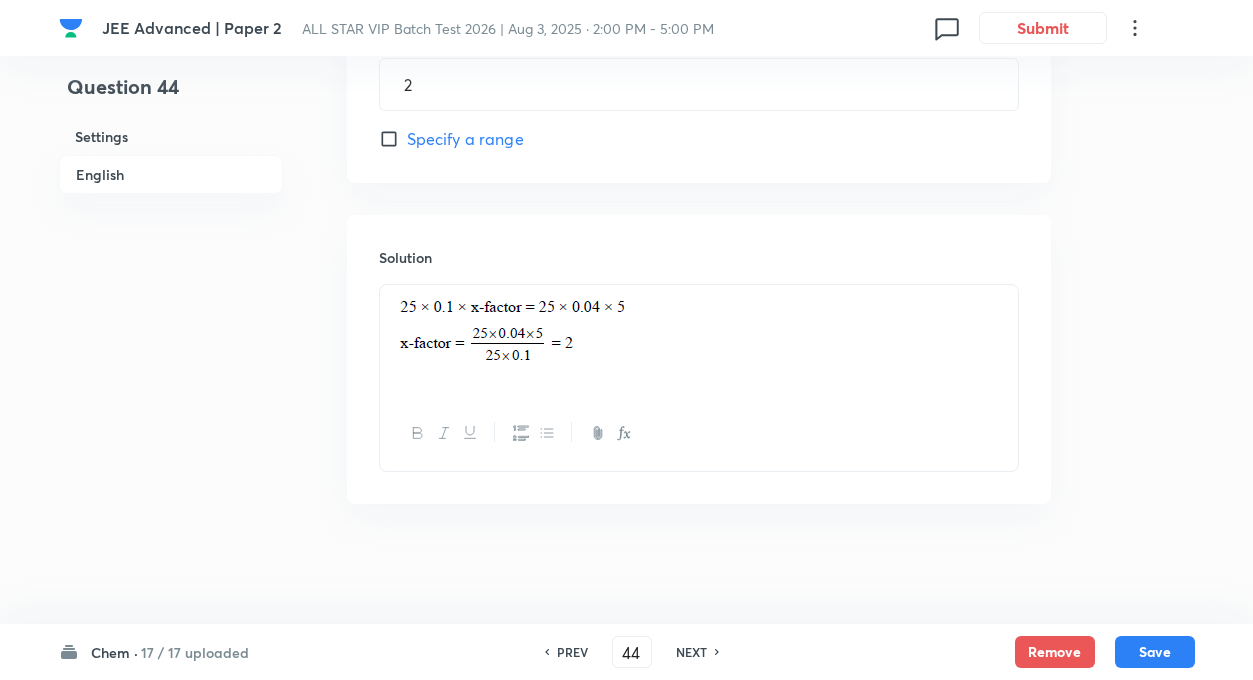 click on "PREV" at bounding box center [572, 652] 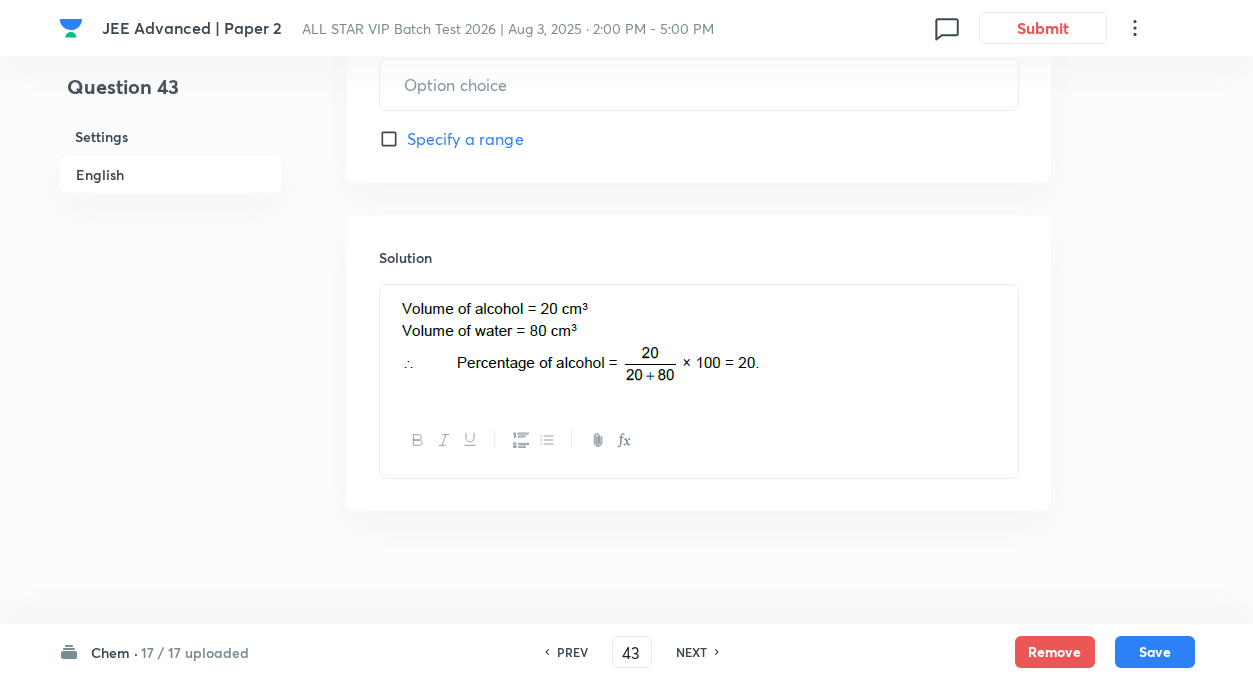 type on "20" 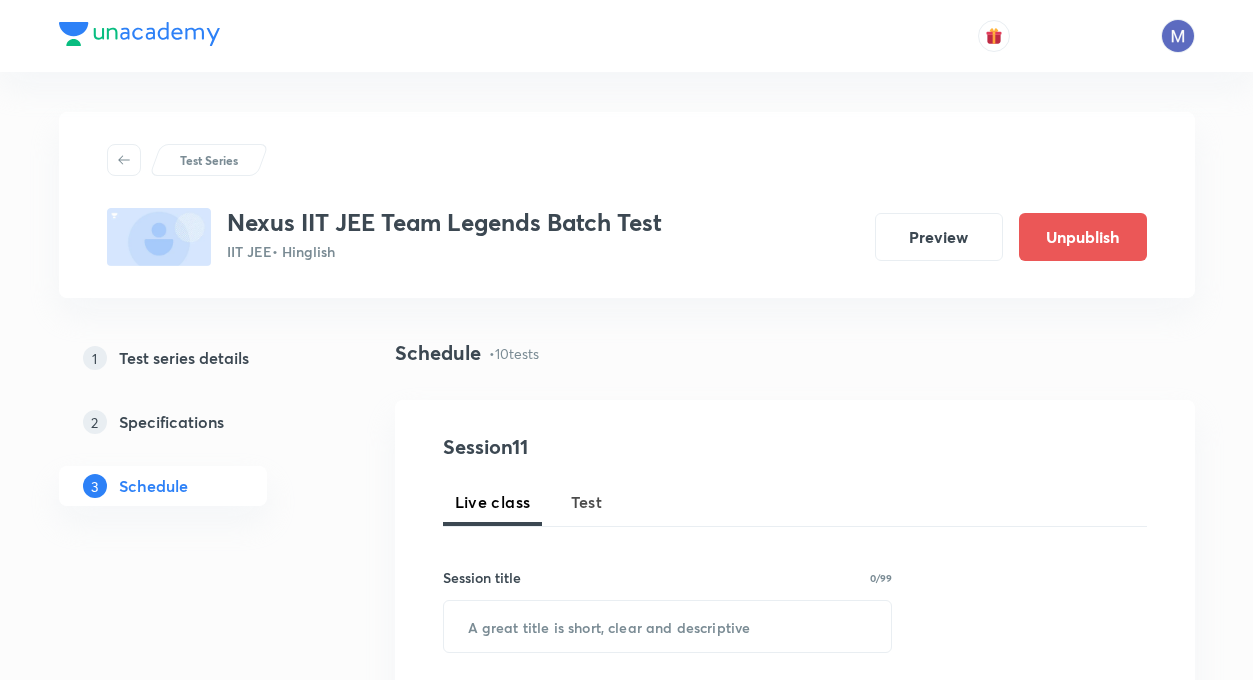 scroll, scrollTop: 0, scrollLeft: 0, axis: both 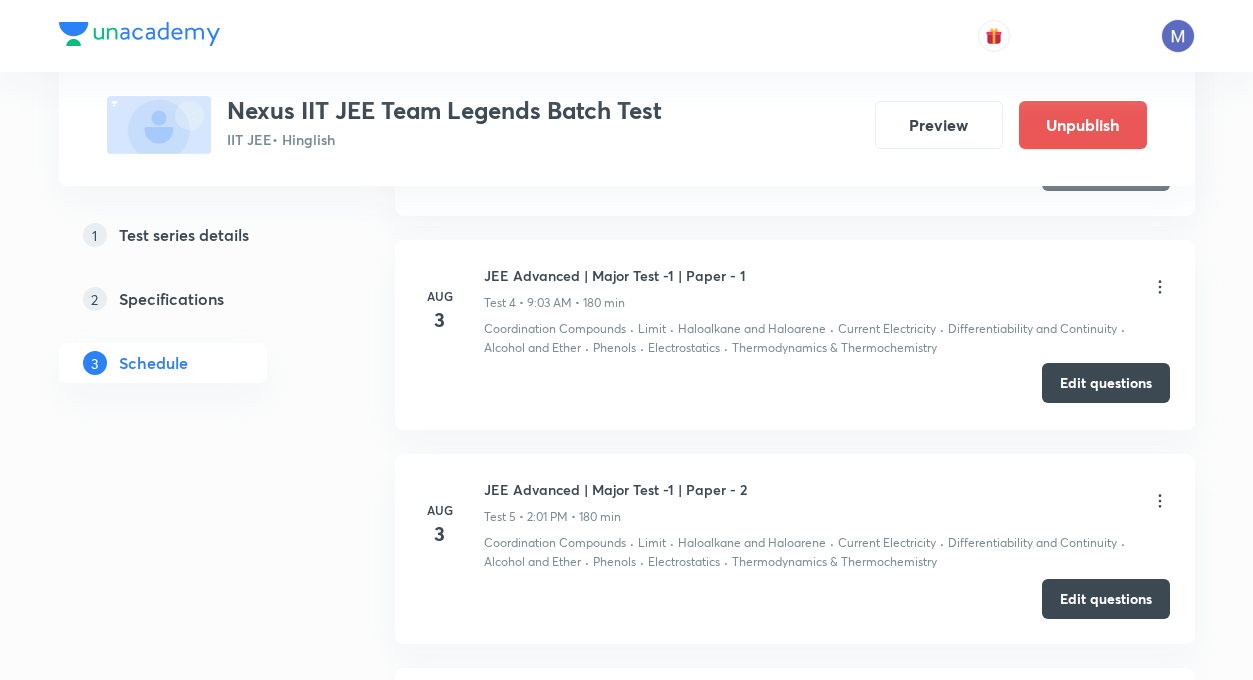 click on "Edit questions" at bounding box center [1106, 383] 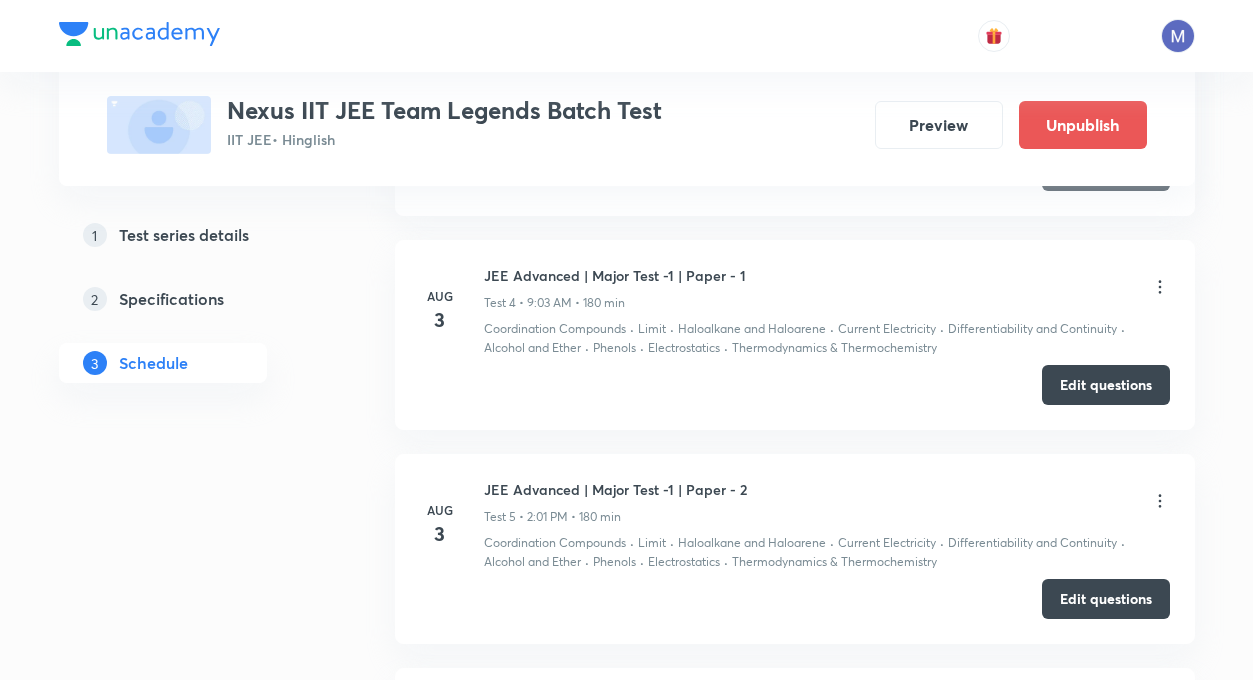 click on "Aug 3 JEE Advanced | Major Test -1 | Paper - 1 Test 4 • 9:03 AM • 180 min Coordination Compounds · Limit · Haloalkane and Haloarene · Current Electricity · Differentiability and Continuity · Alcohol and Ether · Phenols · Electrostatics · Thermodynamics & Thermochemistry Edit questions" at bounding box center [795, 335] 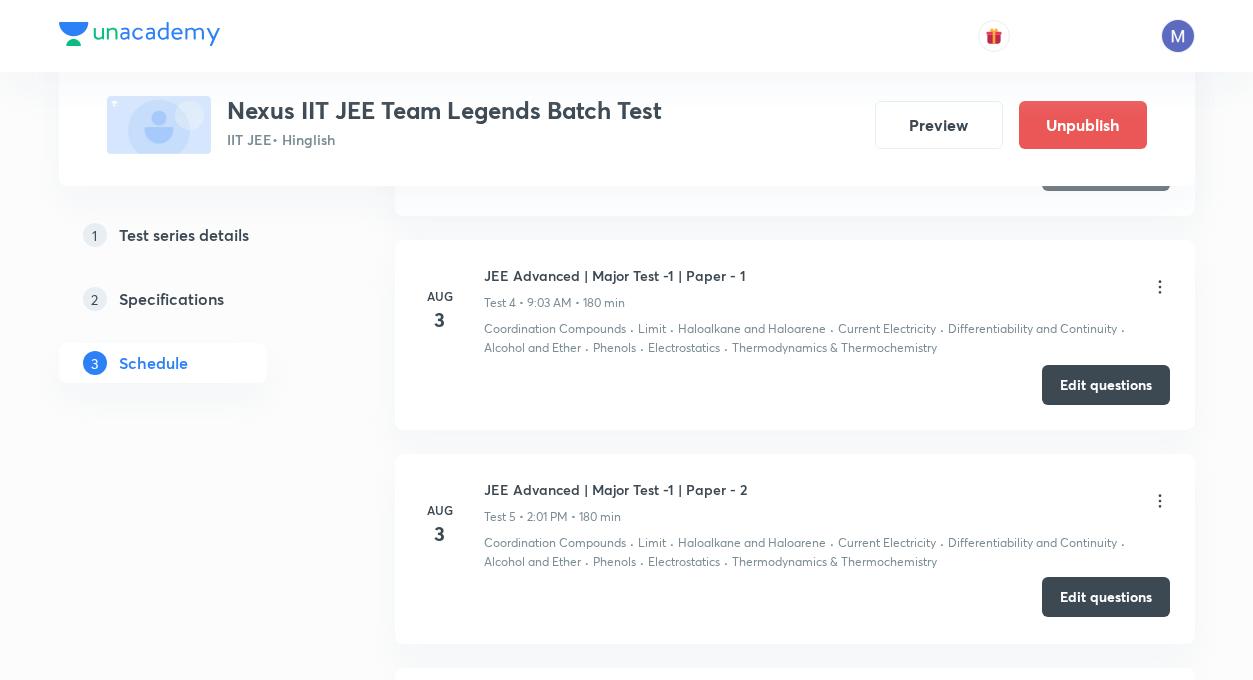 click on "Edit questions" at bounding box center [1106, 597] 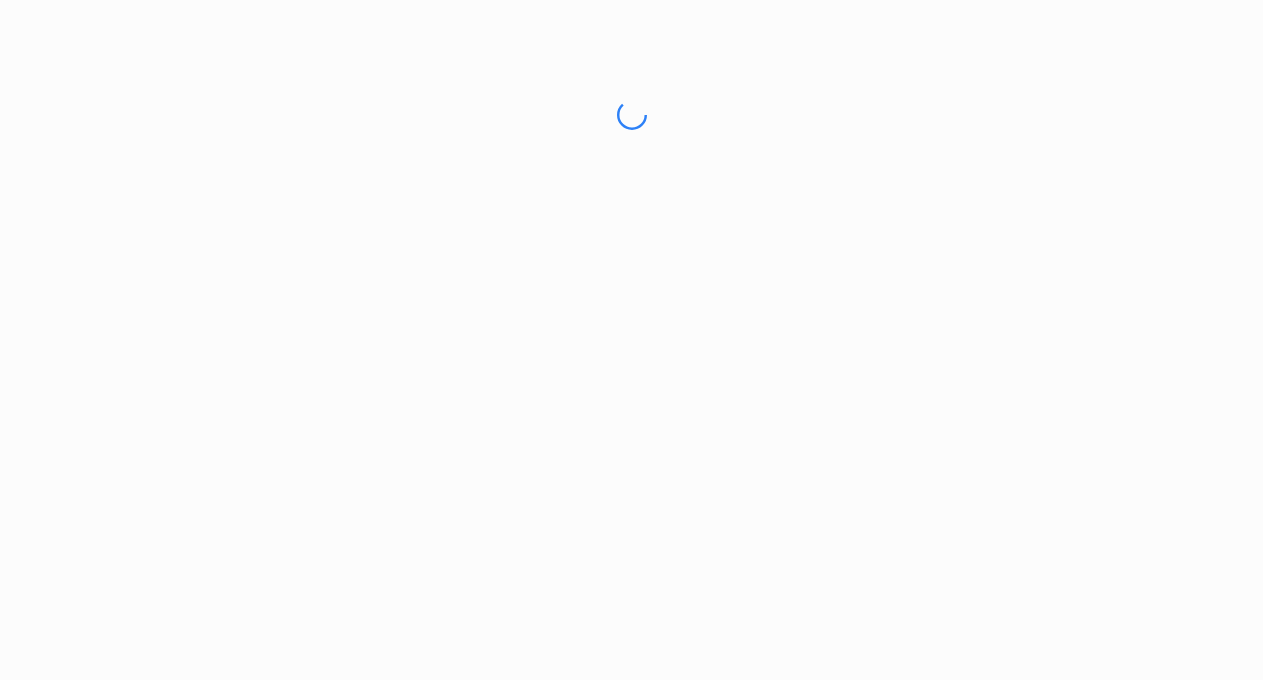 scroll, scrollTop: 0, scrollLeft: 0, axis: both 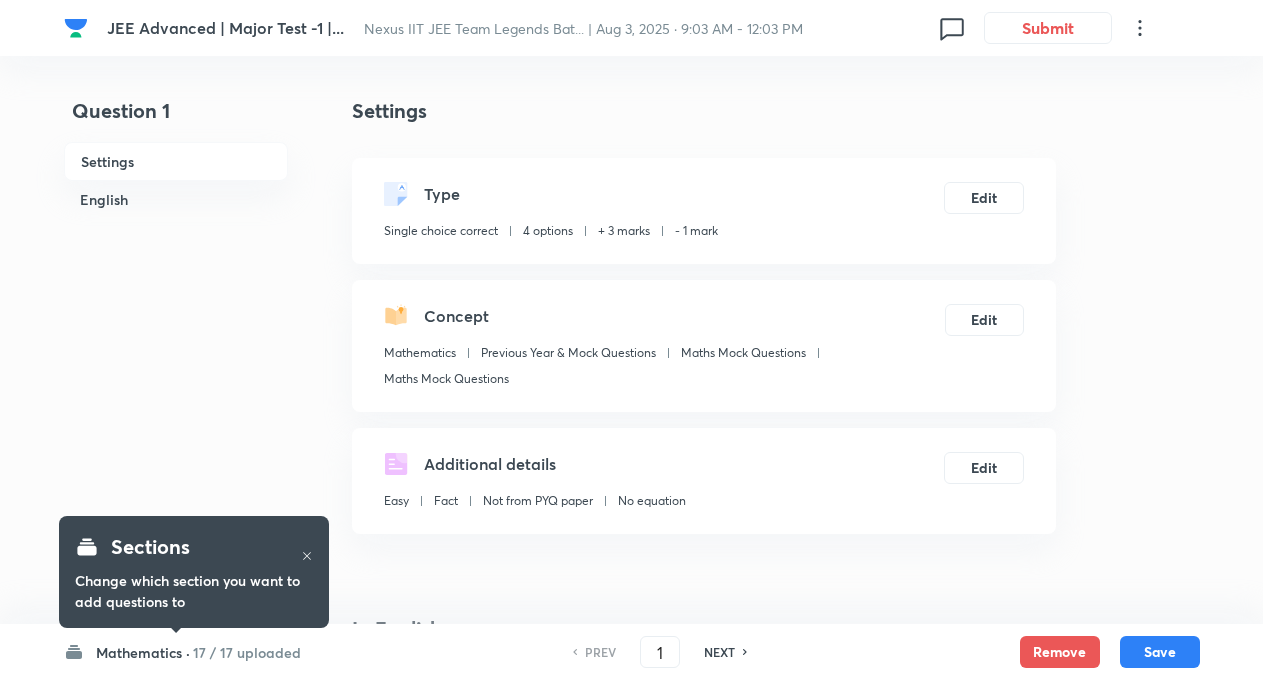checkbox on "true" 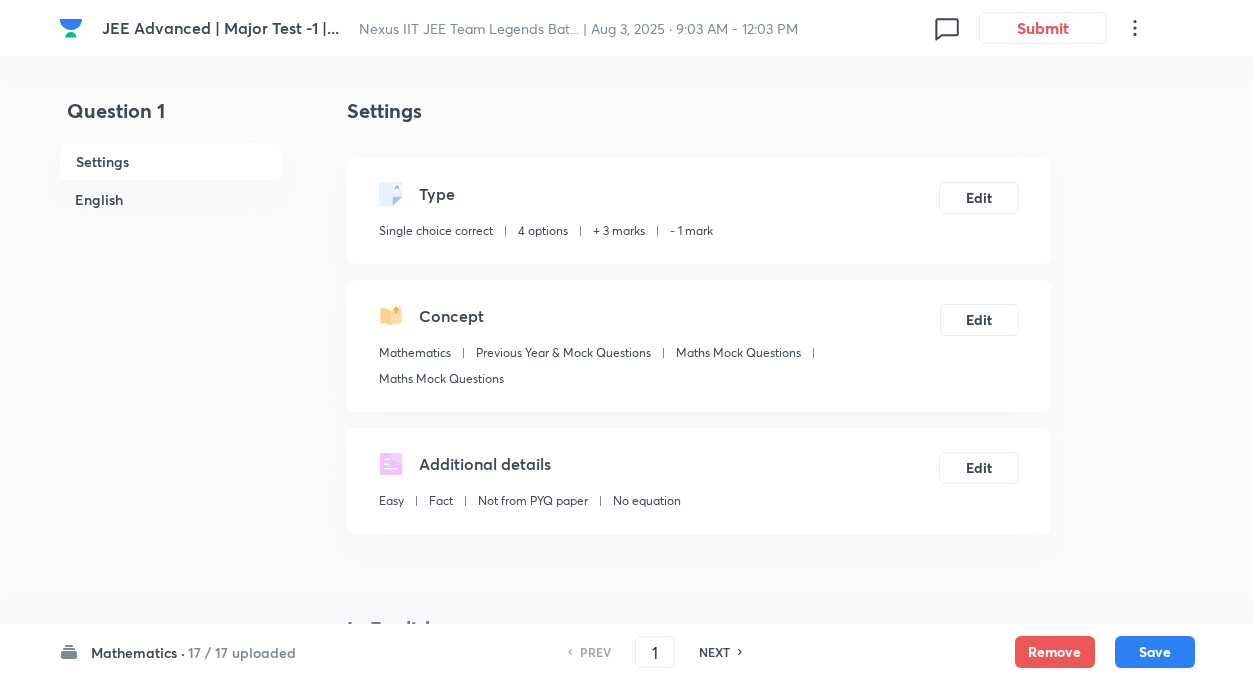 click on "17 / 17 uploaded" at bounding box center [242, 652] 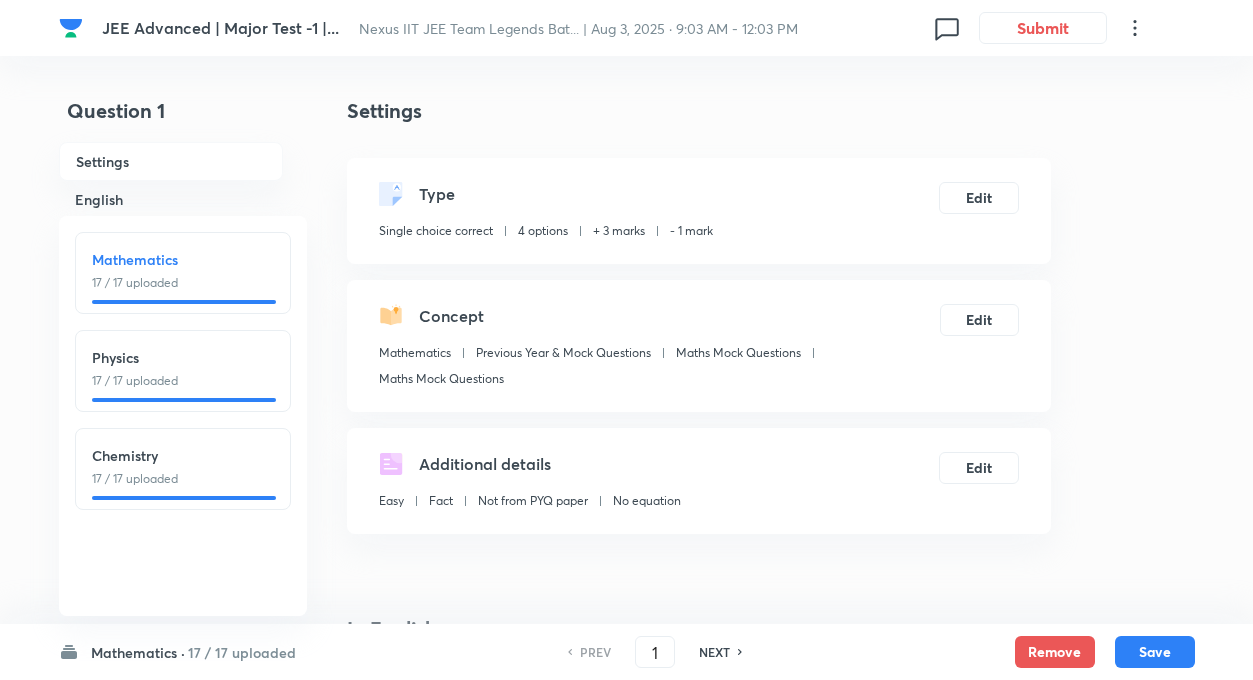 click on "Chemistry" at bounding box center (183, 455) 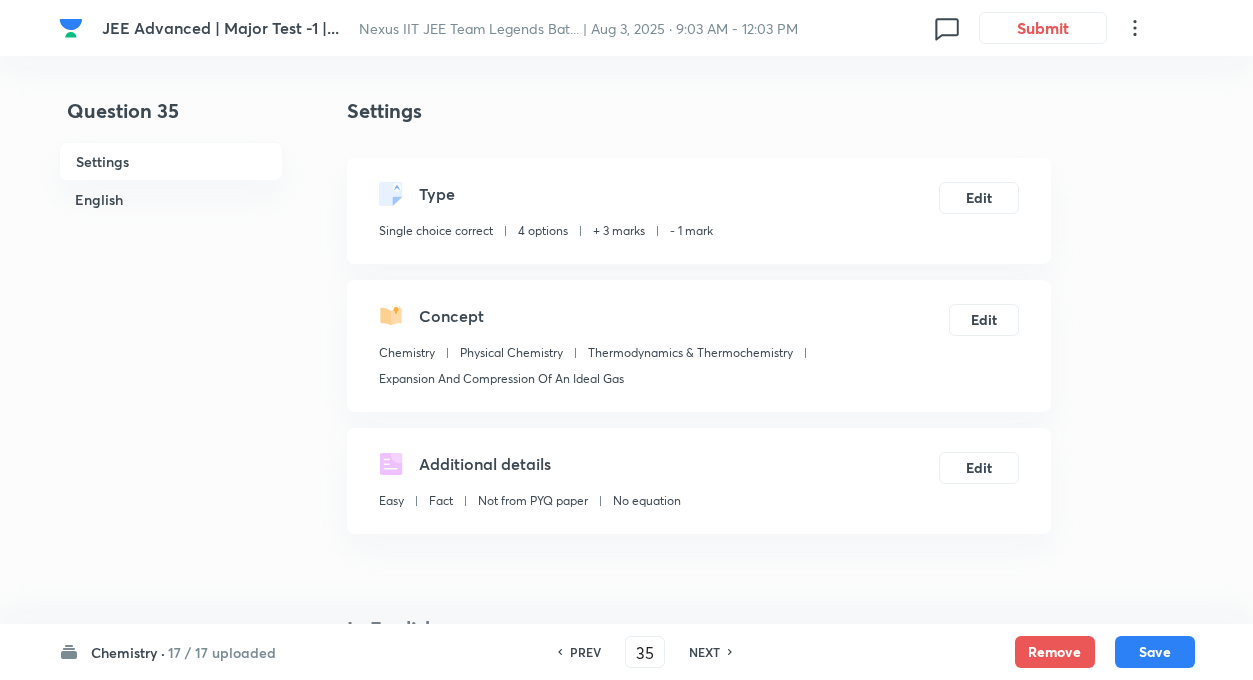 type on "35" 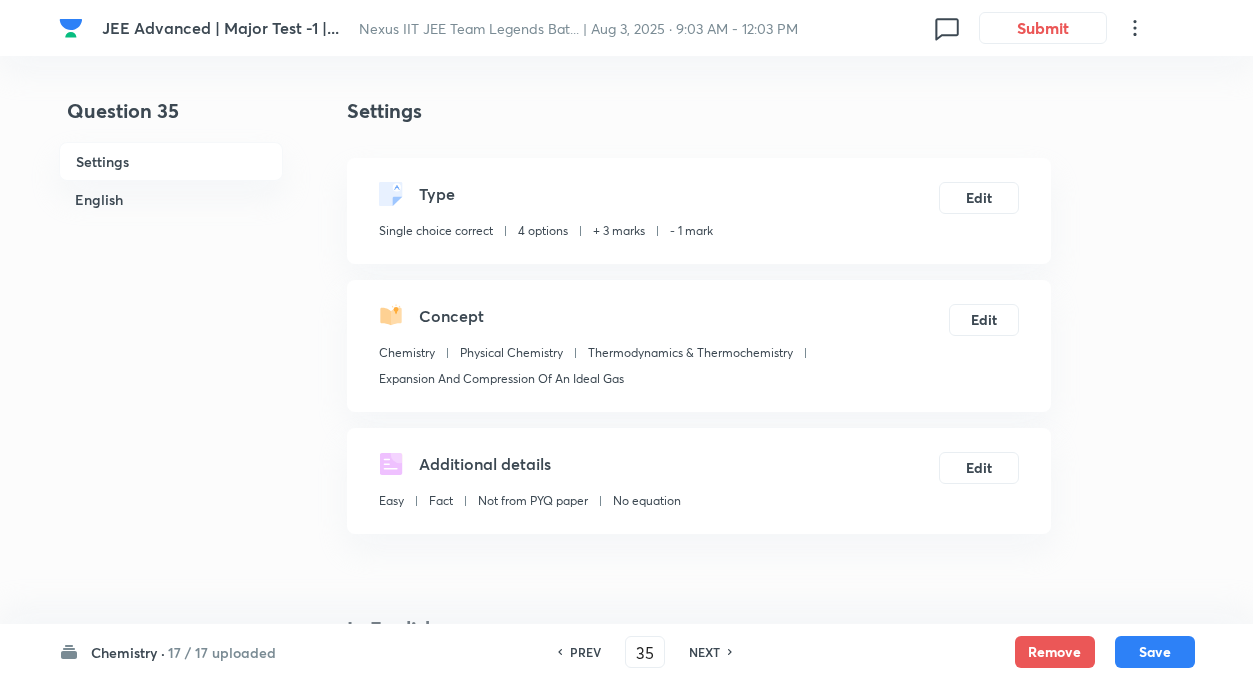 click on "NEXT" at bounding box center (704, 652) 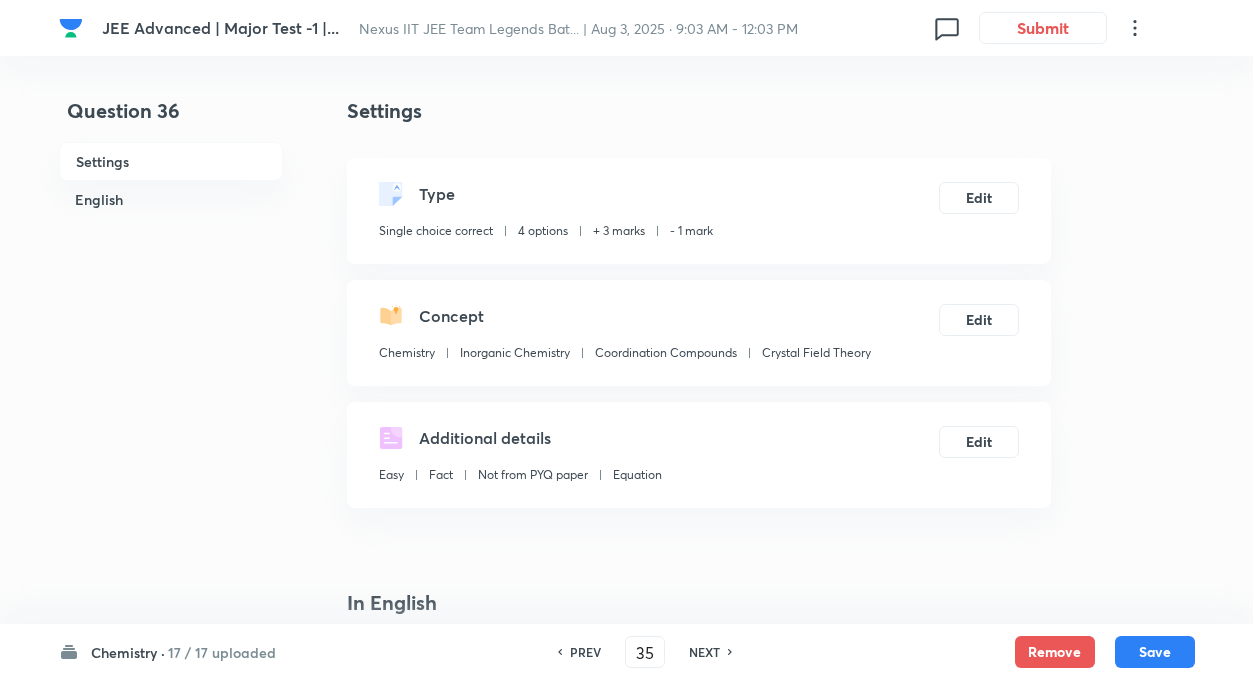 type on "36" 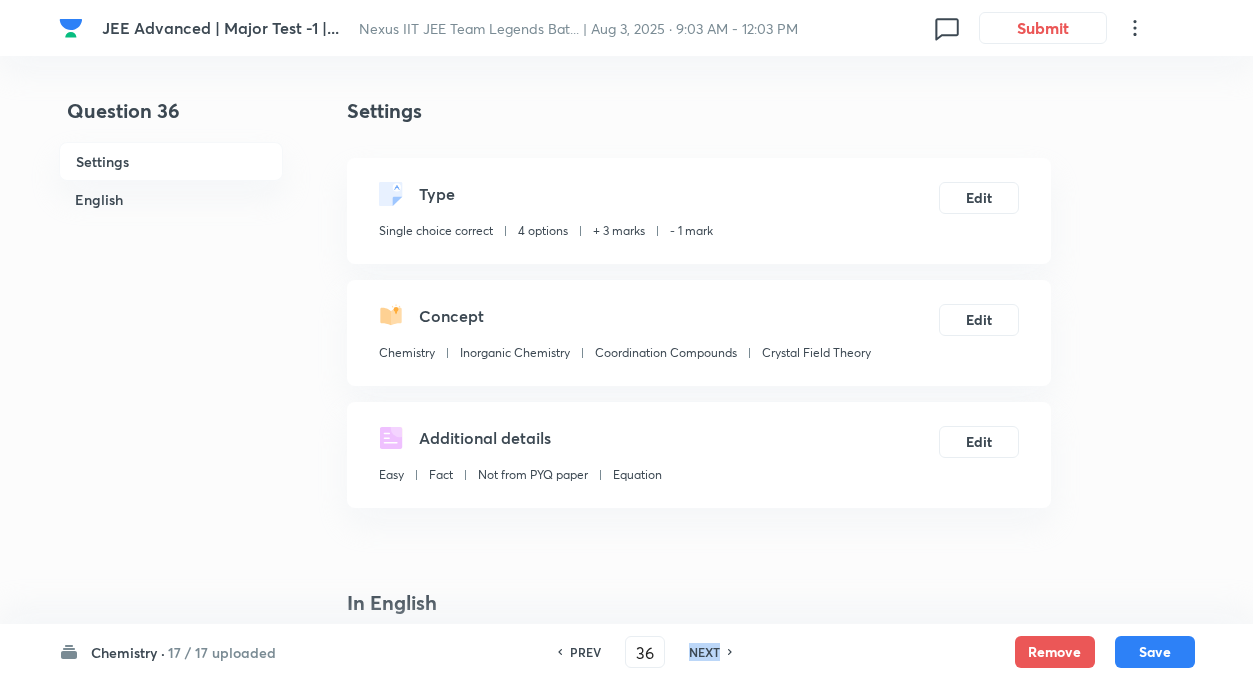 checkbox on "false" 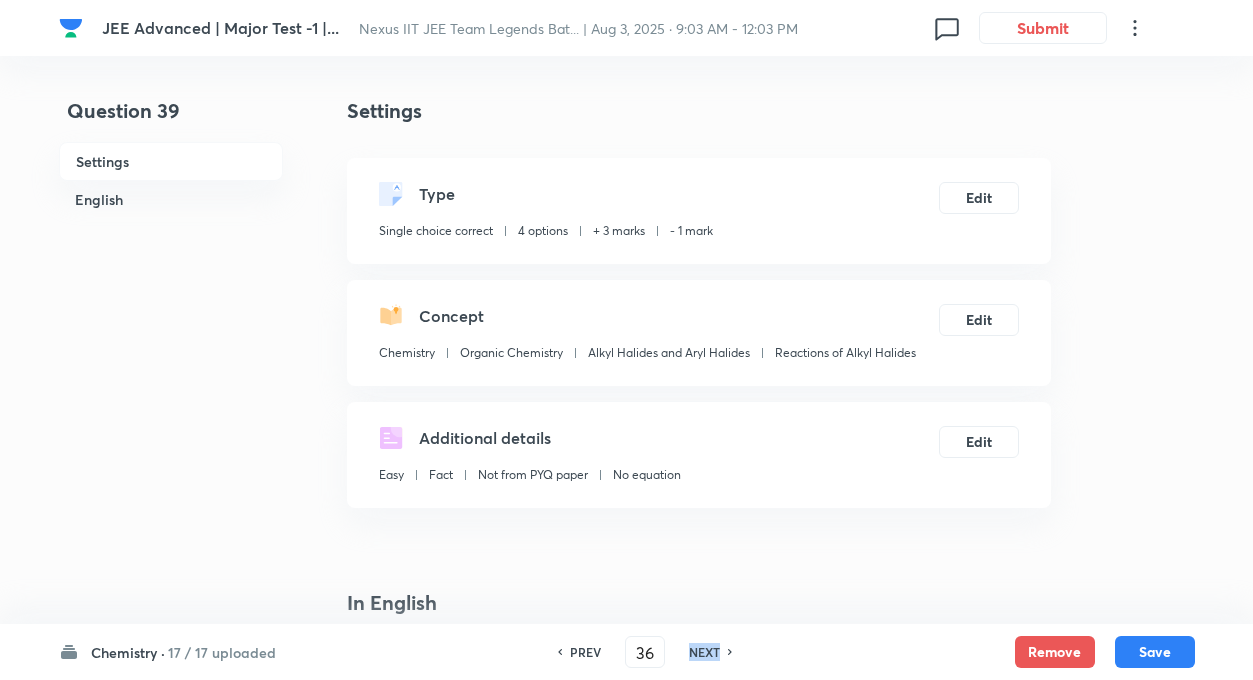 checkbox on "true" 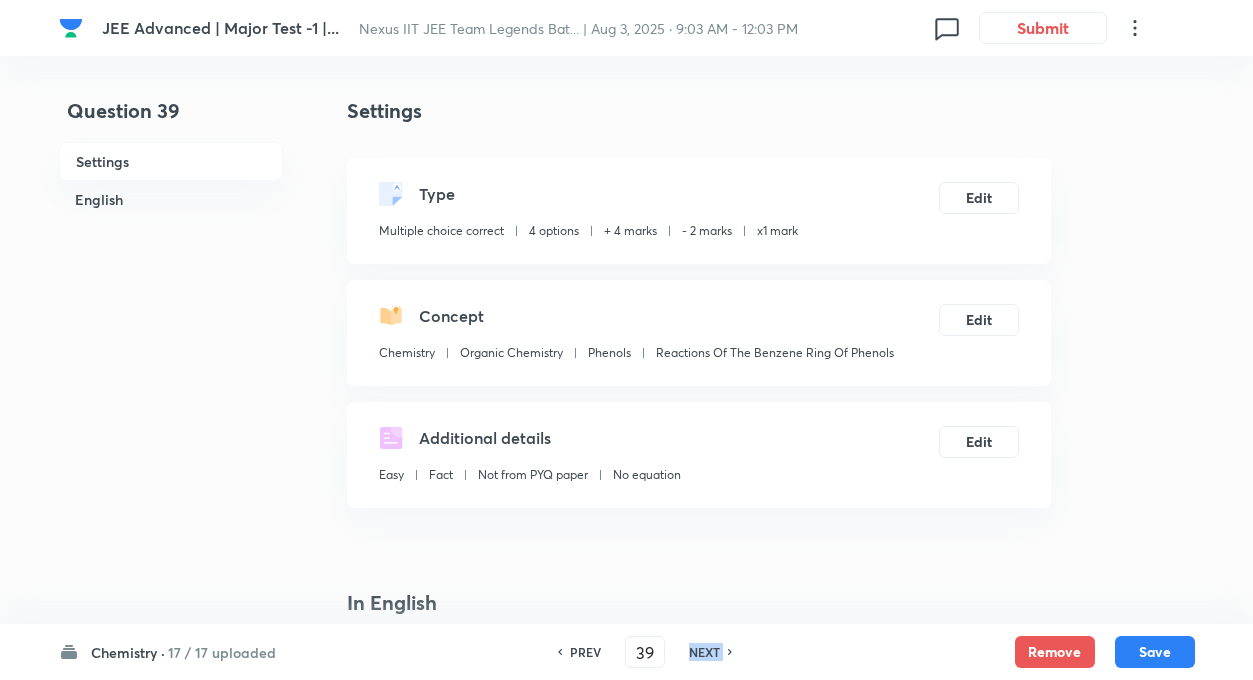 checkbox on "false" 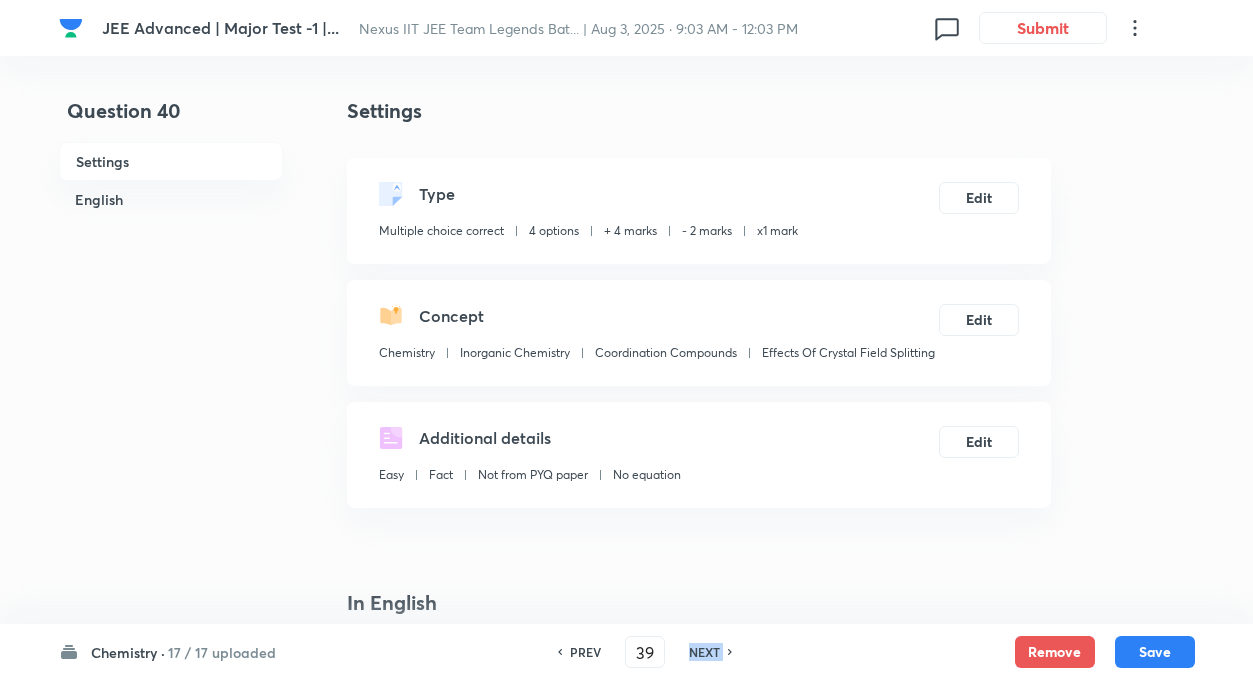 click on "NEXT" at bounding box center [704, 652] 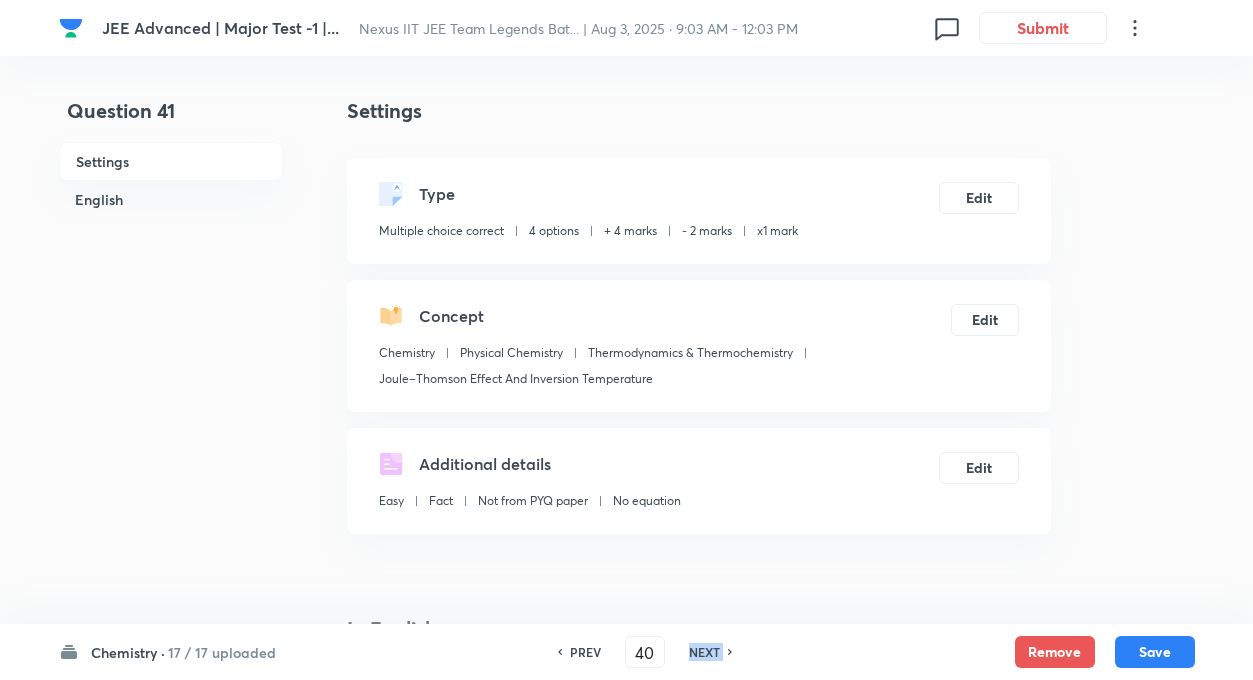 checkbox on "false" 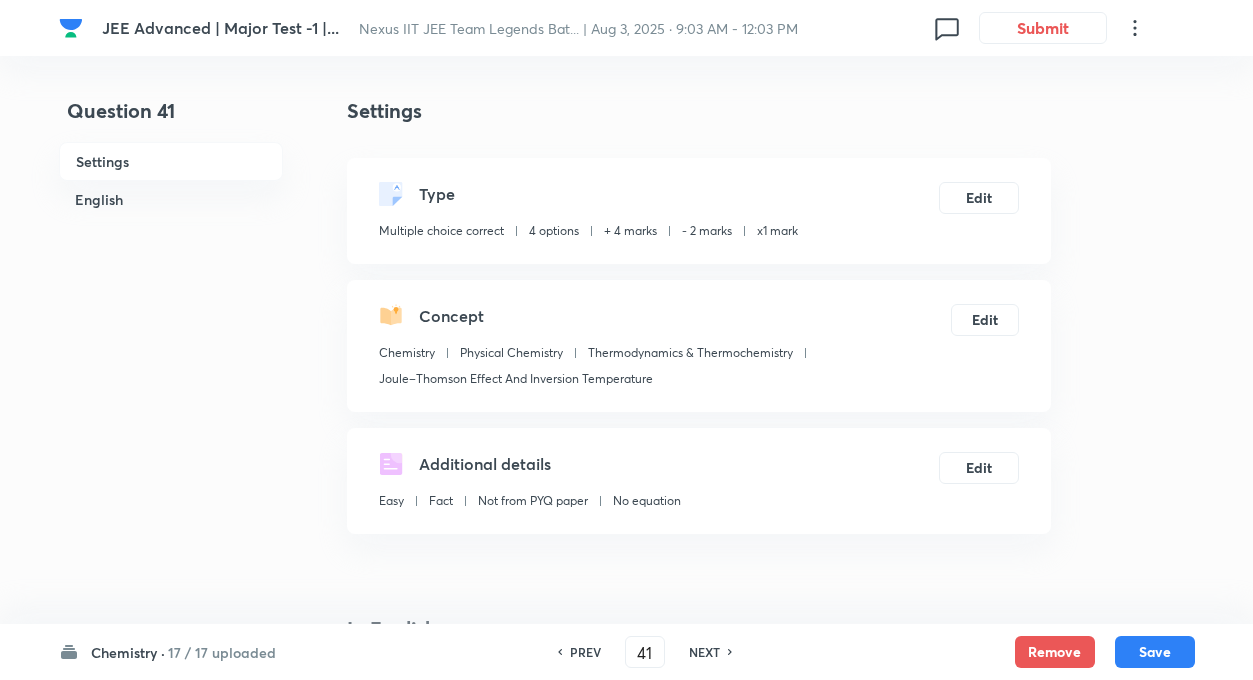 checkbox on "true" 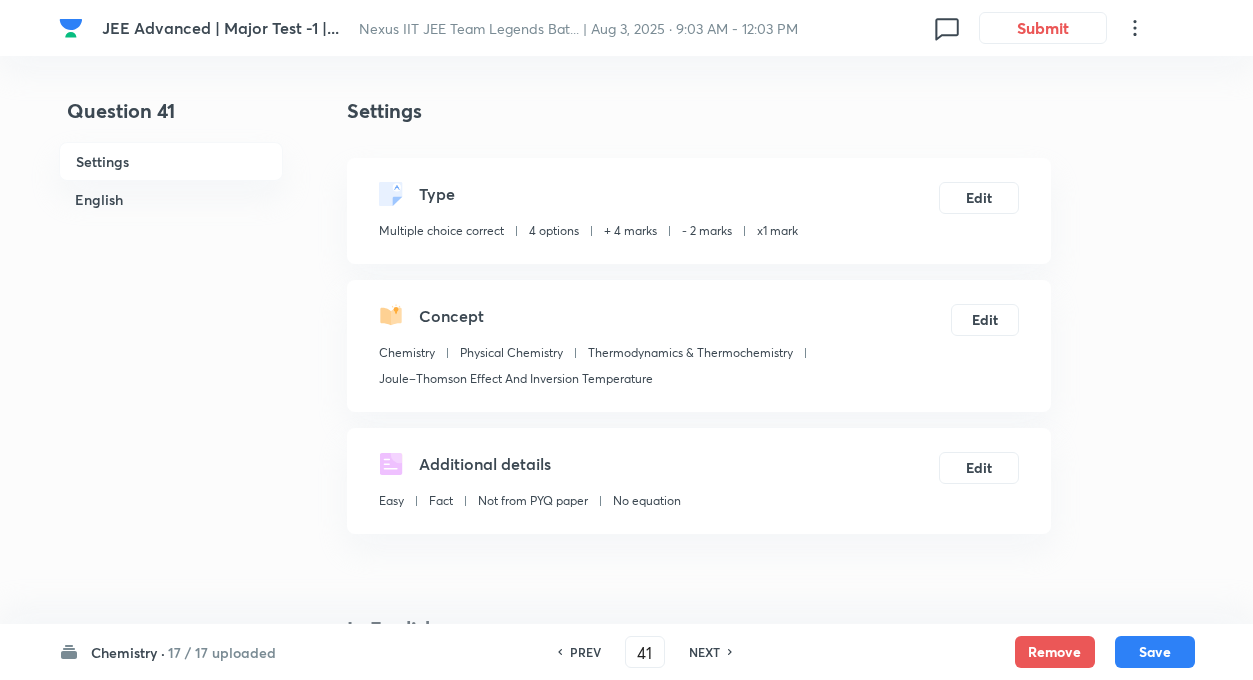 click on "NEXT" at bounding box center [704, 652] 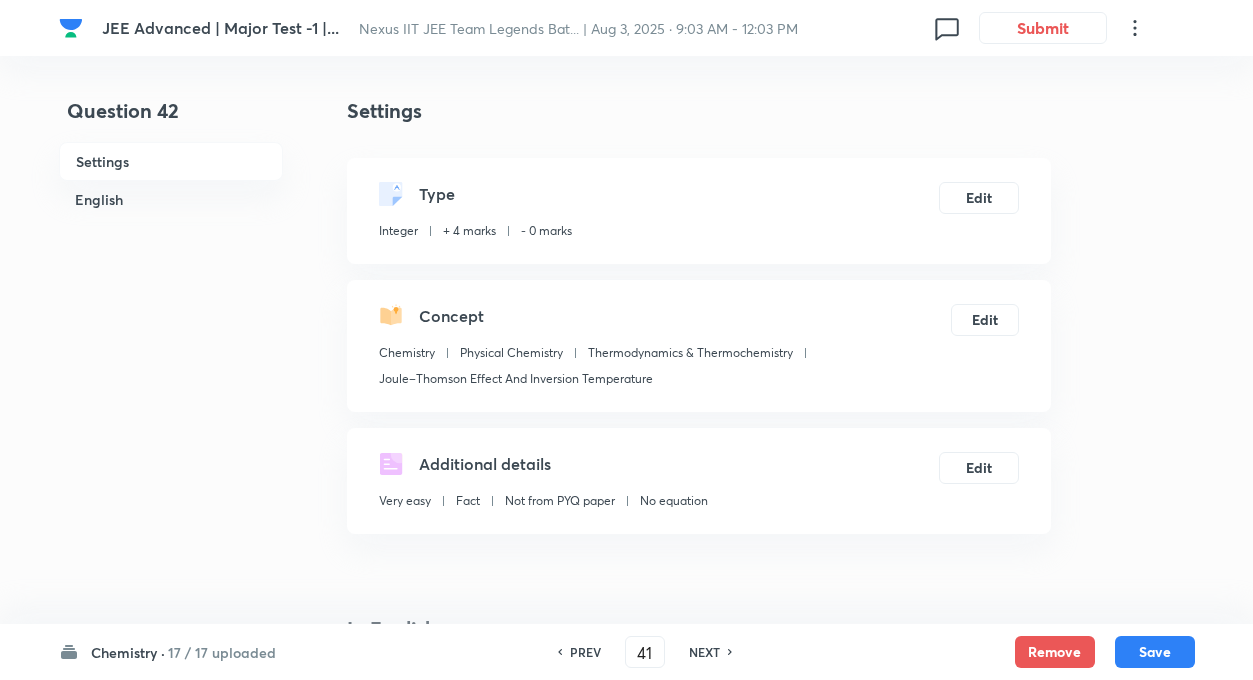 type on "42" 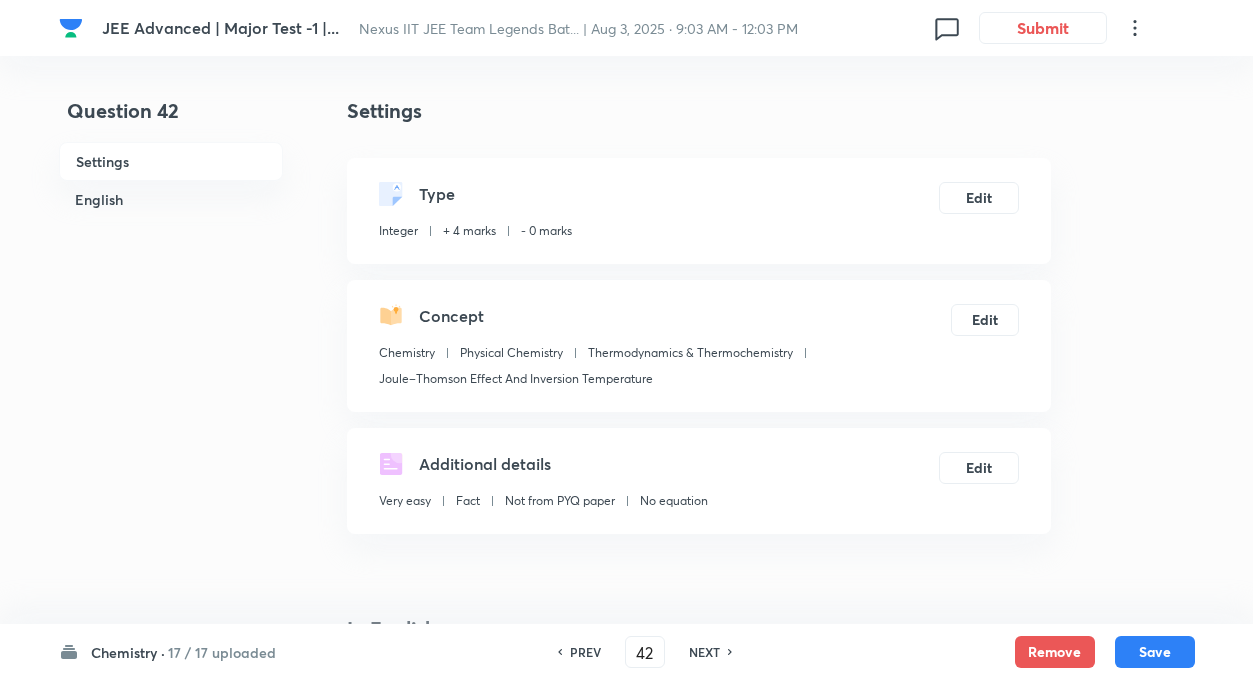 type on "7320" 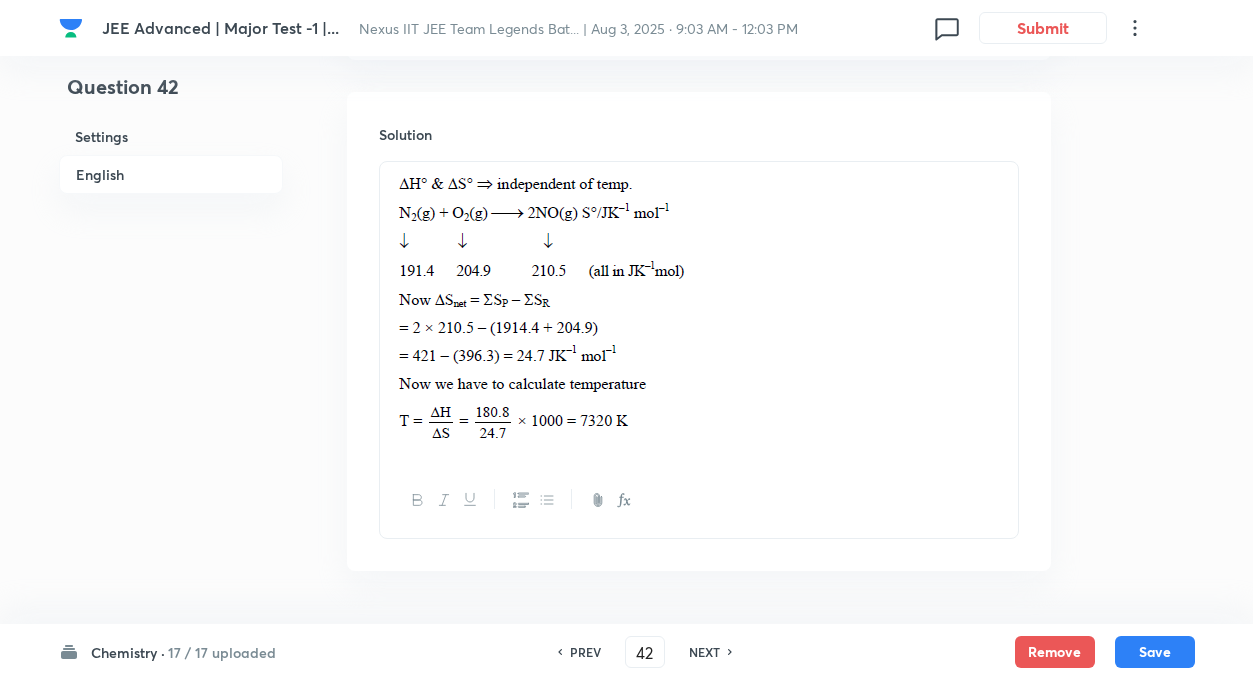 scroll, scrollTop: 1160, scrollLeft: 0, axis: vertical 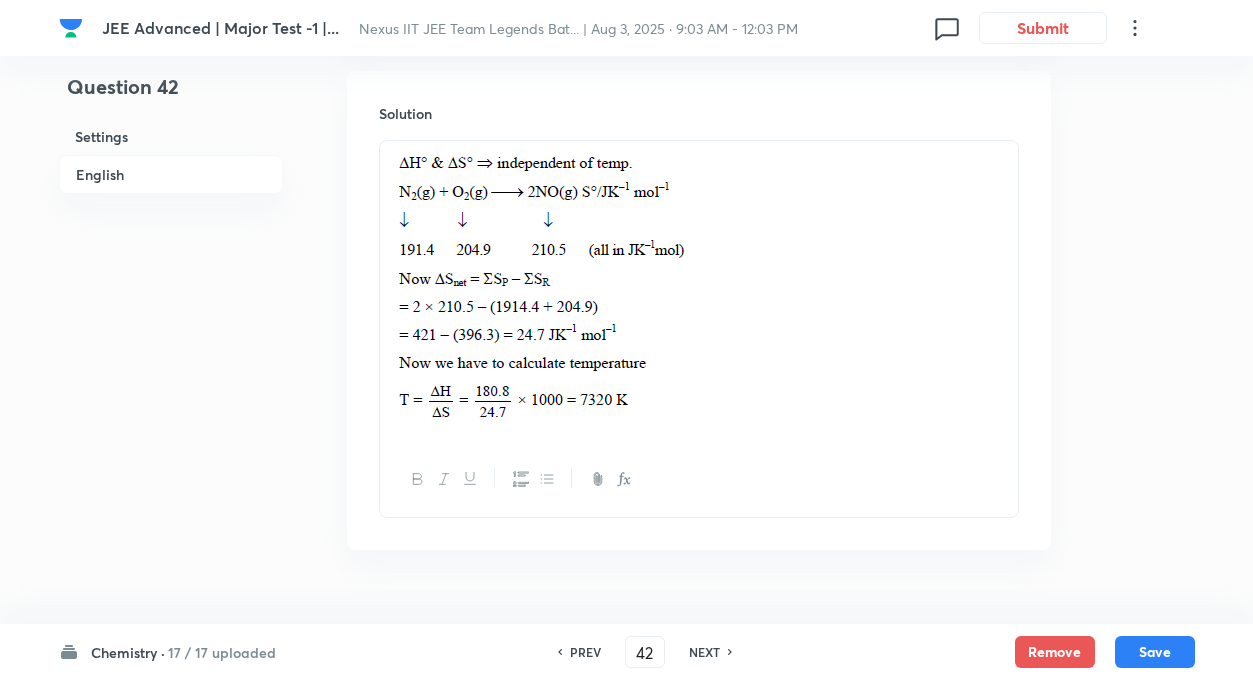 click on "NEXT" at bounding box center [704, 652] 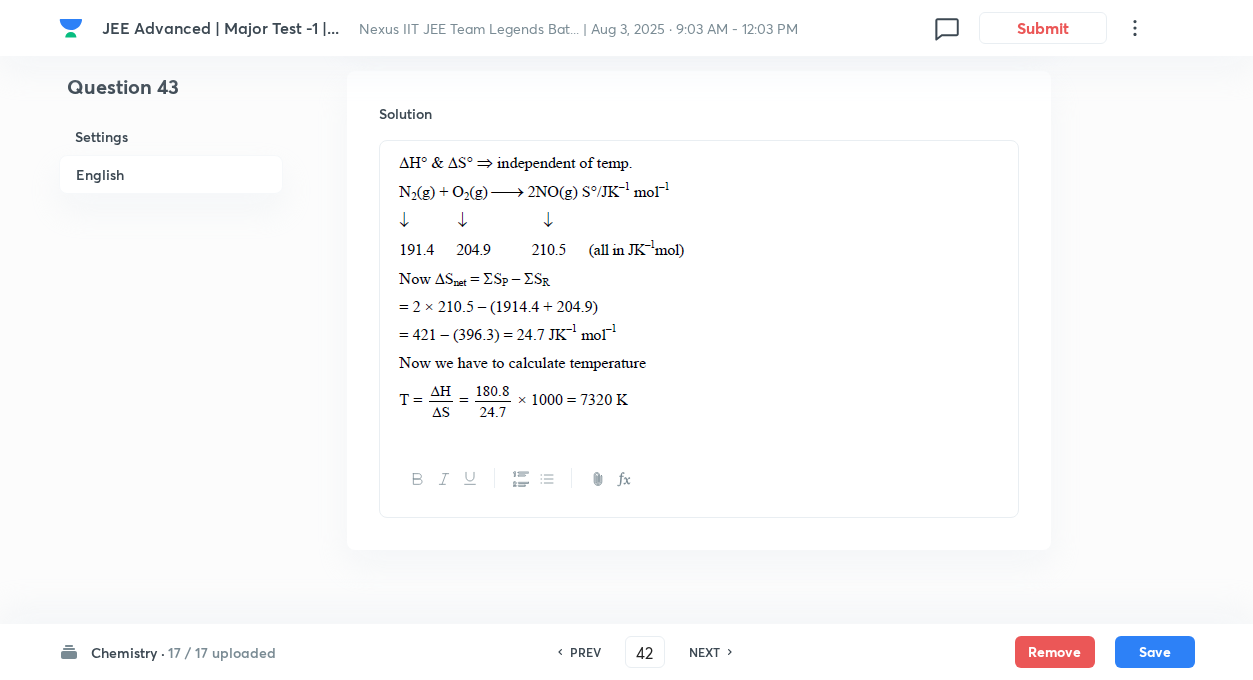 type on "43" 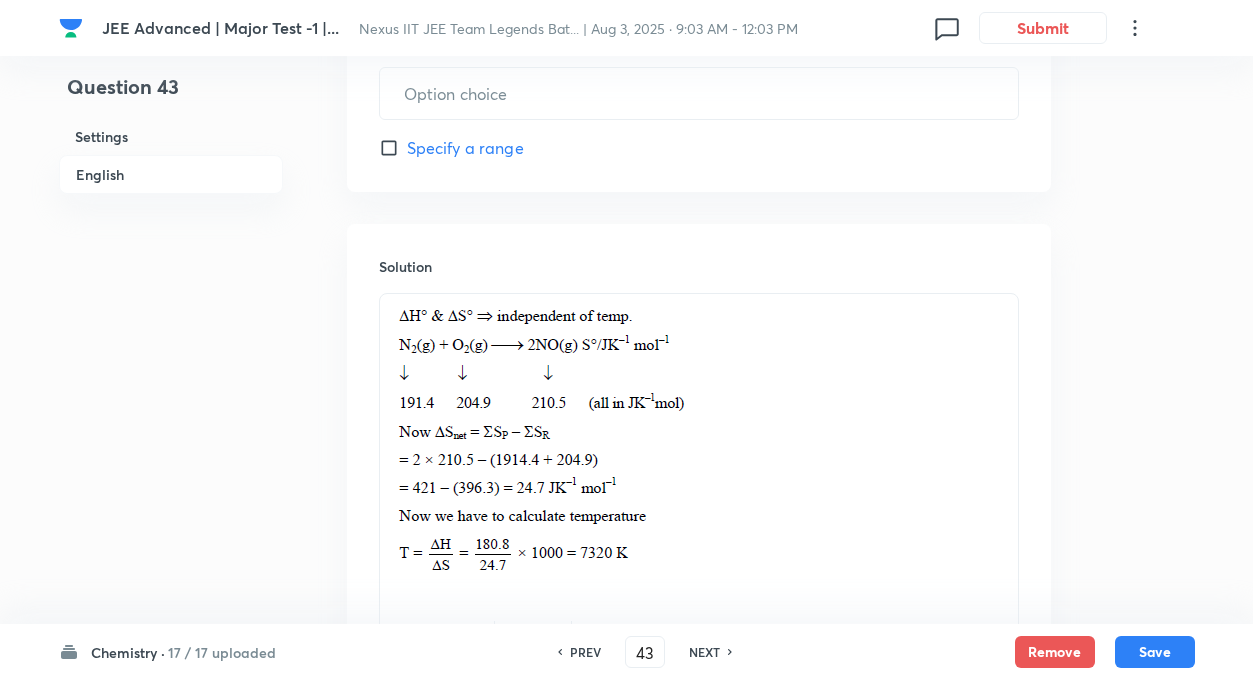 type on "1118" 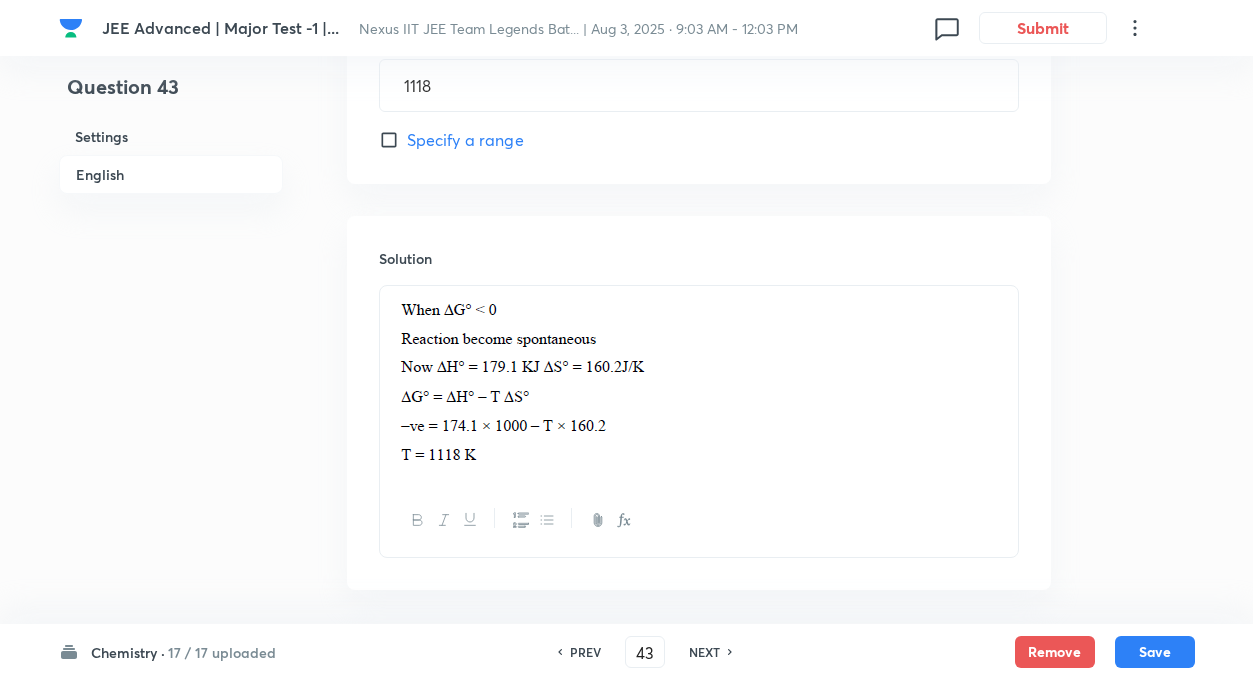 click on "NEXT" at bounding box center (704, 652) 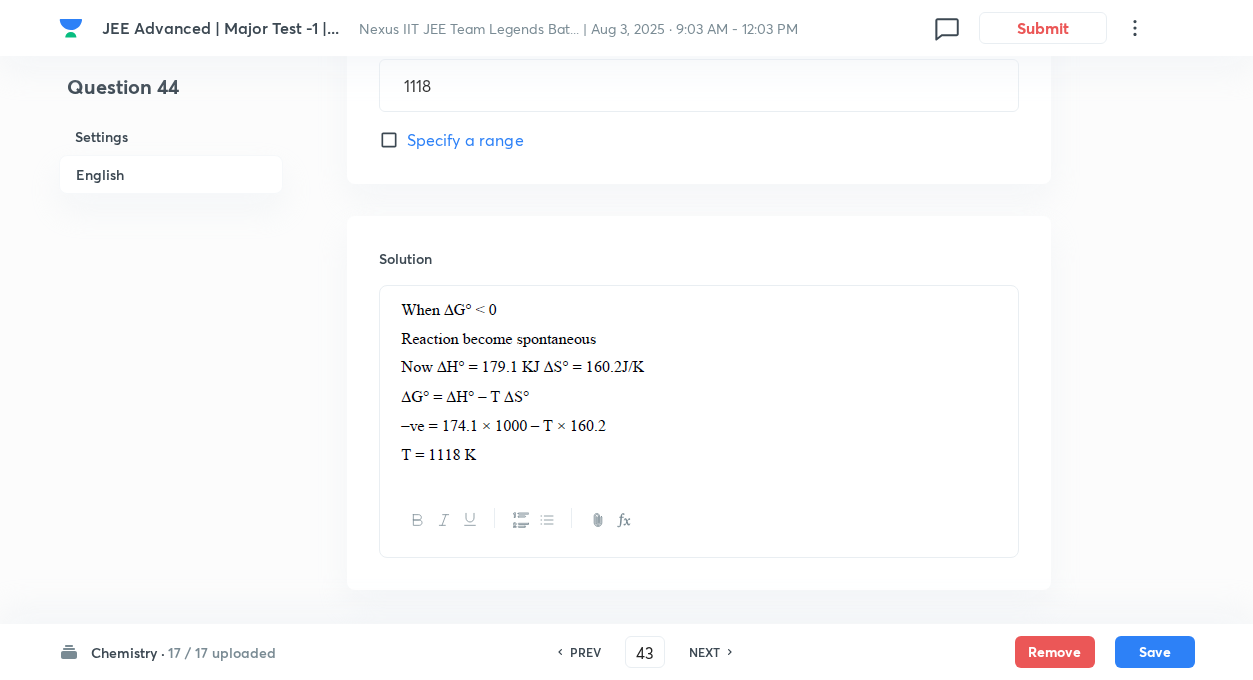 type on "44" 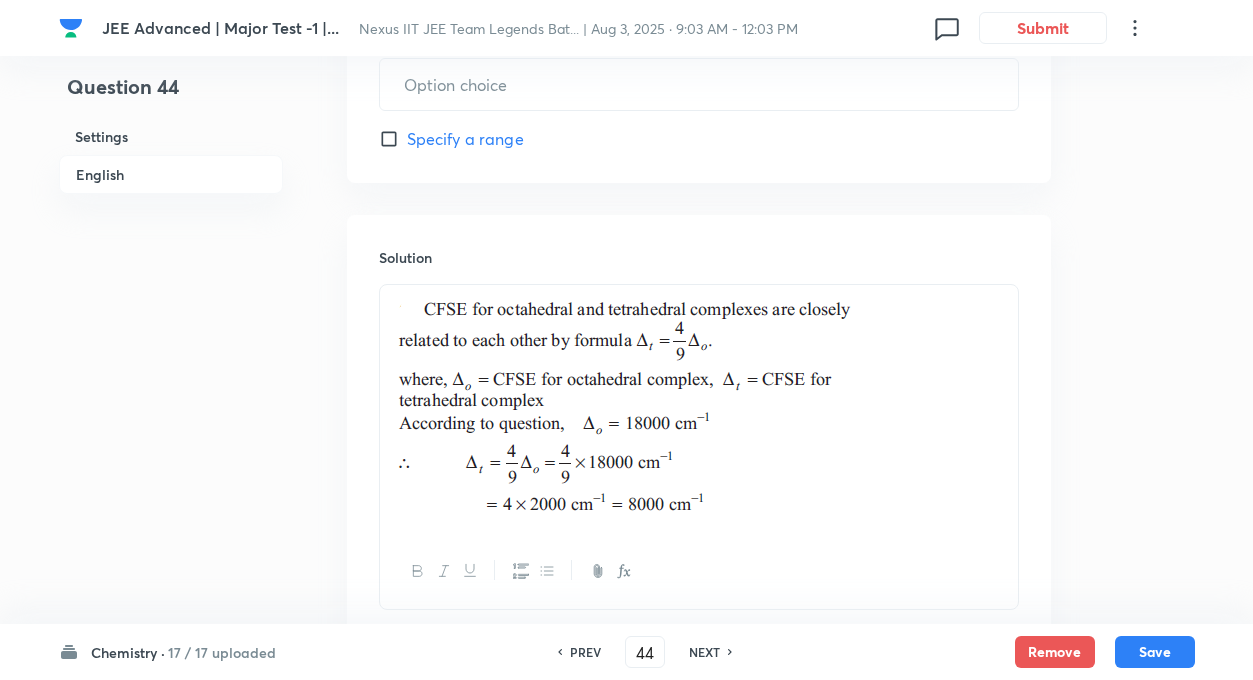 type on "8000" 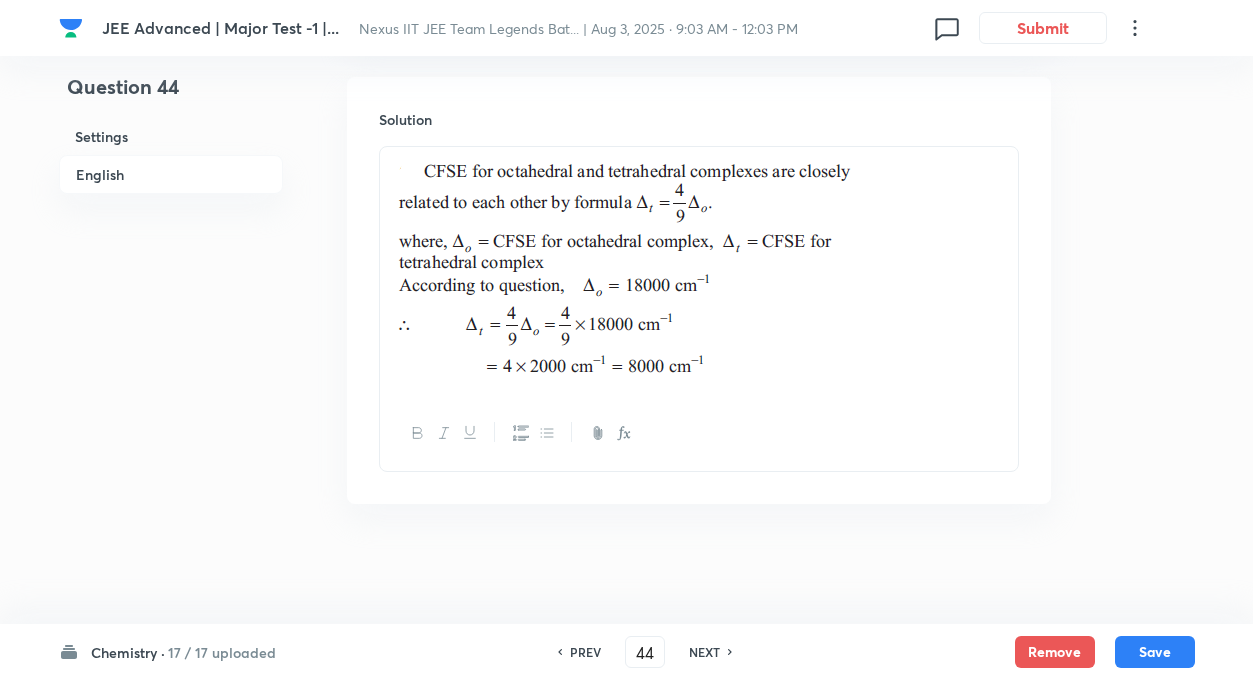 click on "NEXT" at bounding box center (704, 652) 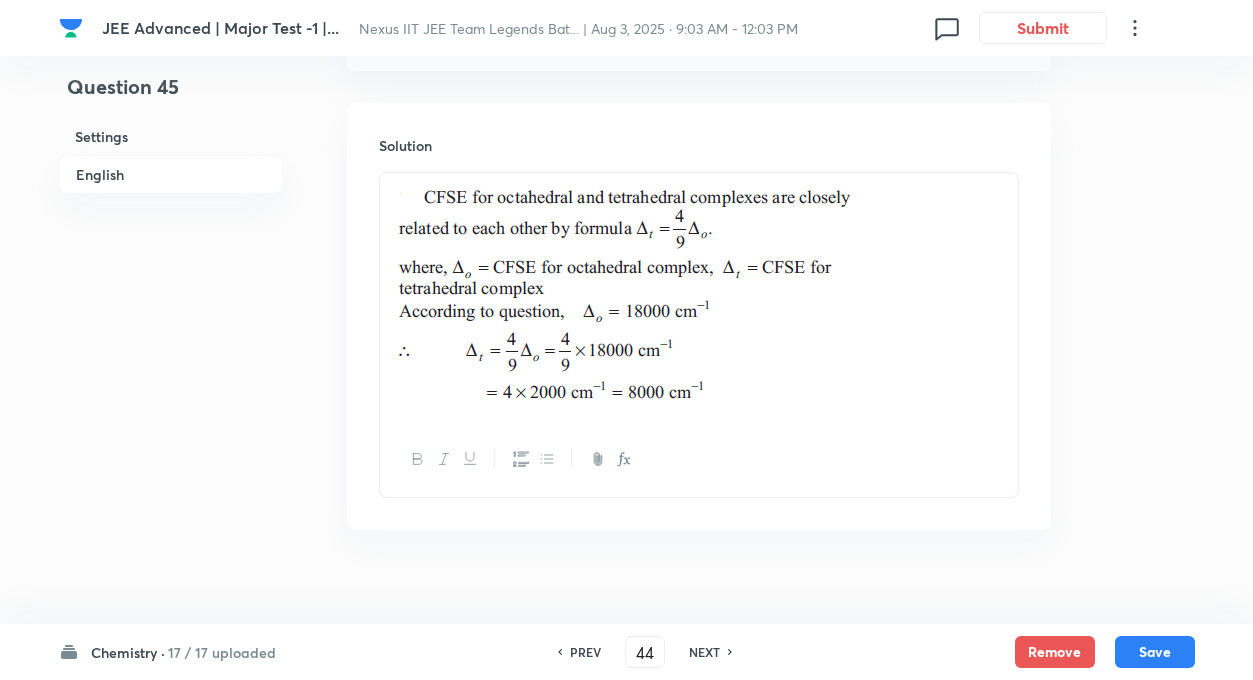type on "45" 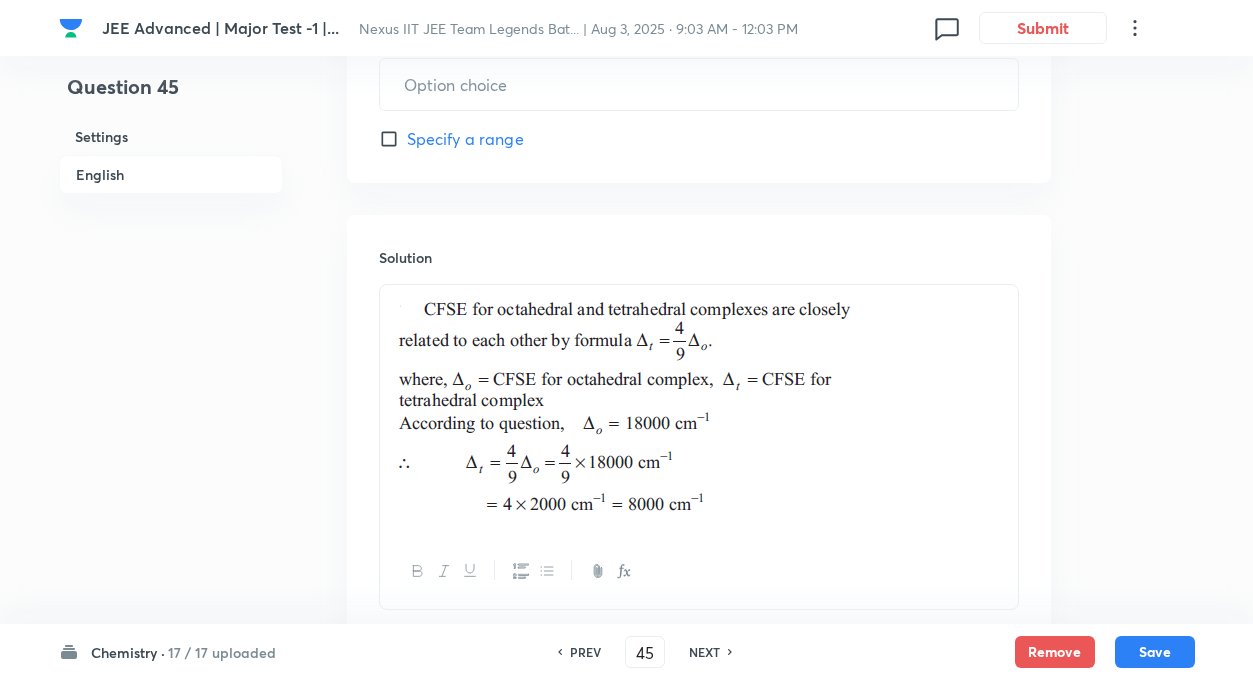 type on "1" 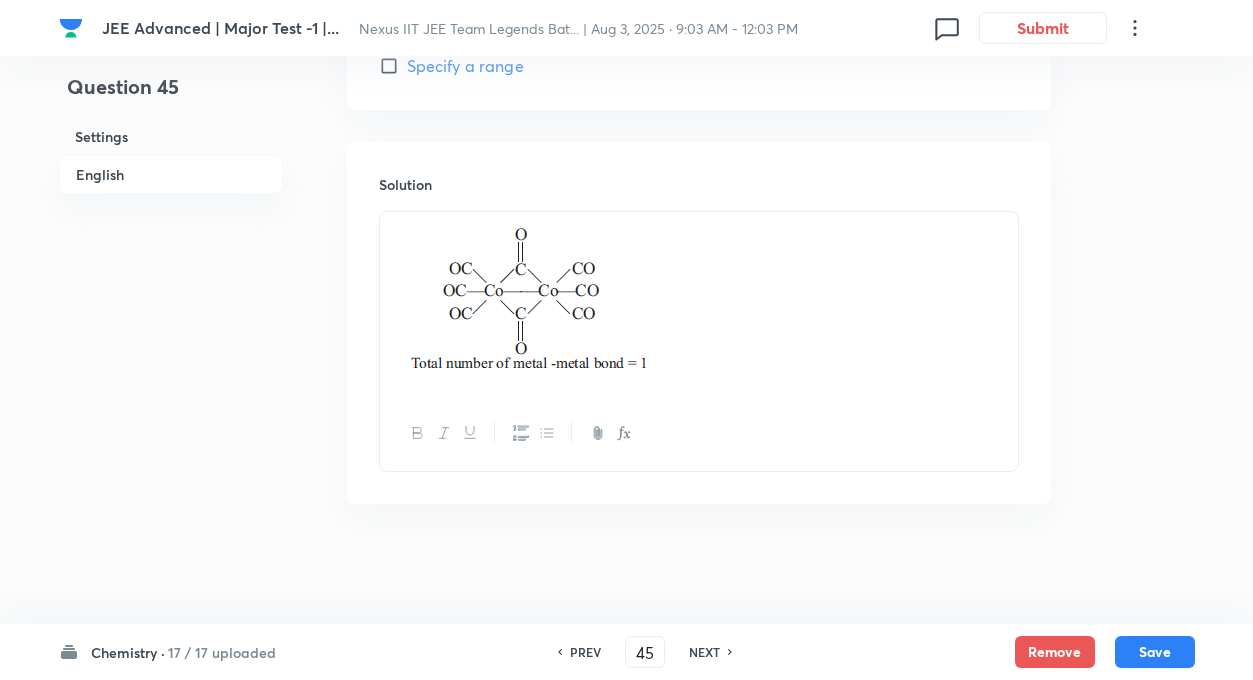 click on "NEXT" at bounding box center (704, 652) 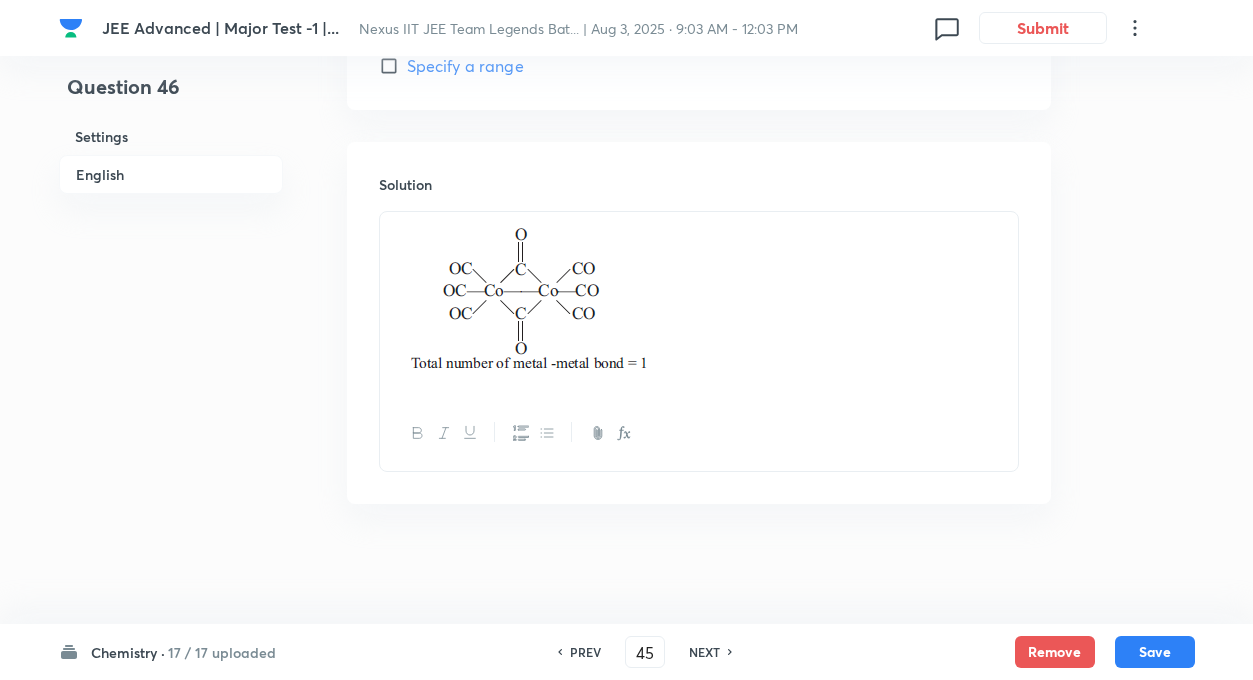 type on "46" 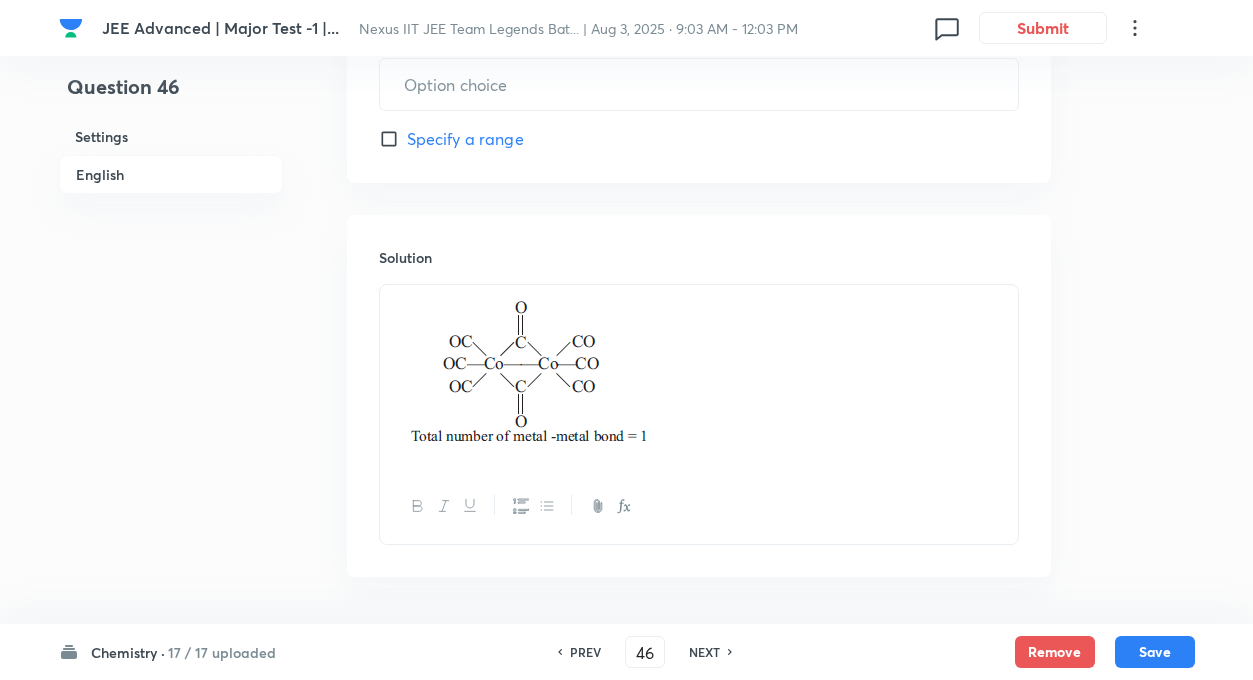 type on "1" 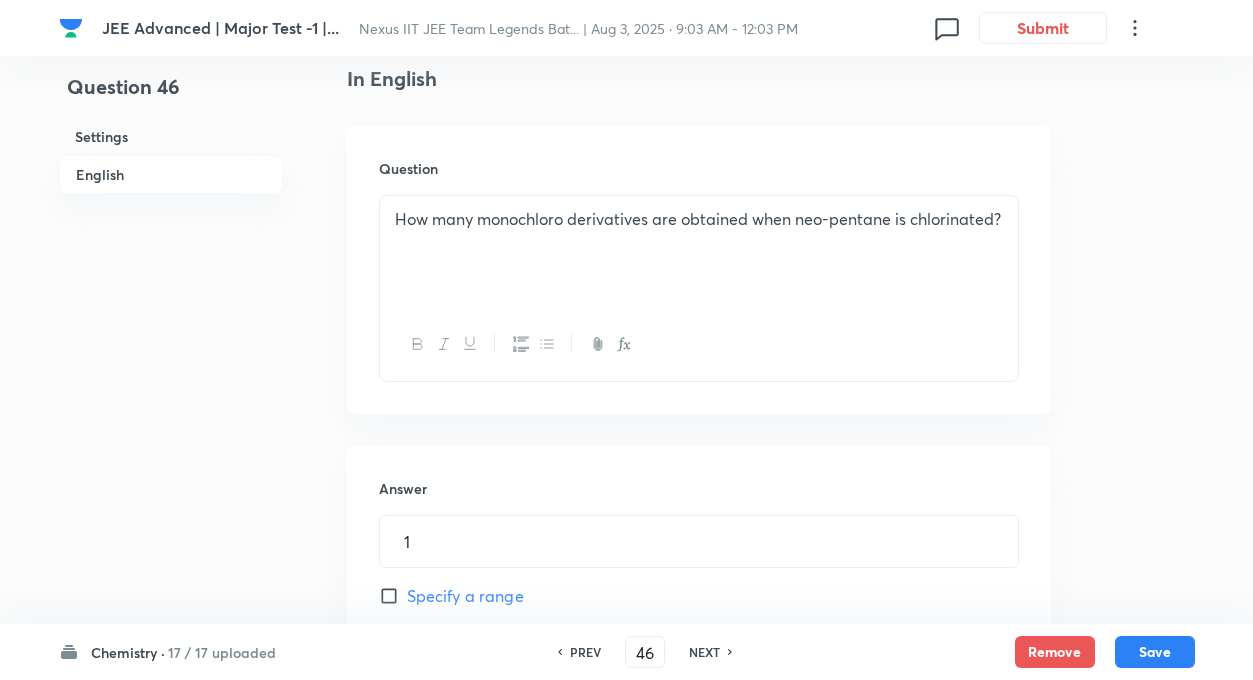 scroll, scrollTop: 520, scrollLeft: 0, axis: vertical 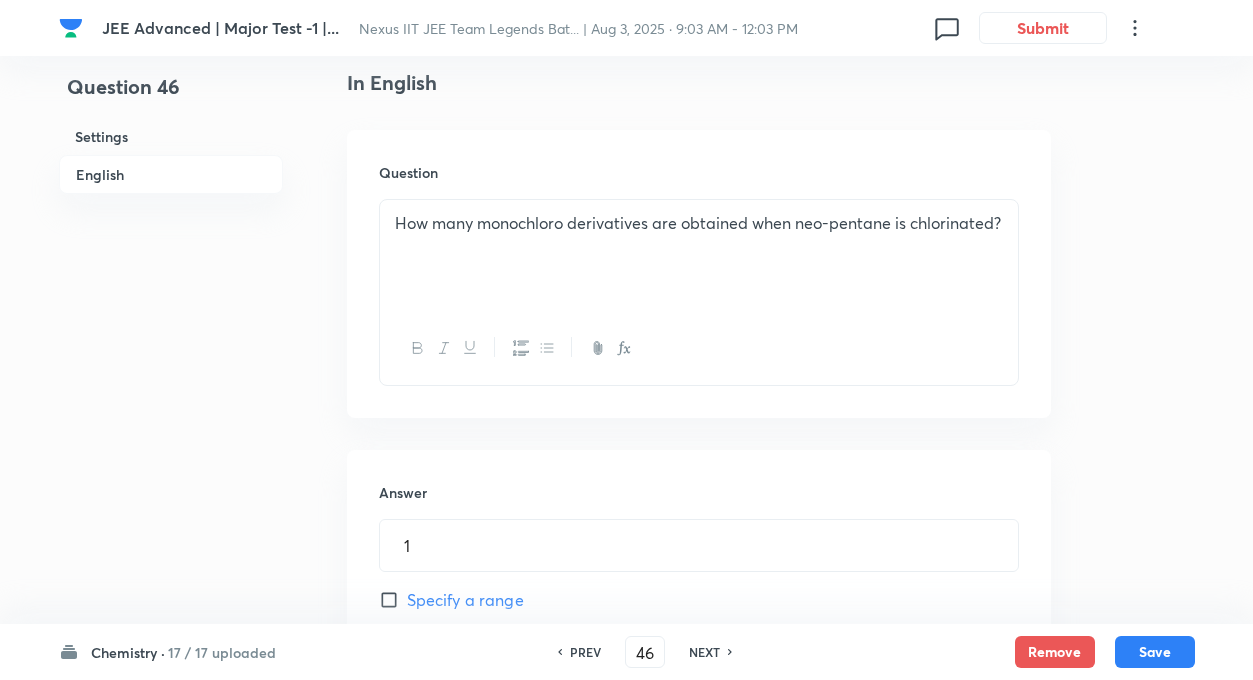 click on "NEXT" at bounding box center (704, 652) 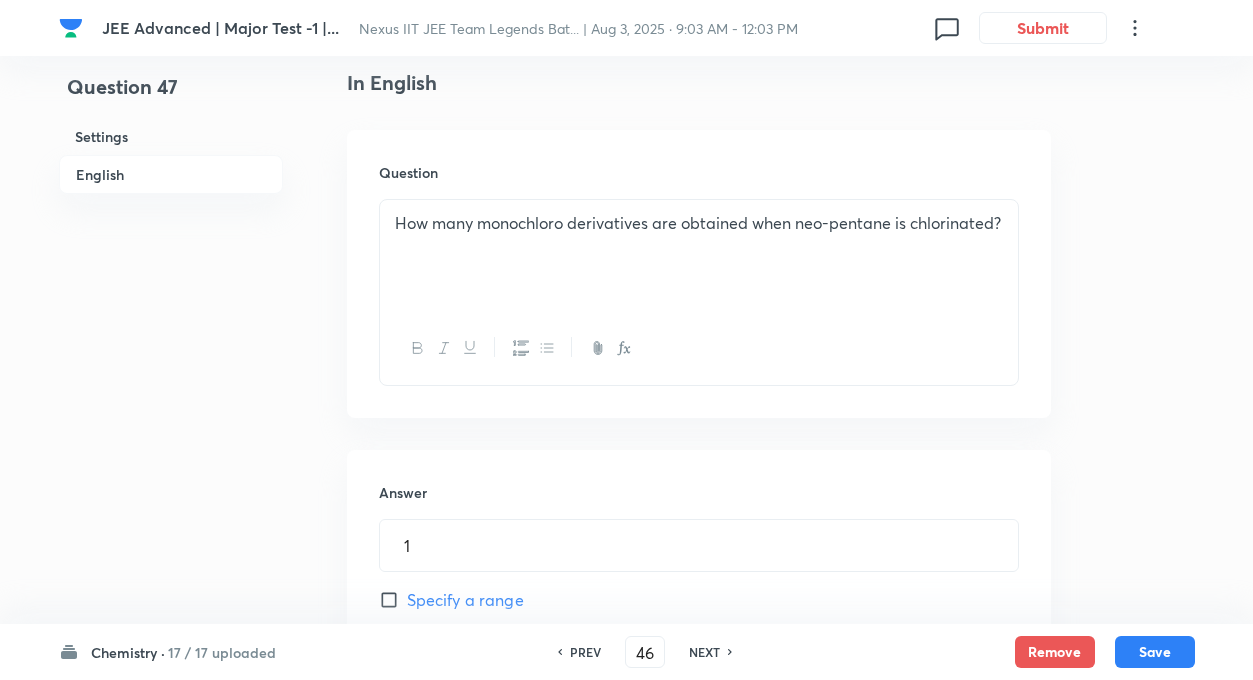 type on "47" 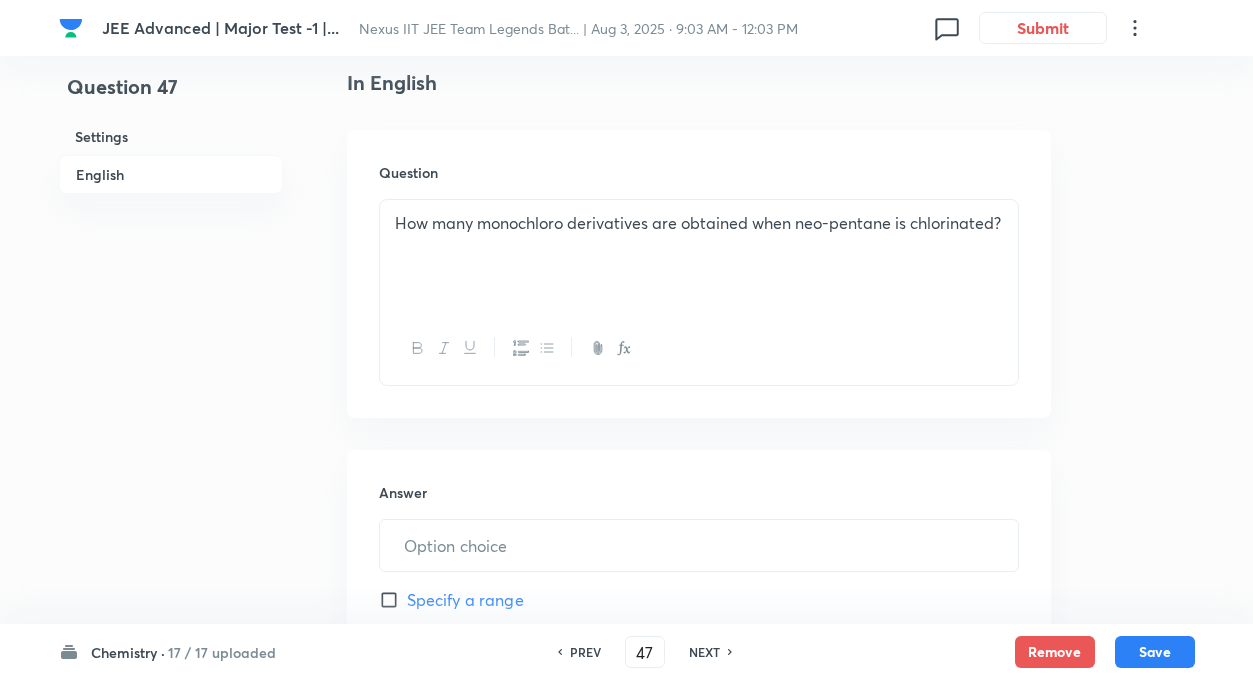 type on "2" 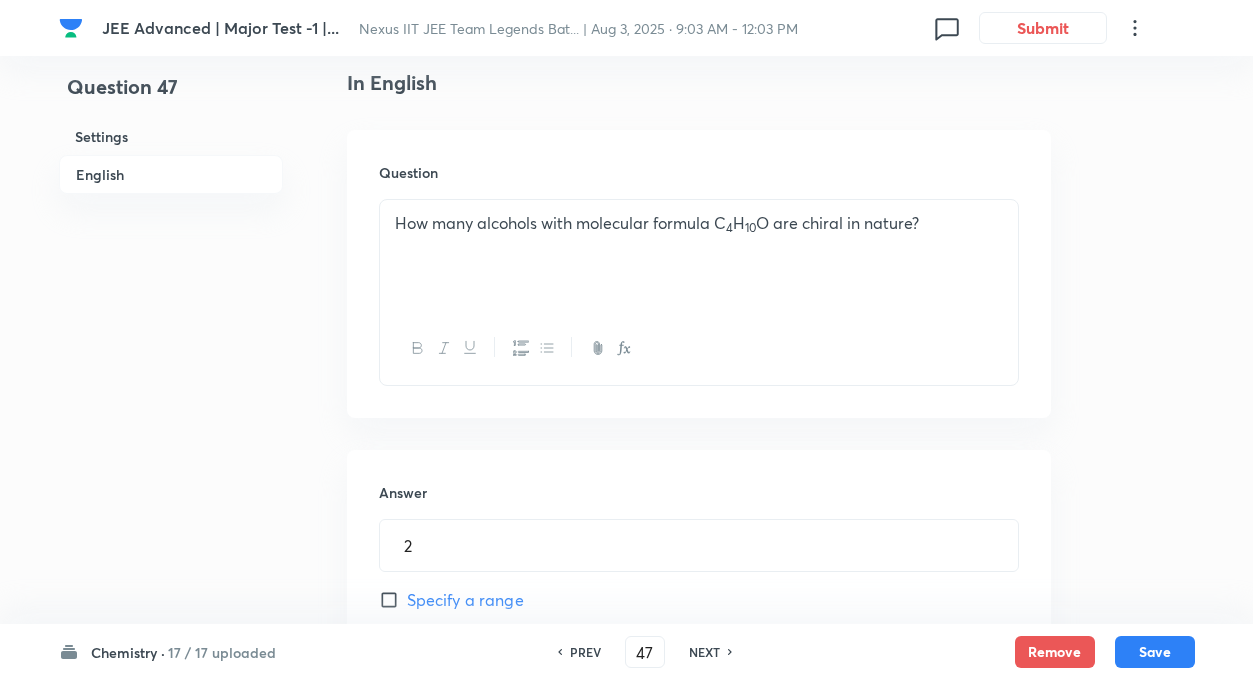 click on "NEXT" at bounding box center [704, 652] 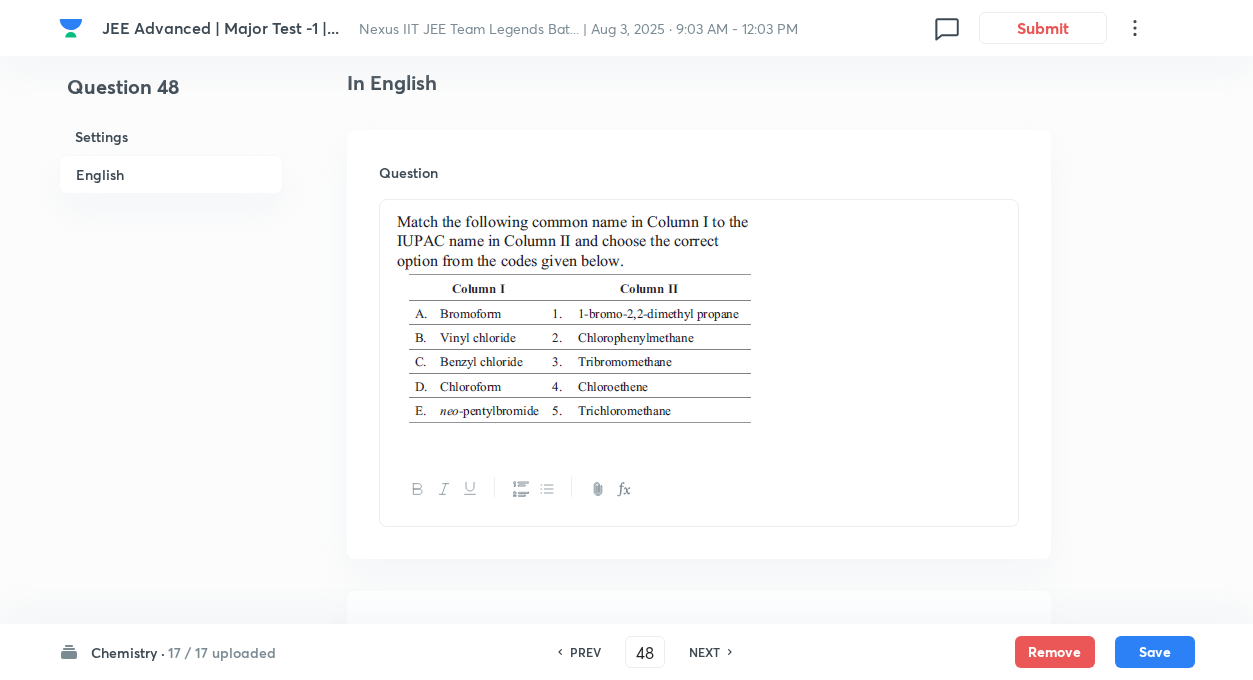 checkbox on "true" 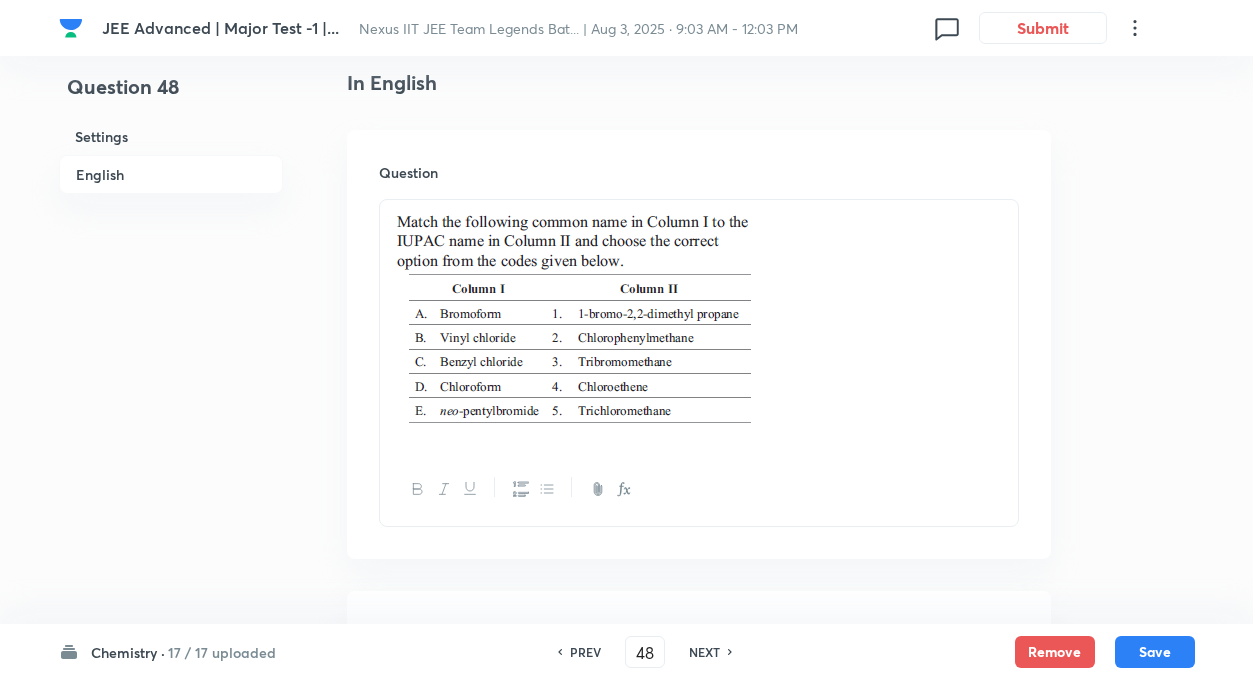 click on "NEXT" at bounding box center [704, 652] 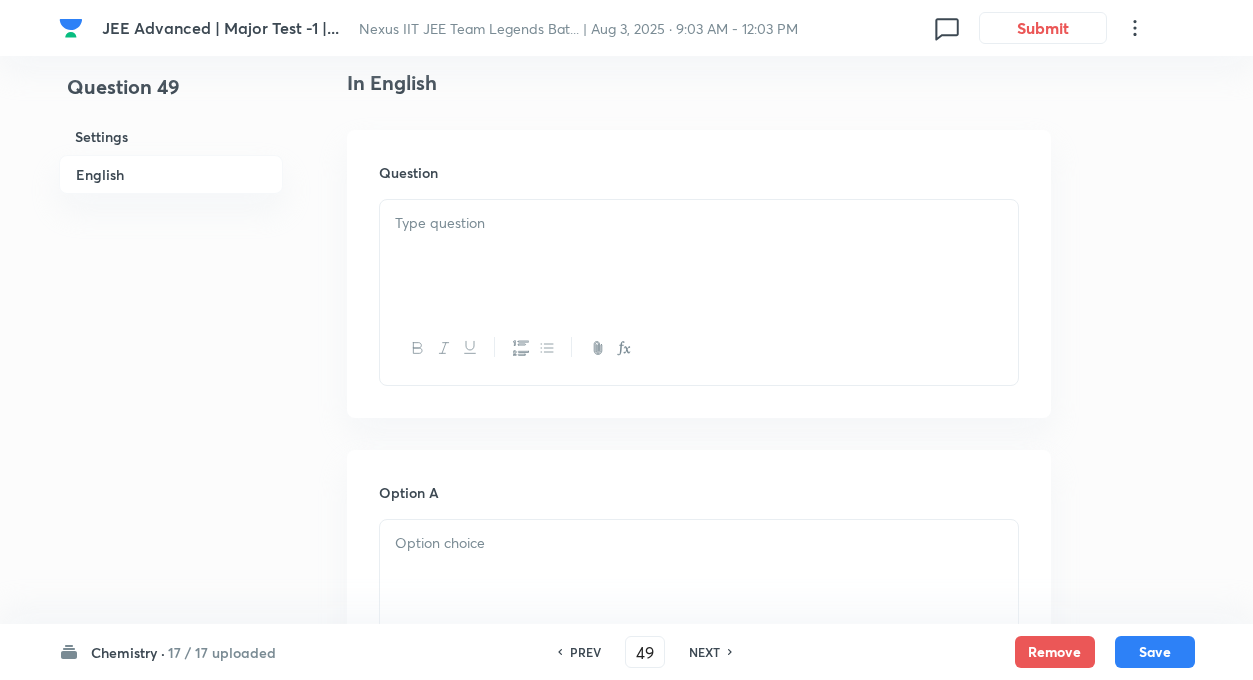 checkbox on "false" 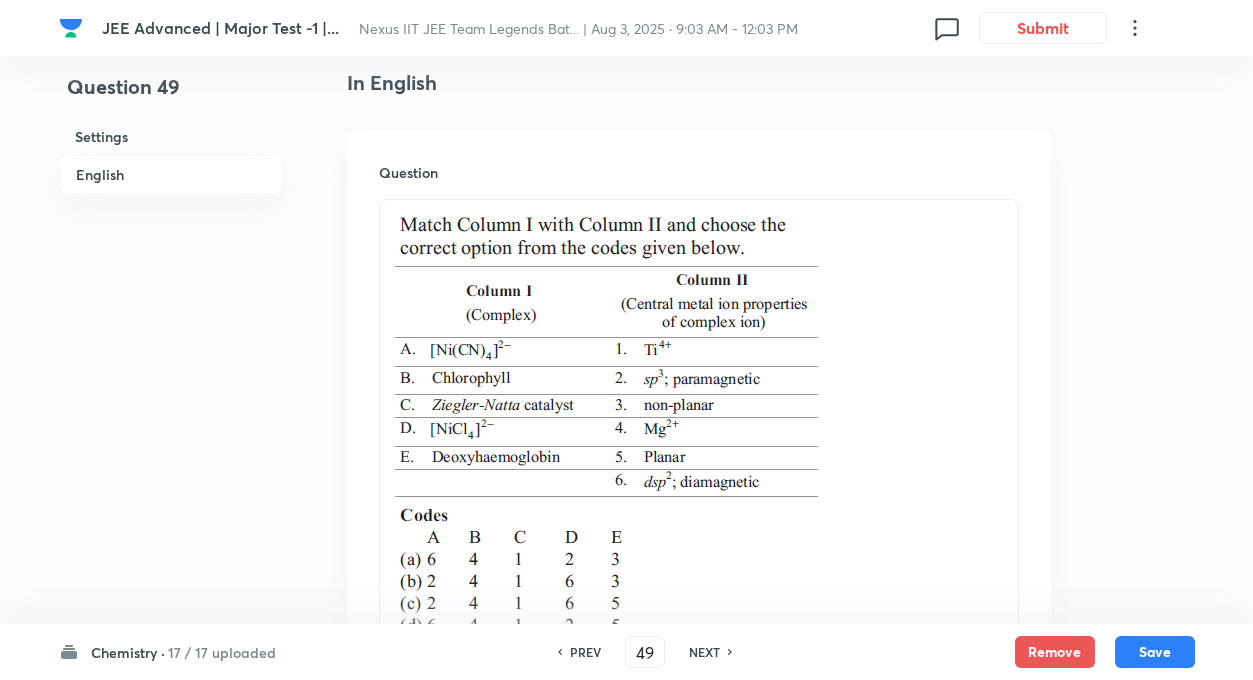 click on "Question" at bounding box center (699, 445) 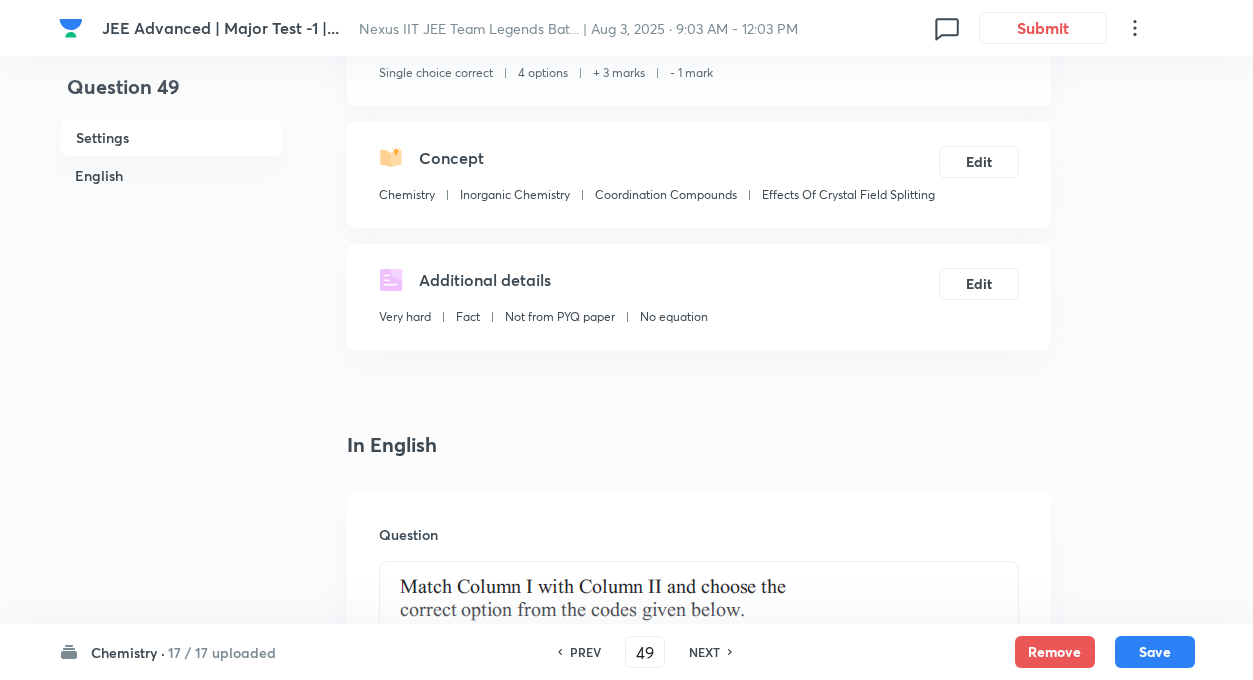 scroll, scrollTop: 160, scrollLeft: 0, axis: vertical 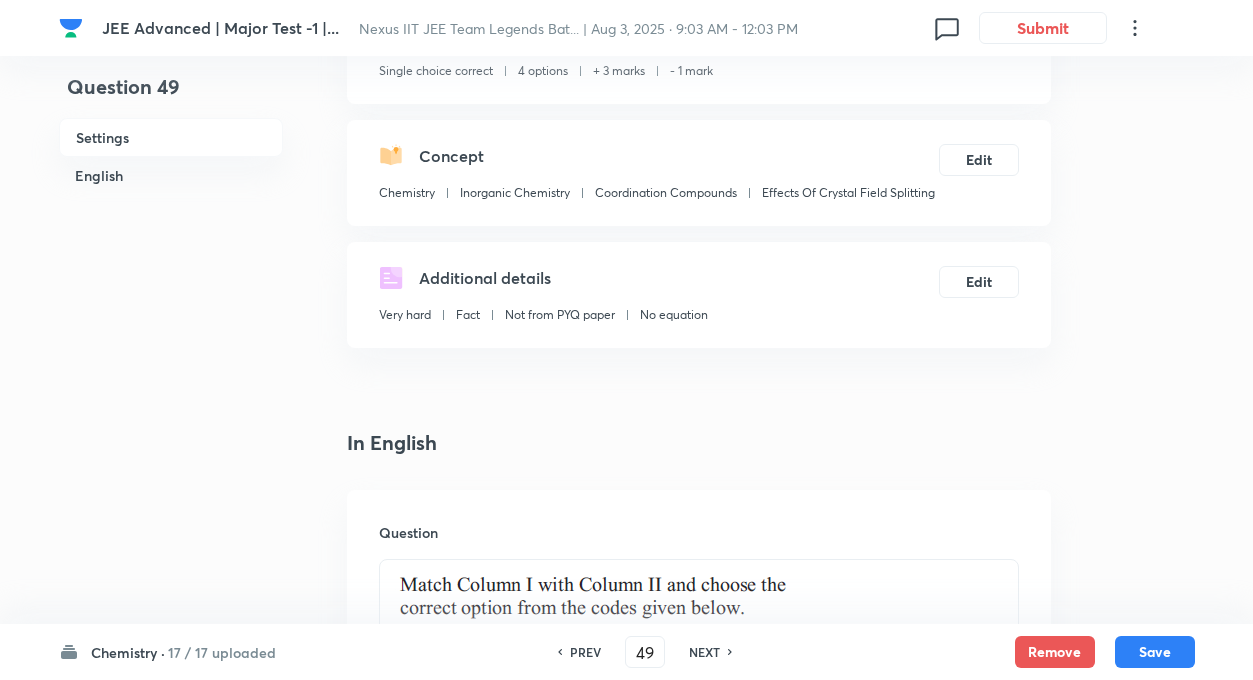 click on "Question 49 Settings English Settings Type Single choice correct 4 options + 3 marks - 1 mark Edit Concept Chemistry Inorganic Chemistry Coordination Compounds Effects Of Crystal Field Splitting Edit Additional details Very hard Fact Not from PYQ paper No equation Edit In English Question Option A a Marked as correct Option B b Mark as correct answer Option C c Mark as correct answer Option D d Mark as correct answer Solution" at bounding box center (627, 1616) 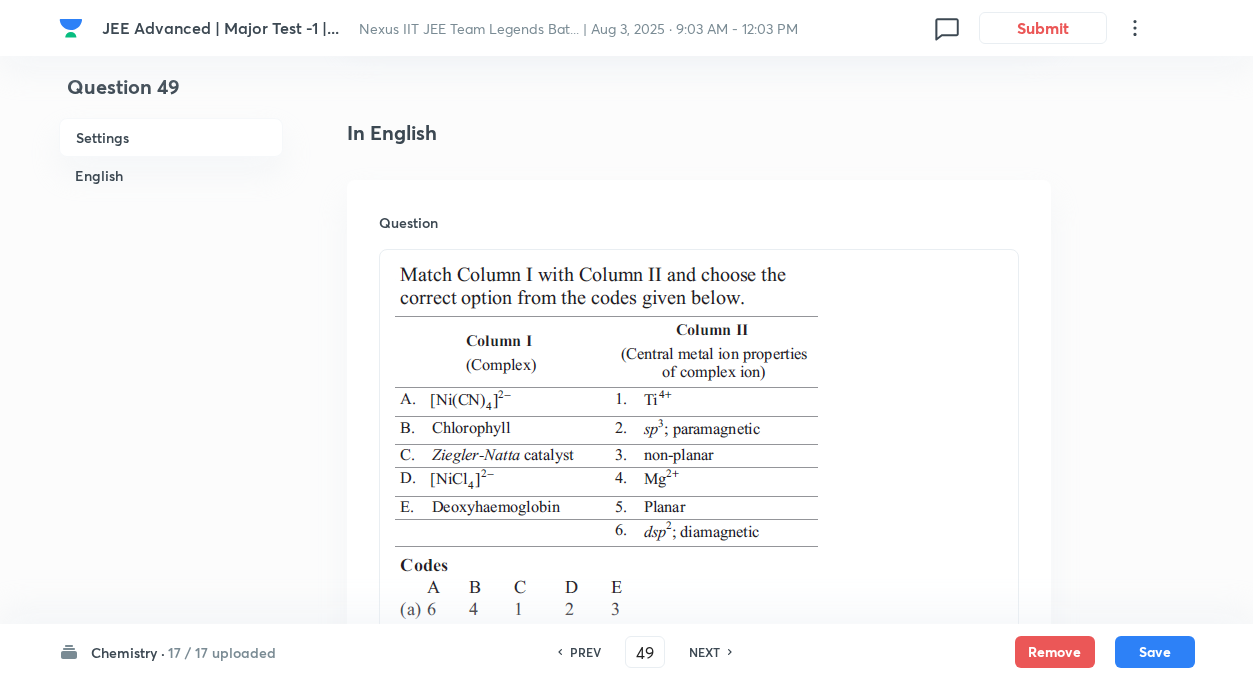 scroll, scrollTop: 520, scrollLeft: 0, axis: vertical 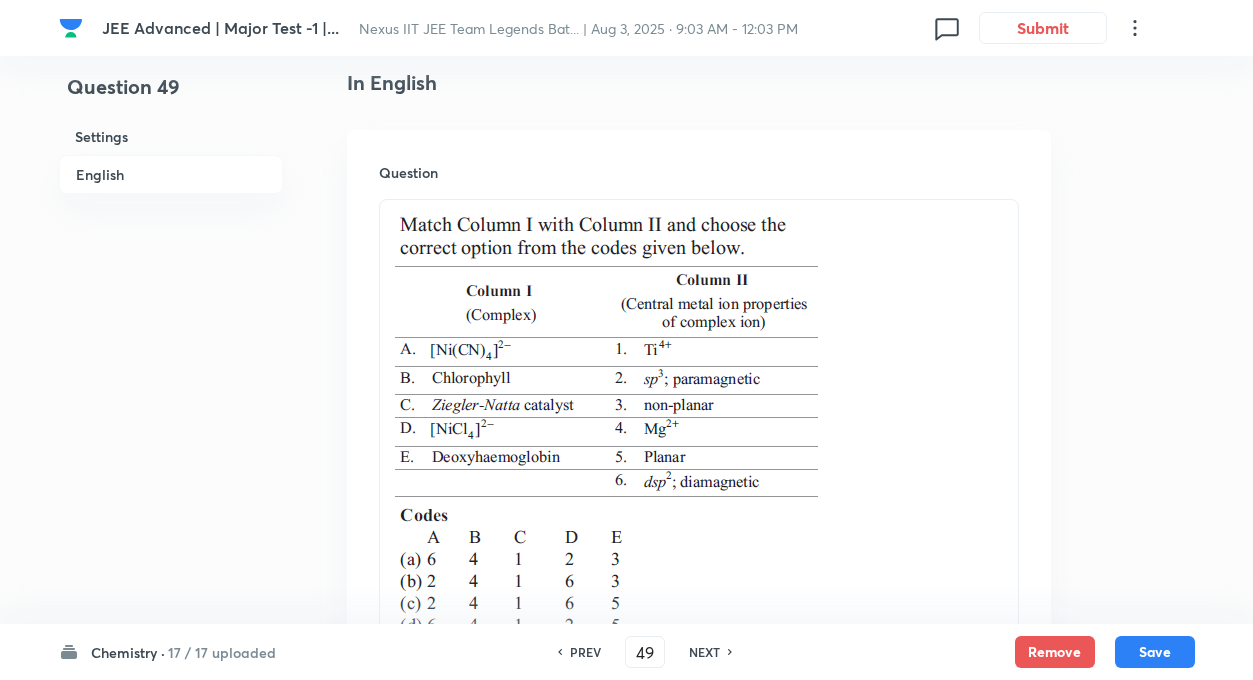 click at bounding box center (699, 427) 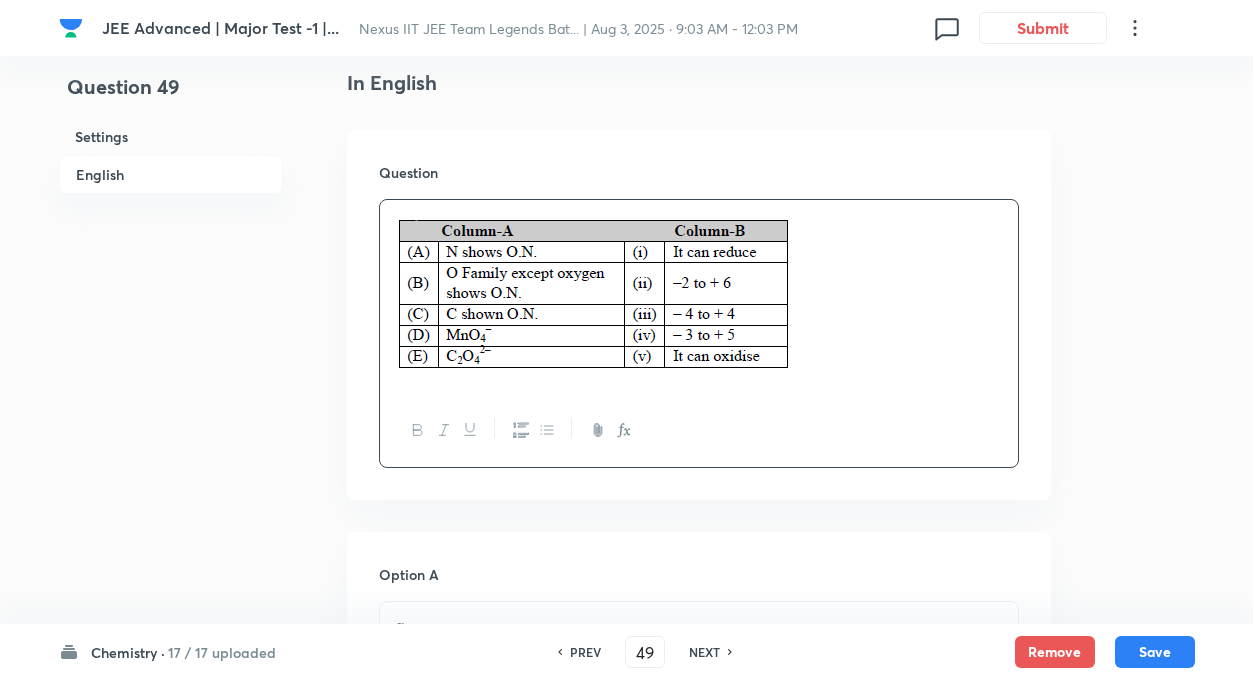 click on "Question" at bounding box center [699, 315] 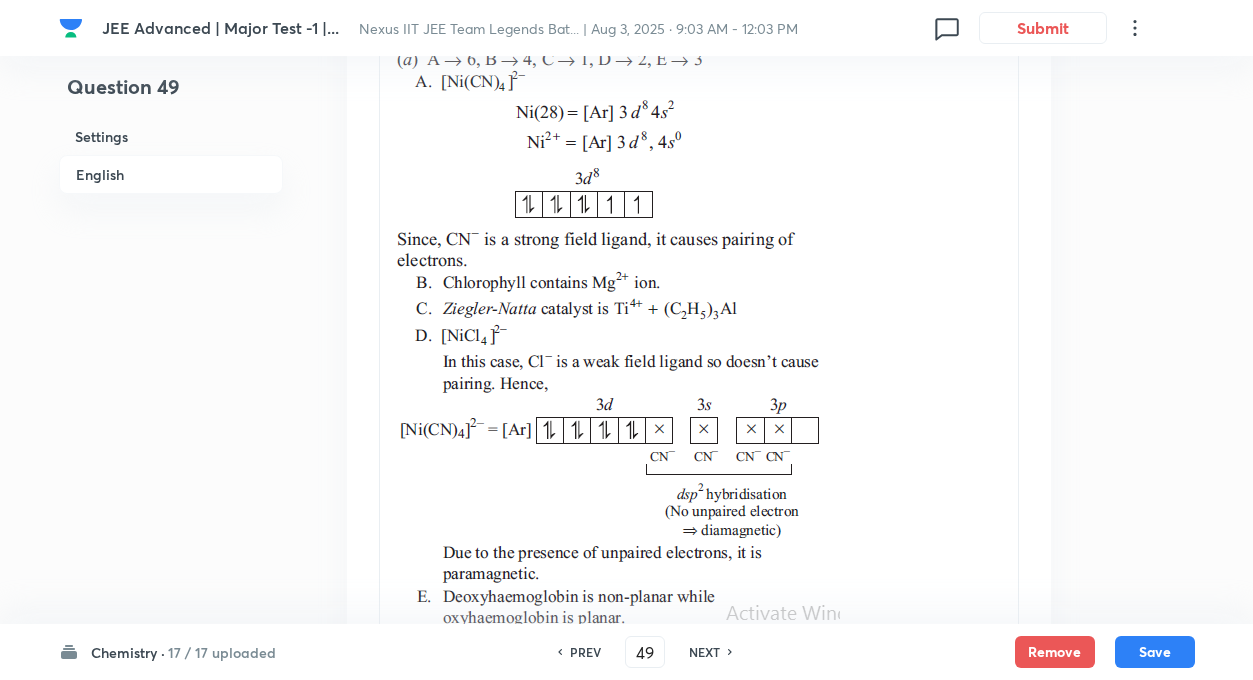 scroll, scrollTop: 2400, scrollLeft: 0, axis: vertical 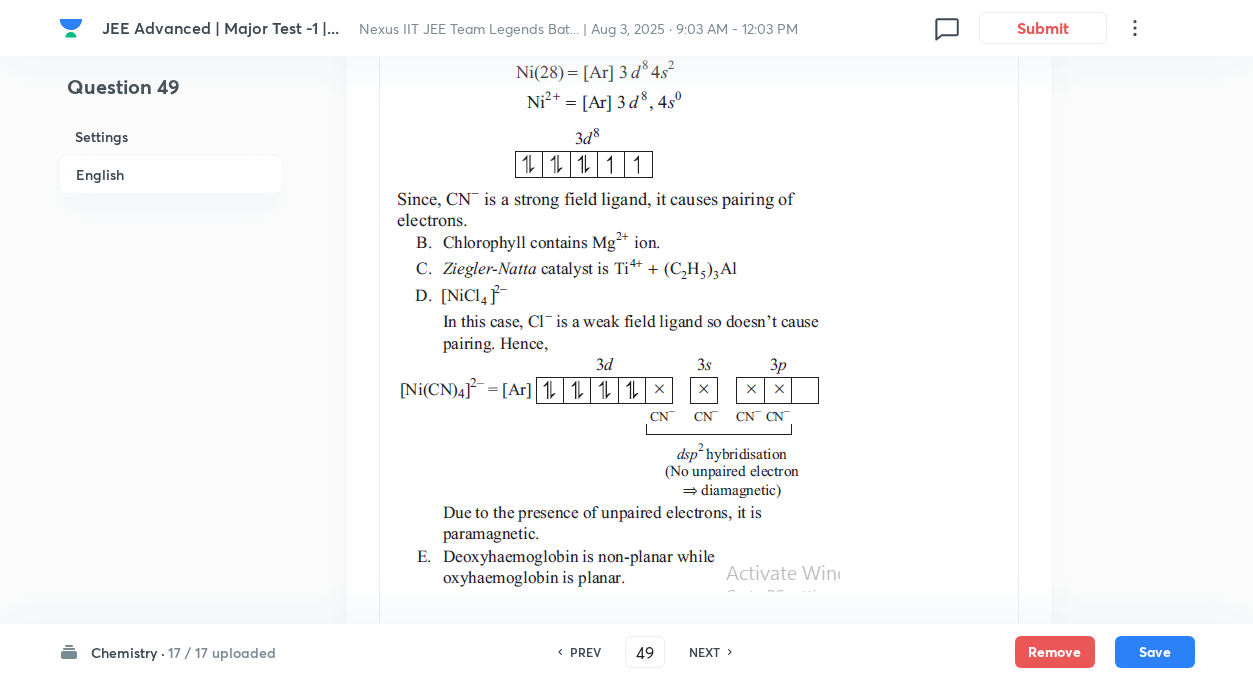 click at bounding box center [699, 303] 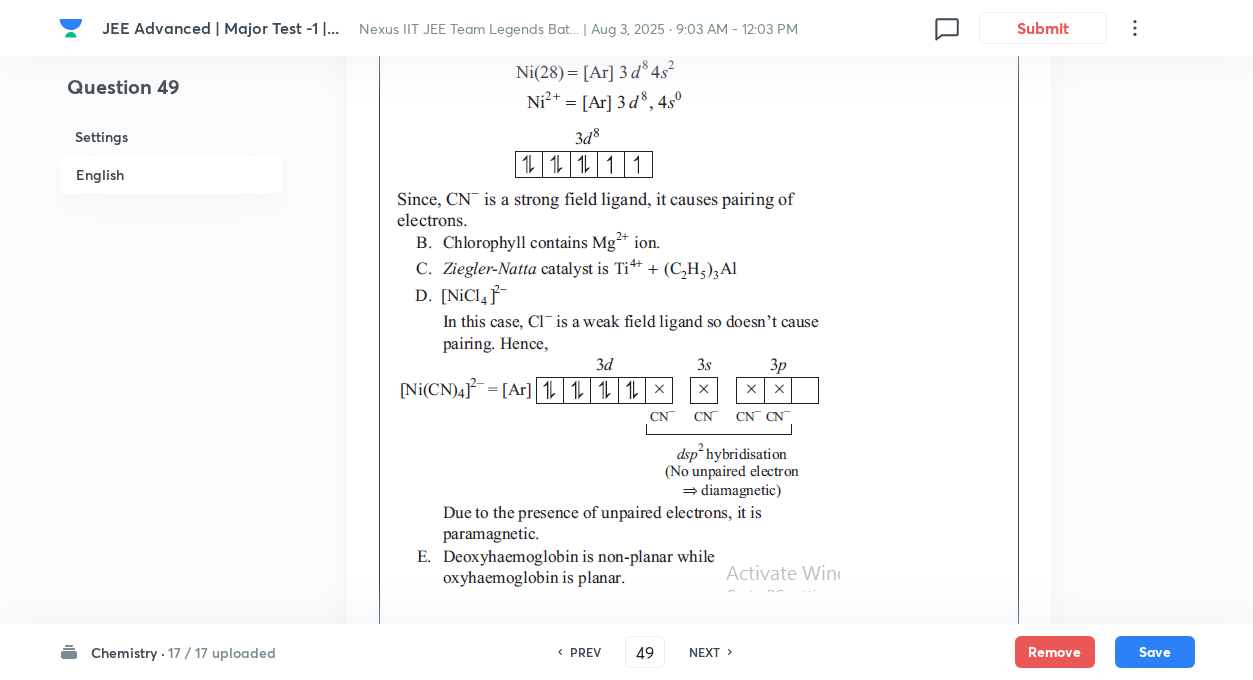 scroll, scrollTop: 2136, scrollLeft: 0, axis: vertical 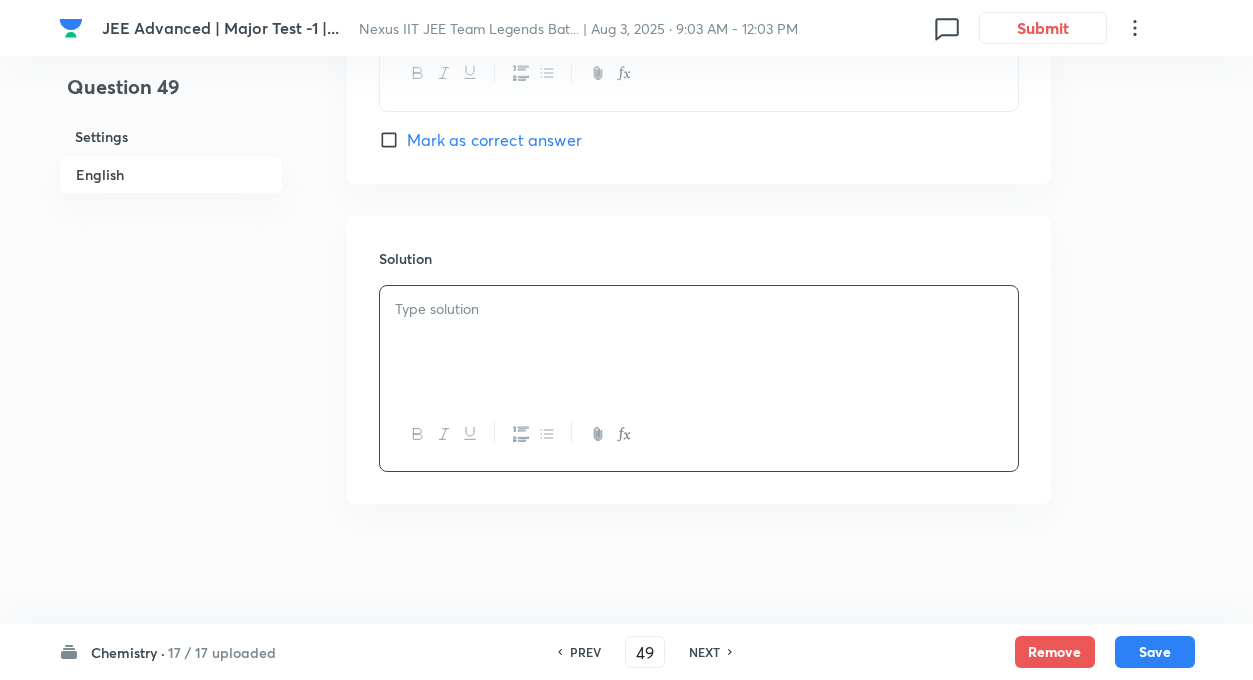 click at bounding box center [699, 342] 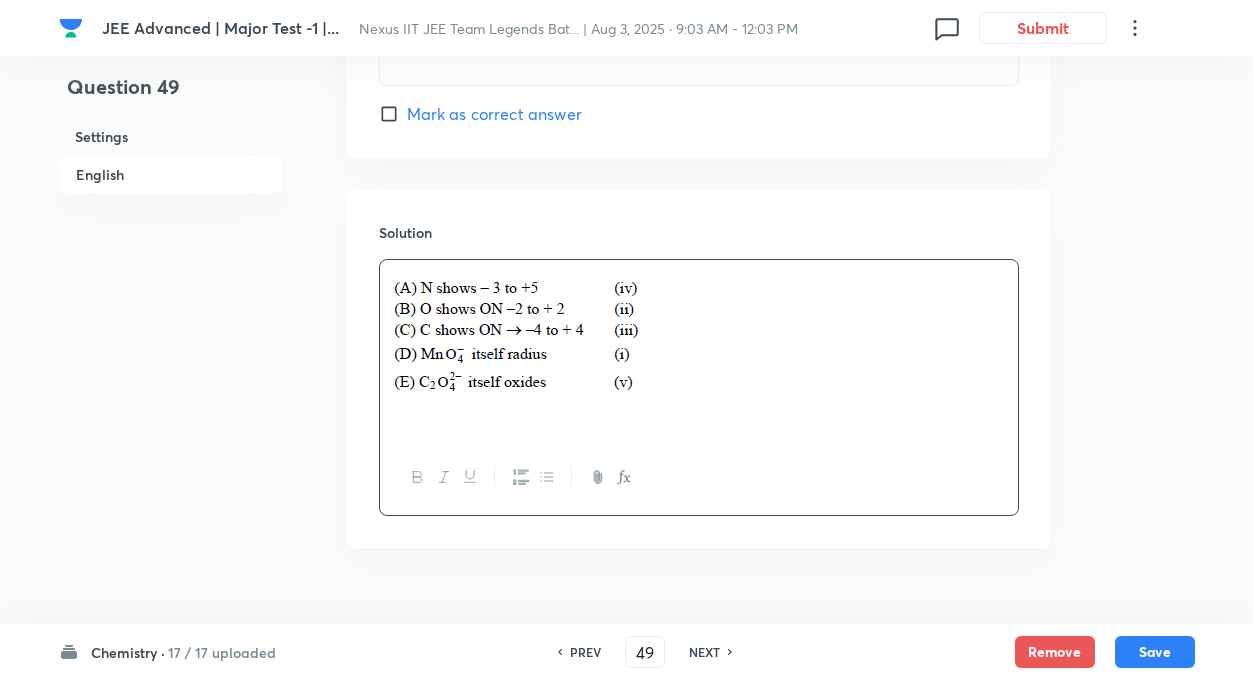 type 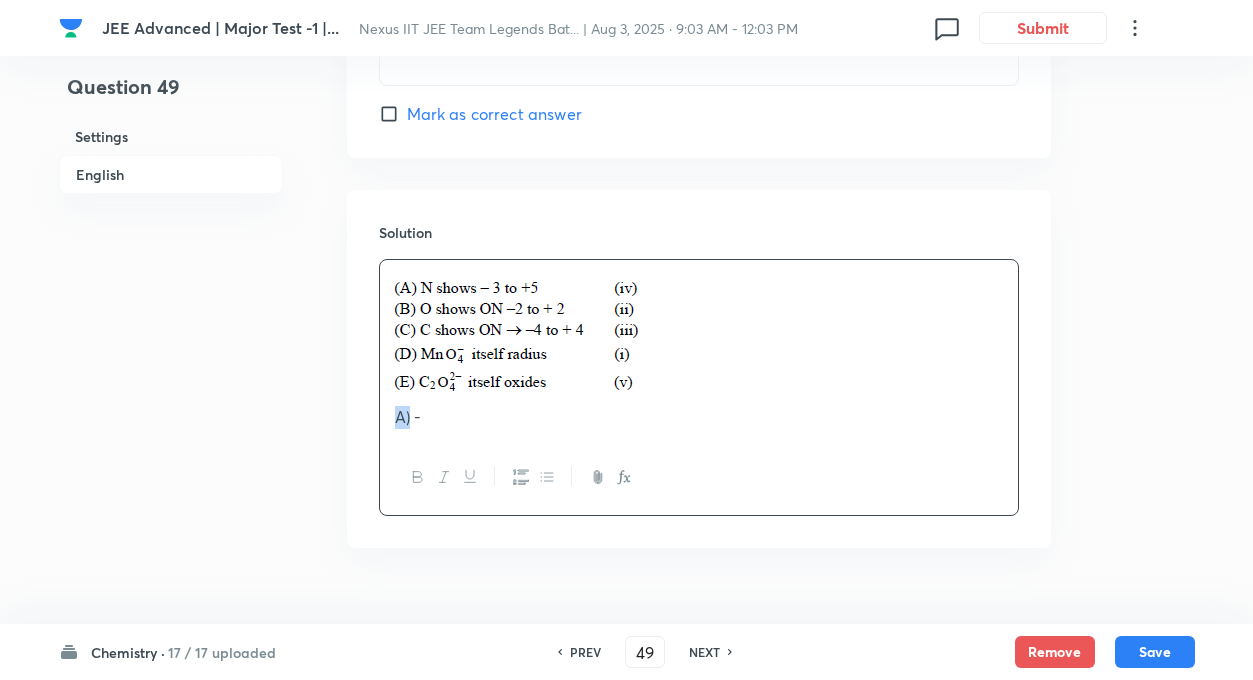 click on "A) -" at bounding box center [699, 417] 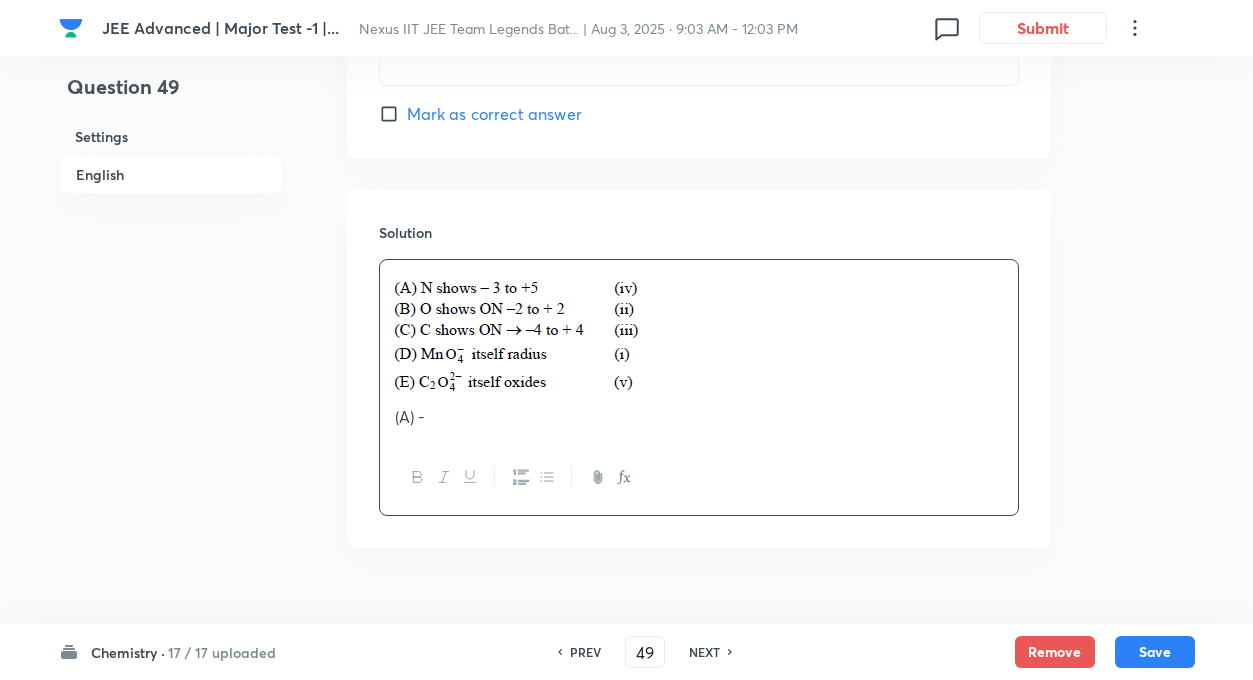 click on "(A) -" at bounding box center [699, 417] 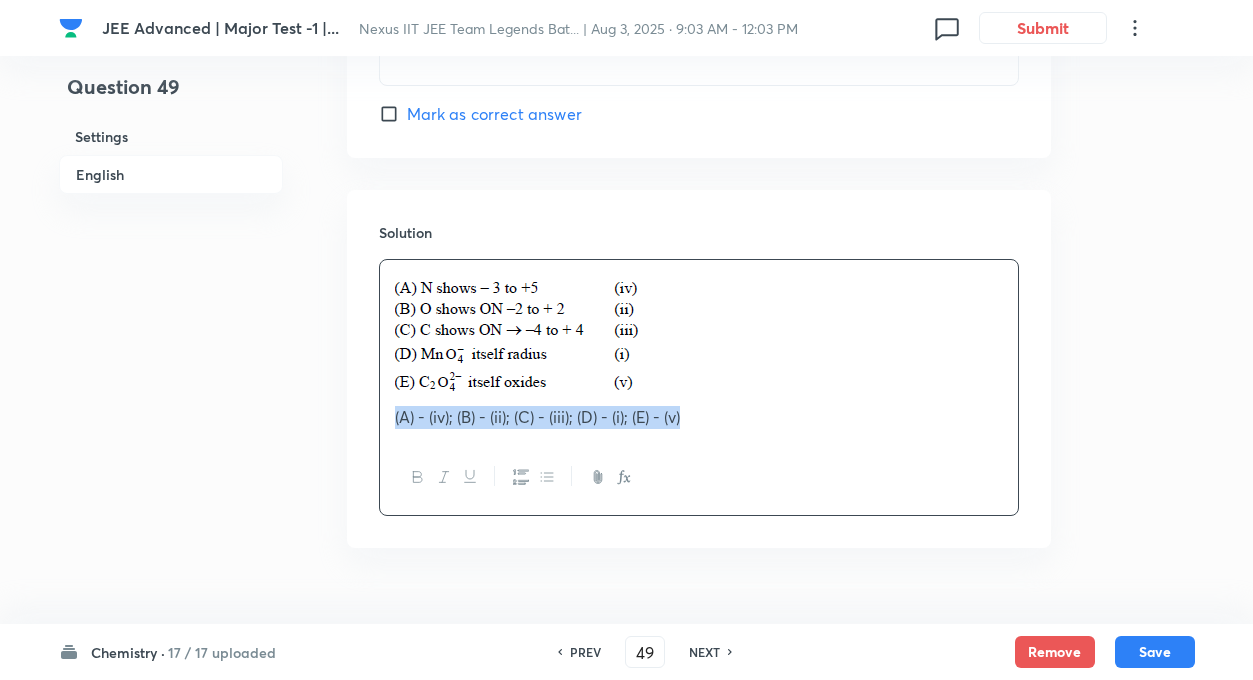 drag, startPoint x: 688, startPoint y: 444, endPoint x: 393, endPoint y: 441, distance: 295.01526 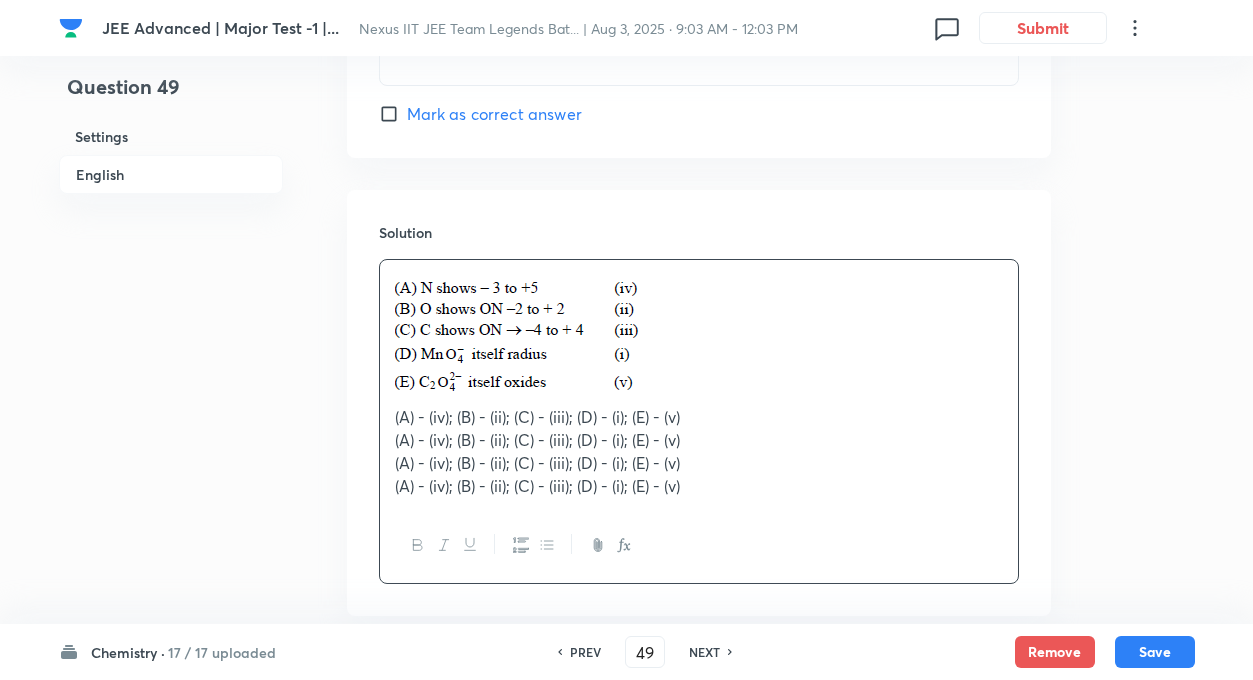 click on "(A) - (iv); (B) - (ii); (C) - (iii); (D) - (i); (E) - (v)" at bounding box center [699, 440] 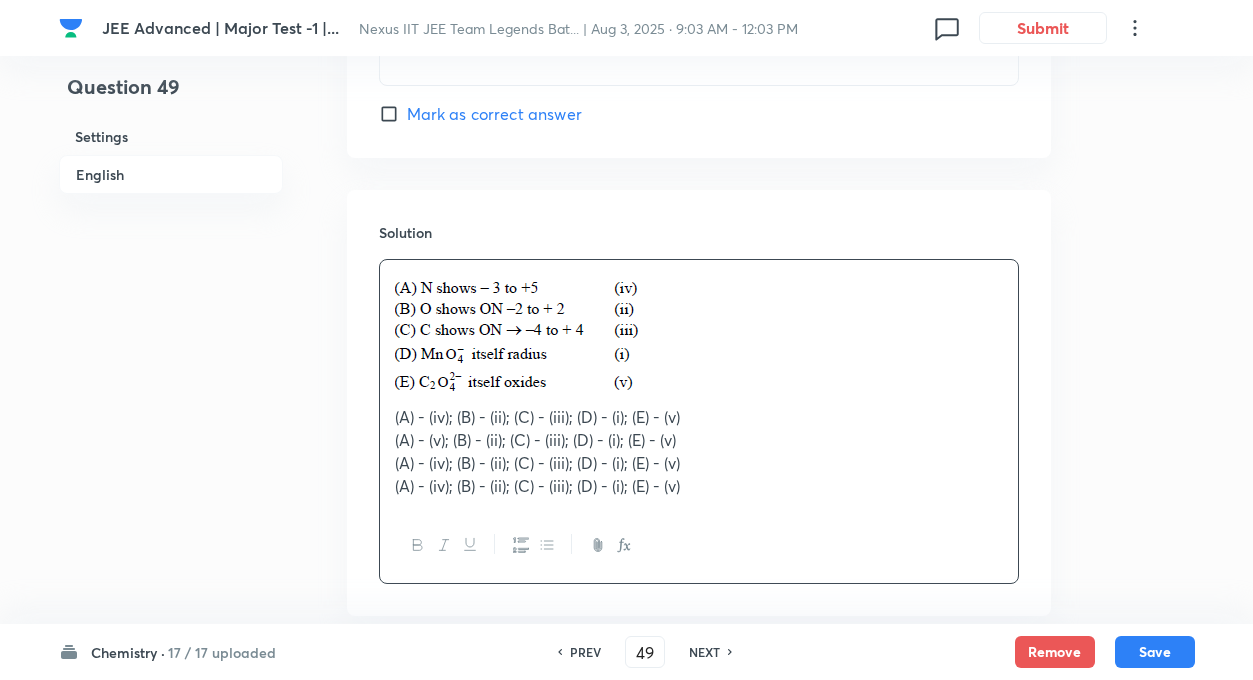 click on "(A) - (v); (B) - (ii); (C) - (iii); (D) - (i); (E) - (v)" at bounding box center (699, 440) 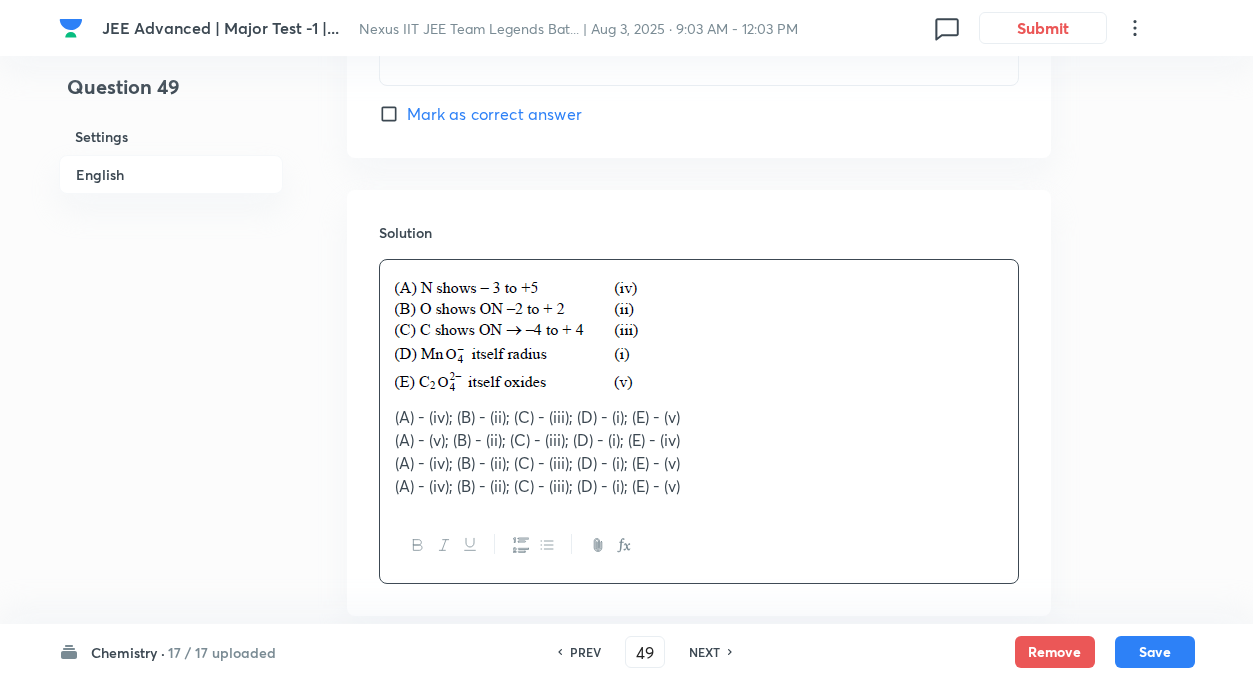 click on "(A) - (iv); (B) - (ii); (C) - (iii); (D) - (i); (E) - (v)" at bounding box center (699, 463) 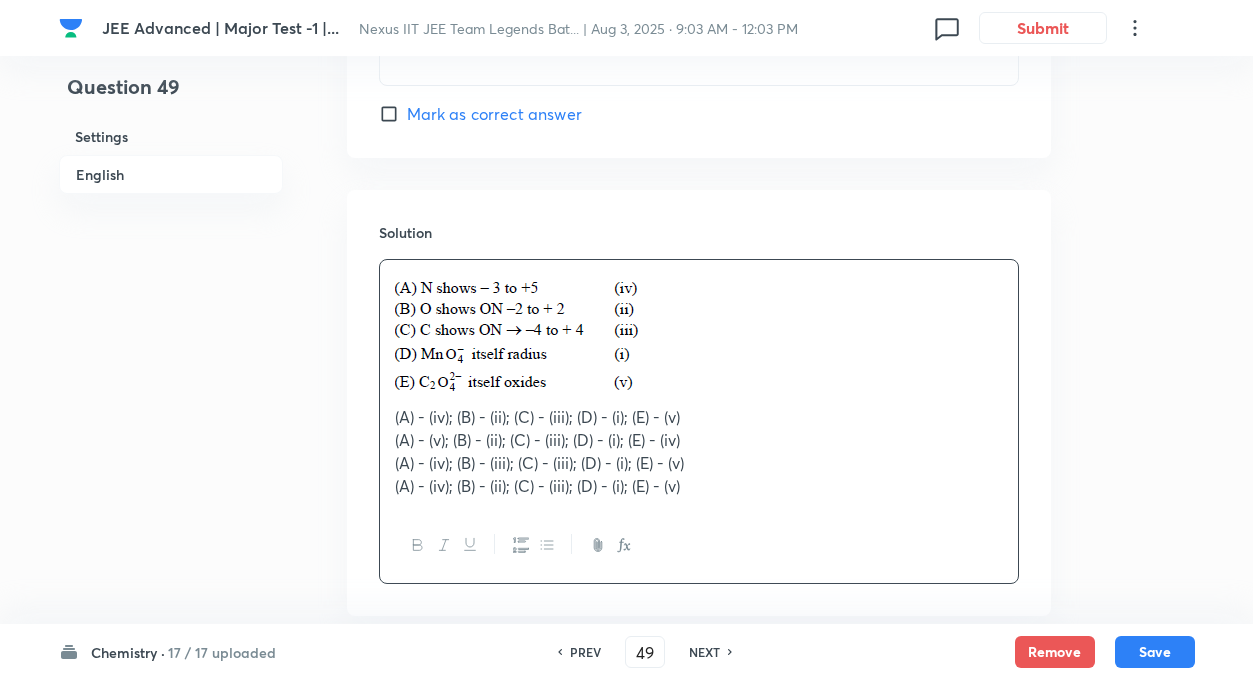 click on "(A) - (iv); (B) - (iii); (C) - (iii); (D) - (i); (E) - (v)" at bounding box center [699, 463] 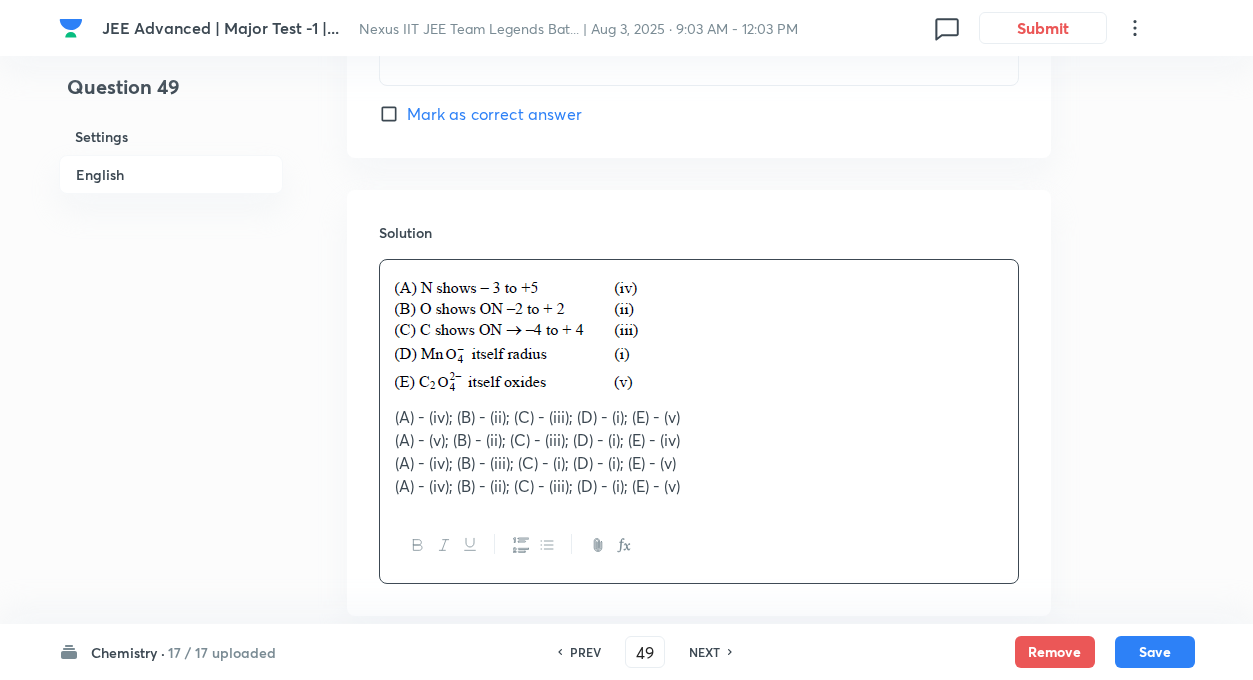 click on "(A) - (iv); (B) - (iii); (C) - (i); (D) - (i); (E) - (v)" at bounding box center (699, 463) 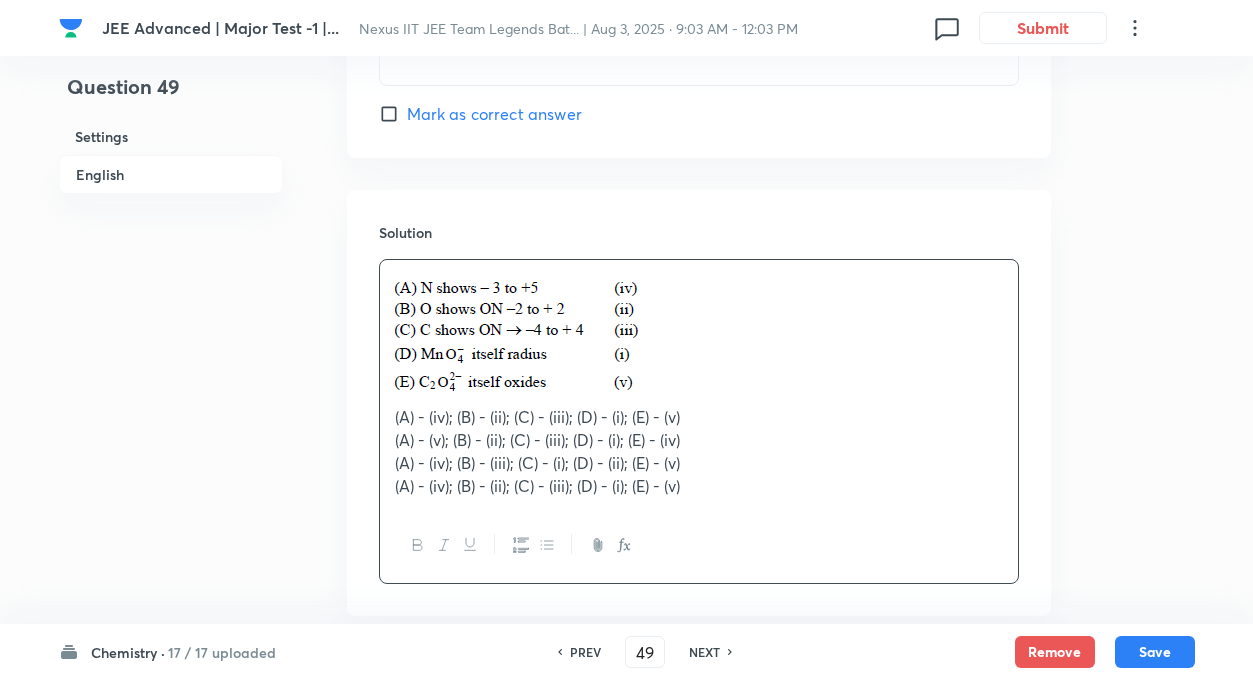 click on "(A) - (iv); (B) - (ii); (C) - (iii); (D) - (i); (E) - (v)" at bounding box center [699, 486] 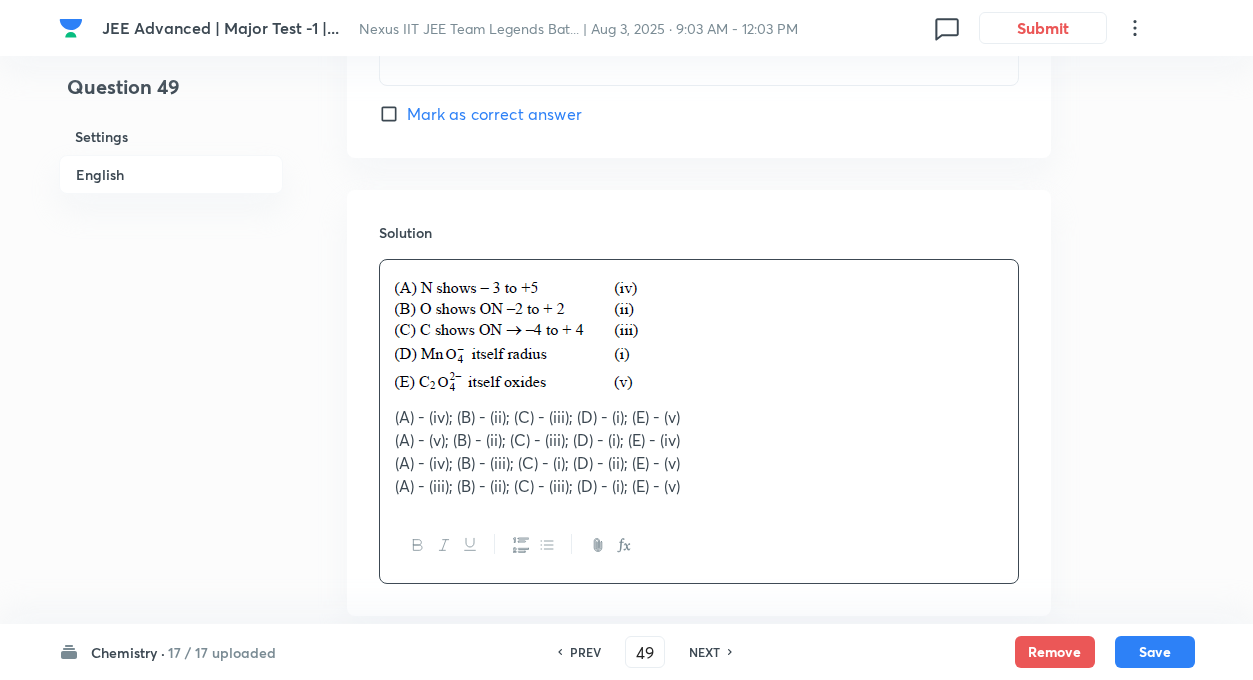 click on "(A) - (iii); (B) - (ii); (C) - (iii); (D) - (i); (E) - (v)" at bounding box center [699, 486] 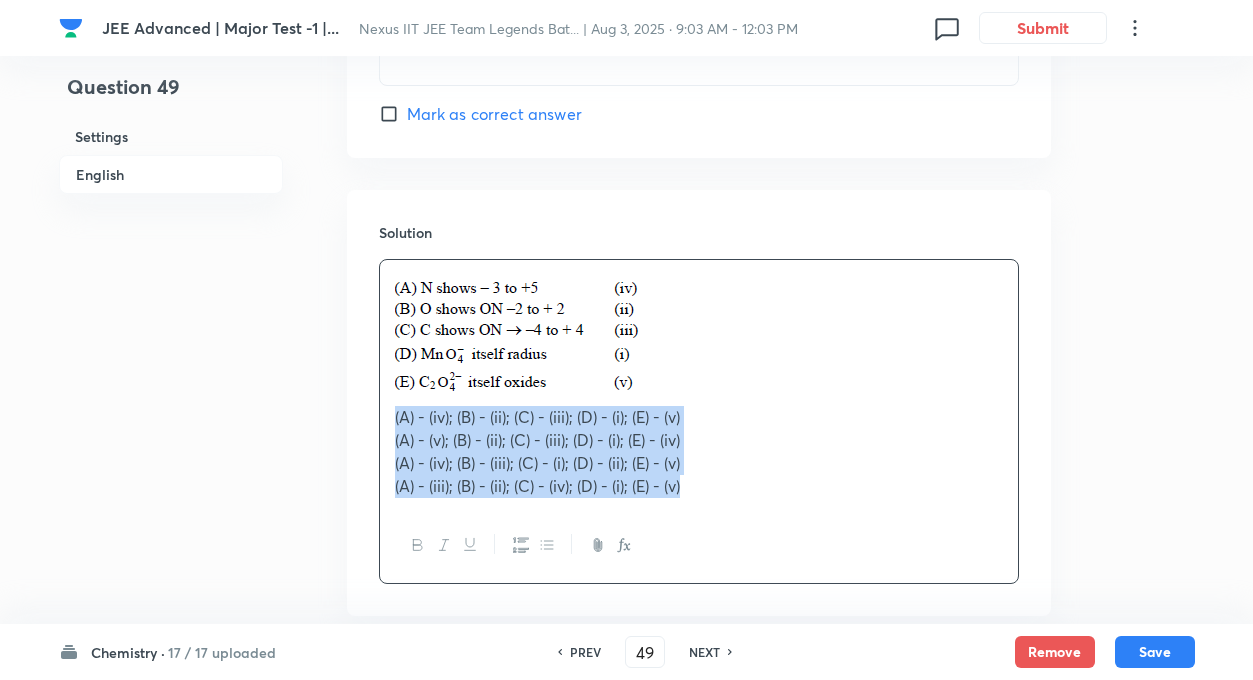 drag, startPoint x: 393, startPoint y: 441, endPoint x: 734, endPoint y: 519, distance: 349.8071 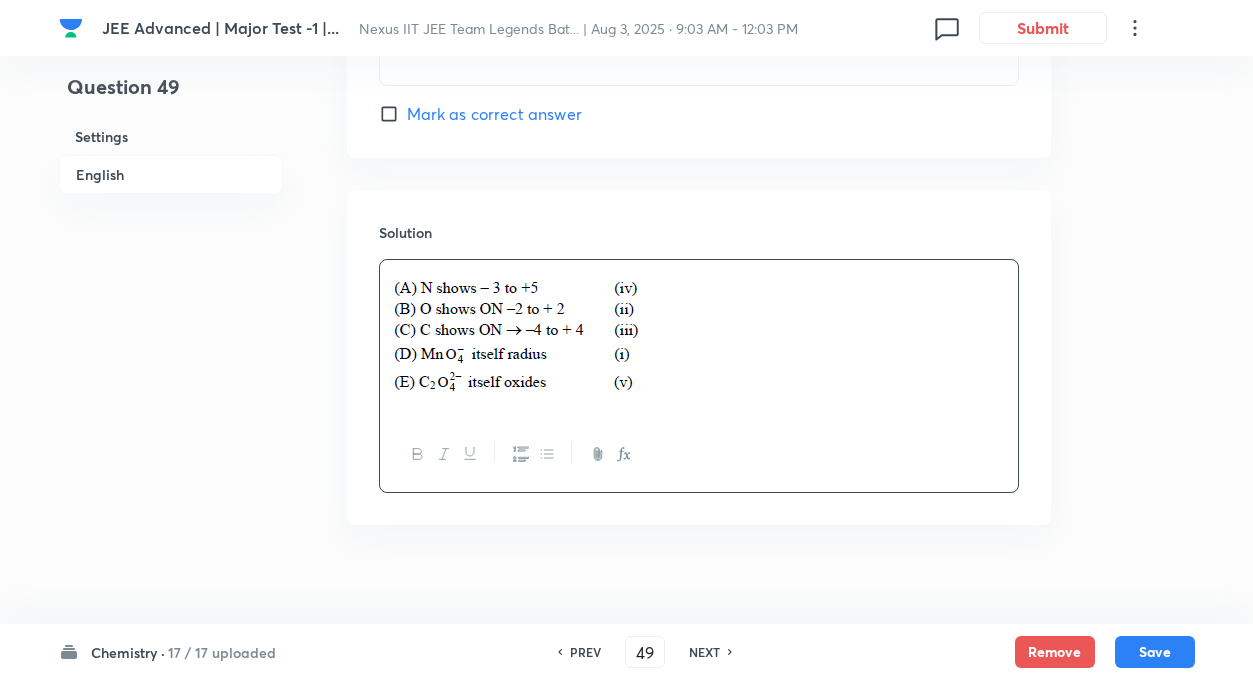 click on "Question 49 Settings English Settings Type Single choice correct 4 options + 3 marks - 1 mark Edit Concept Chemistry Inorganic Chemistry Coordination Compounds Effects Of Crystal Field Splitting Edit Additional details Very hard Fact Not from PYQ paper No equation Edit In English Question Option A a Marked as correct Option B b Mark as correct answer Option C c Mark as correct answer Option D d Mark as correct answer Solution" at bounding box center [627, -718] 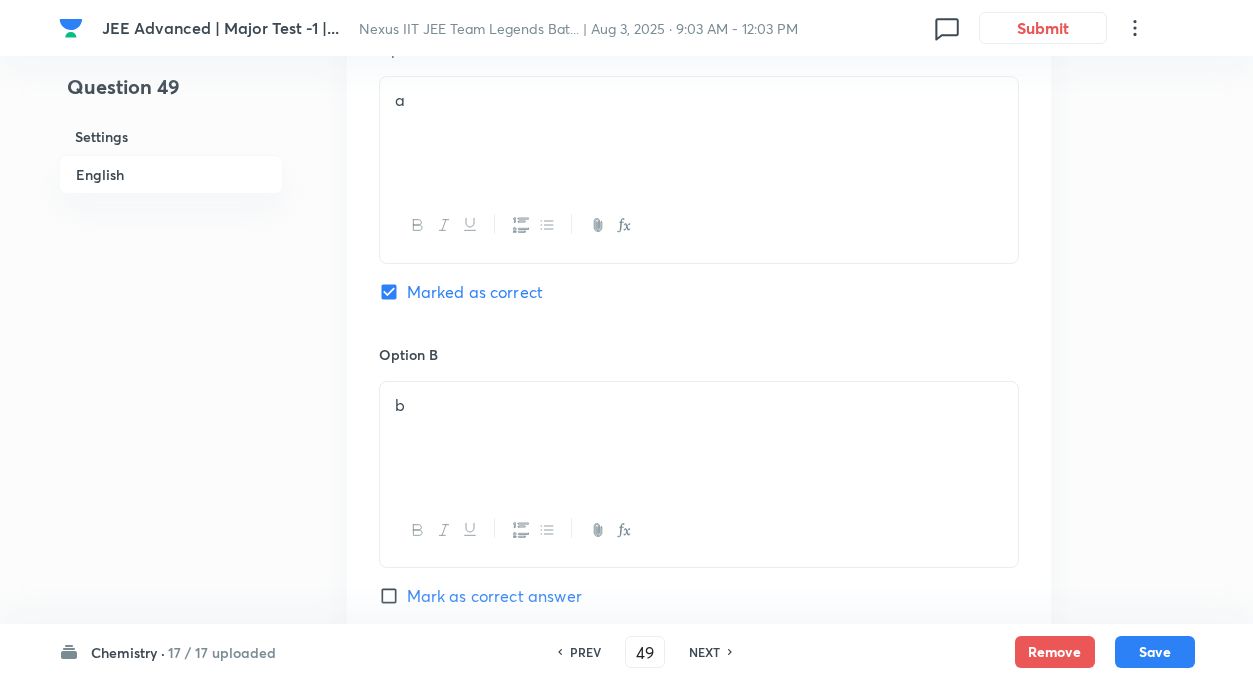 scroll, scrollTop: 1016, scrollLeft: 0, axis: vertical 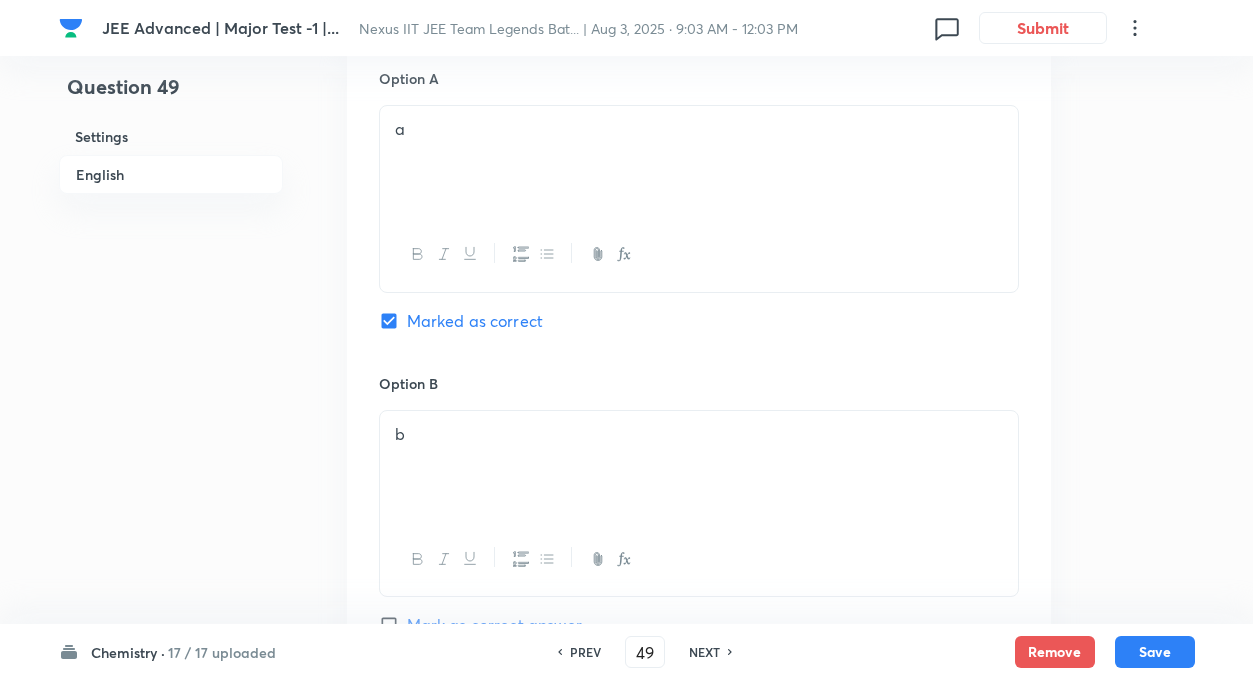 click on "a" at bounding box center (699, 162) 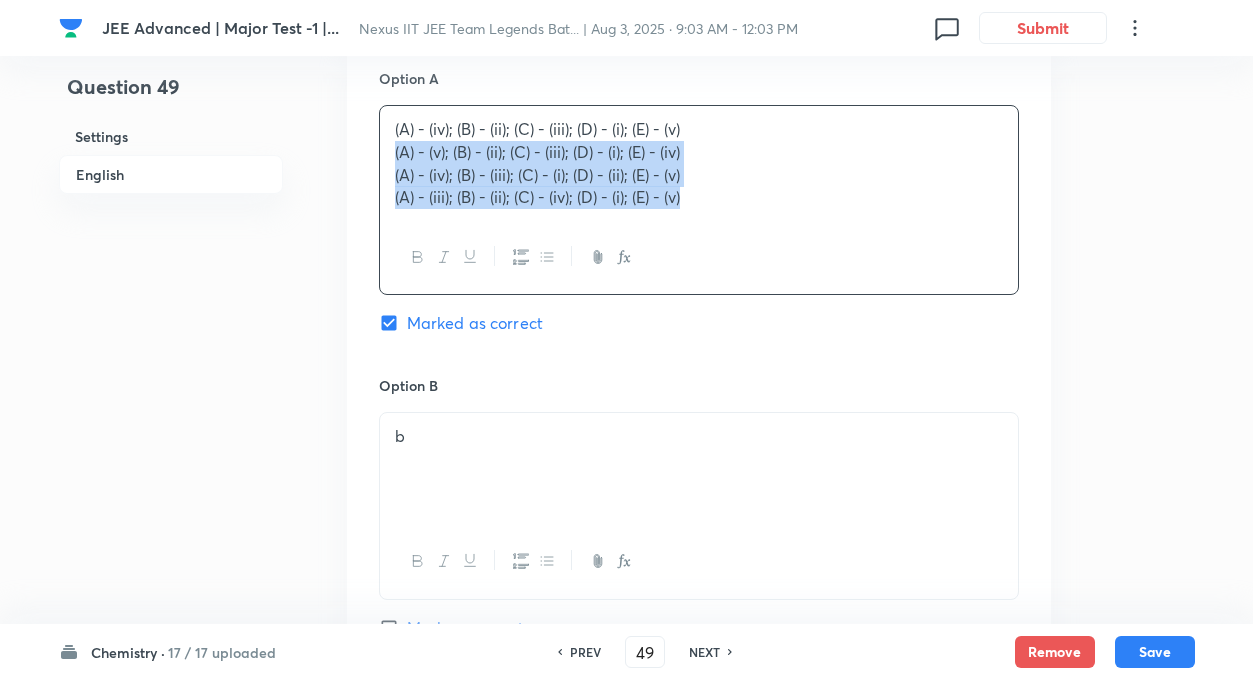 drag, startPoint x: 391, startPoint y: 173, endPoint x: 789, endPoint y: 309, distance: 420.59482 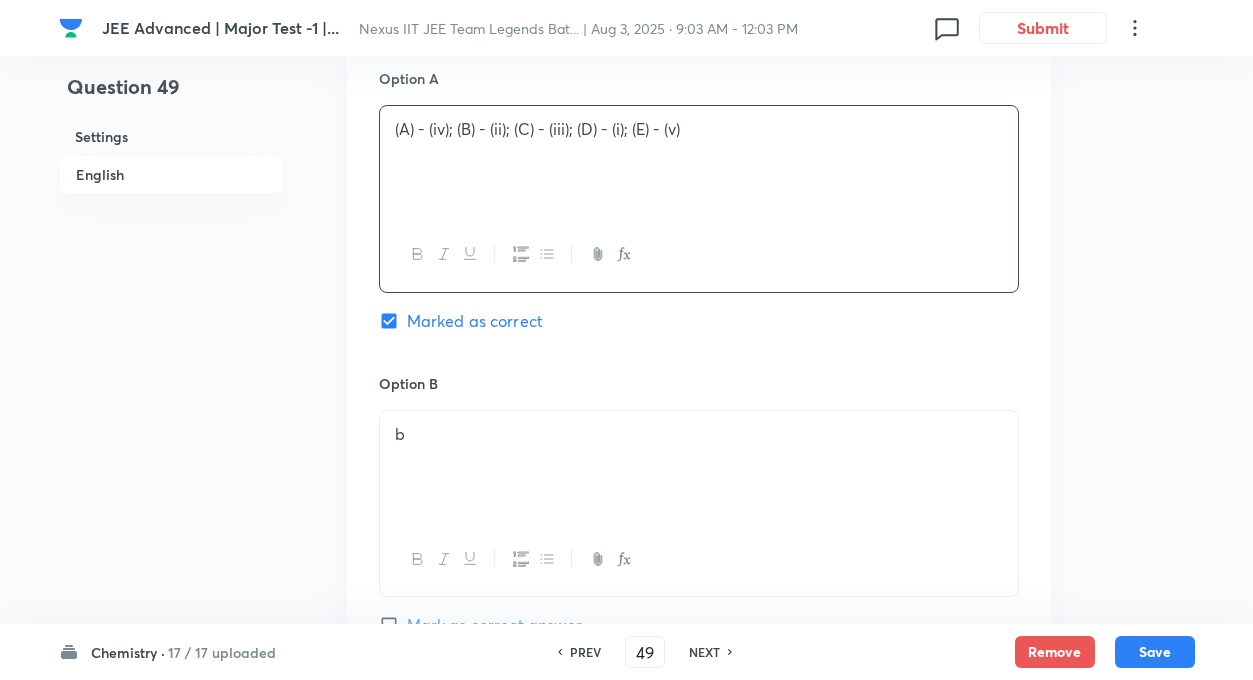 click on "Option A (A) - (iv); (B) - (ii); (C) - (iii); (D) - (i); (E) - (v) Marked as correct Option B b Mark as correct answer Option C c Mark as correct answer Option D d Mark as correct answer" at bounding box center [699, 657] 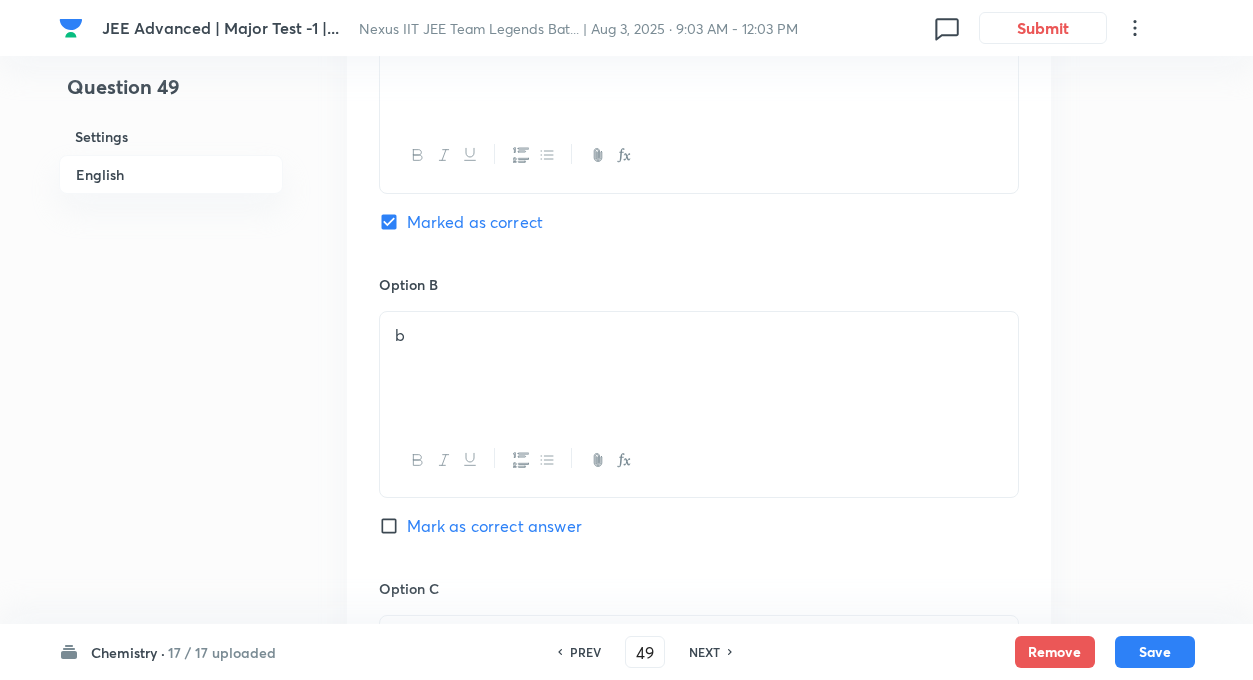 scroll, scrollTop: 1136, scrollLeft: 0, axis: vertical 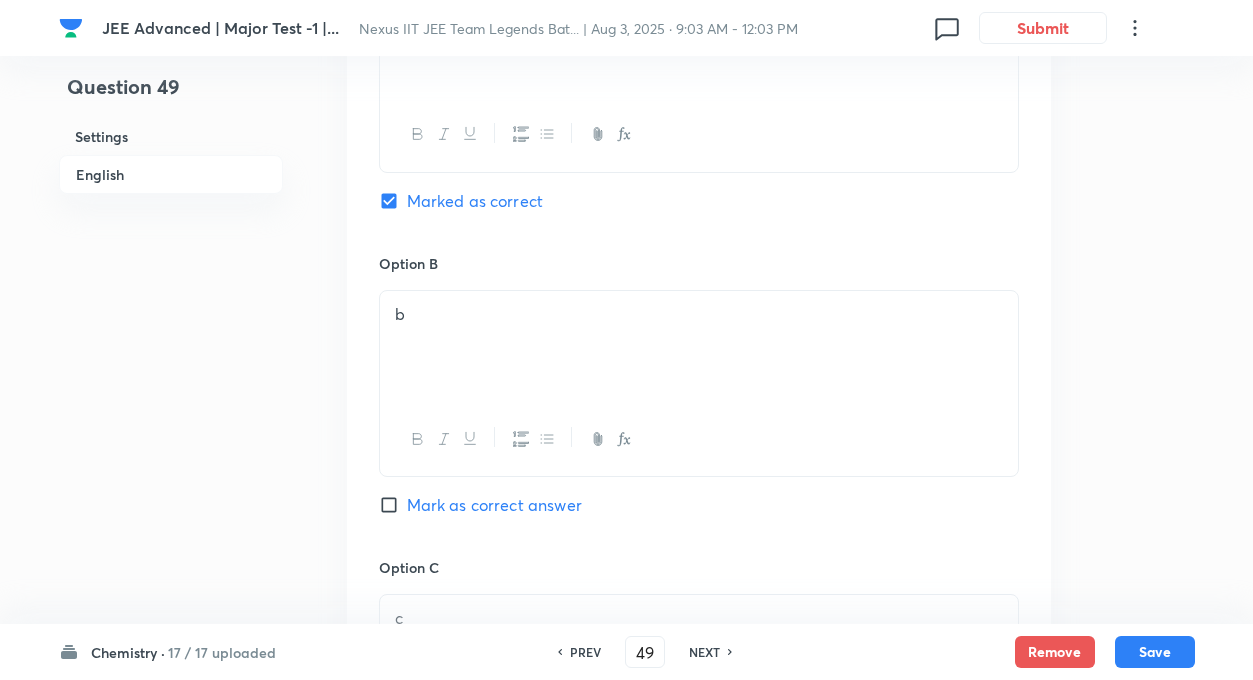 click on "b" at bounding box center [699, 347] 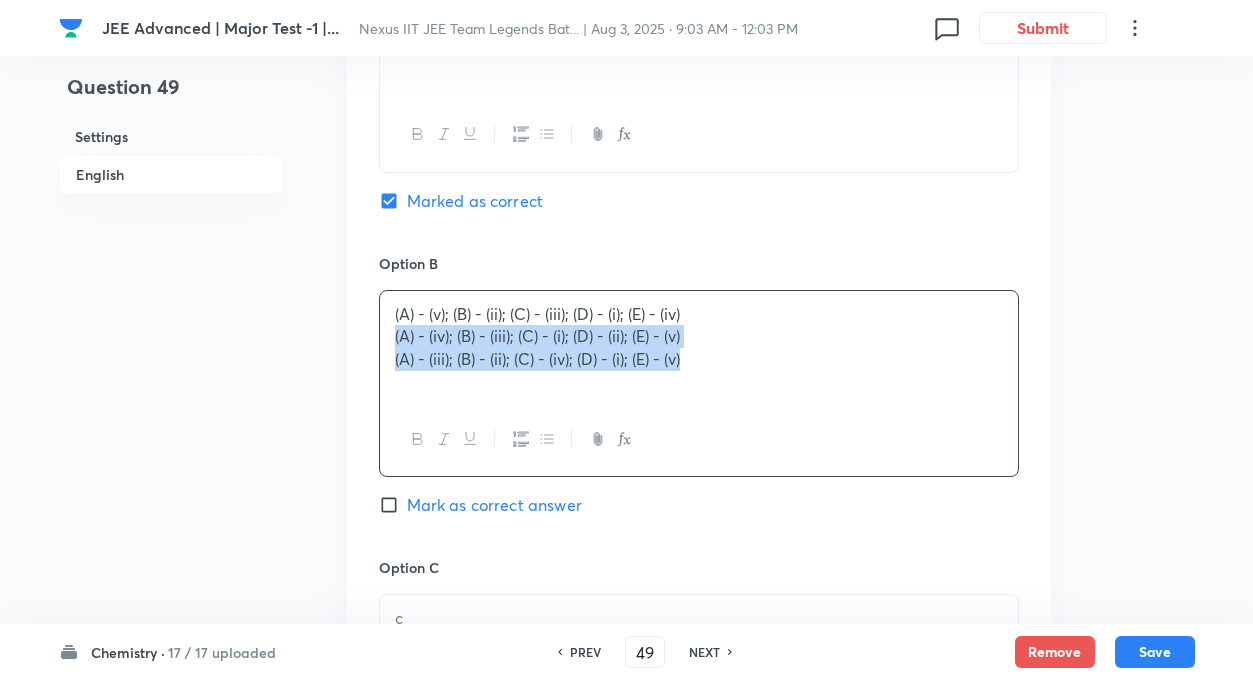 drag, startPoint x: 388, startPoint y: 359, endPoint x: 706, endPoint y: 449, distance: 330.49054 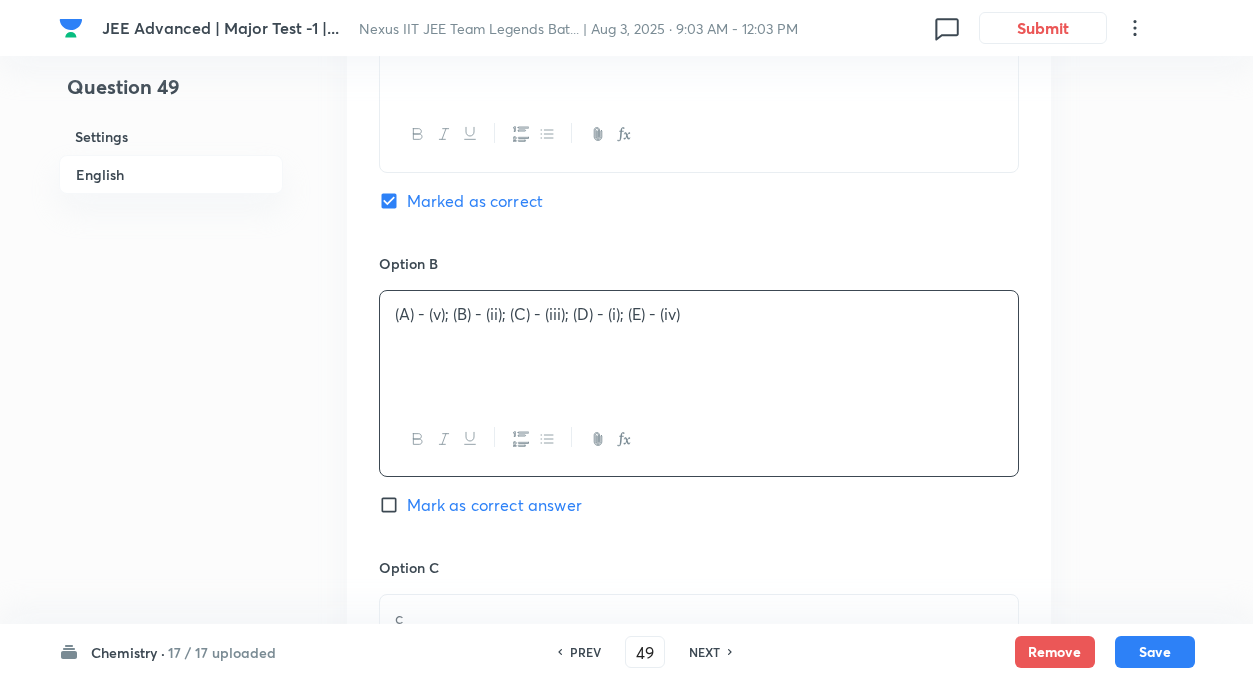 click on "Question 49 Settings English" at bounding box center [171, 282] 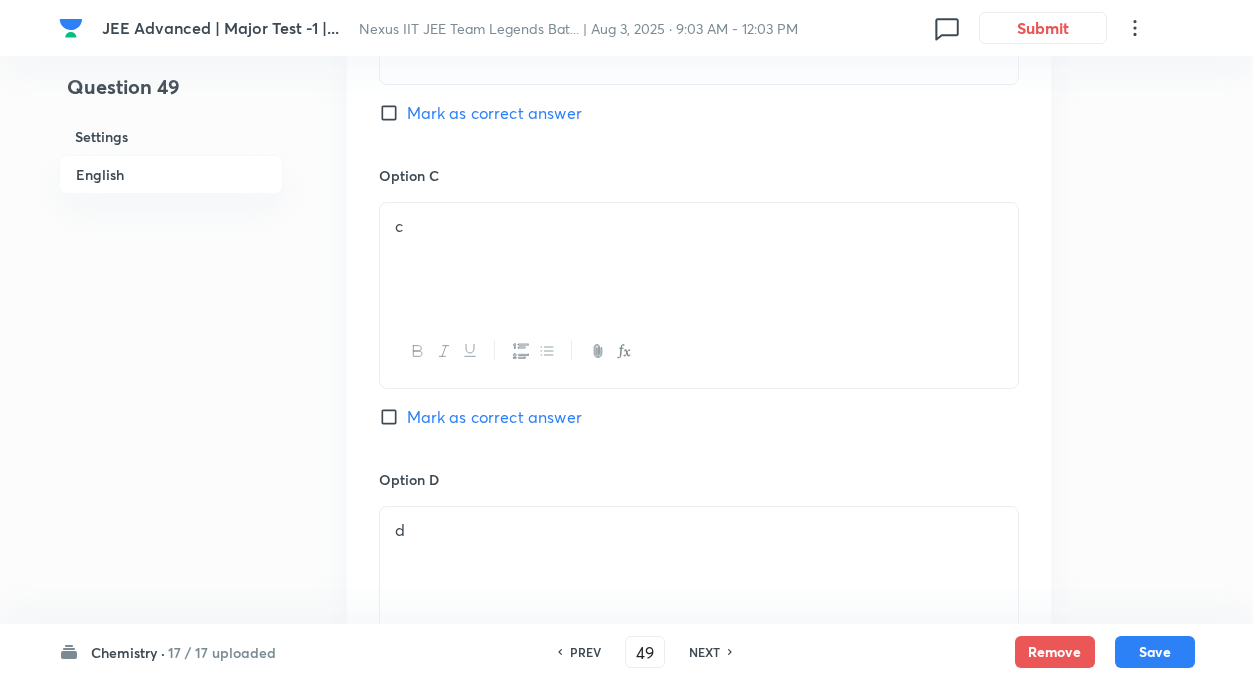 scroll, scrollTop: 1536, scrollLeft: 0, axis: vertical 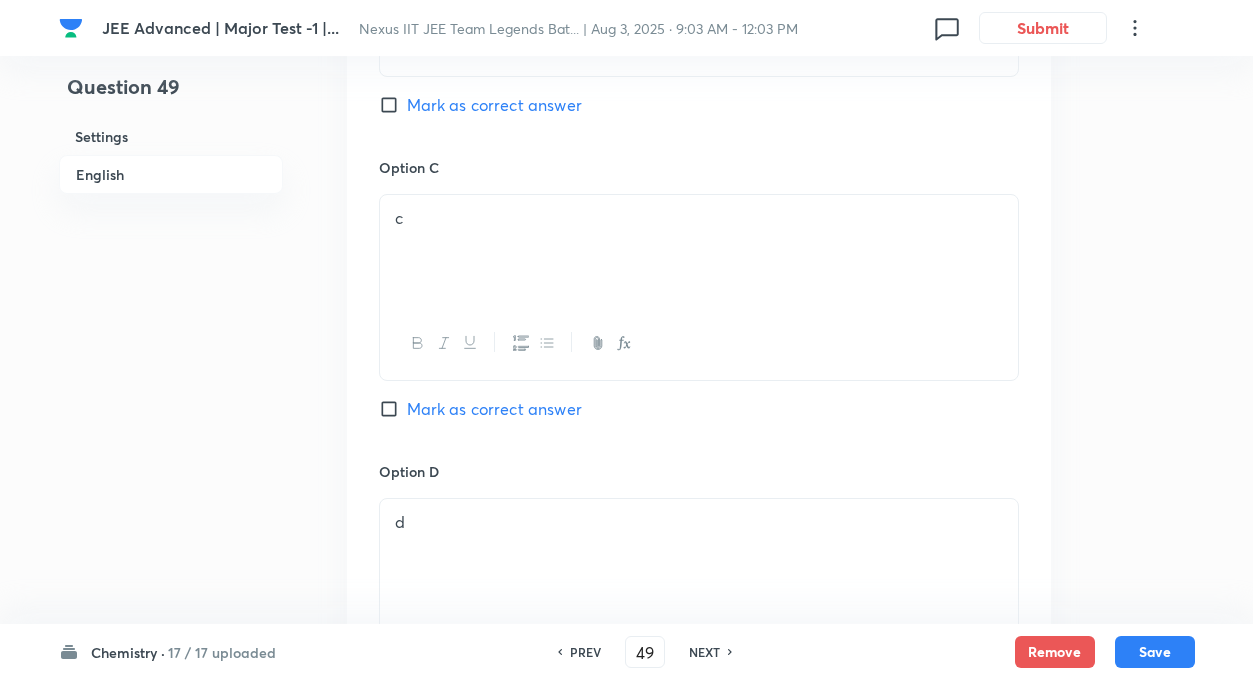 click on "c" at bounding box center [699, 251] 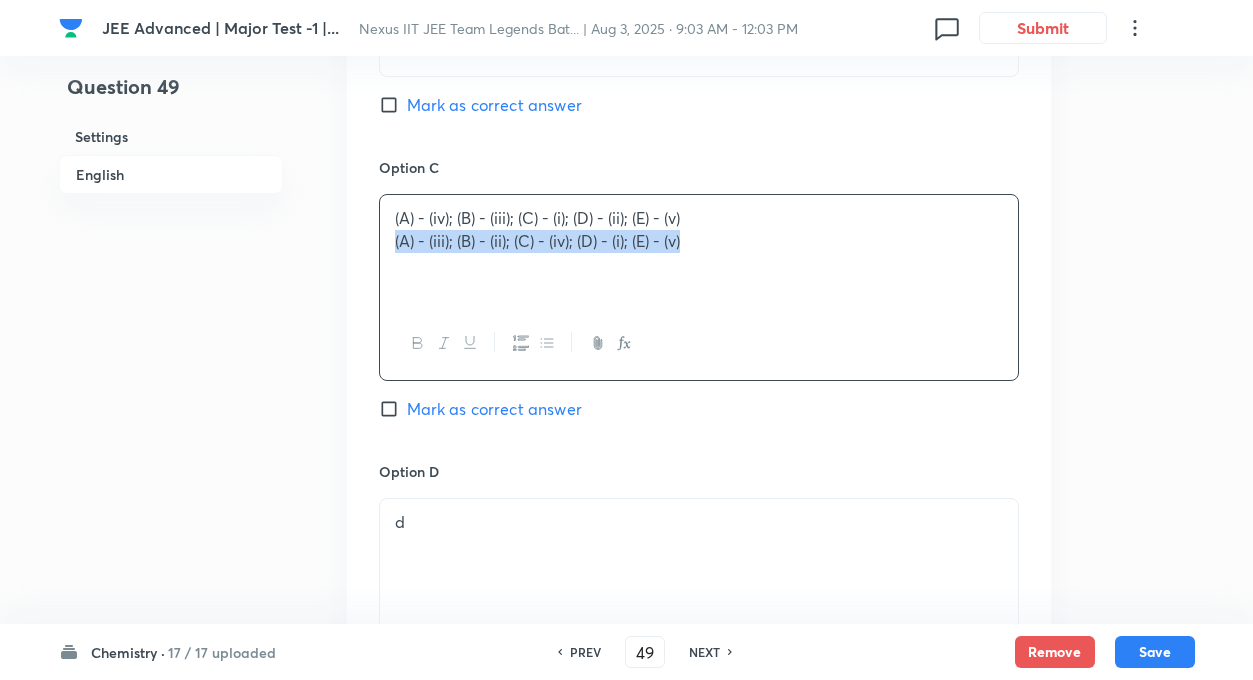 drag, startPoint x: 394, startPoint y: 265, endPoint x: 806, endPoint y: 373, distance: 425.92017 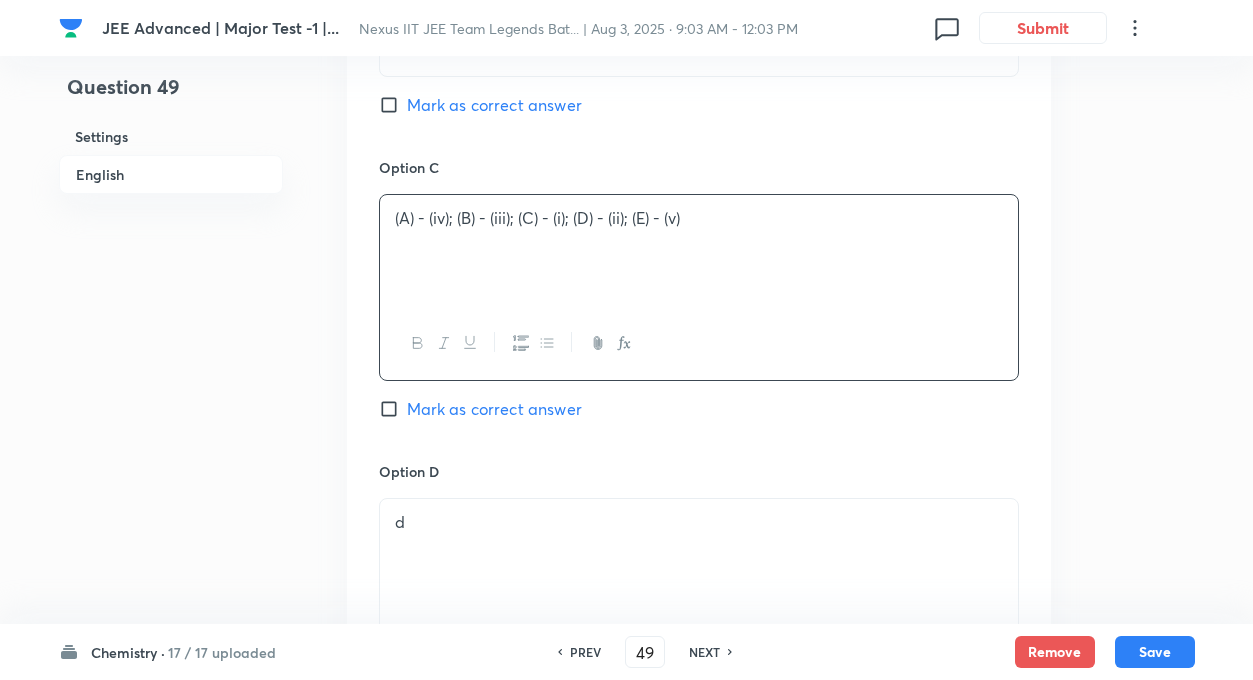 click on "d" at bounding box center (699, 522) 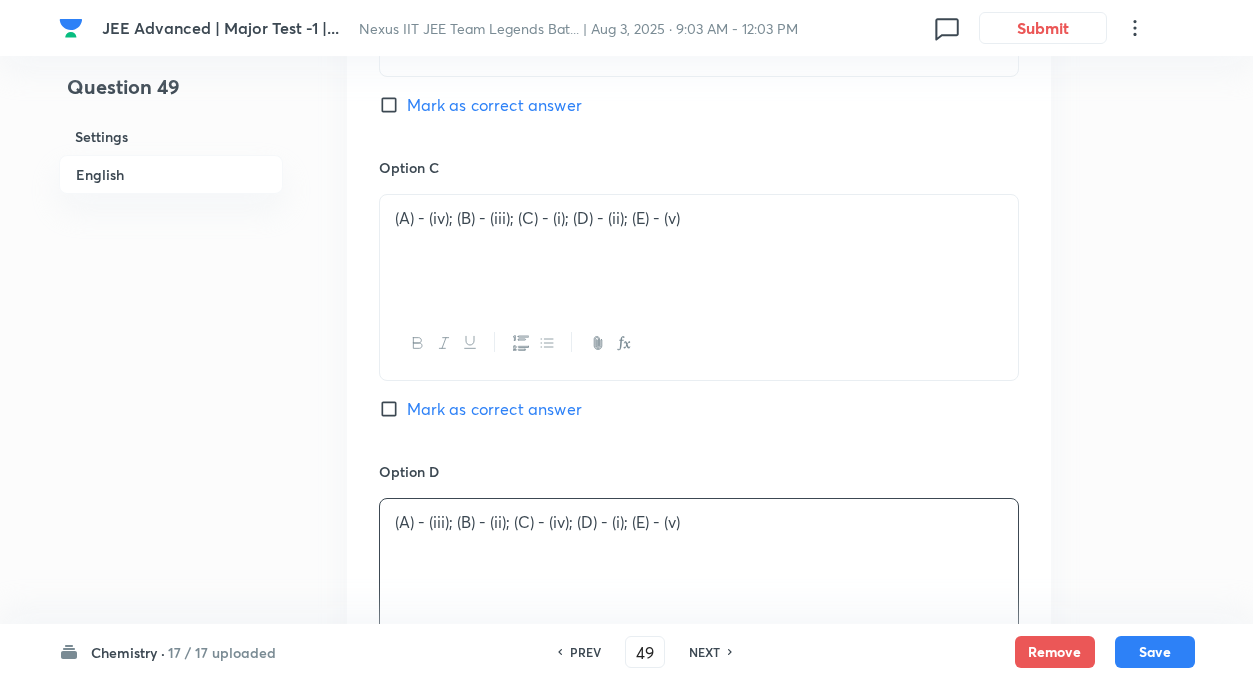 click on "Question 49 Settings English" at bounding box center [171, -118] 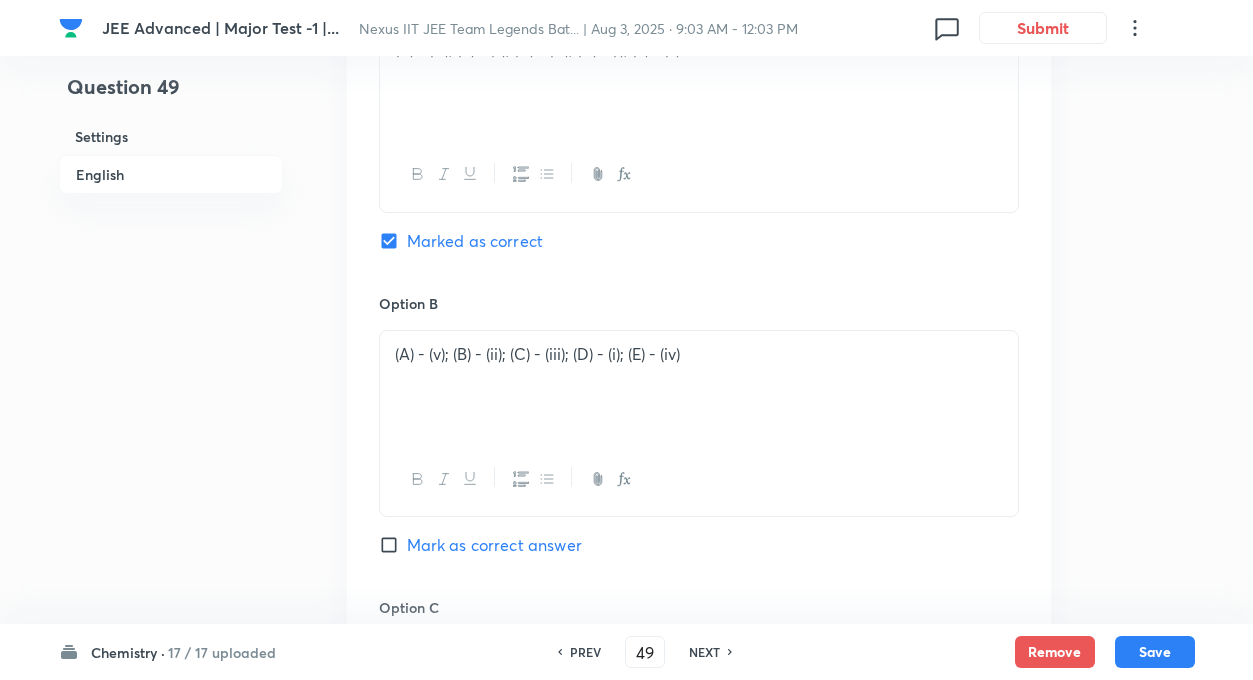 scroll, scrollTop: 1016, scrollLeft: 0, axis: vertical 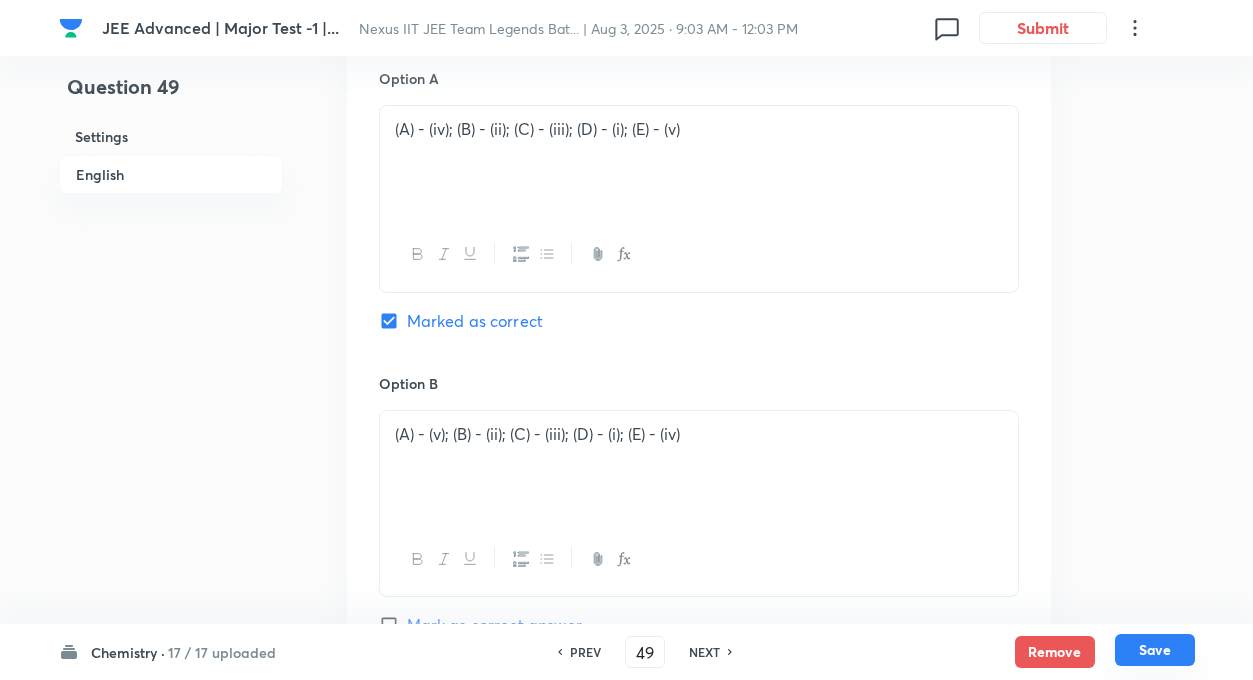 click on "Save" at bounding box center [1155, 650] 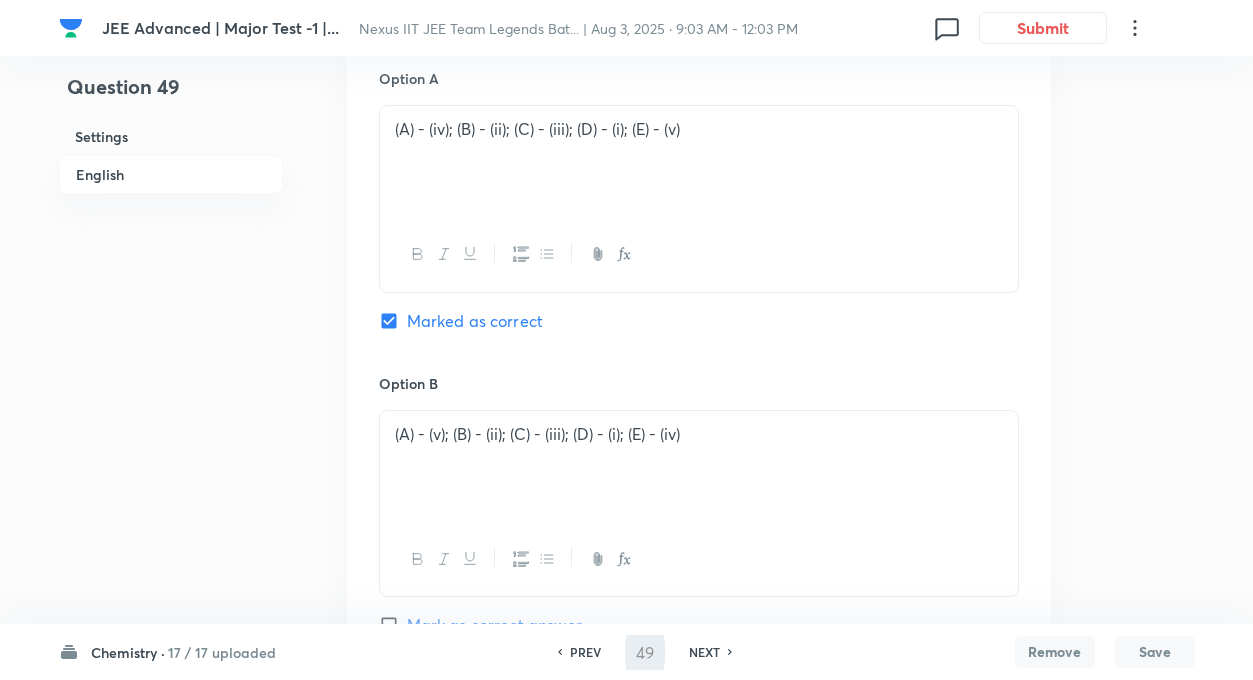 type on "50" 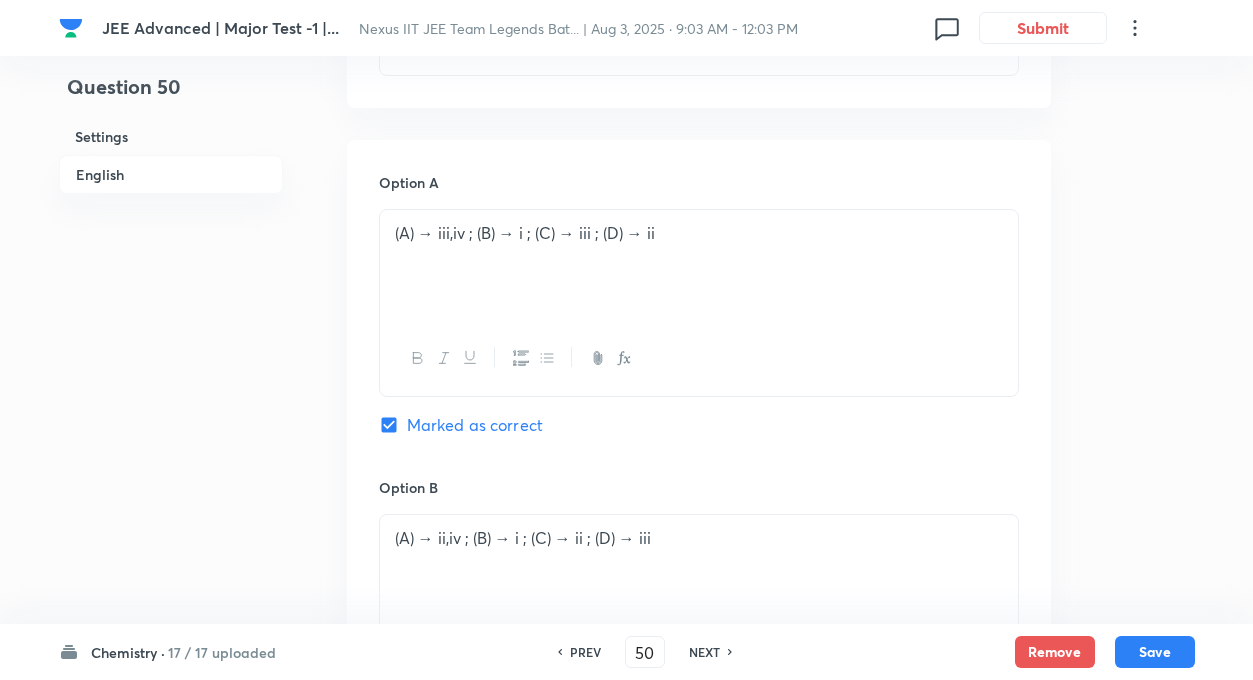 checkbox on "true" 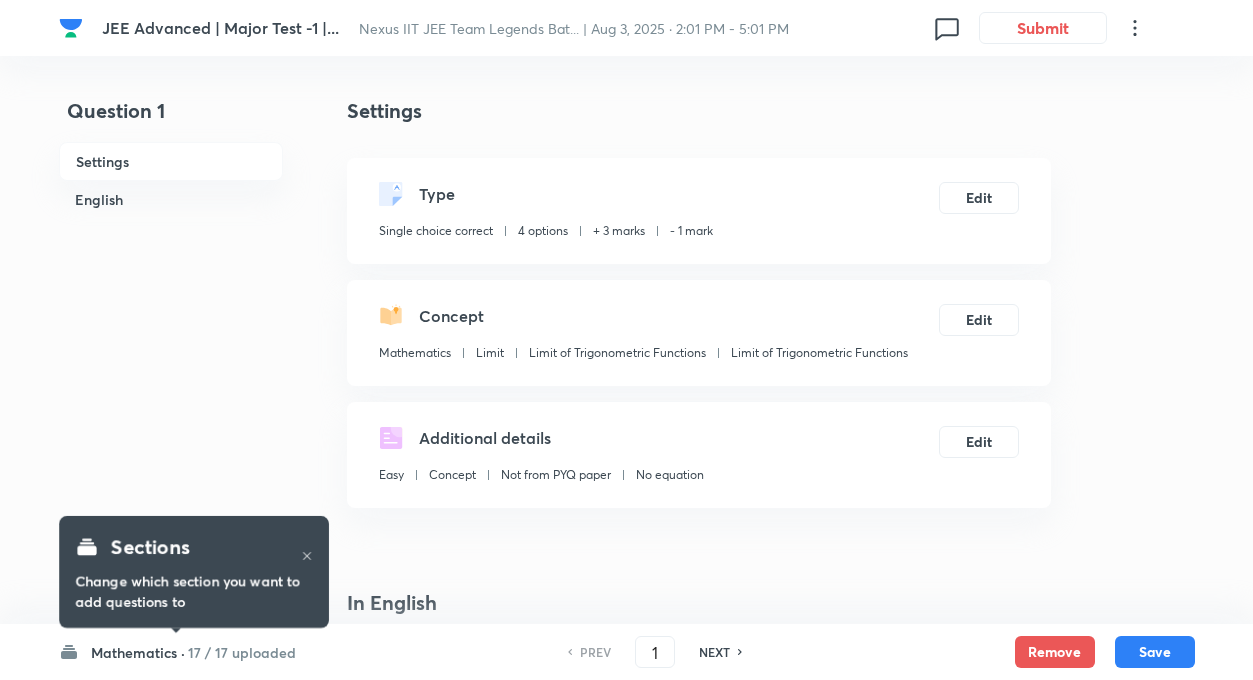 scroll, scrollTop: 0, scrollLeft: 0, axis: both 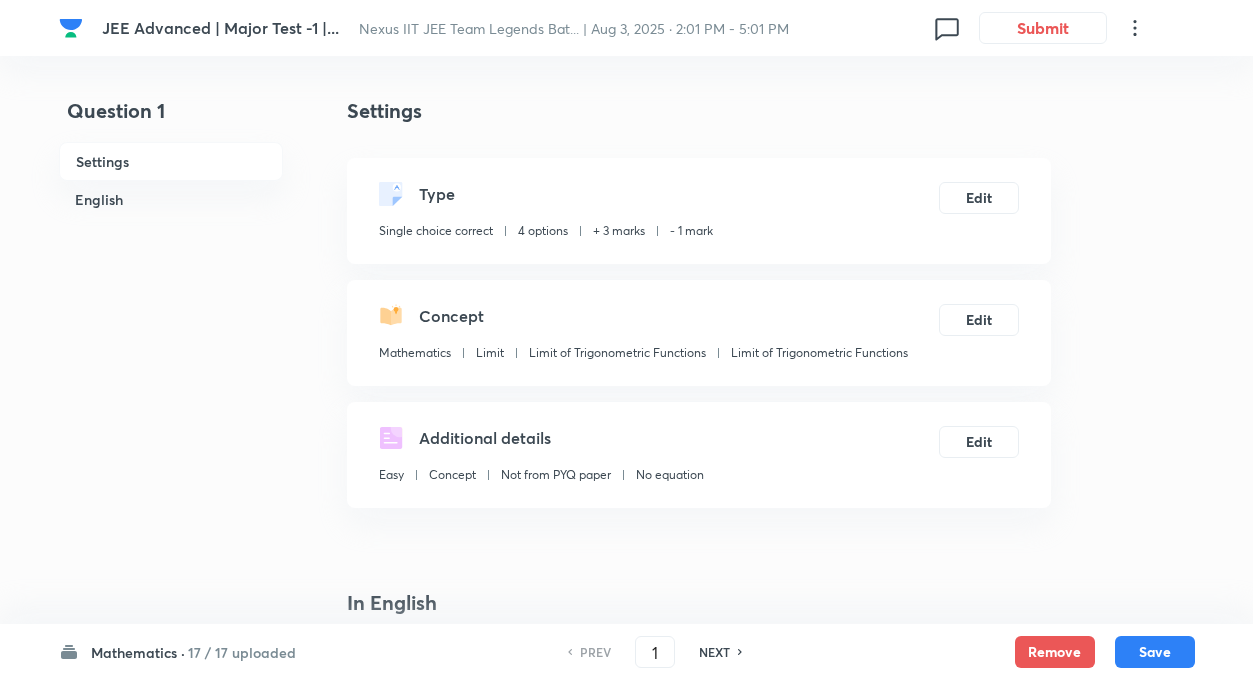 click on "Settings Type Single choice correct 4 options + 3 marks - 1 mark Edit Concept Mathematics Limit Limit of Trigonometric Functions Limit of Trigonometric Functions Edit Additional details Easy Concept Not from PYQ paper No equation Edit In English Question Option A Mark as correct answer Option B Mark as correct answer Option C Marked as correct Option D Mark as correct answer Solution" at bounding box center [699, 1416] 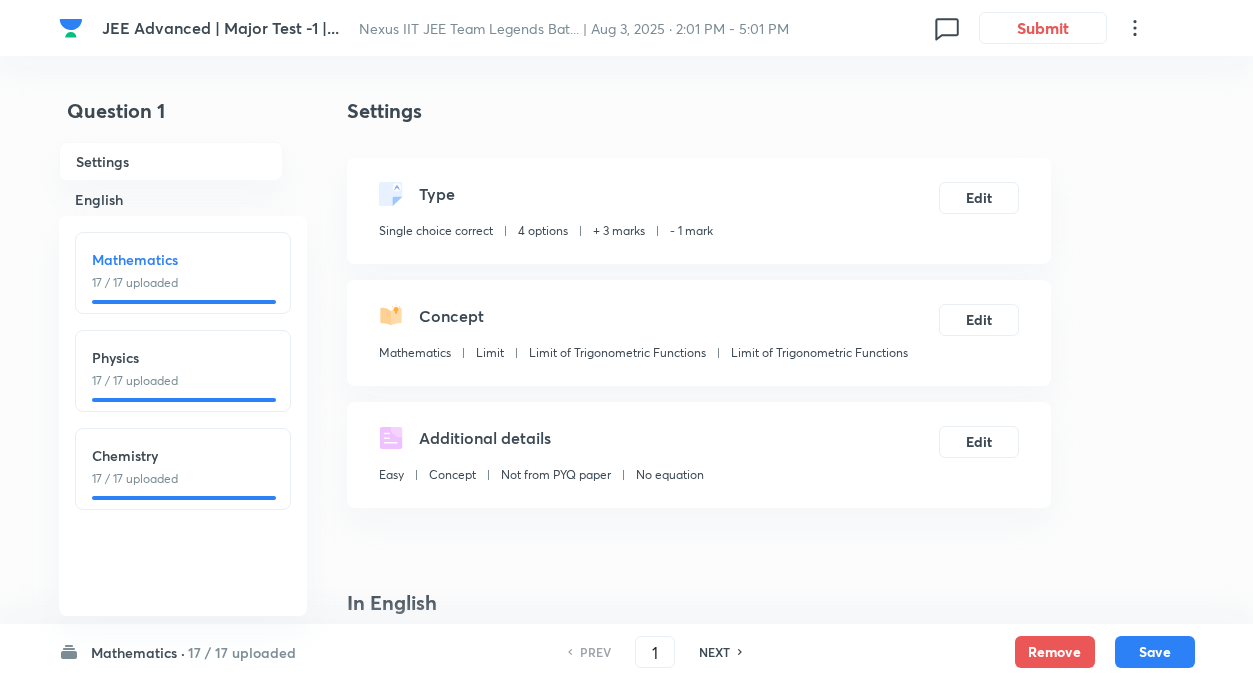 click on "17 / 17 uploaded" at bounding box center [242, 652] 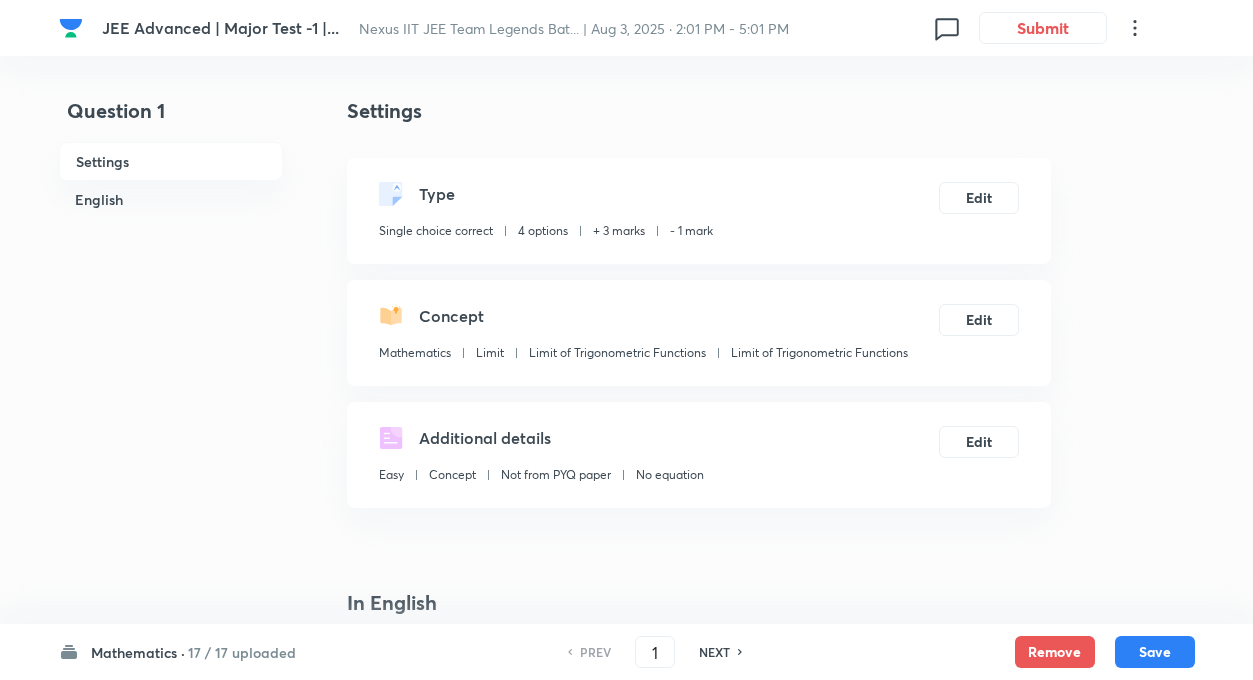 click on "17 / 17 uploaded" at bounding box center [242, 652] 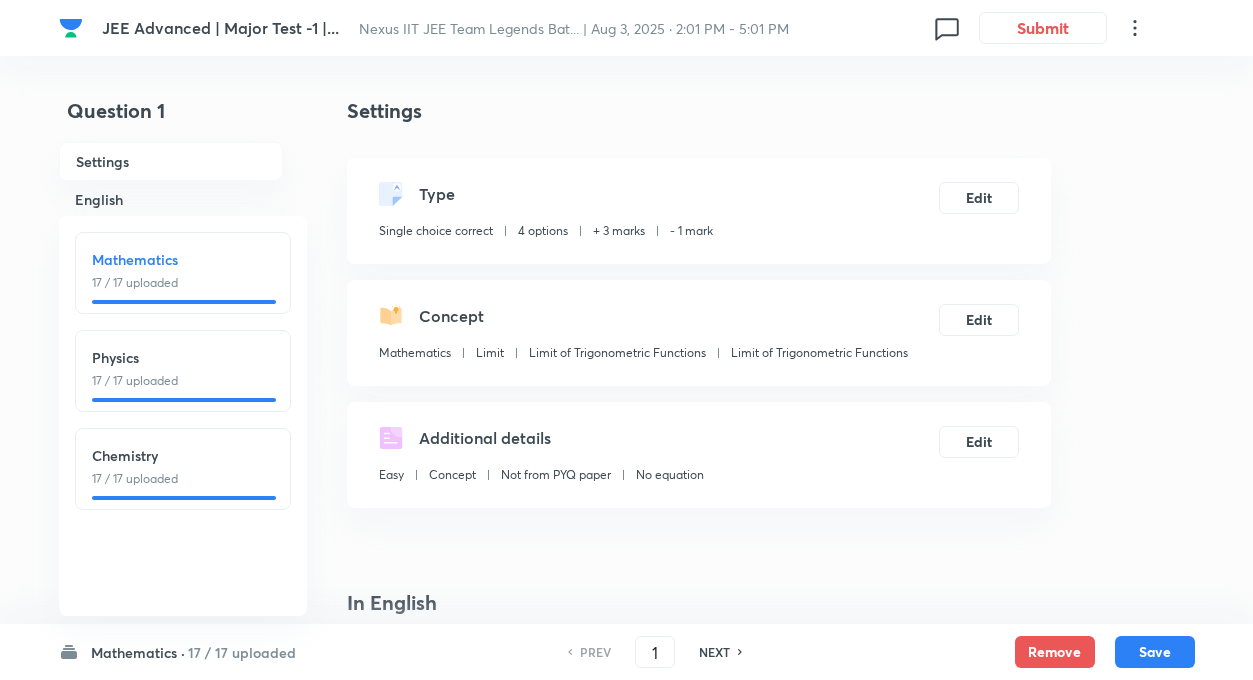 click on "Chemistry 17 / 17 uploaded" at bounding box center [183, 469] 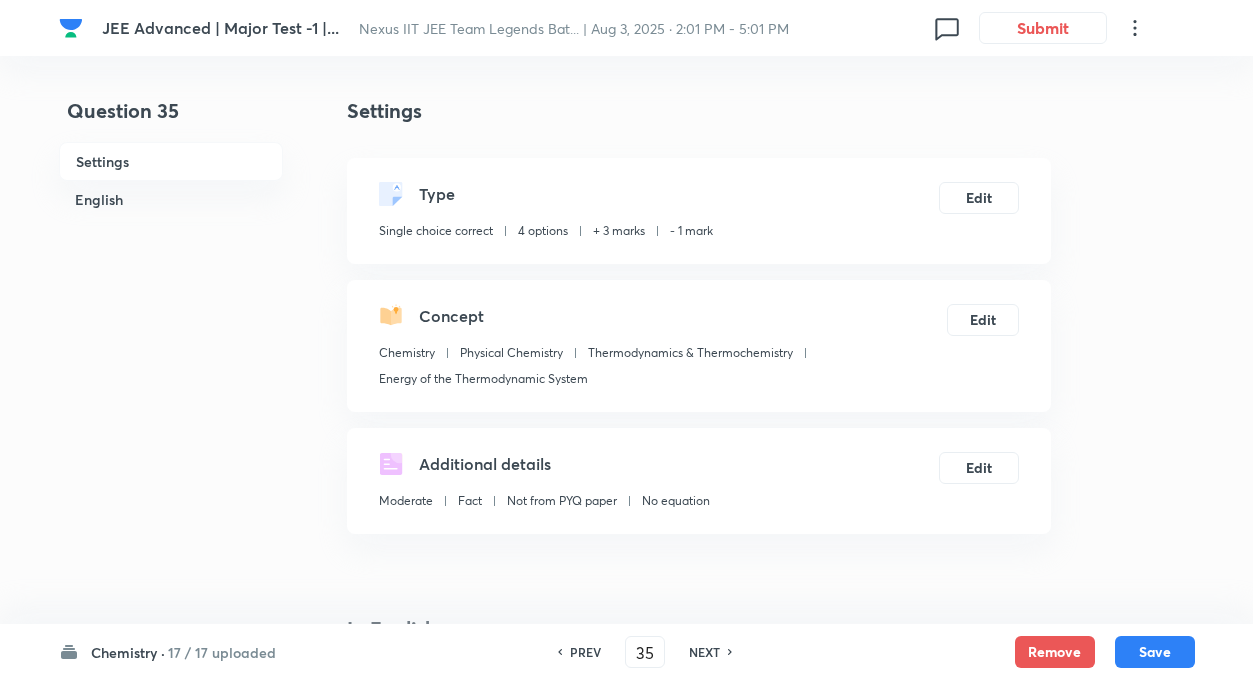 checkbox on "false" 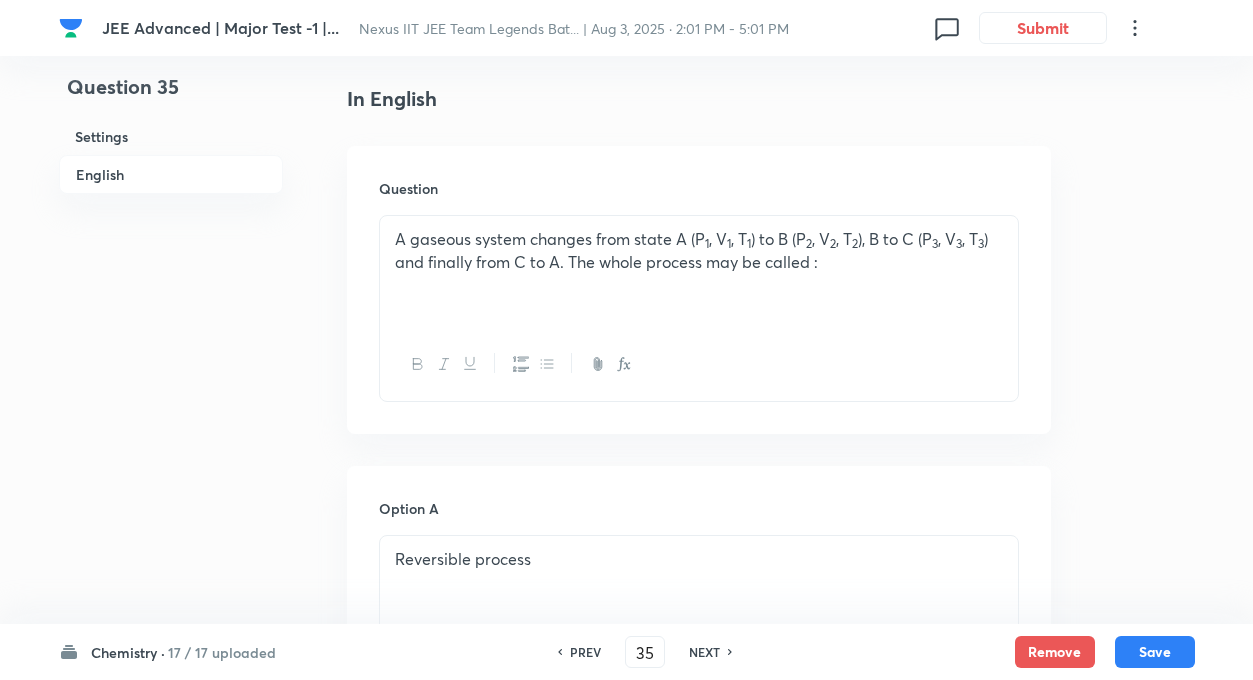 scroll, scrollTop: 600, scrollLeft: 0, axis: vertical 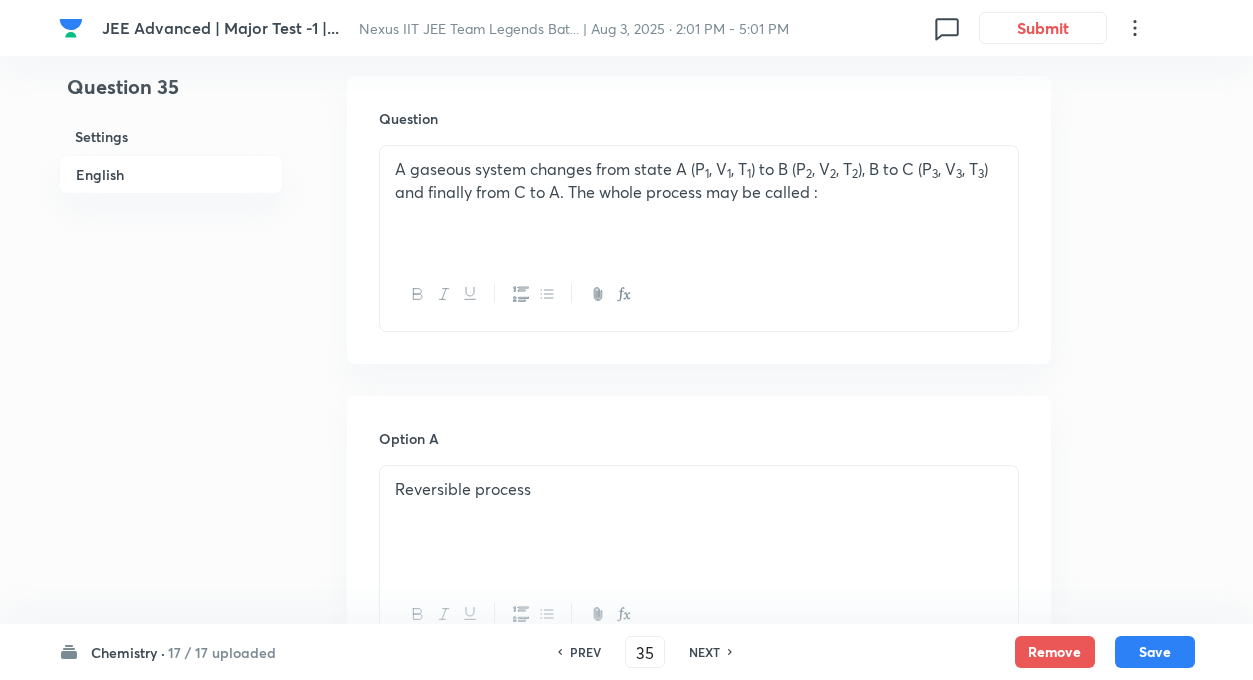 click on "NEXT" at bounding box center (704, 652) 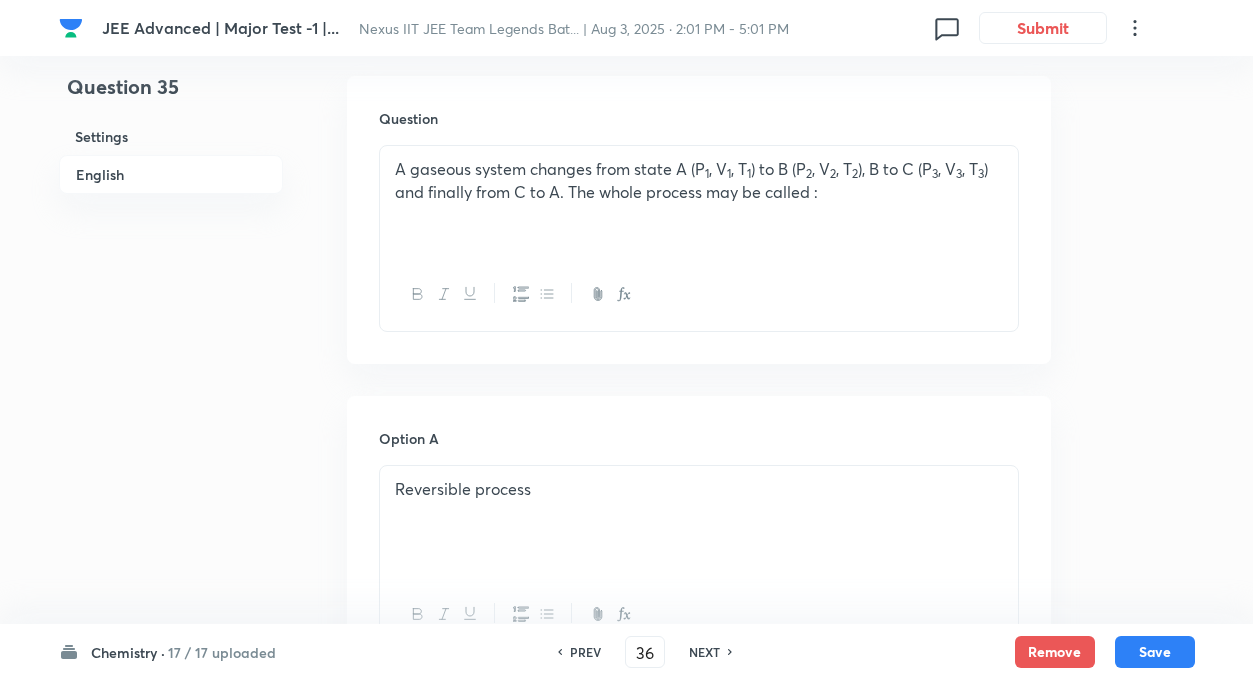 checkbox on "false" 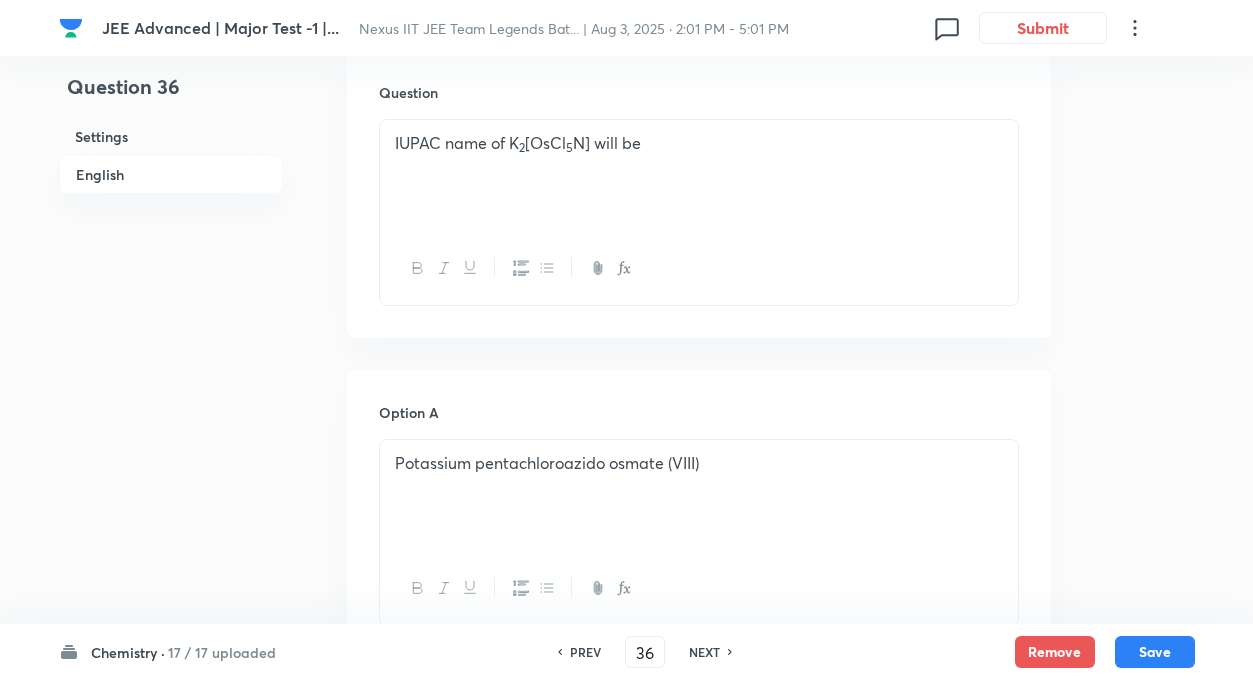 checkbox on "true" 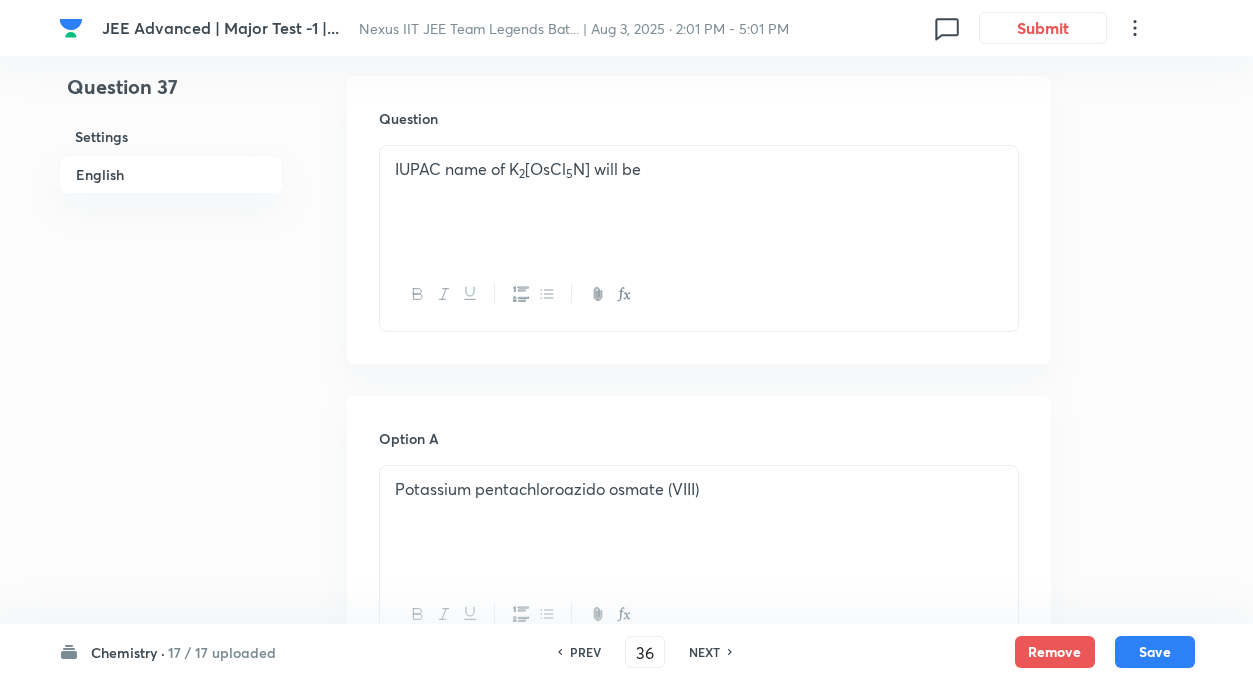 type on "37" 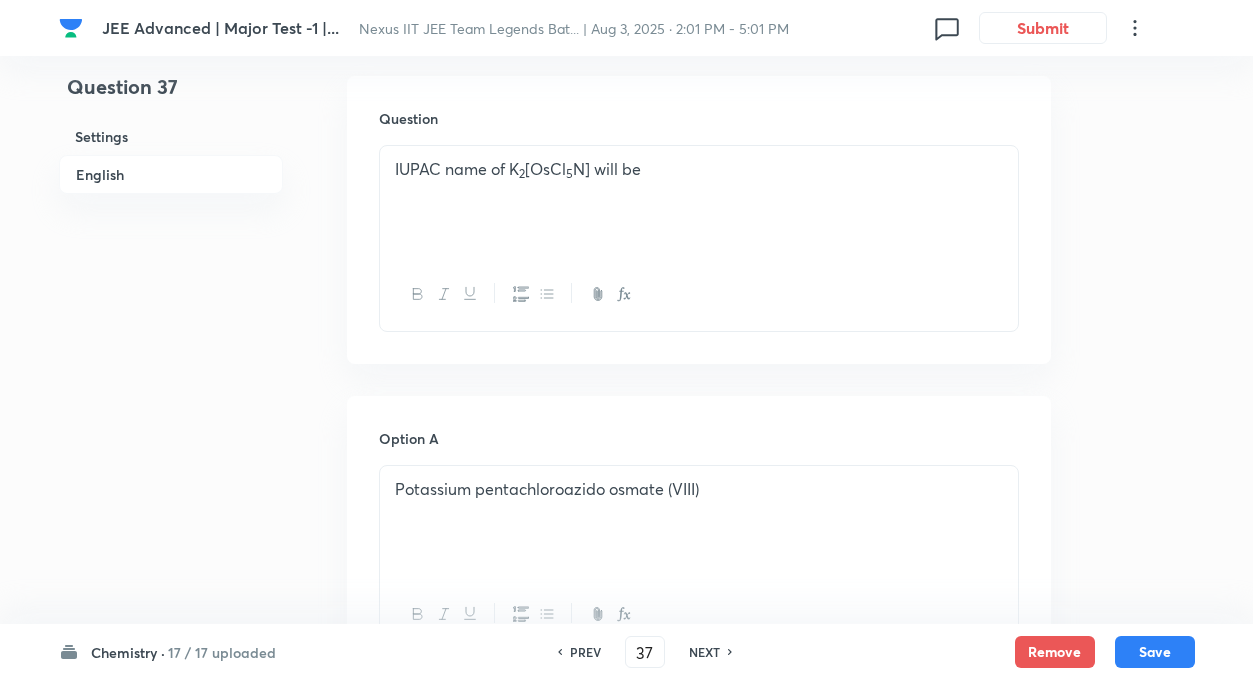 checkbox on "false" 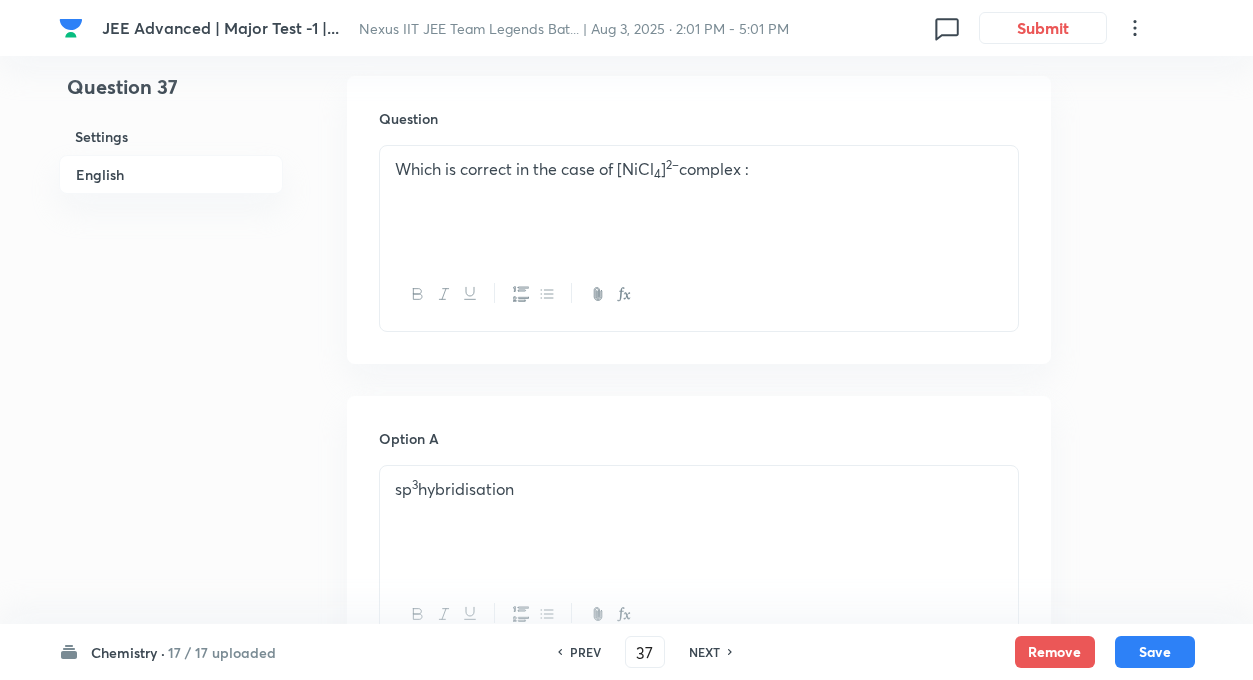 checkbox on "true" 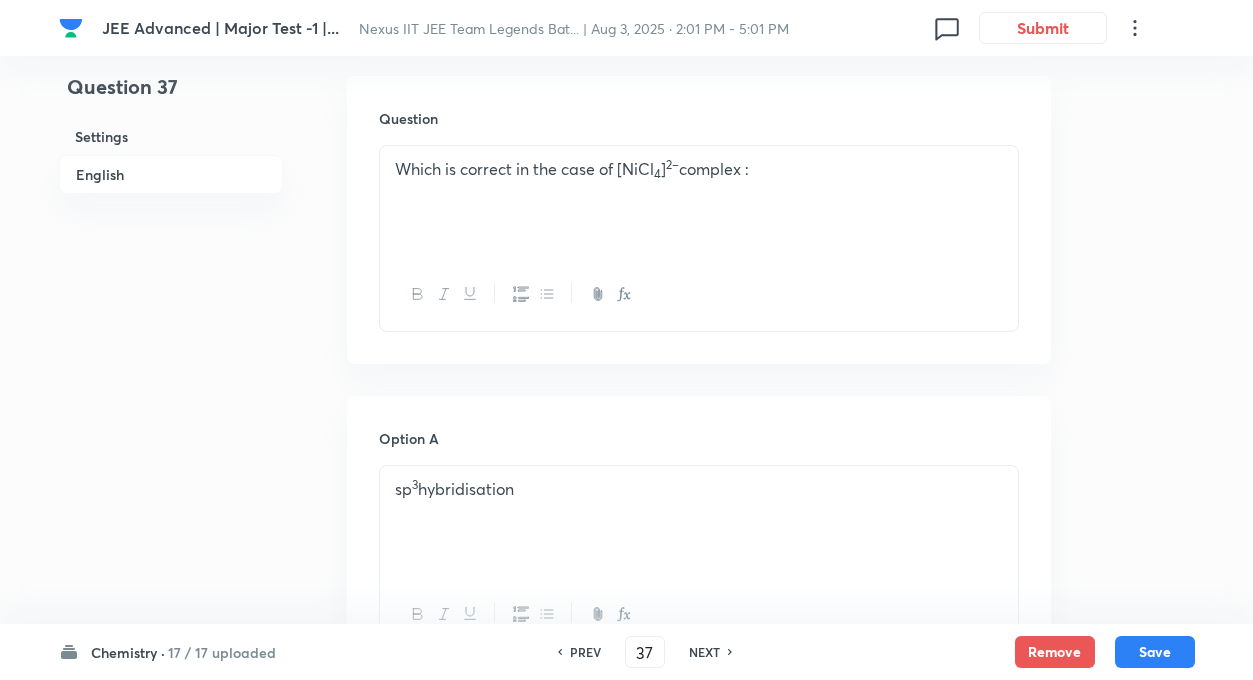 click on "Question 37 Settings English Settings Type Single choice correct 4 options + 3 marks - 1 mark Edit Concept Chemistry Inorganic Chemistry Coordination Compounds Bonding In Transition Metal Complexes Edit Additional details Easy Fact Not from PYQ paper No equation Edit In English Question Which is correct in the case of [NiCl 4 ] 2–  complex : Option A sp 3  hybridisation Mark as correct answer Option B Paramagnetic  & Tetrahedral Mark as correct answer Option C Two unpaired electrons Mark as correct answer Option D All are correct Marked as correct Solution" at bounding box center [627, 801] 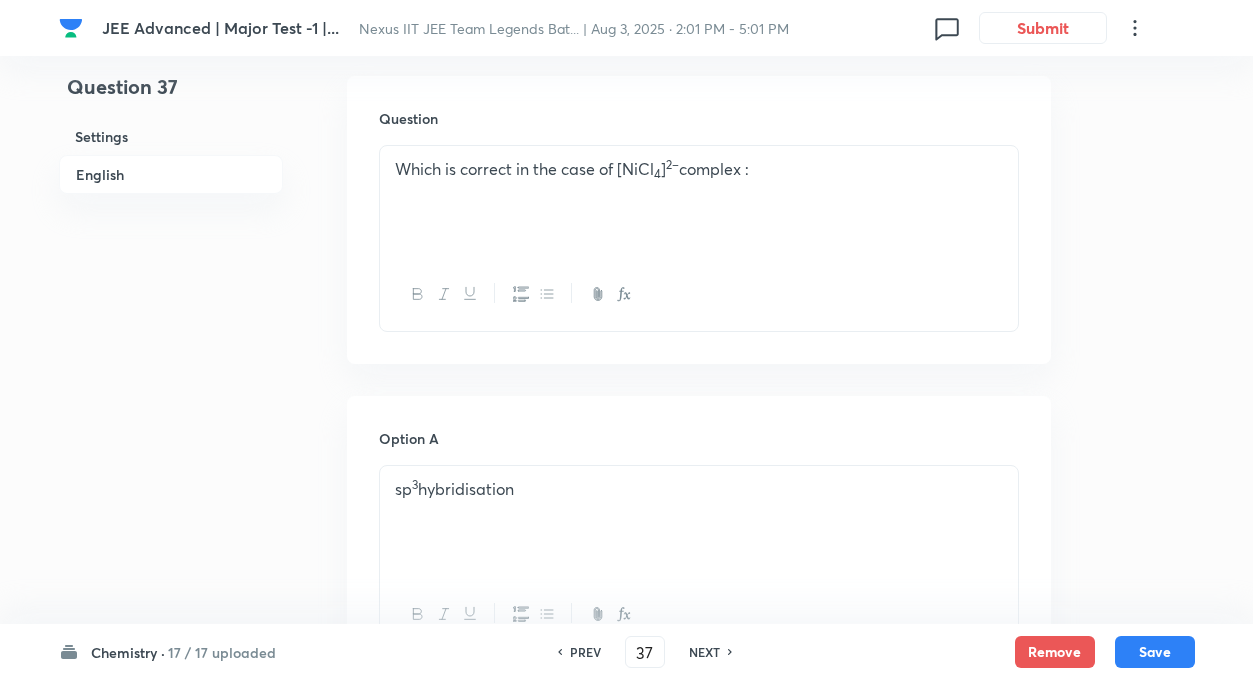 click on "Question 37 Settings English" at bounding box center (171, 801) 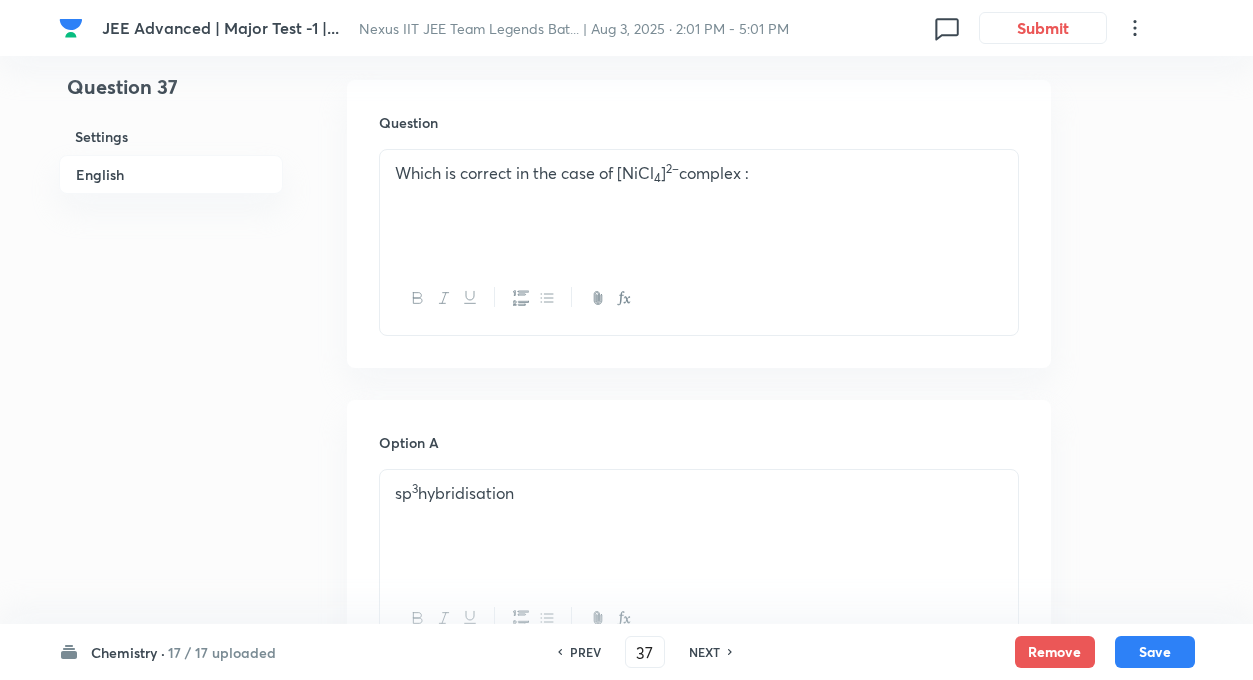 click on "Question 37 Settings English" at bounding box center [171, 805] 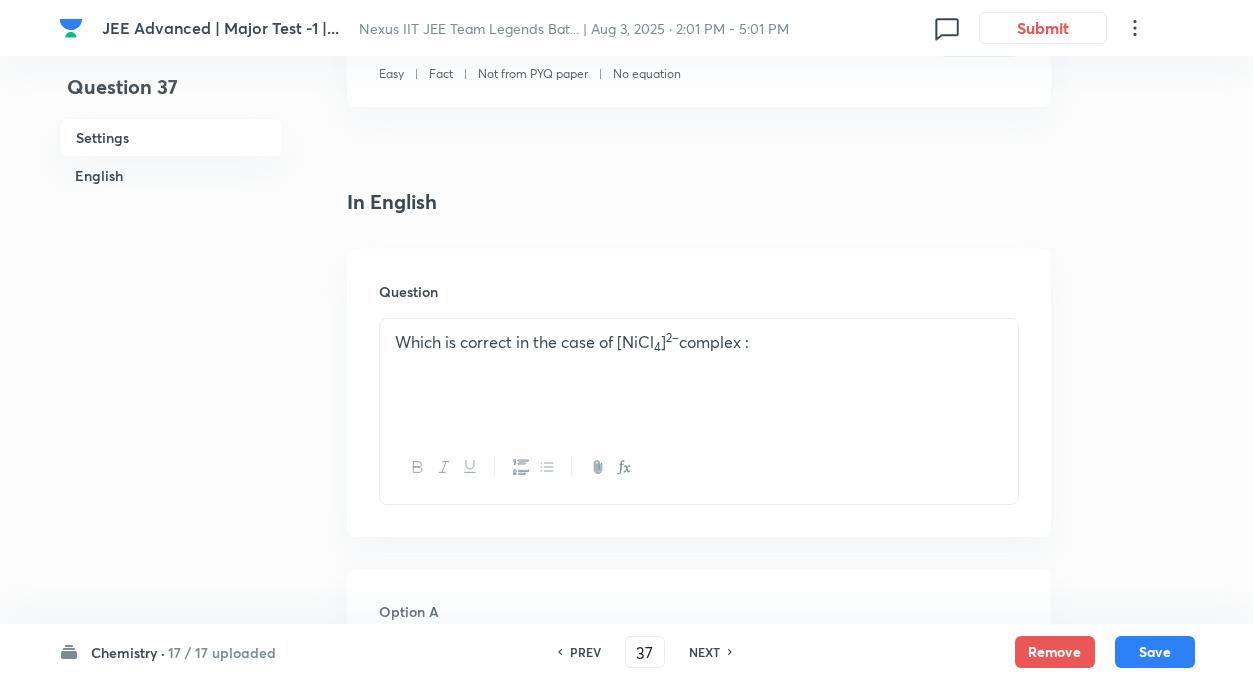 scroll, scrollTop: 480, scrollLeft: 0, axis: vertical 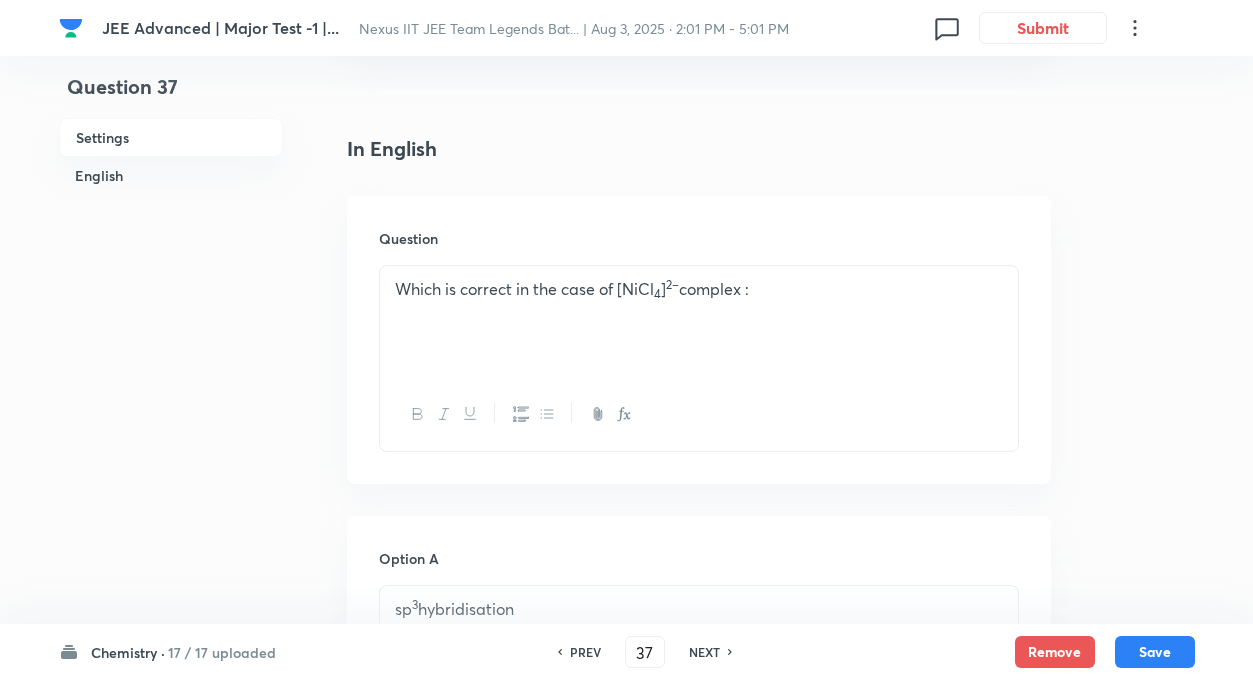 click on "Question 37 Settings English" at bounding box center (171, 921) 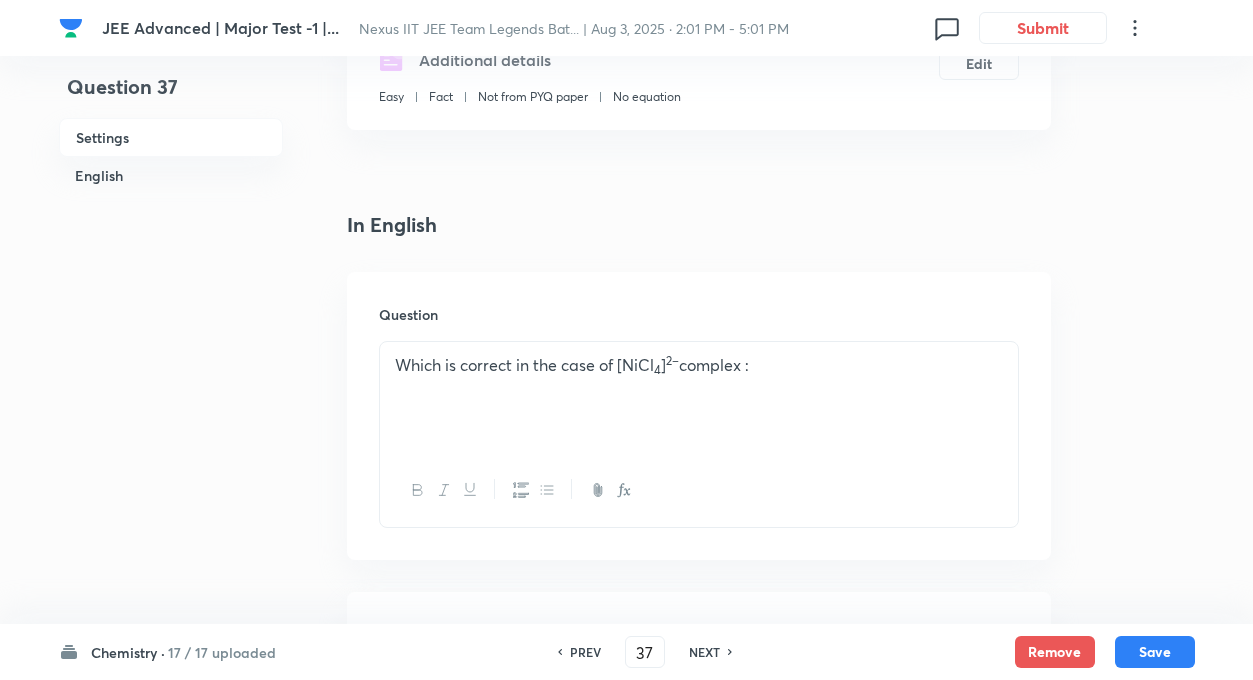 scroll, scrollTop: 400, scrollLeft: 0, axis: vertical 